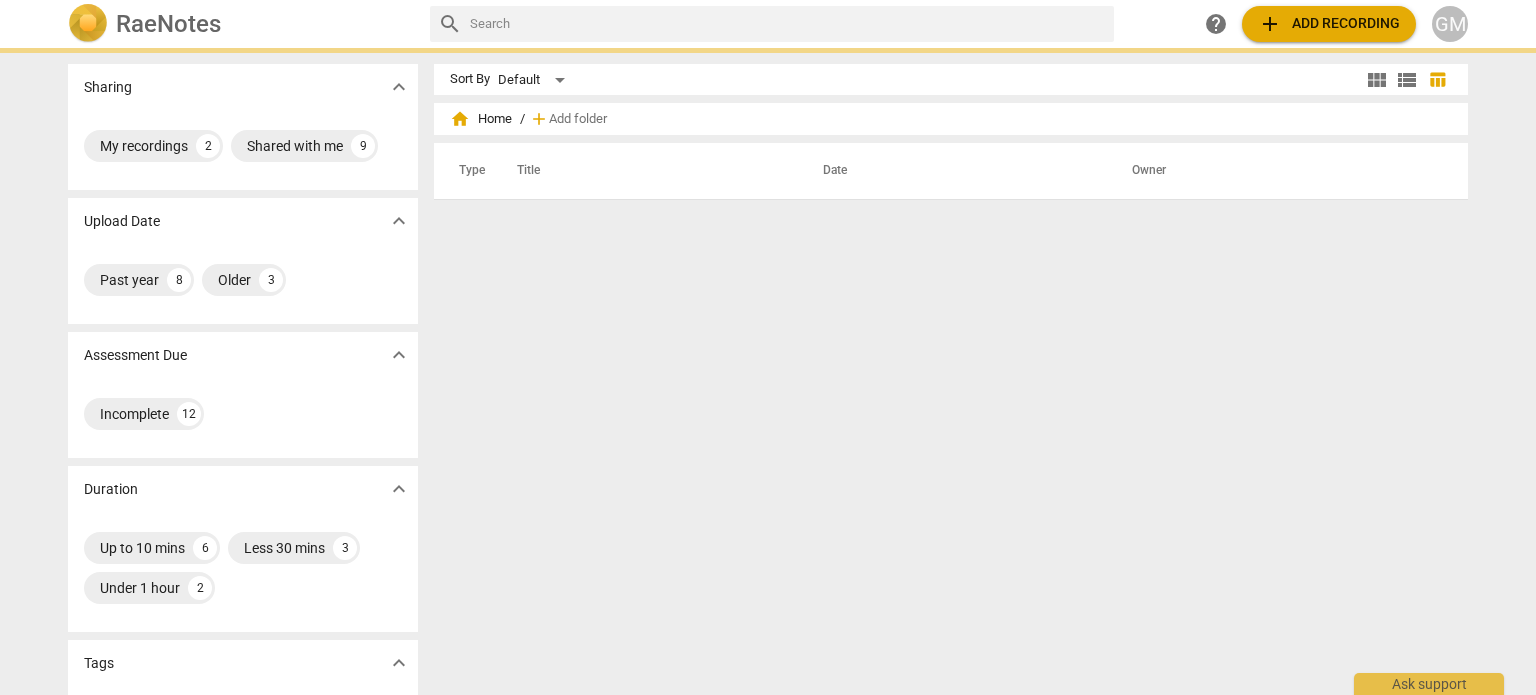 scroll, scrollTop: 0, scrollLeft: 0, axis: both 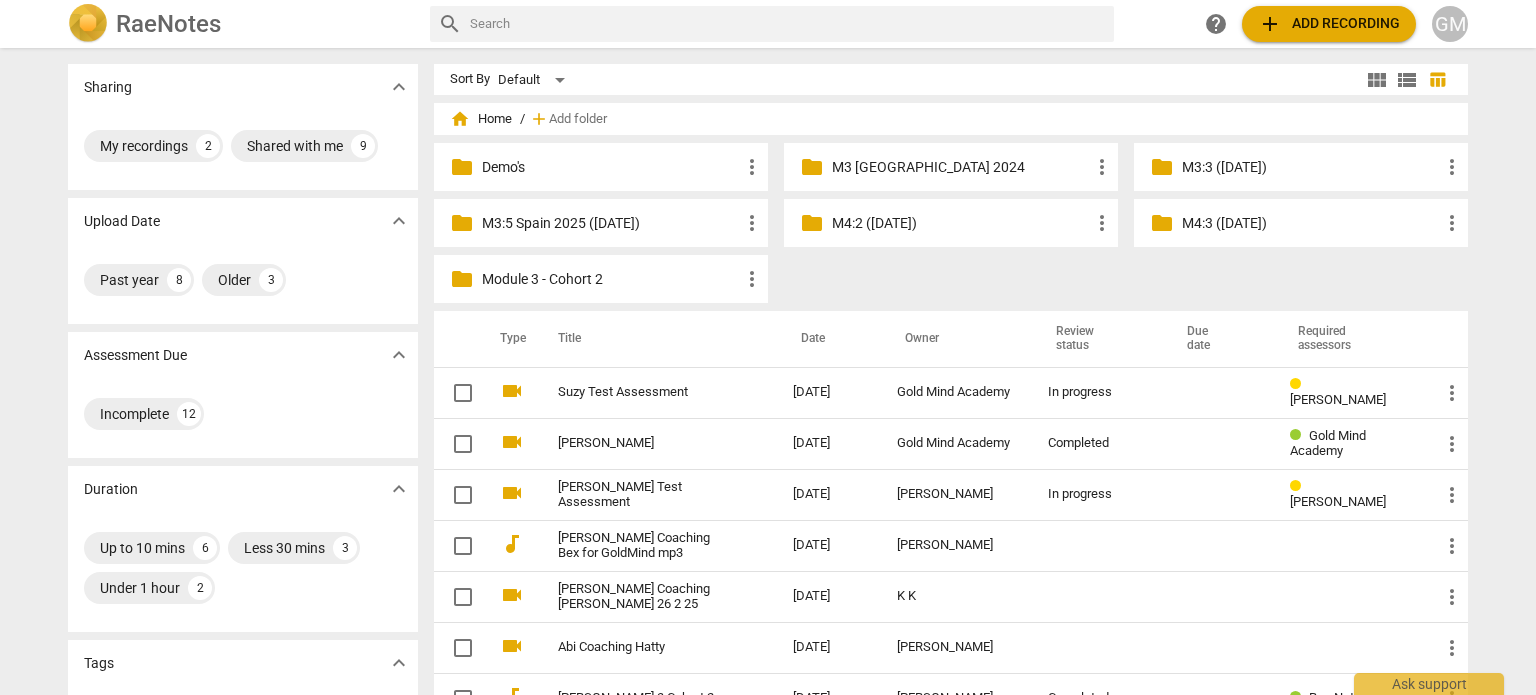 click on "M3 [GEOGRAPHIC_DATA] 2024" at bounding box center (961, 167) 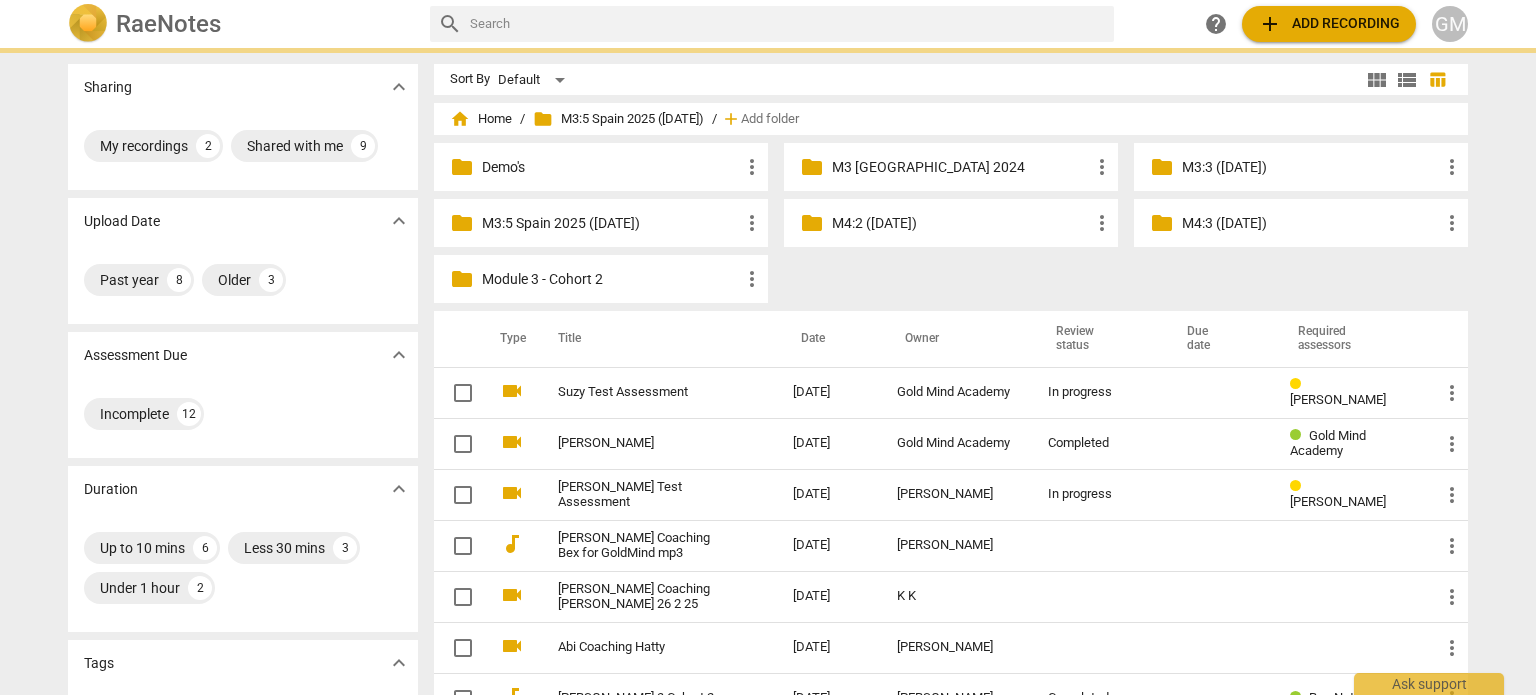 click on "M3:5 Spain 2025 ([DATE])" at bounding box center (611, 223) 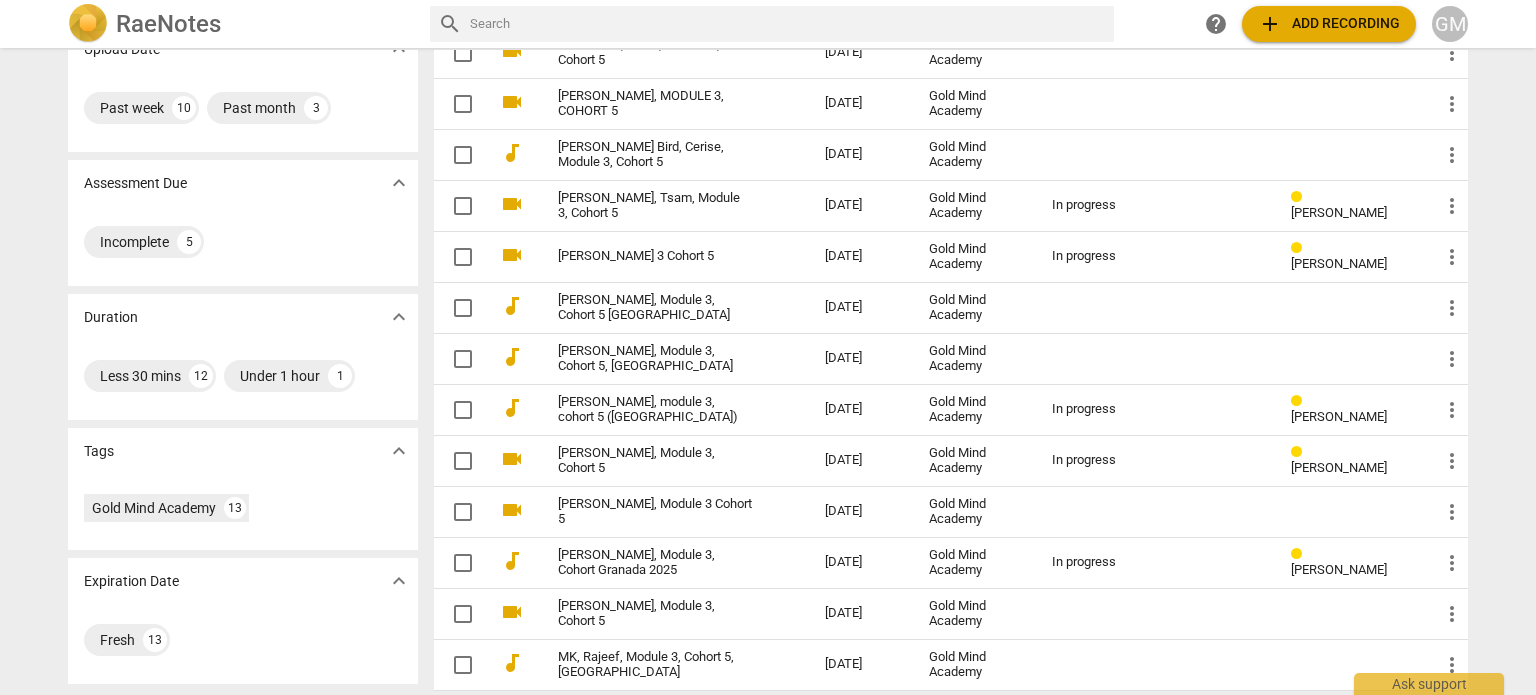 scroll, scrollTop: 180, scrollLeft: 0, axis: vertical 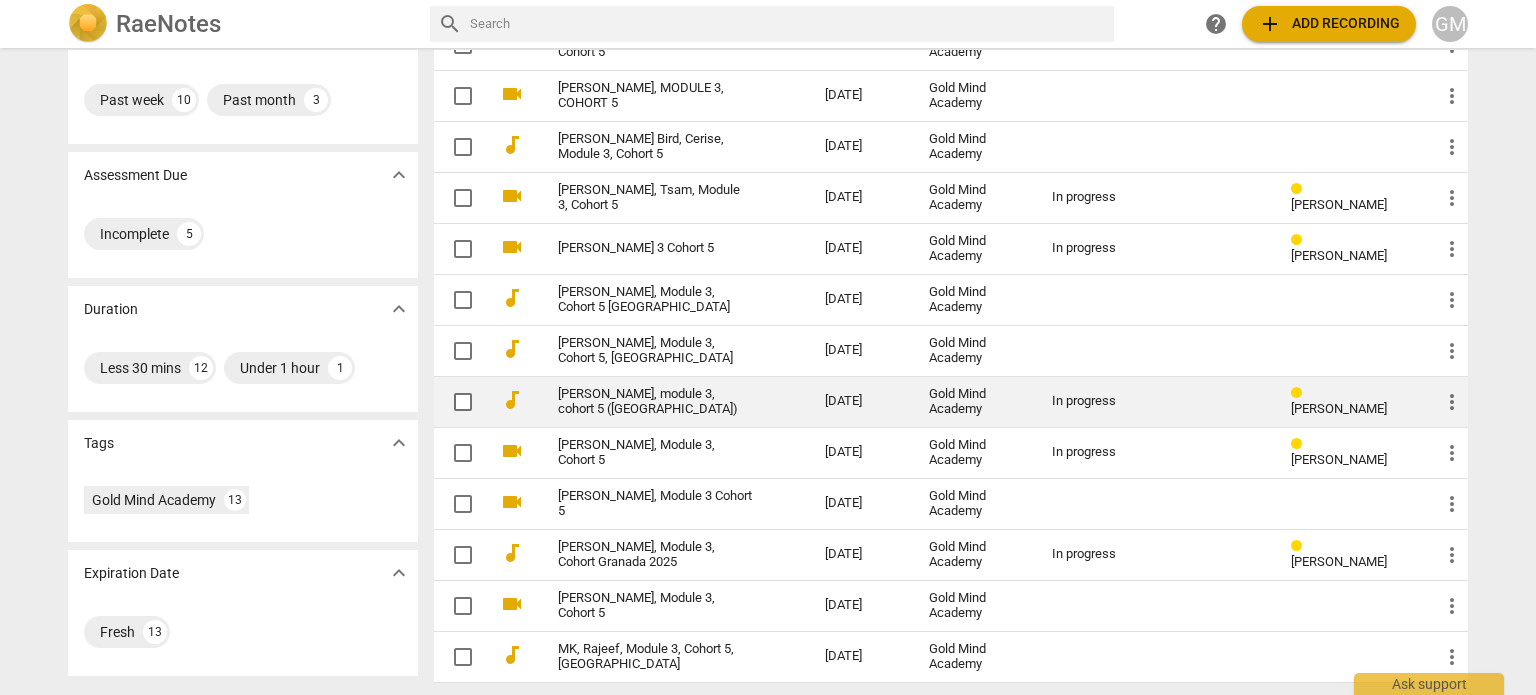 click on "[PERSON_NAME], module 3, cohort 5 ([GEOGRAPHIC_DATA])" at bounding box center [655, 402] 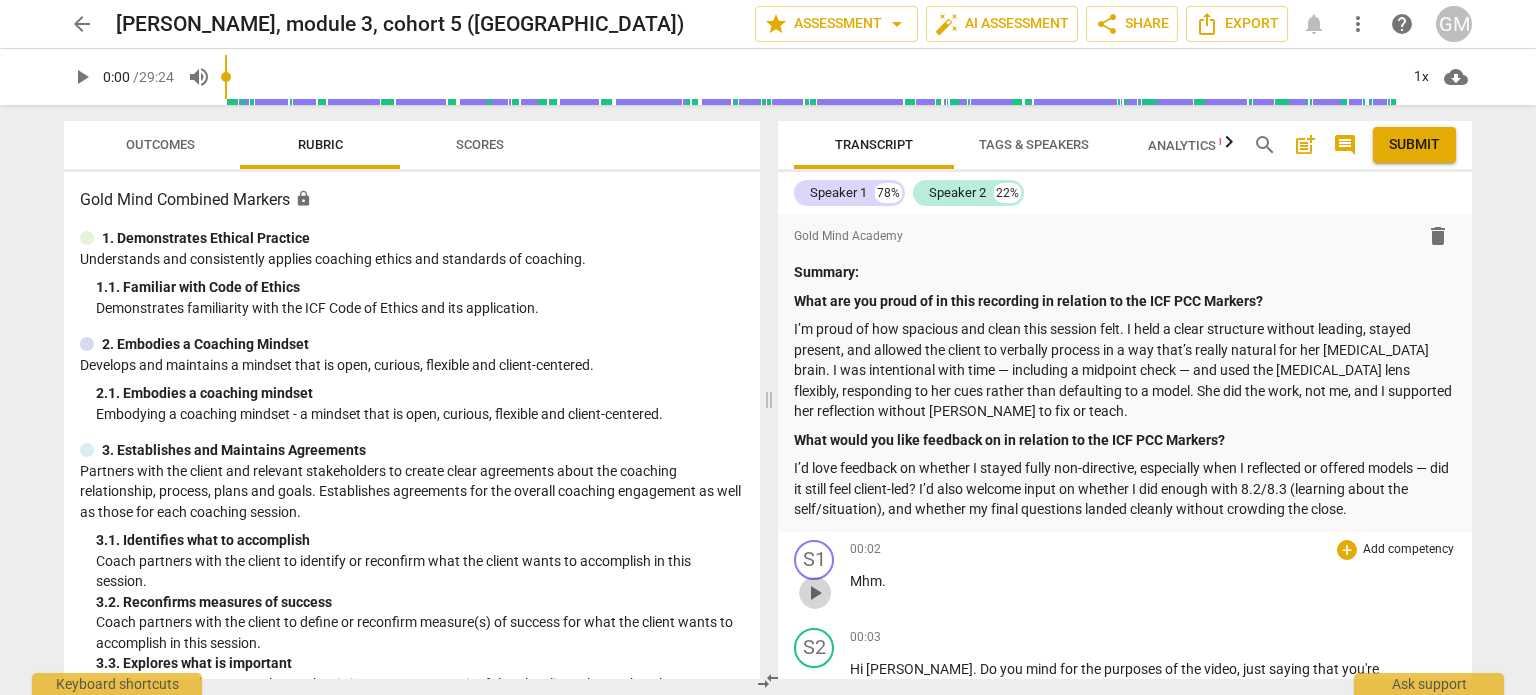 click on "play_arrow" at bounding box center (815, 593) 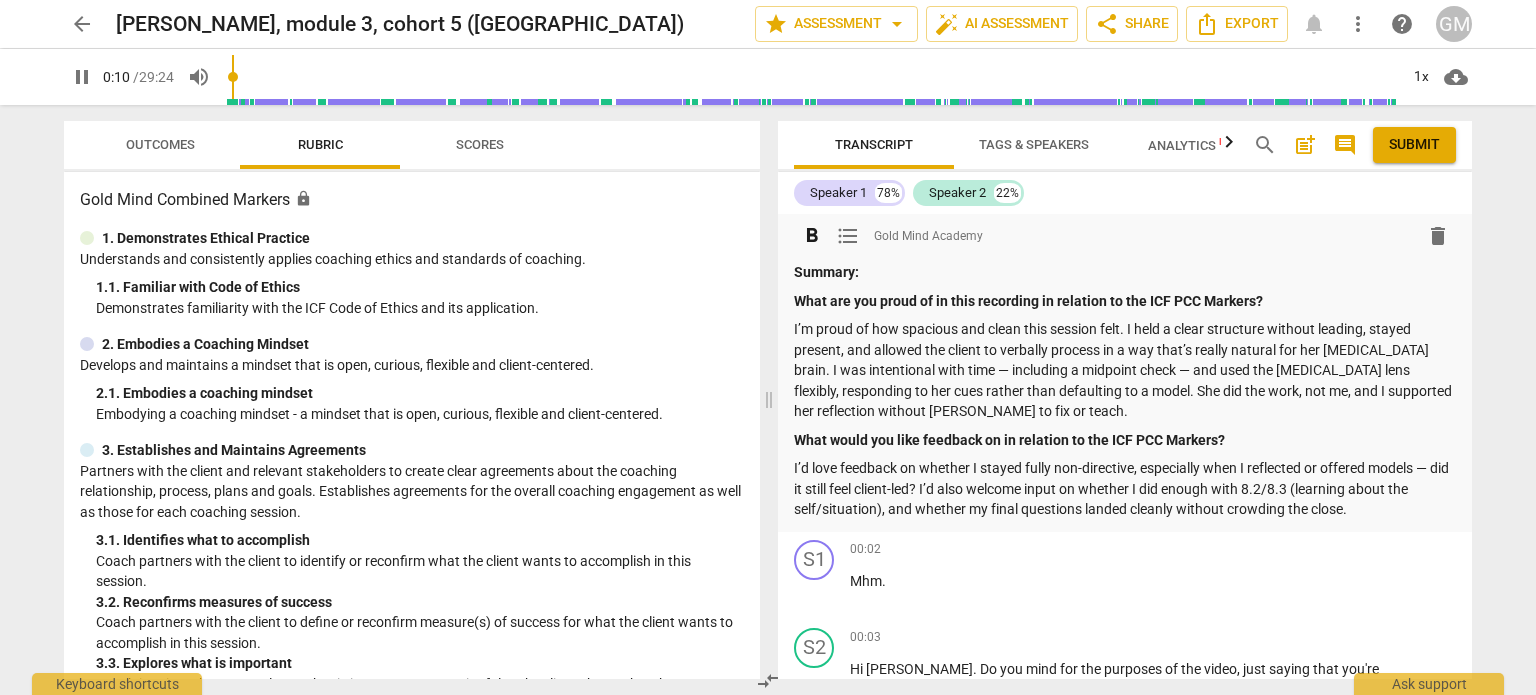 scroll, scrollTop: 465, scrollLeft: 0, axis: vertical 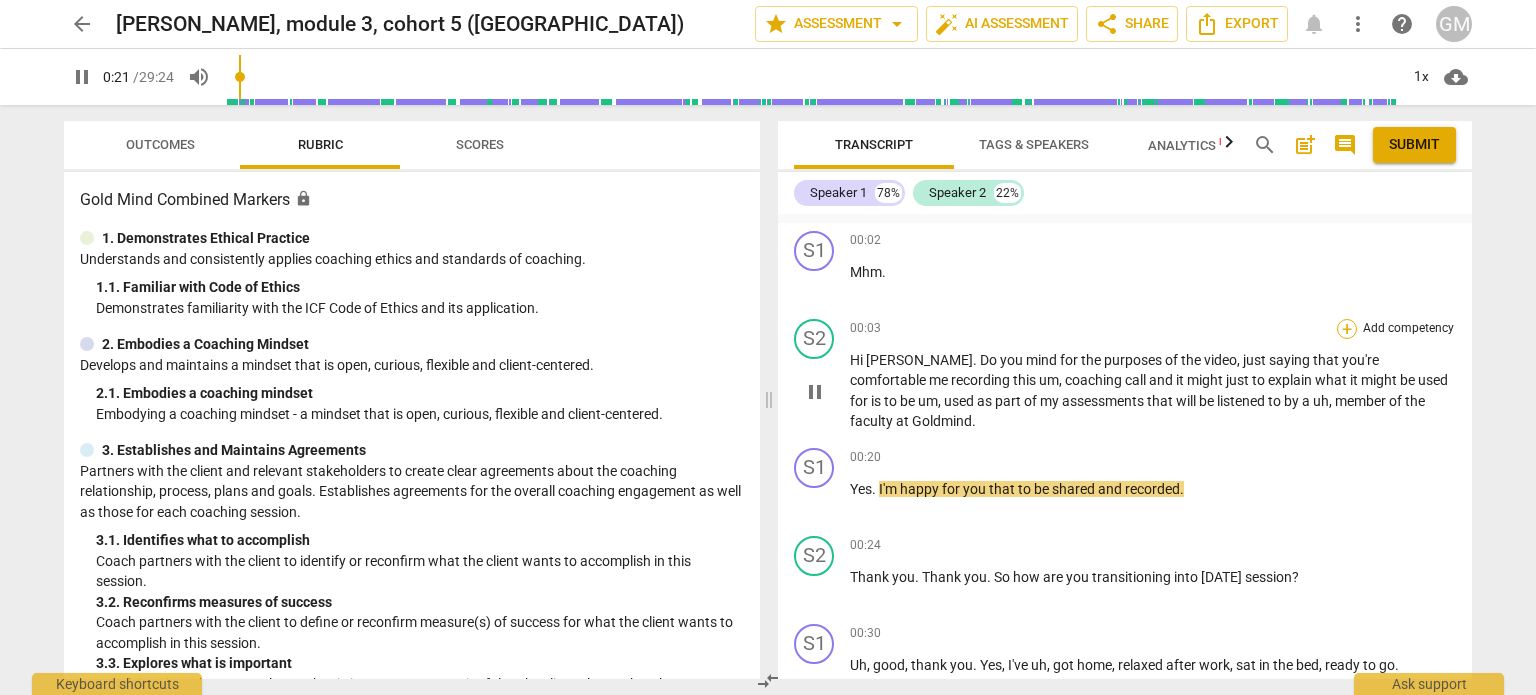 click on "+" at bounding box center [1347, 329] 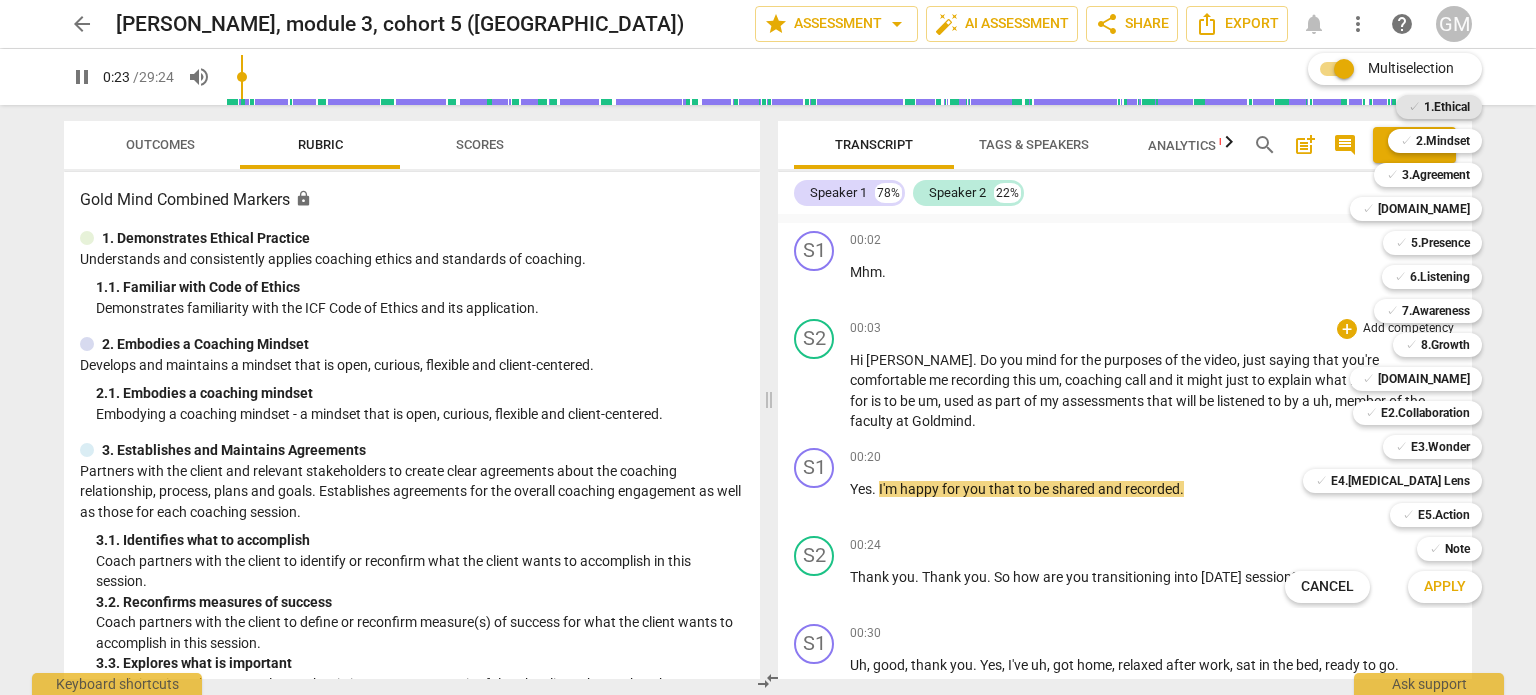 click on "1.Ethical" at bounding box center [1447, 107] 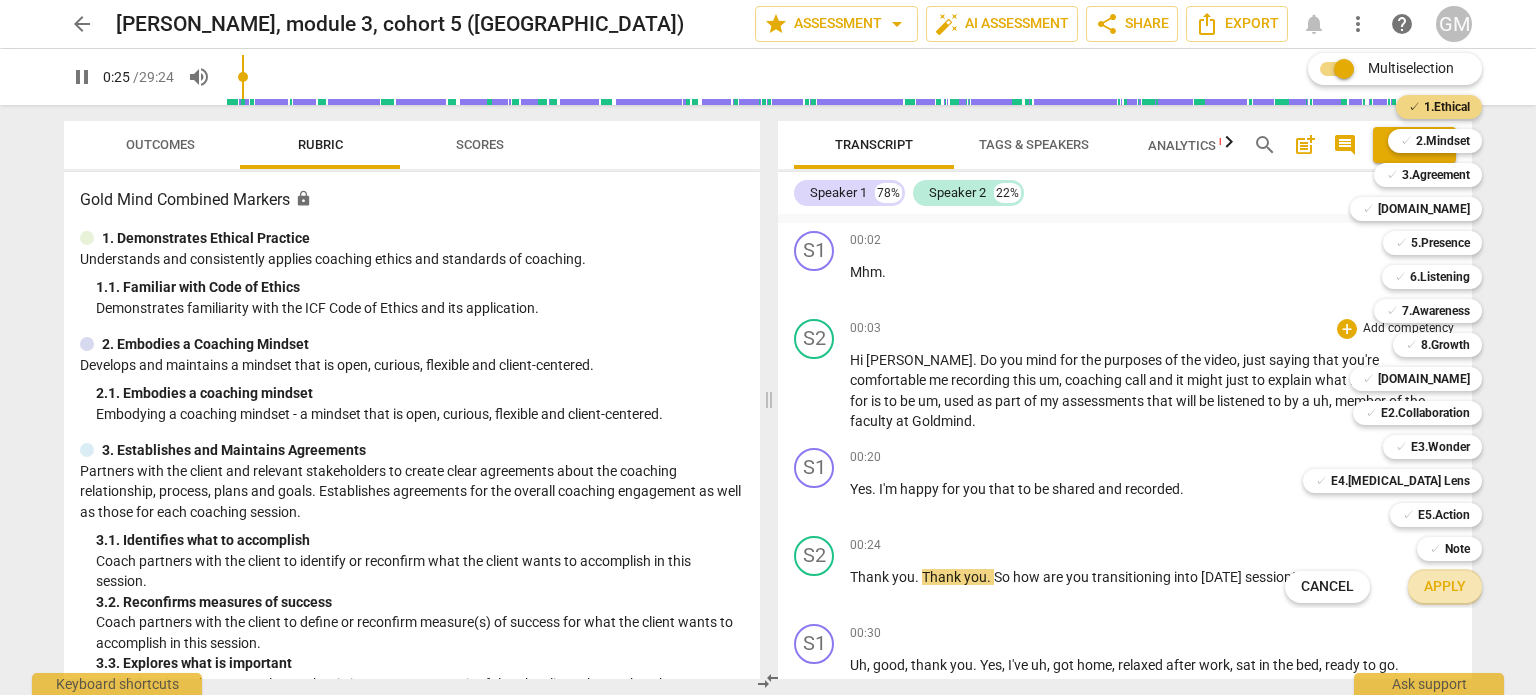 click on "Apply" at bounding box center [1445, 587] 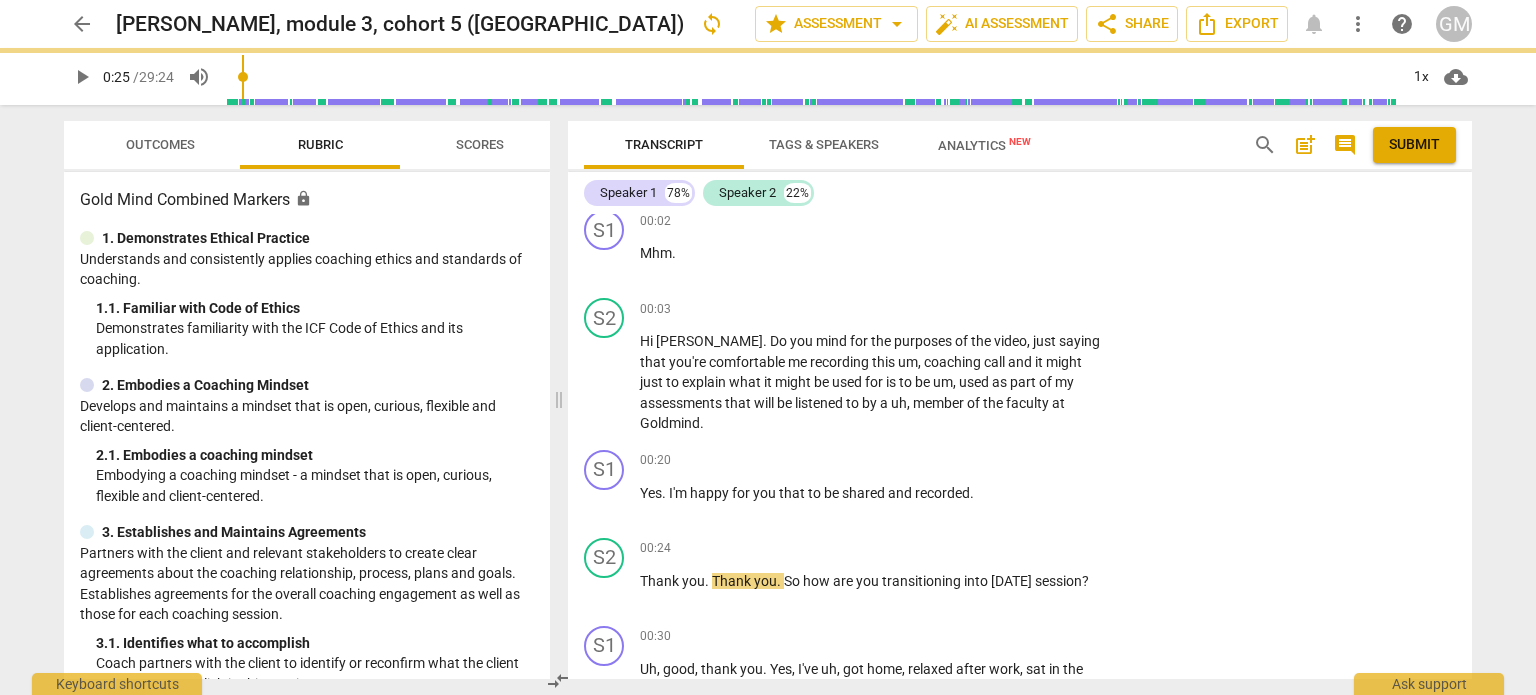 type on "26" 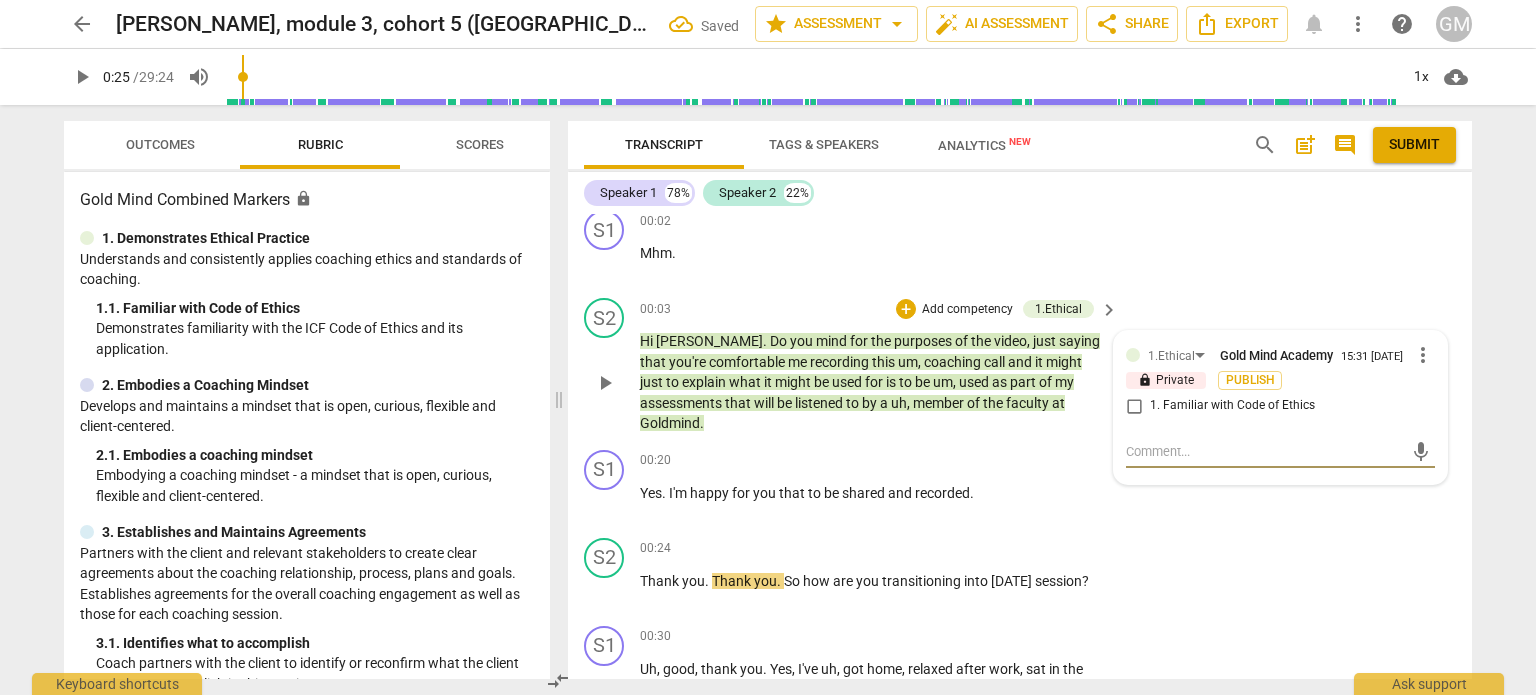 click on "1. Familiar with Code of Ethics" at bounding box center (1134, 406) 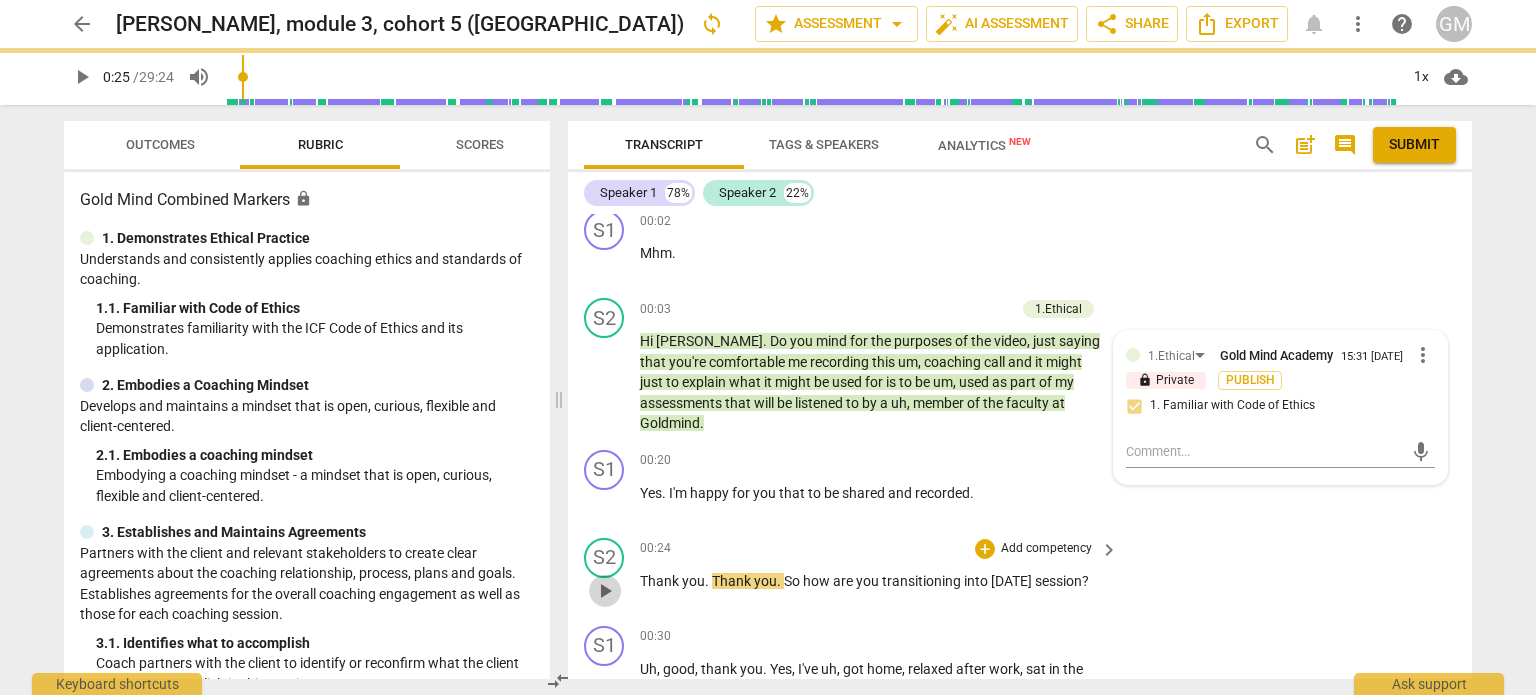 click on "play_arrow" at bounding box center (605, 591) 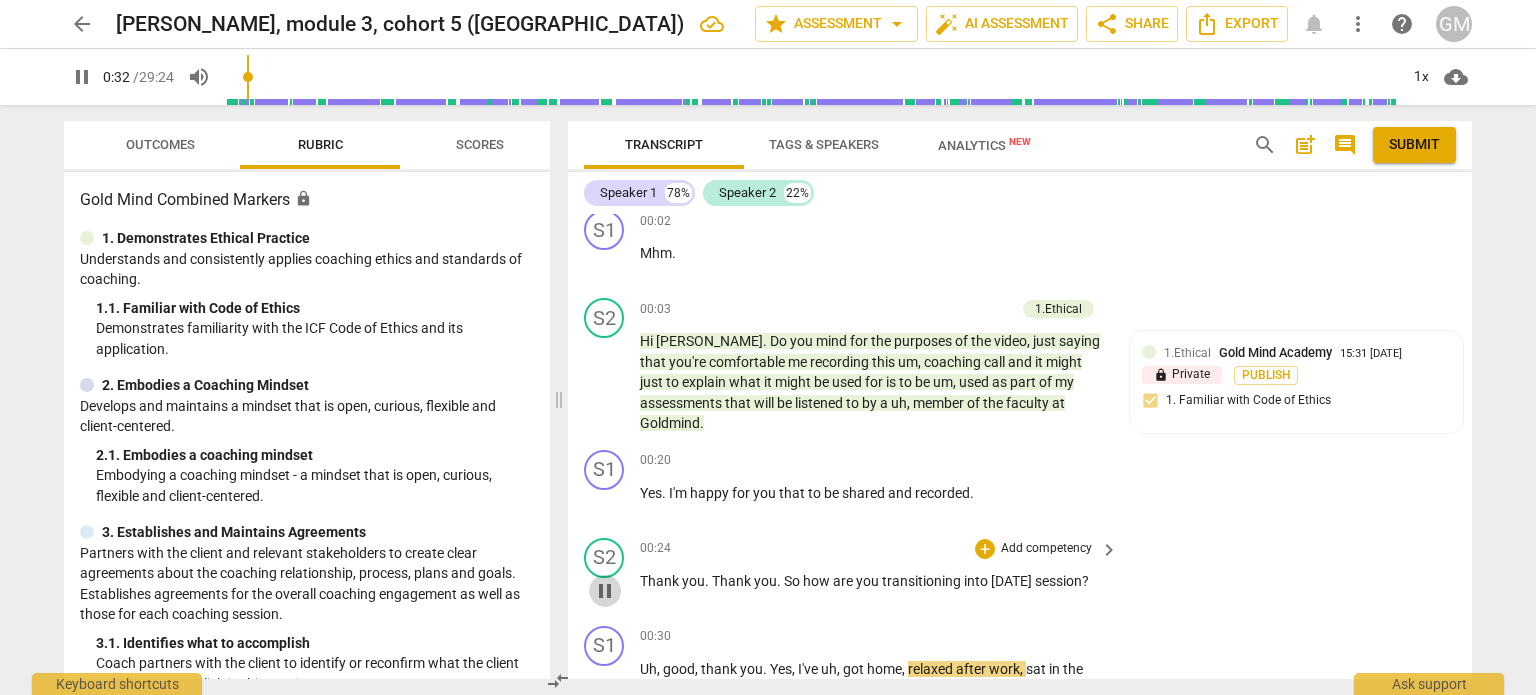 click on "pause" at bounding box center (605, 591) 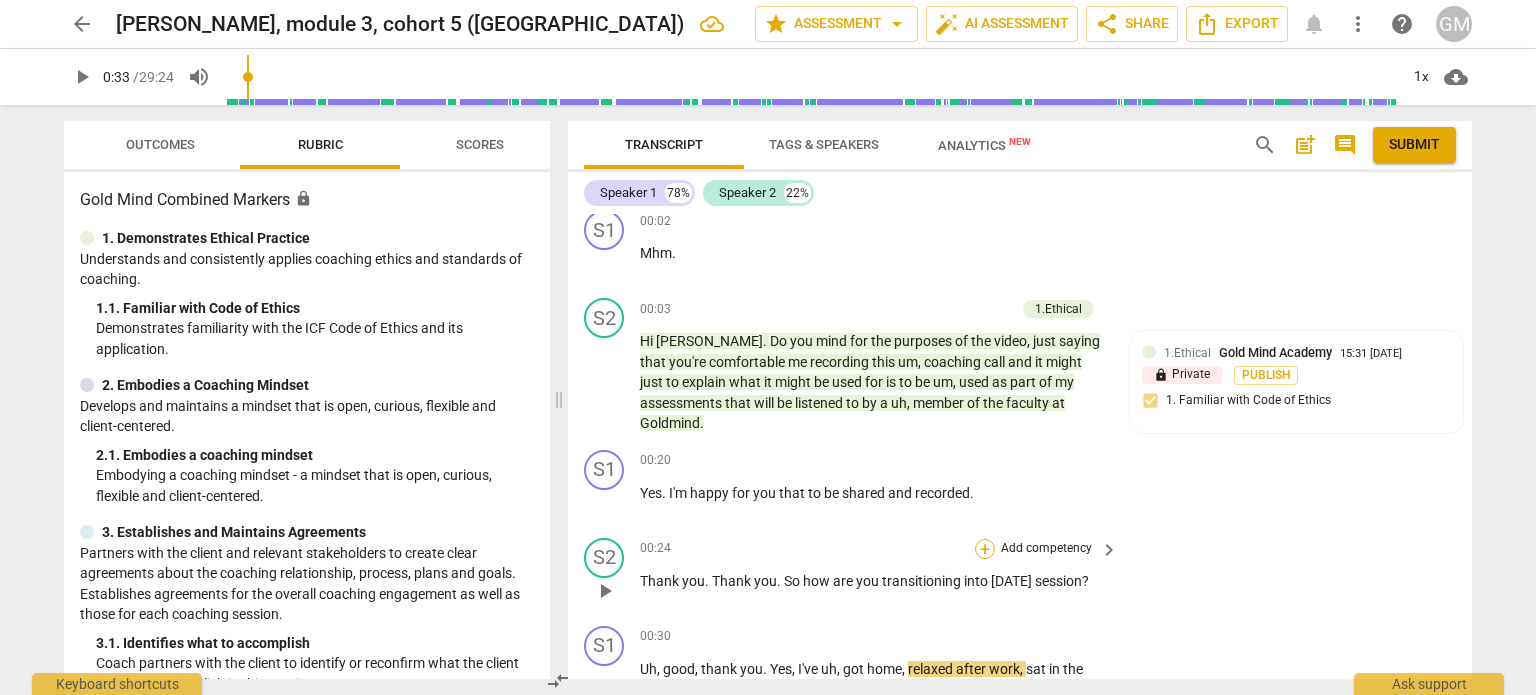 click on "+" at bounding box center [985, 549] 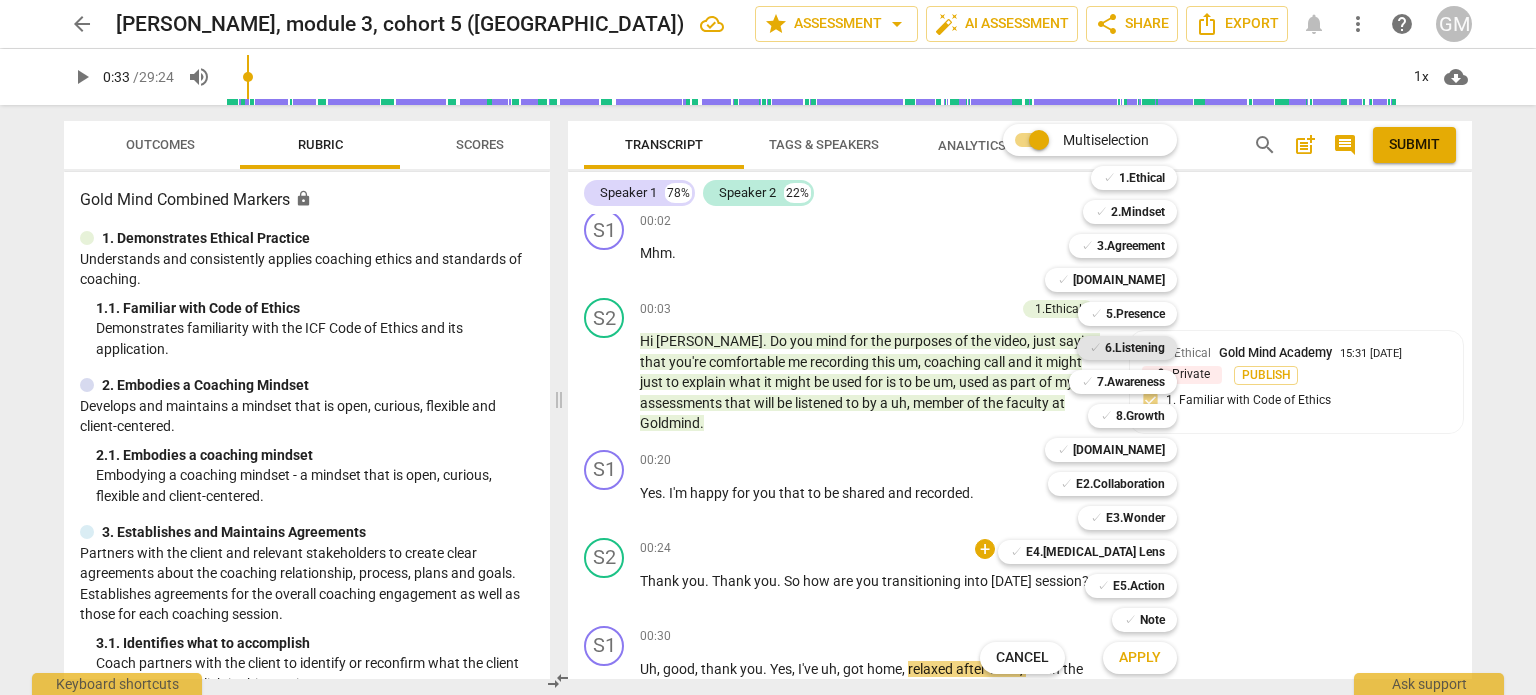 click on "6.Listening" at bounding box center (1135, 348) 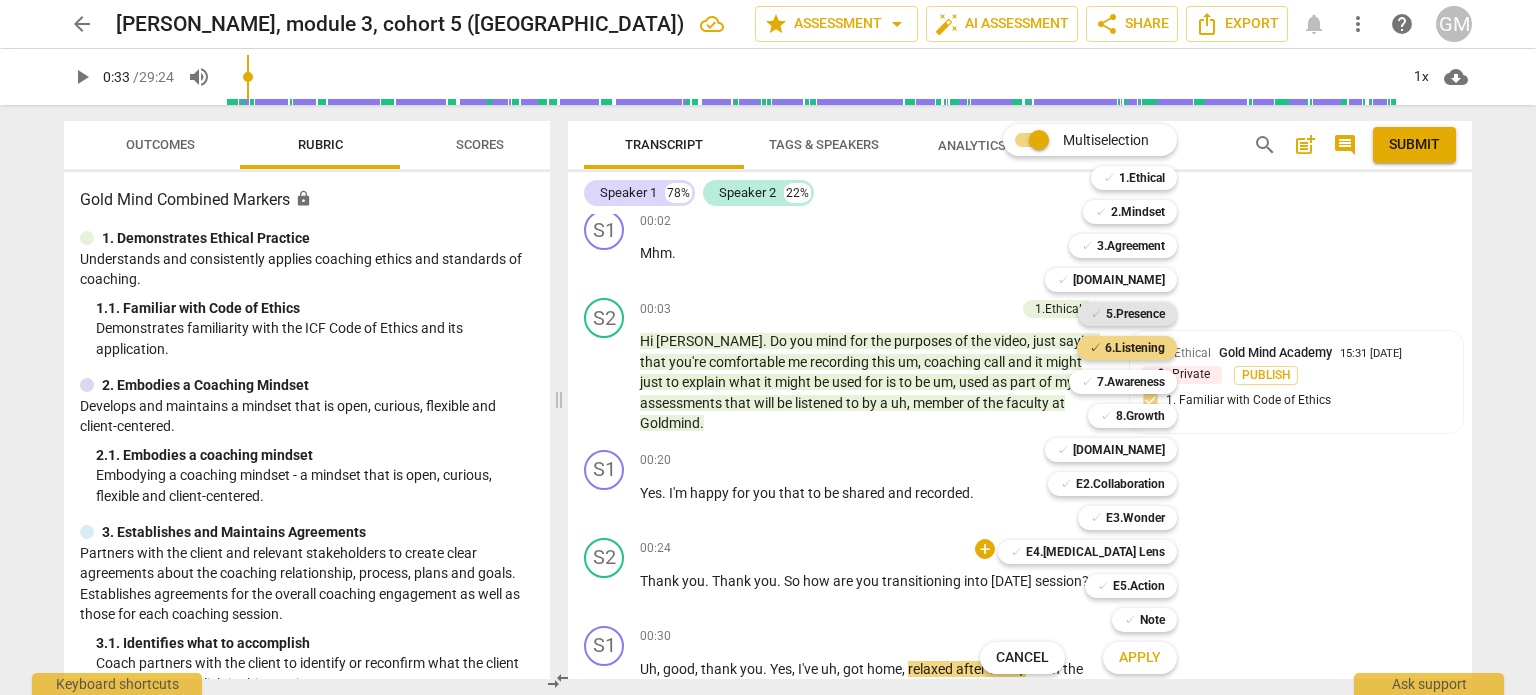 click on "5.Presence" at bounding box center (1135, 314) 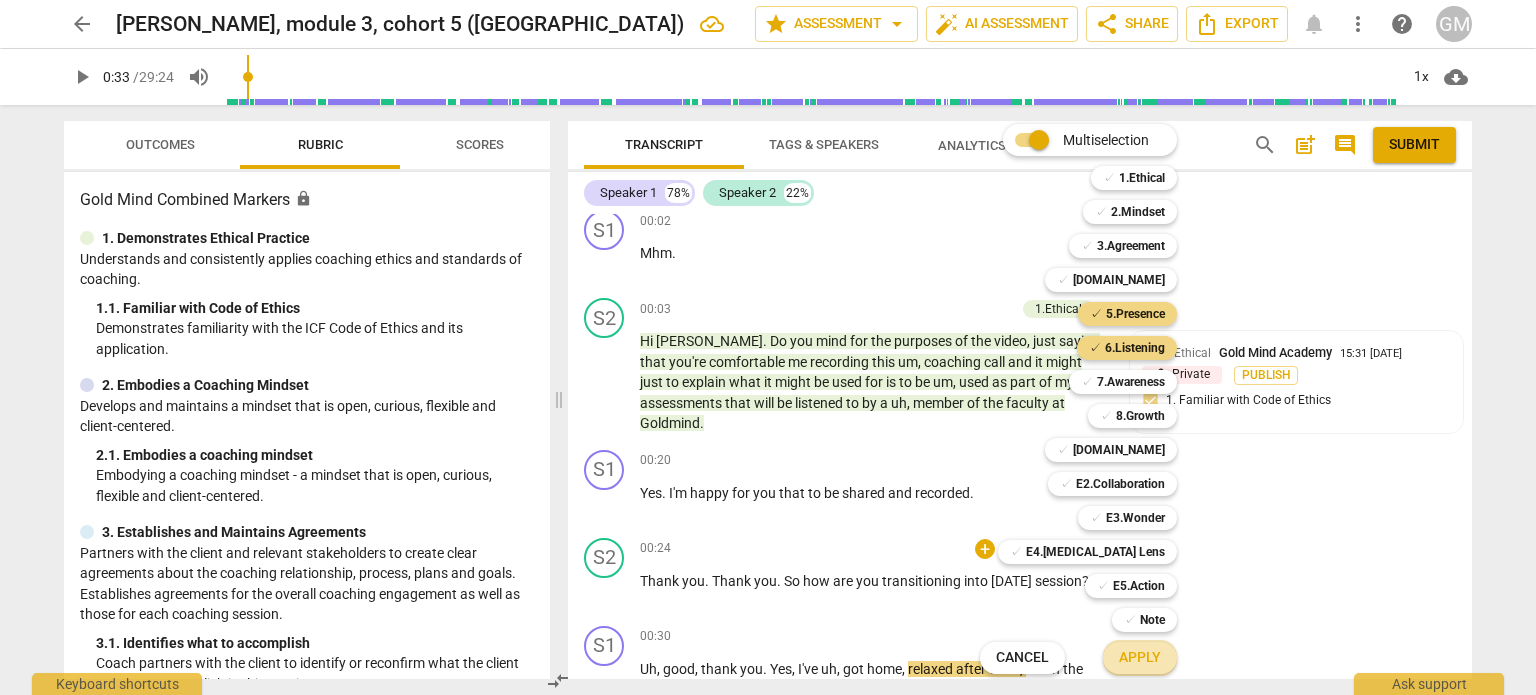 click on "Apply" at bounding box center [1140, 658] 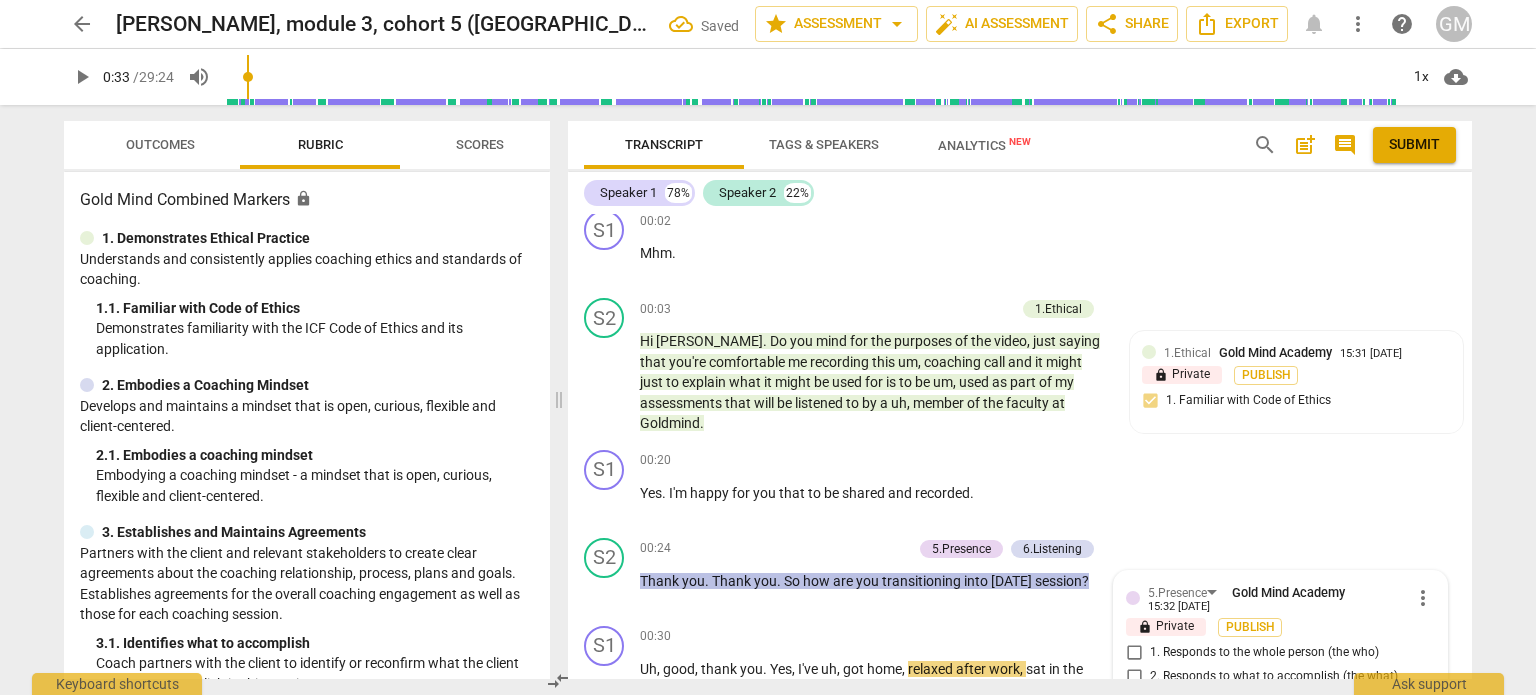 scroll, scrollTop: 656, scrollLeft: 0, axis: vertical 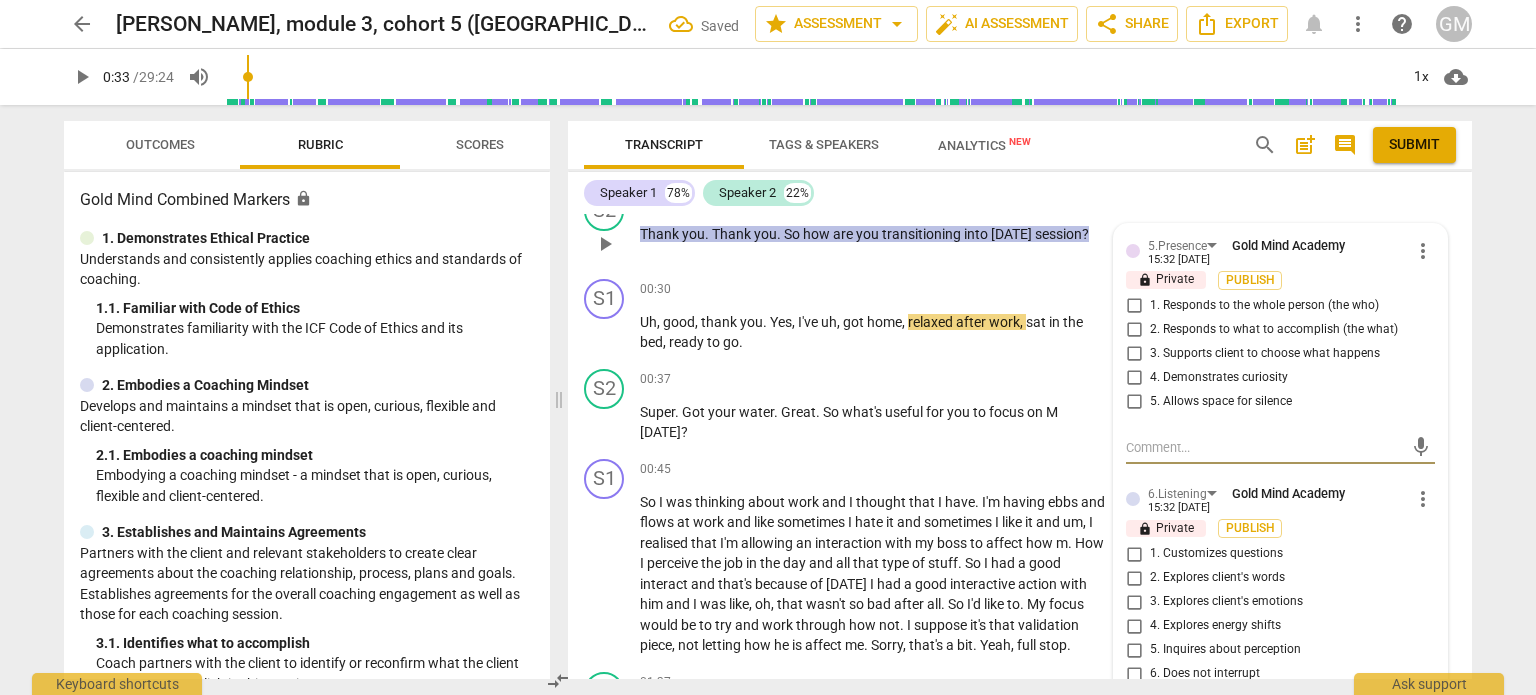 click on "1. Responds to the whole person (the who)" at bounding box center [1134, 306] 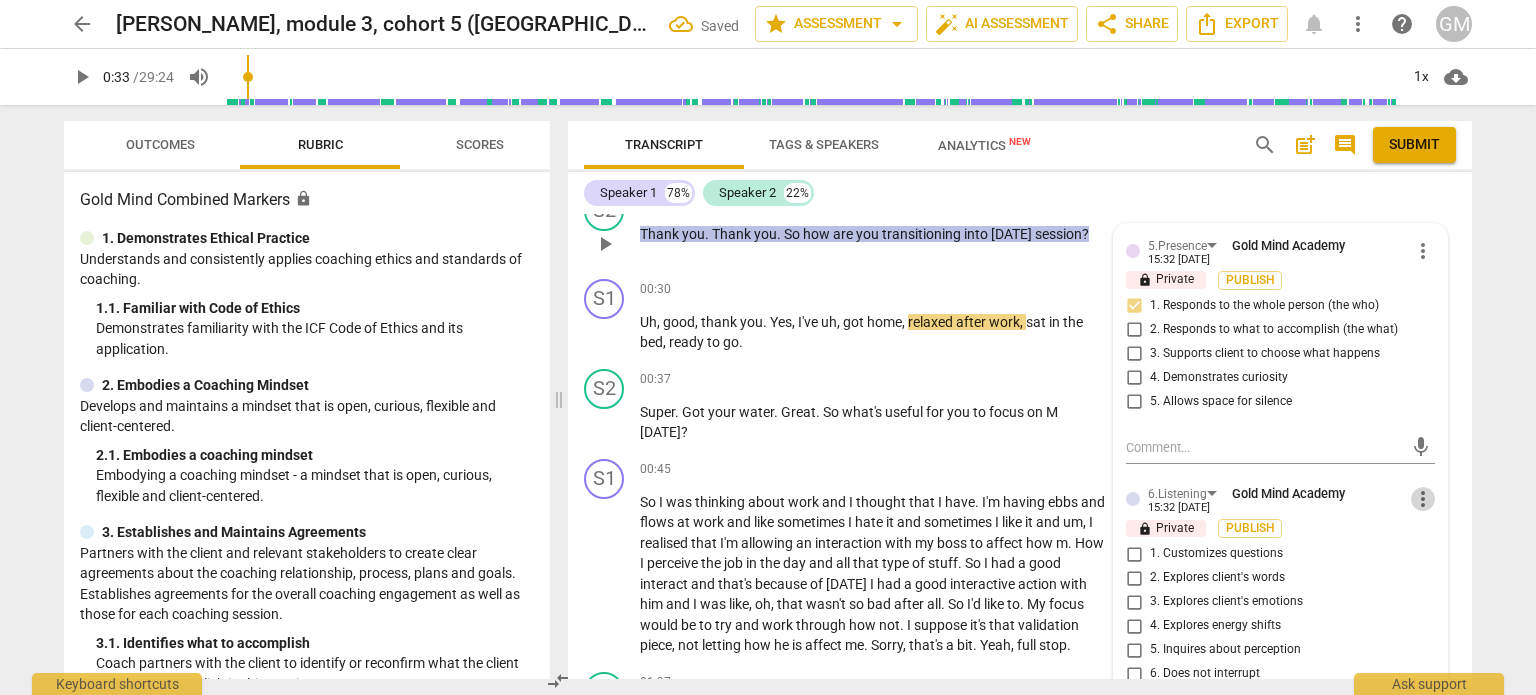 click on "more_vert" at bounding box center [1423, 499] 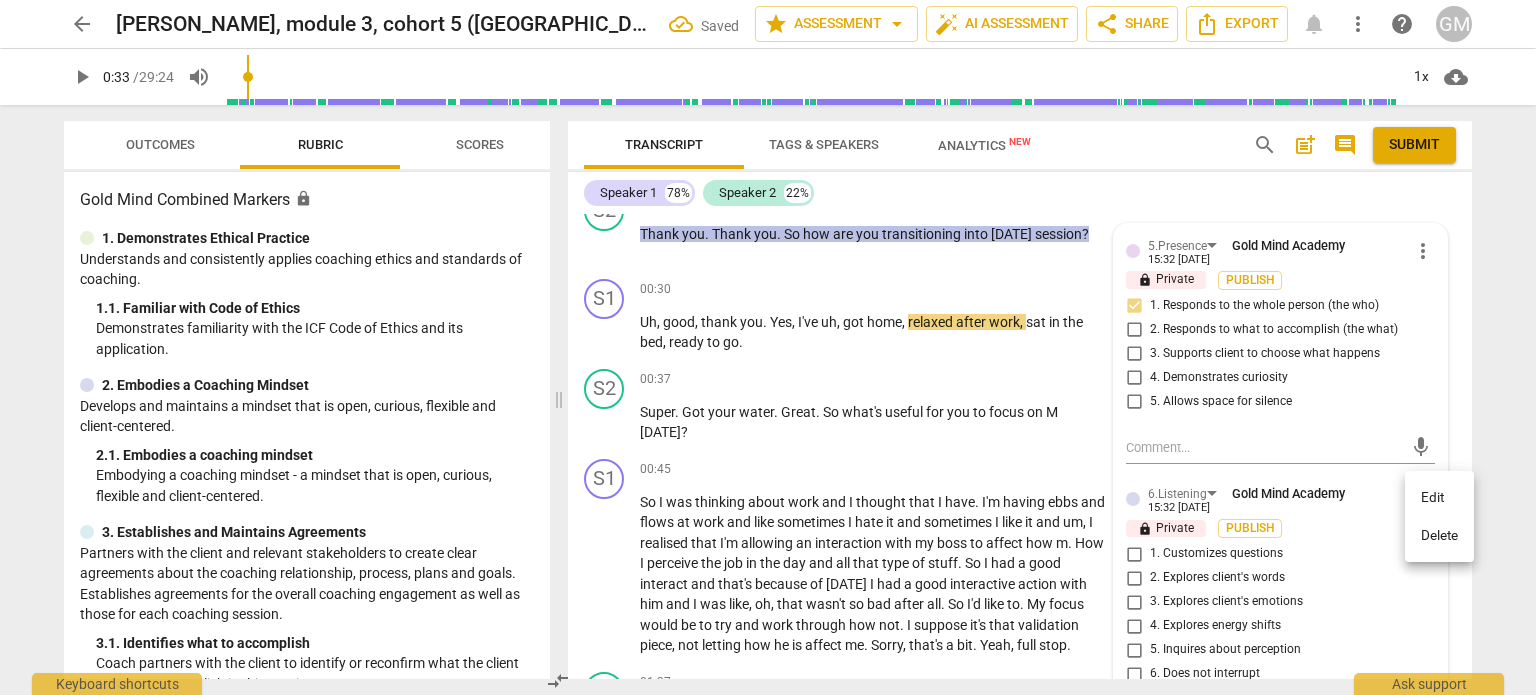 click on "Delete" at bounding box center [1439, 536] 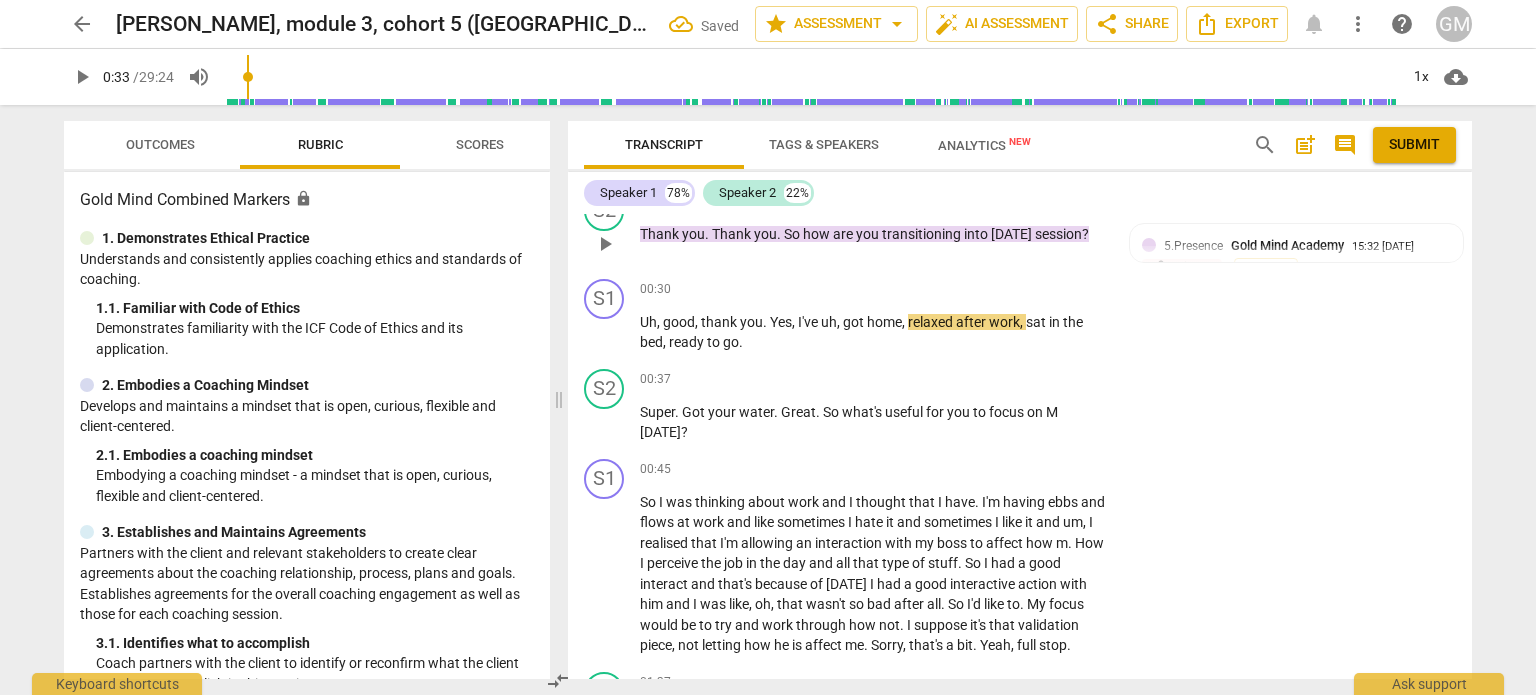 click on "into" at bounding box center [977, 234] 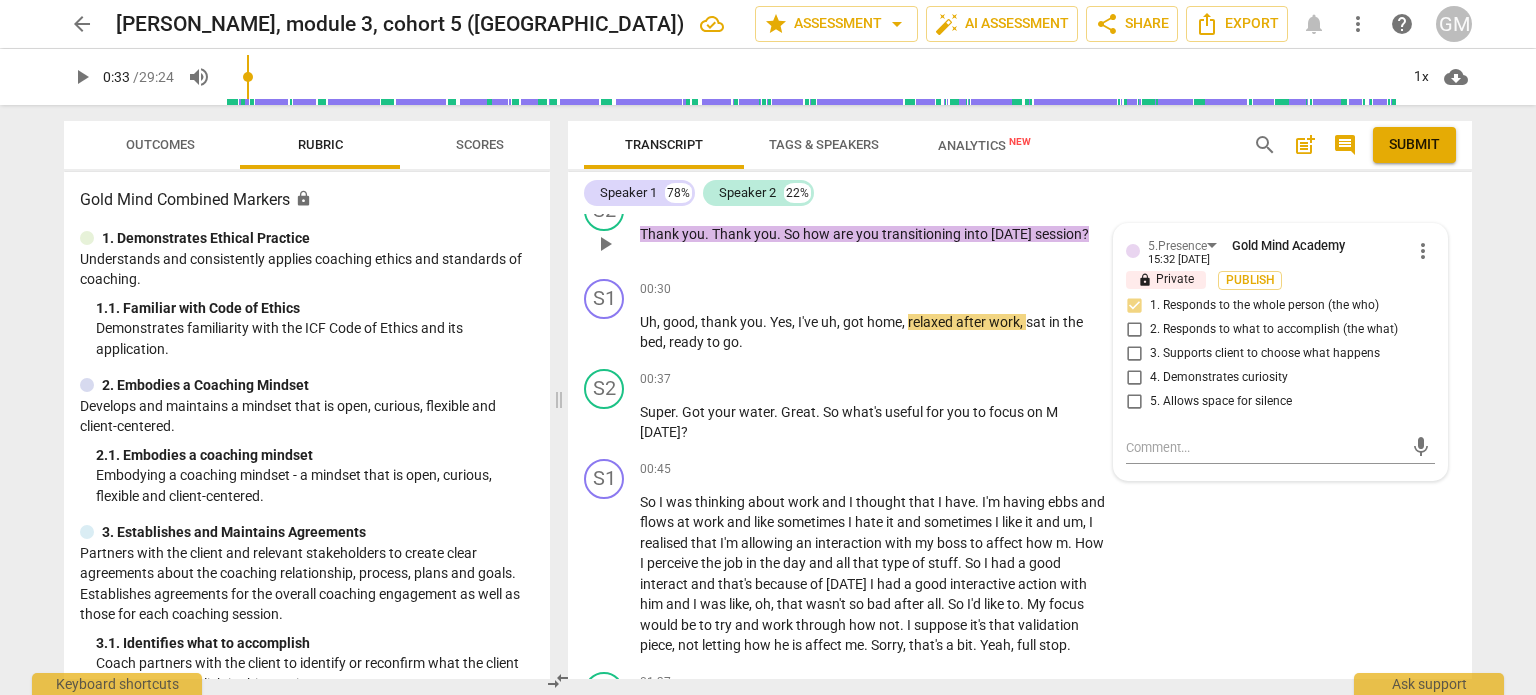click on "Speaker 1 78% Speaker 2 22%" at bounding box center [1020, 193] 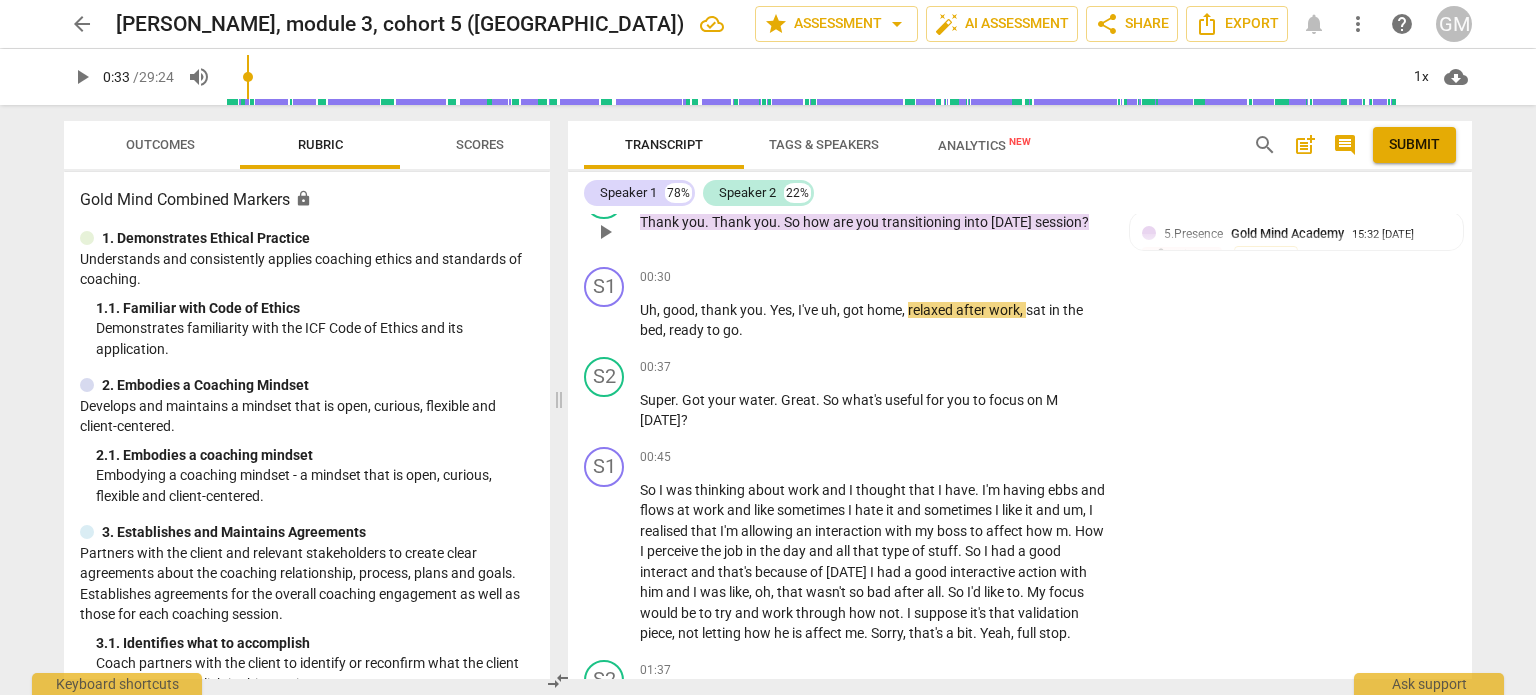 scroll, scrollTop: 494, scrollLeft: 0, axis: vertical 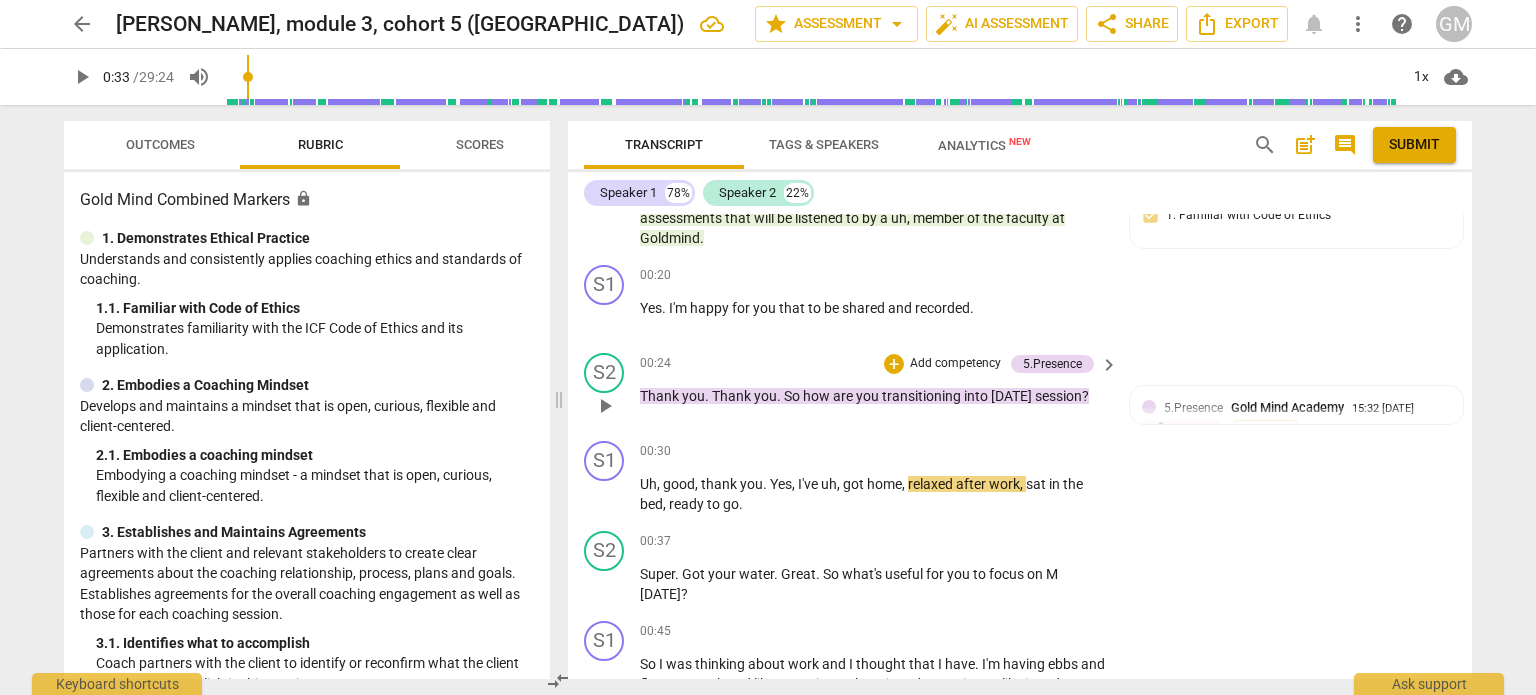 click on "Add competency" at bounding box center (955, 364) 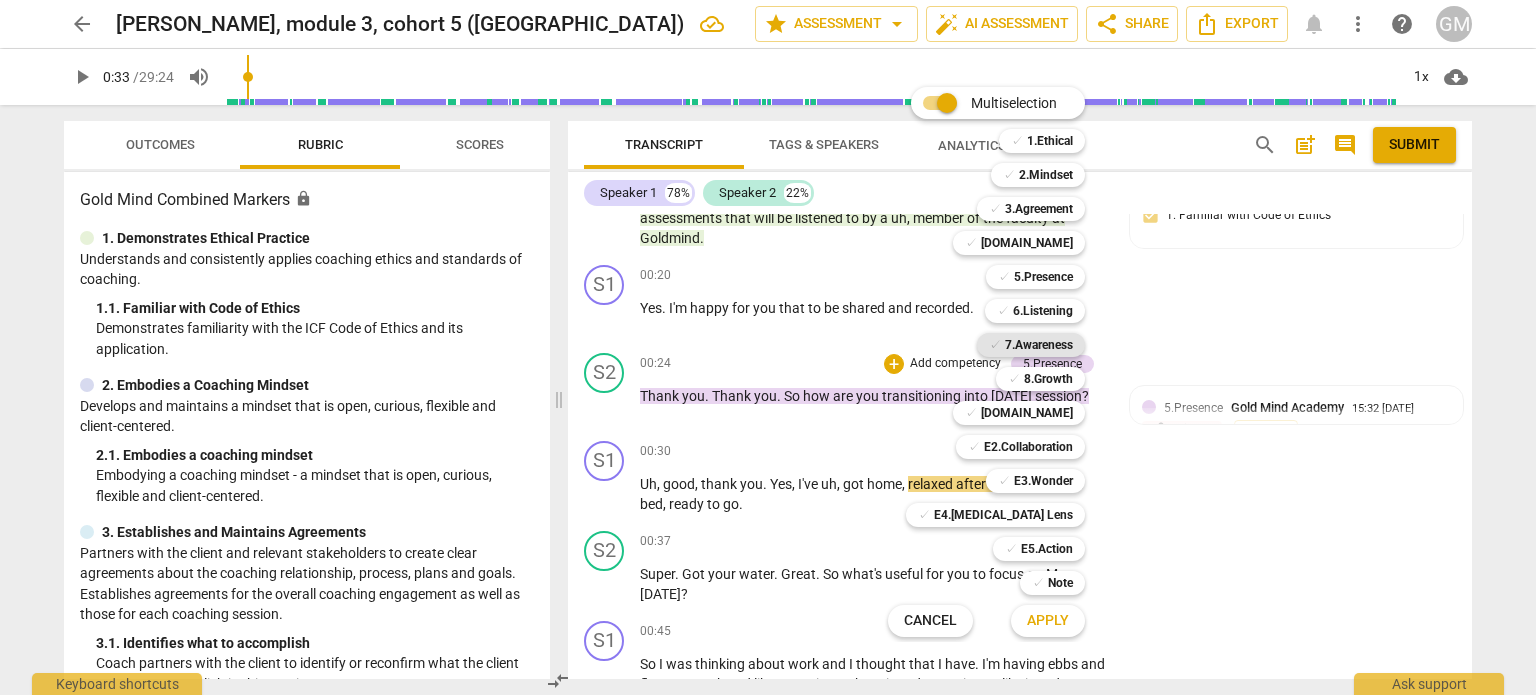 click on "7.Awareness" at bounding box center (1039, 345) 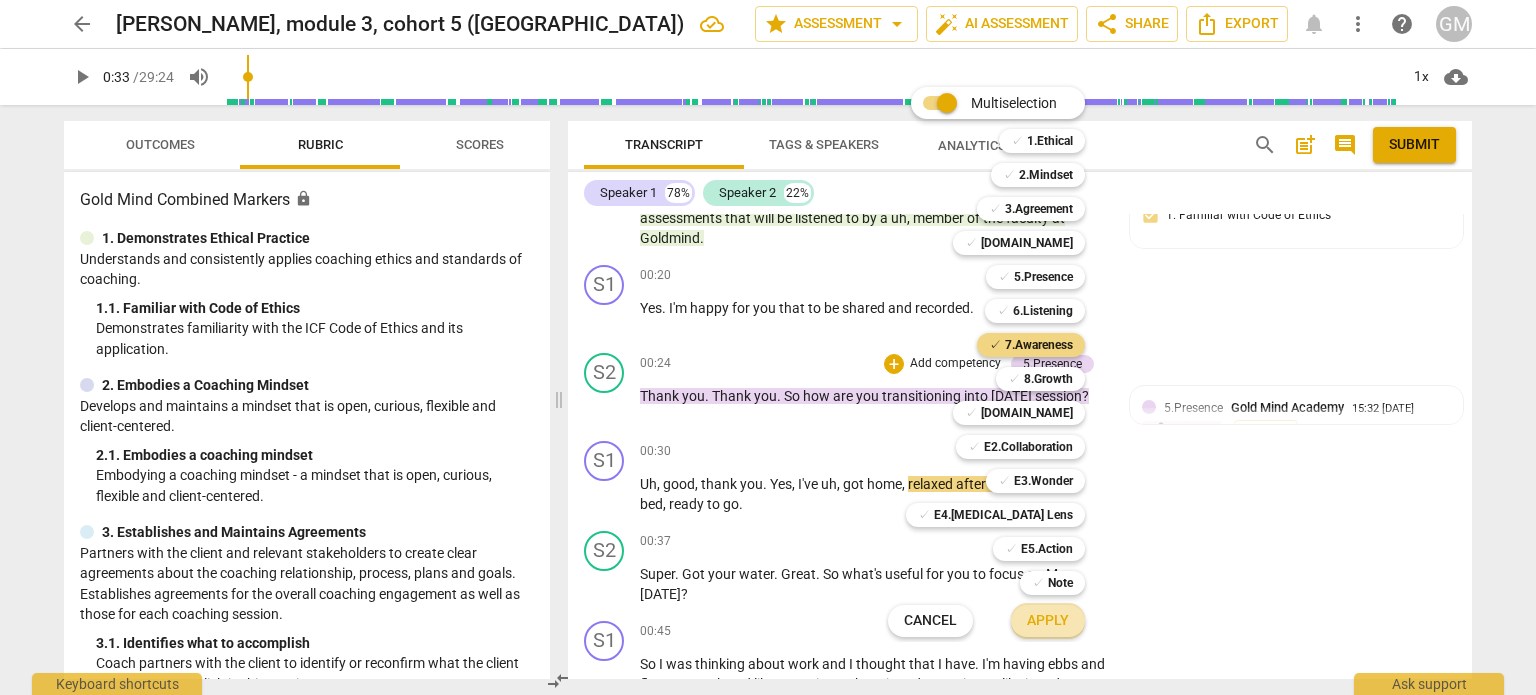 click on "Apply" at bounding box center (1048, 621) 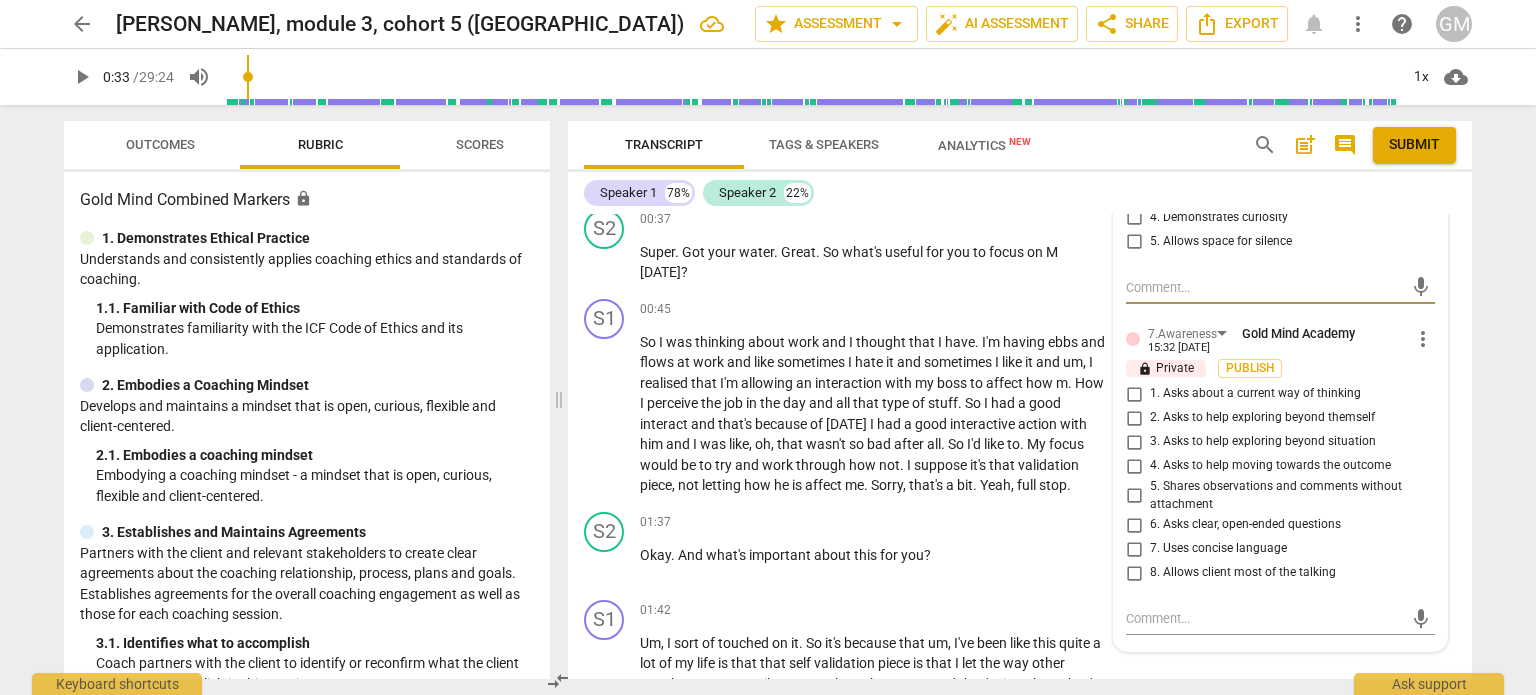 scroll, scrollTop: 890, scrollLeft: 0, axis: vertical 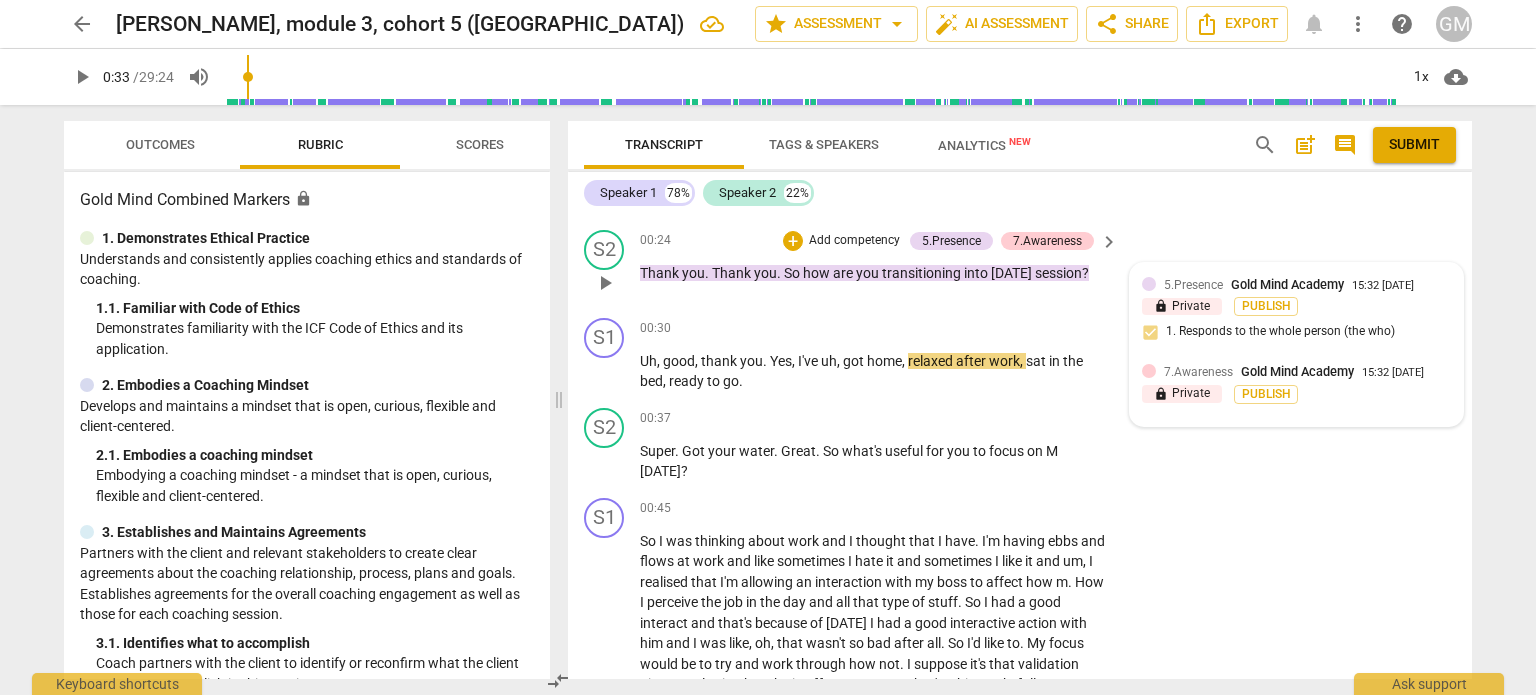 click on "7.Awareness" at bounding box center (1198, 372) 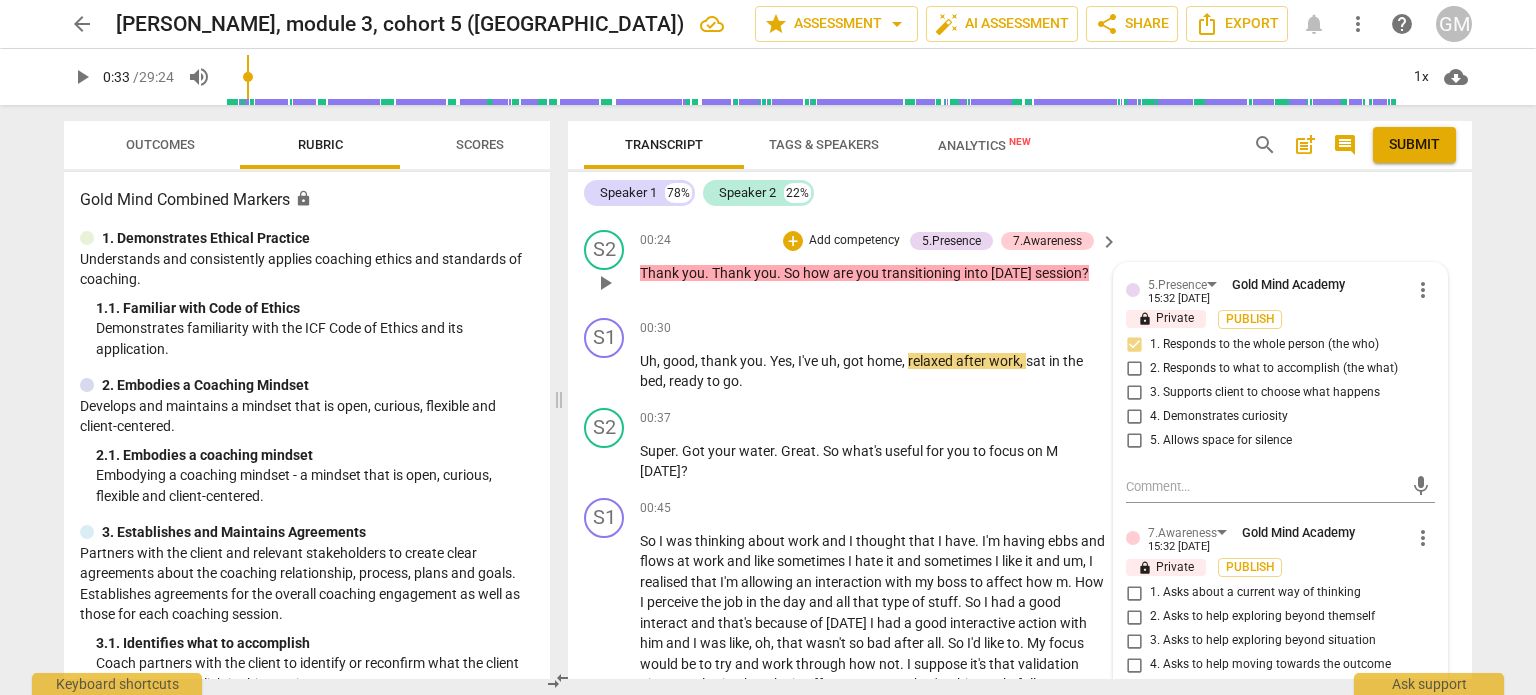 click on "1. Asks about a current way of thinking" at bounding box center [1272, 593] 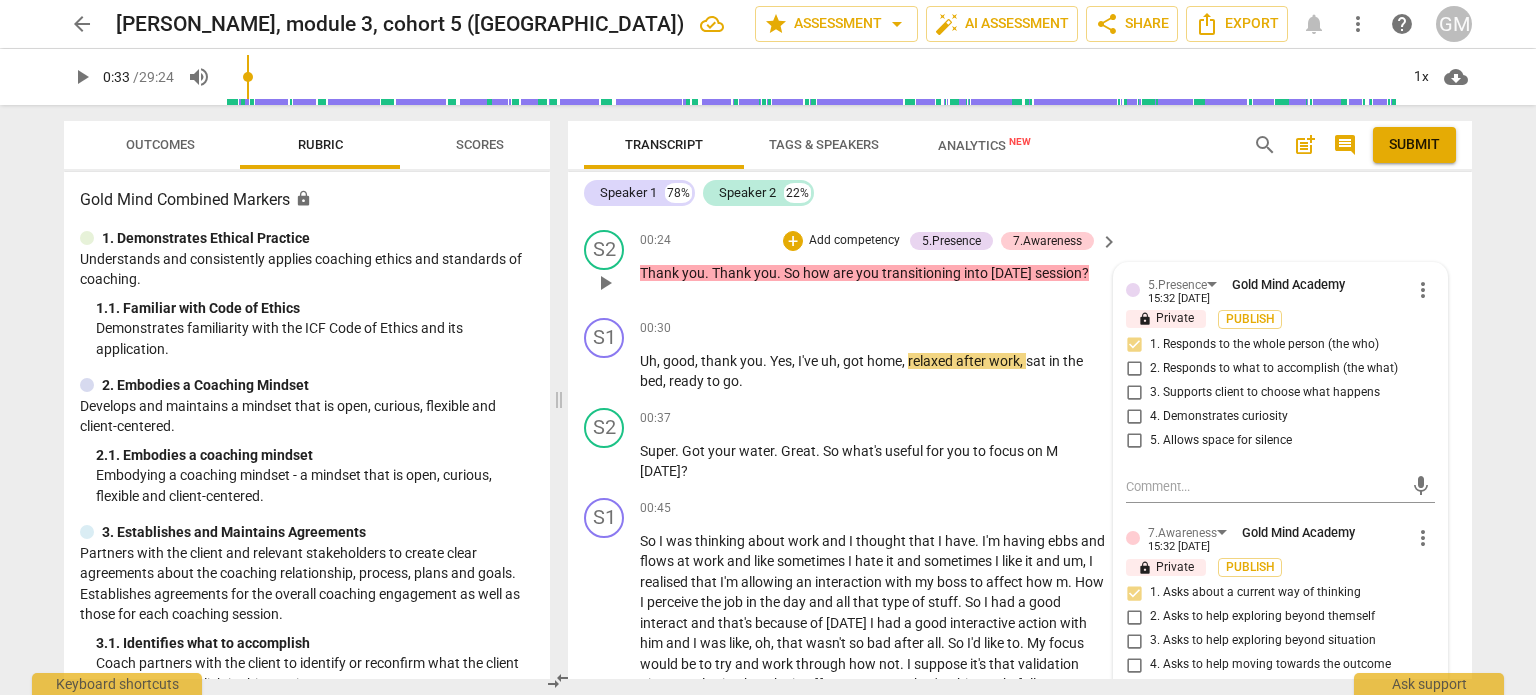click on "1. Asks about a current way of thinking" at bounding box center [1134, 593] 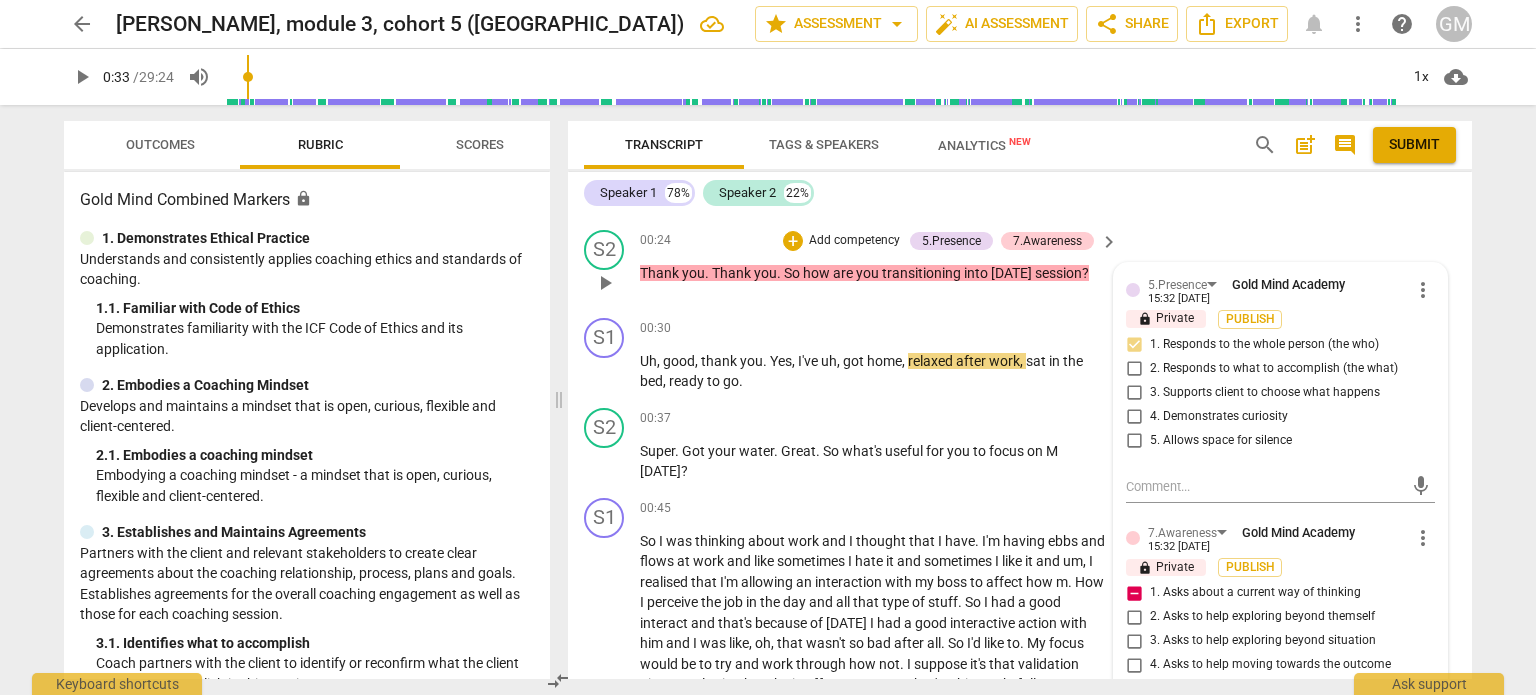 click on "1. Asks about a current way of thinking" at bounding box center (1134, 593) 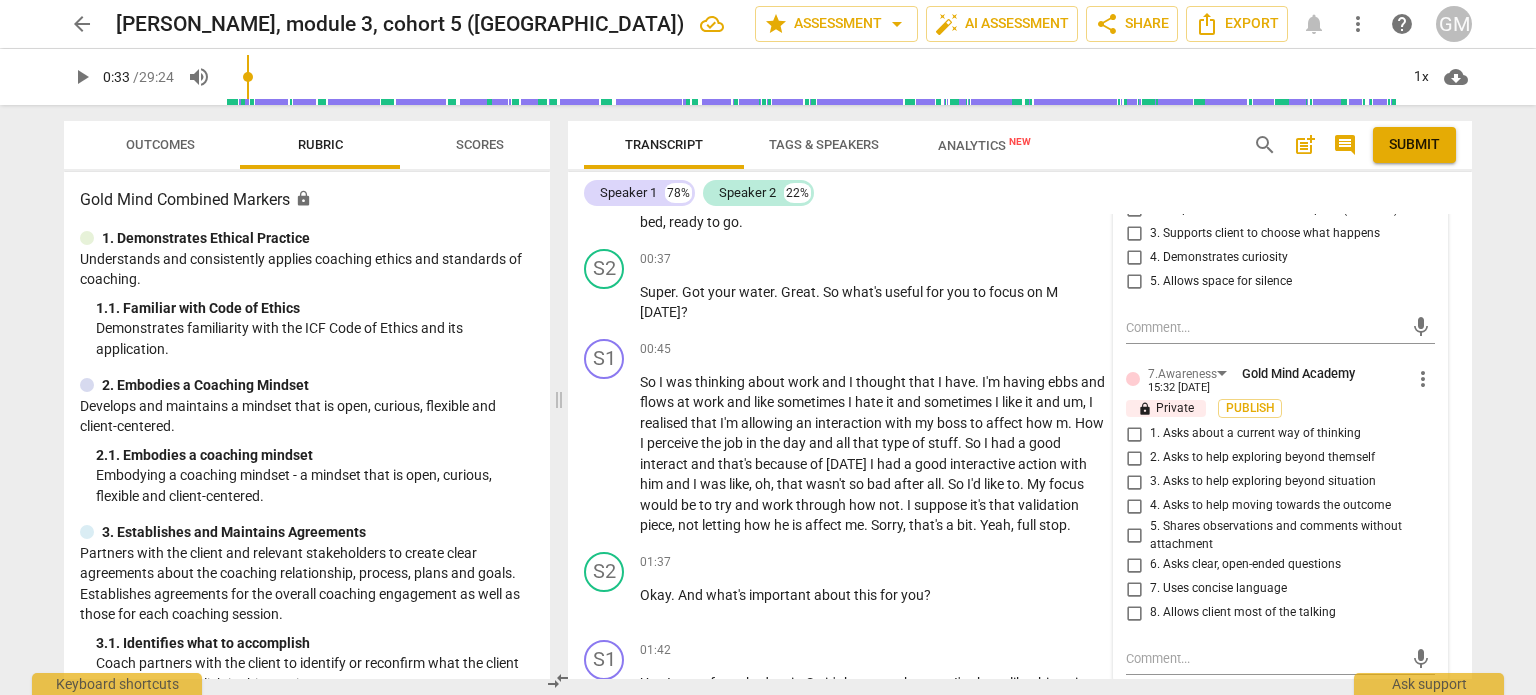 scroll, scrollTop: 777, scrollLeft: 0, axis: vertical 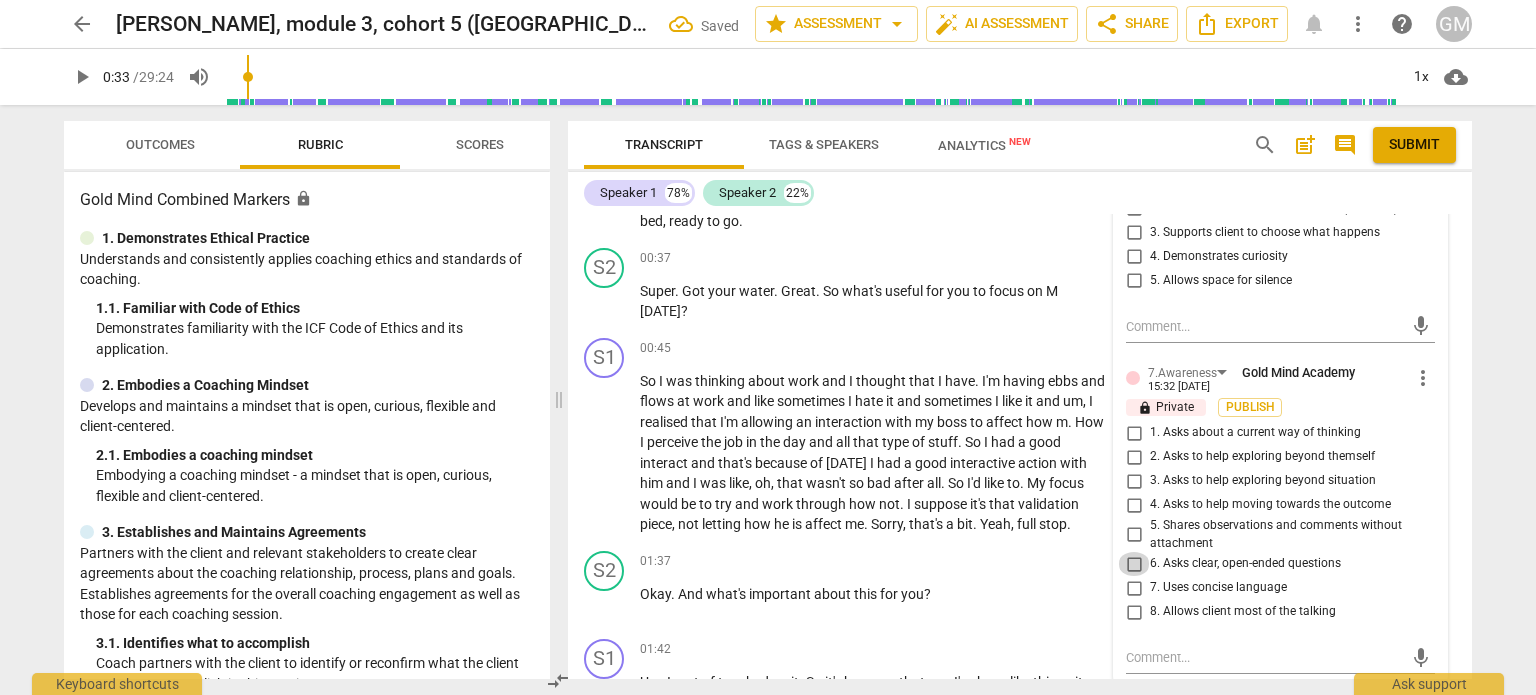 click on "6. Asks clear, open-ended questions" at bounding box center [1134, 564] 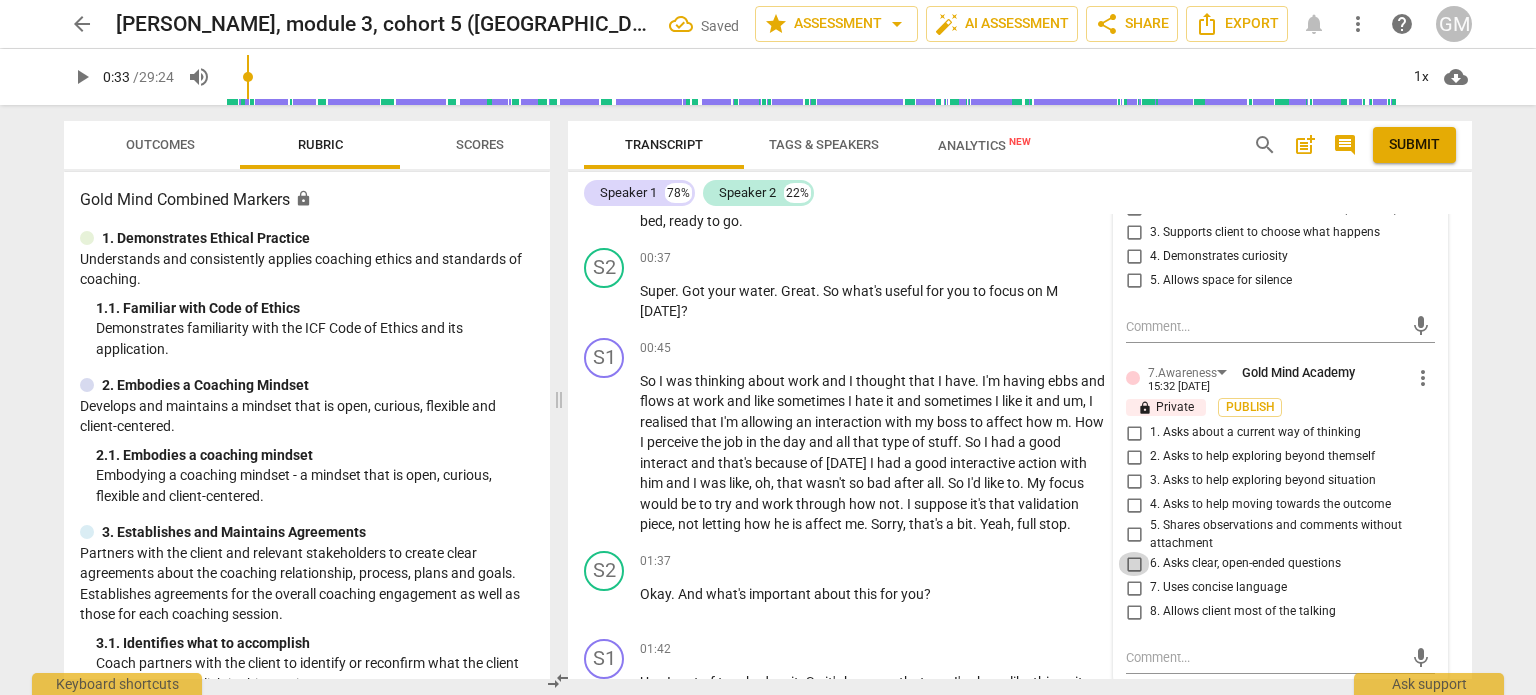 checkbox on "true" 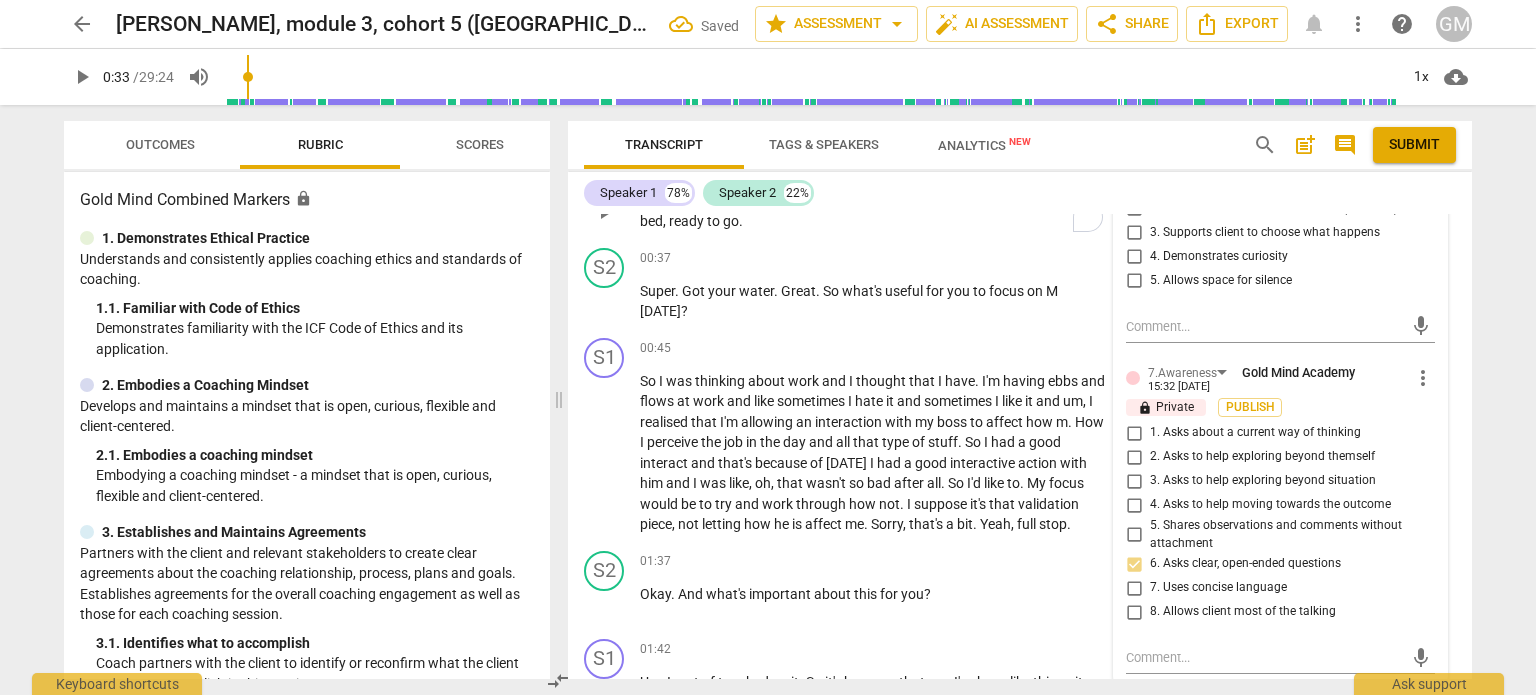 click on "ready" at bounding box center (688, 221) 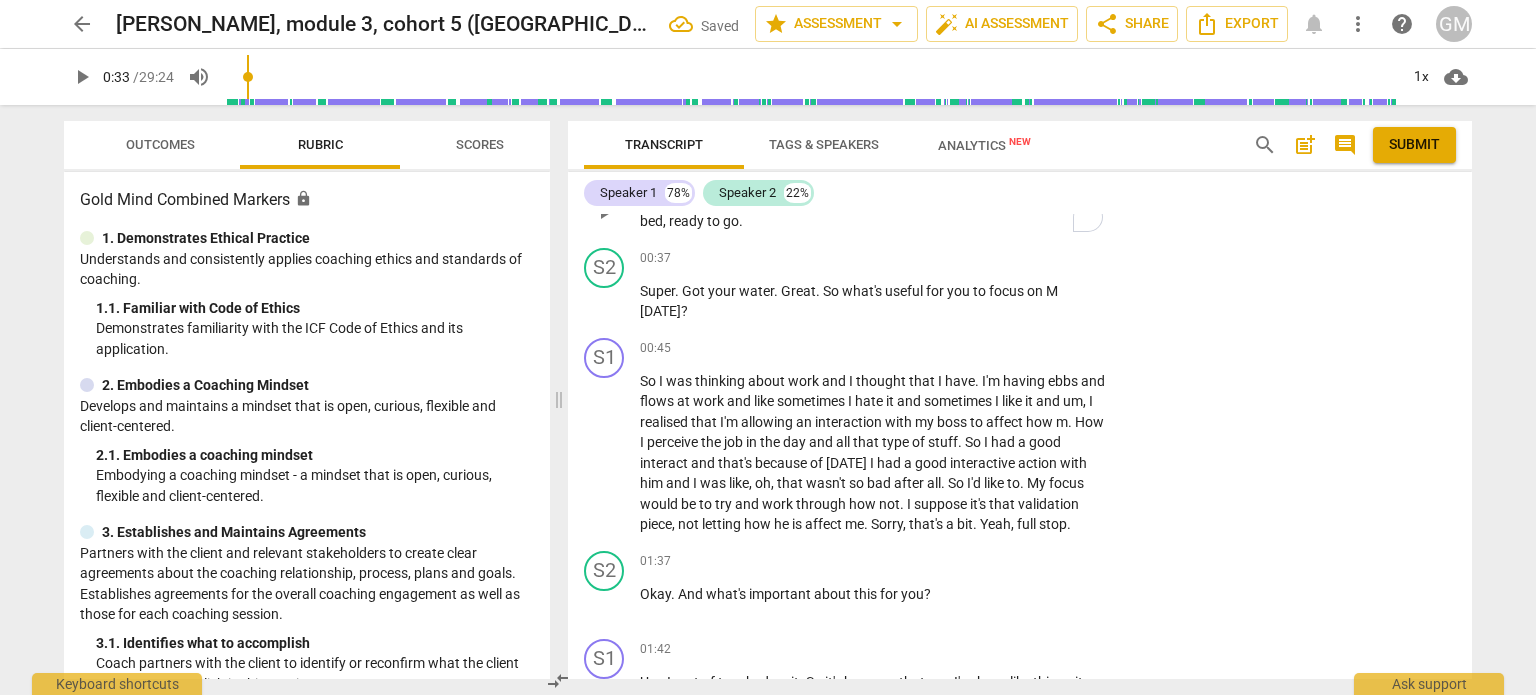 scroll, scrollTop: 752, scrollLeft: 0, axis: vertical 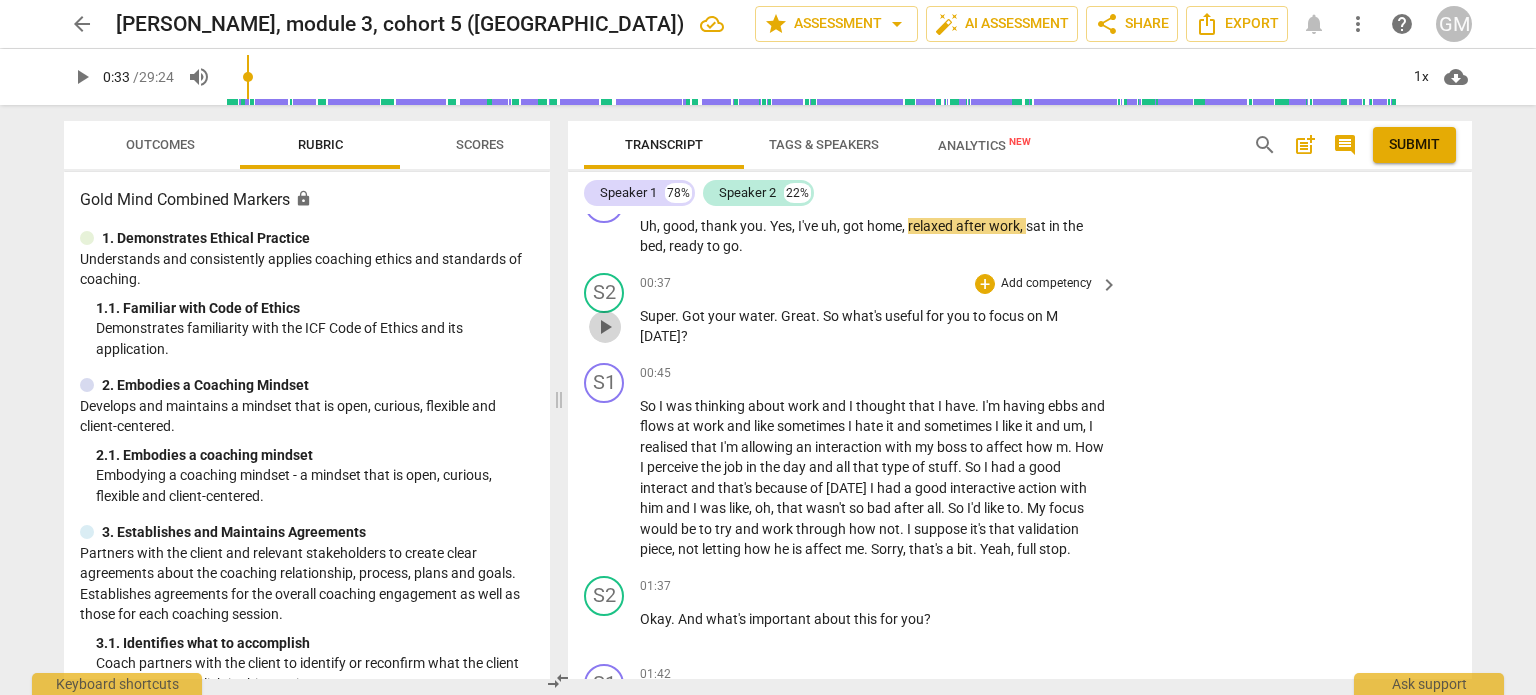 click on "play_arrow" at bounding box center [605, 327] 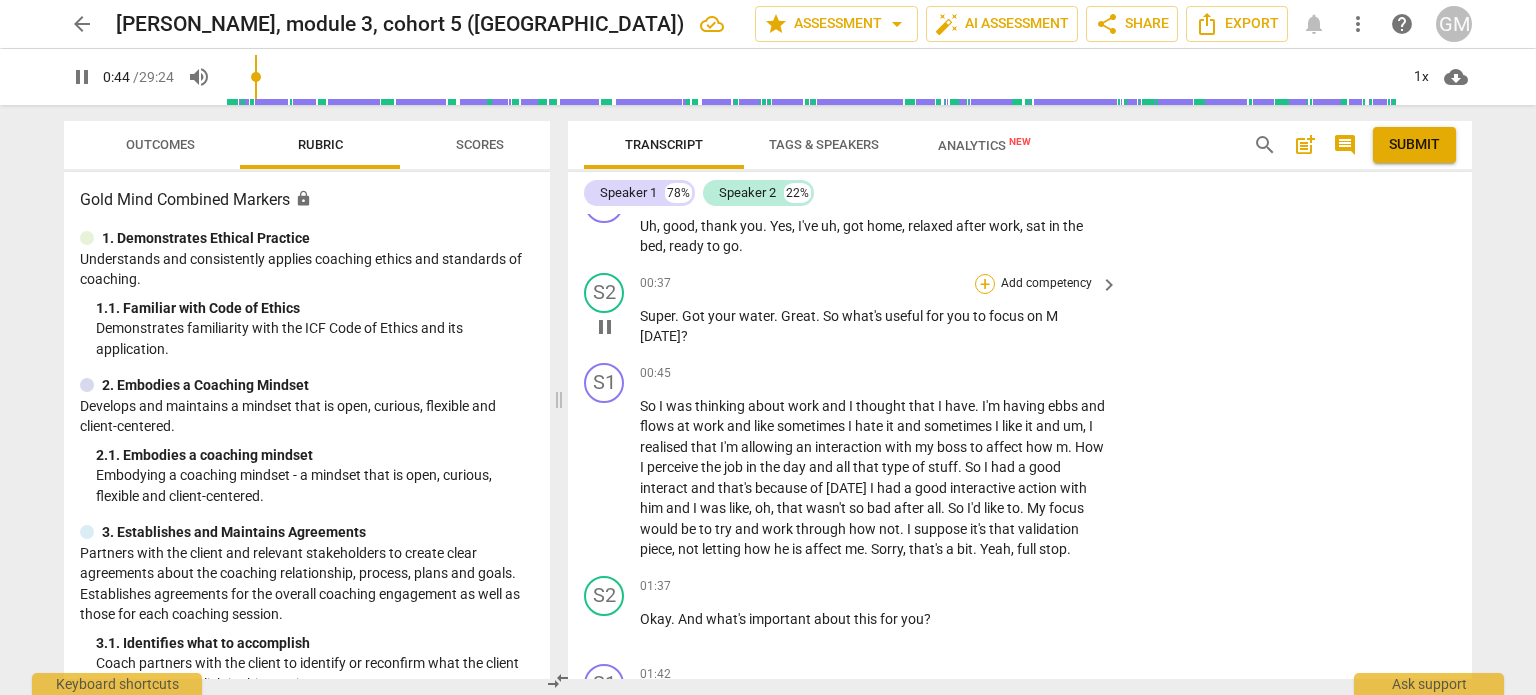click on "+" at bounding box center (985, 284) 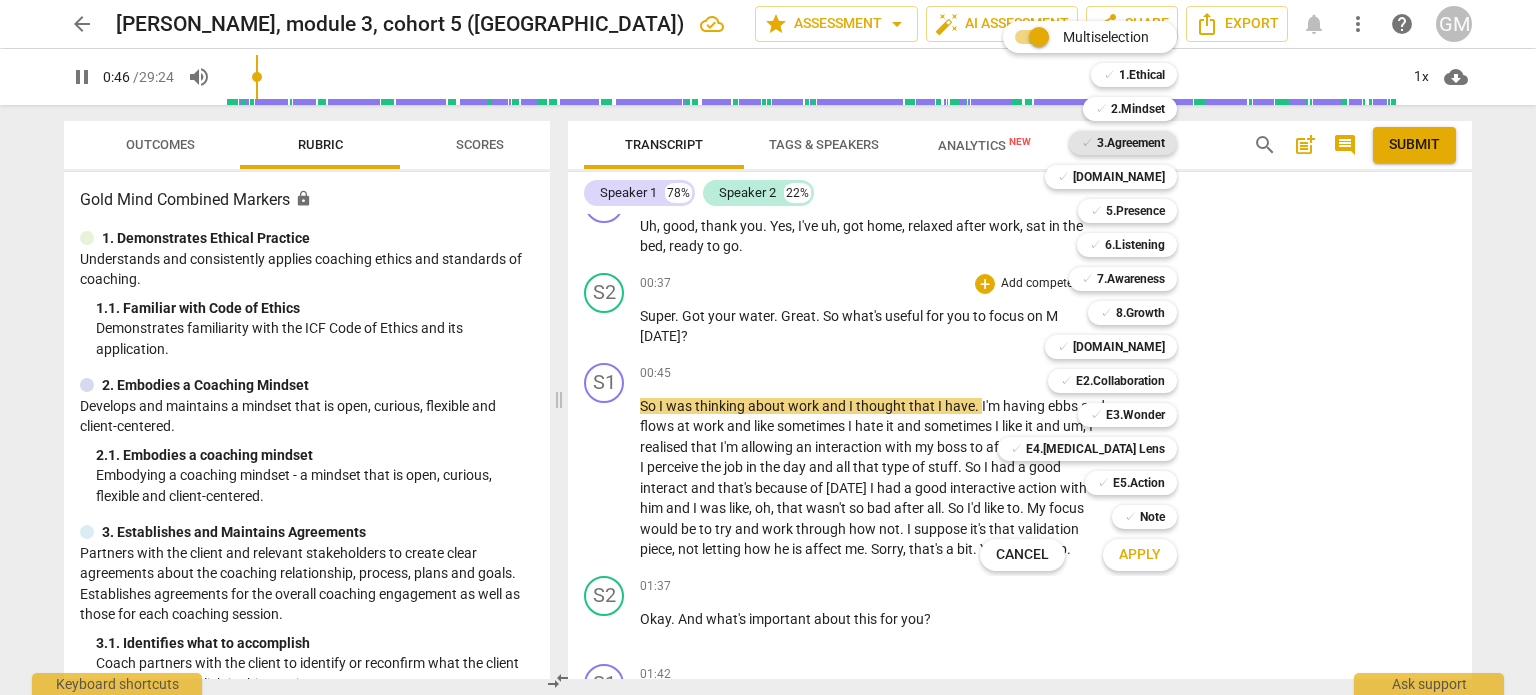 click on "3.Agreement" at bounding box center (1131, 143) 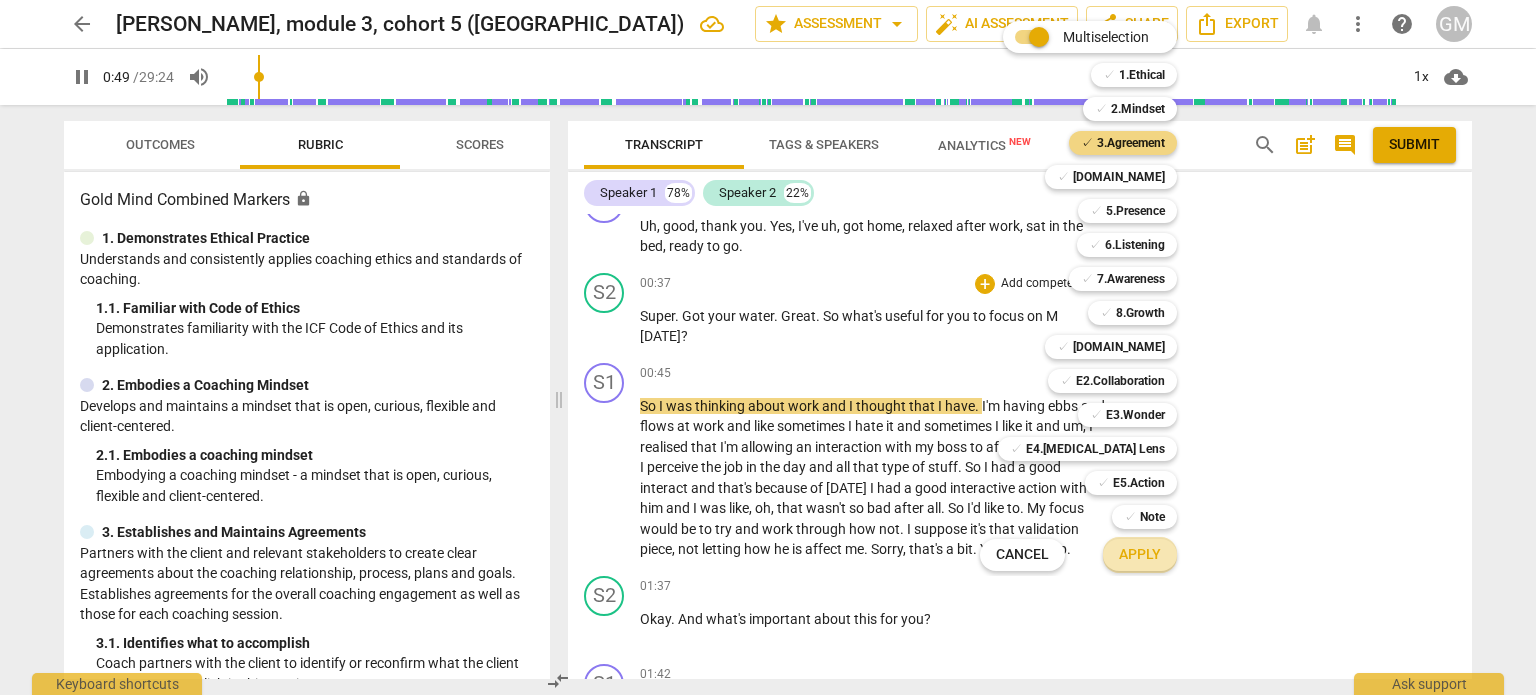 click on "Apply" at bounding box center (1140, 555) 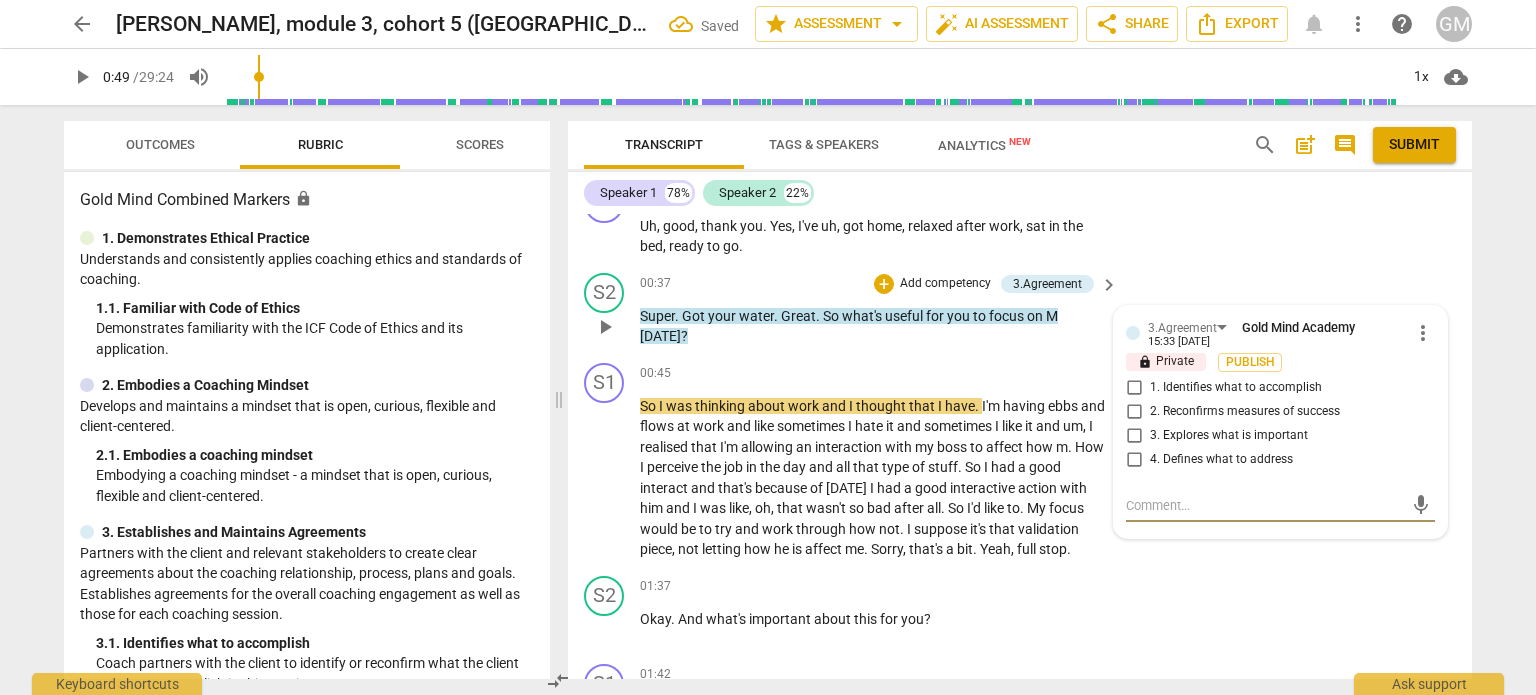 click on "1. Identifies what to accomplish" at bounding box center (1134, 388) 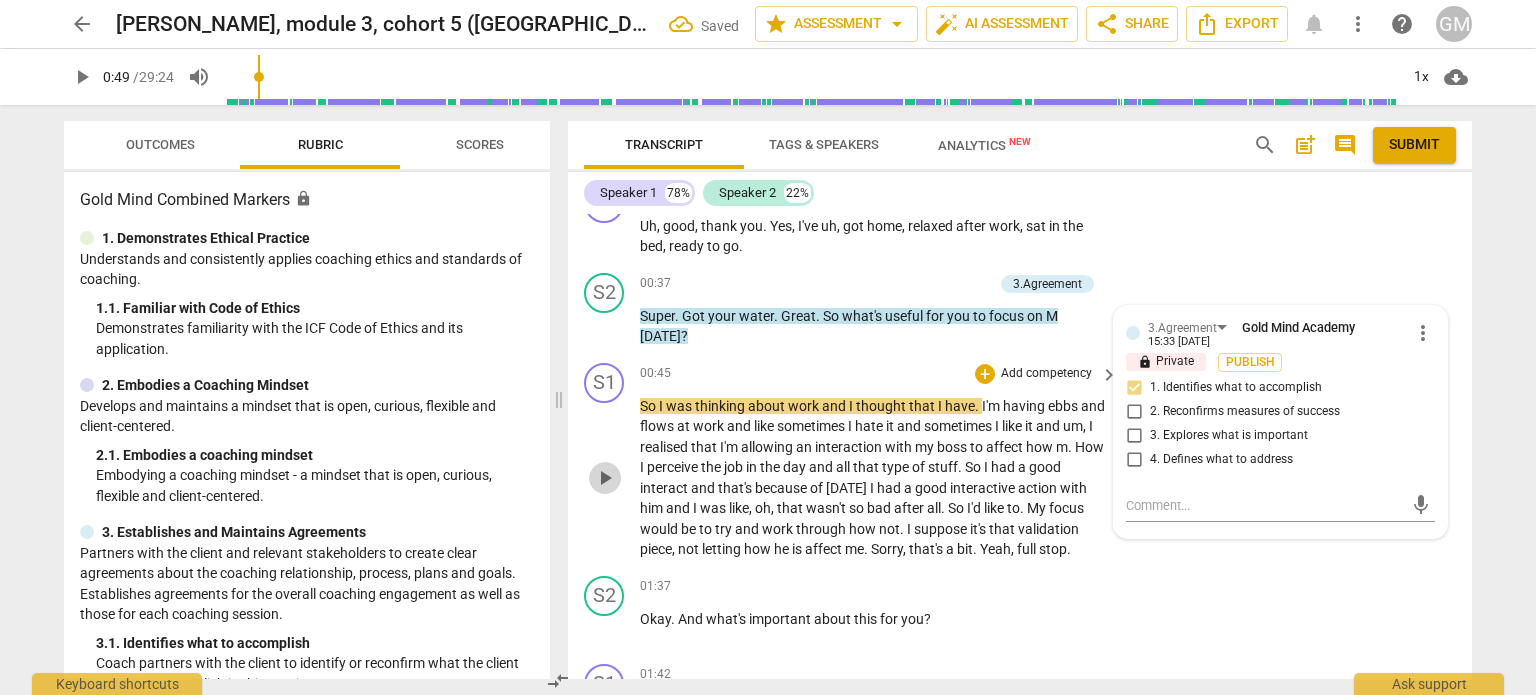 click on "play_arrow" at bounding box center [605, 478] 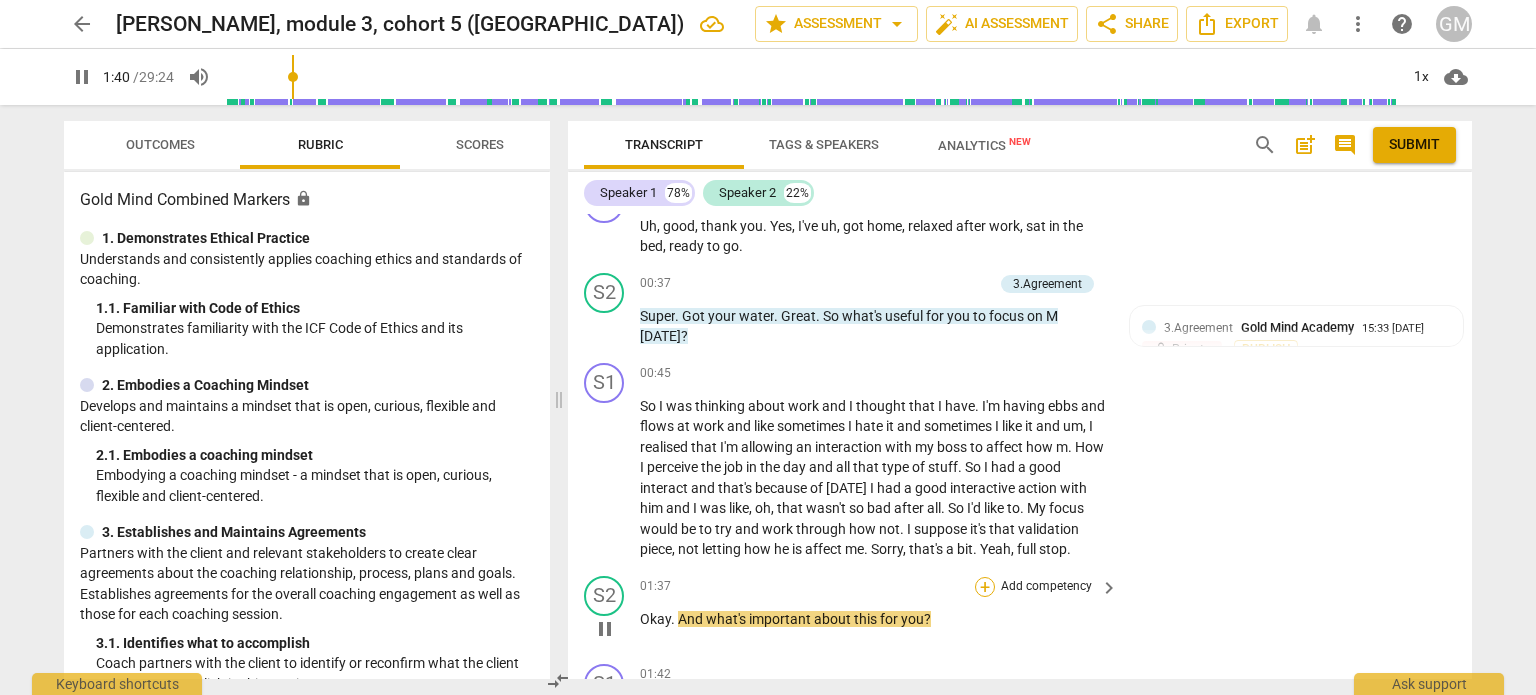 click on "+" at bounding box center [985, 587] 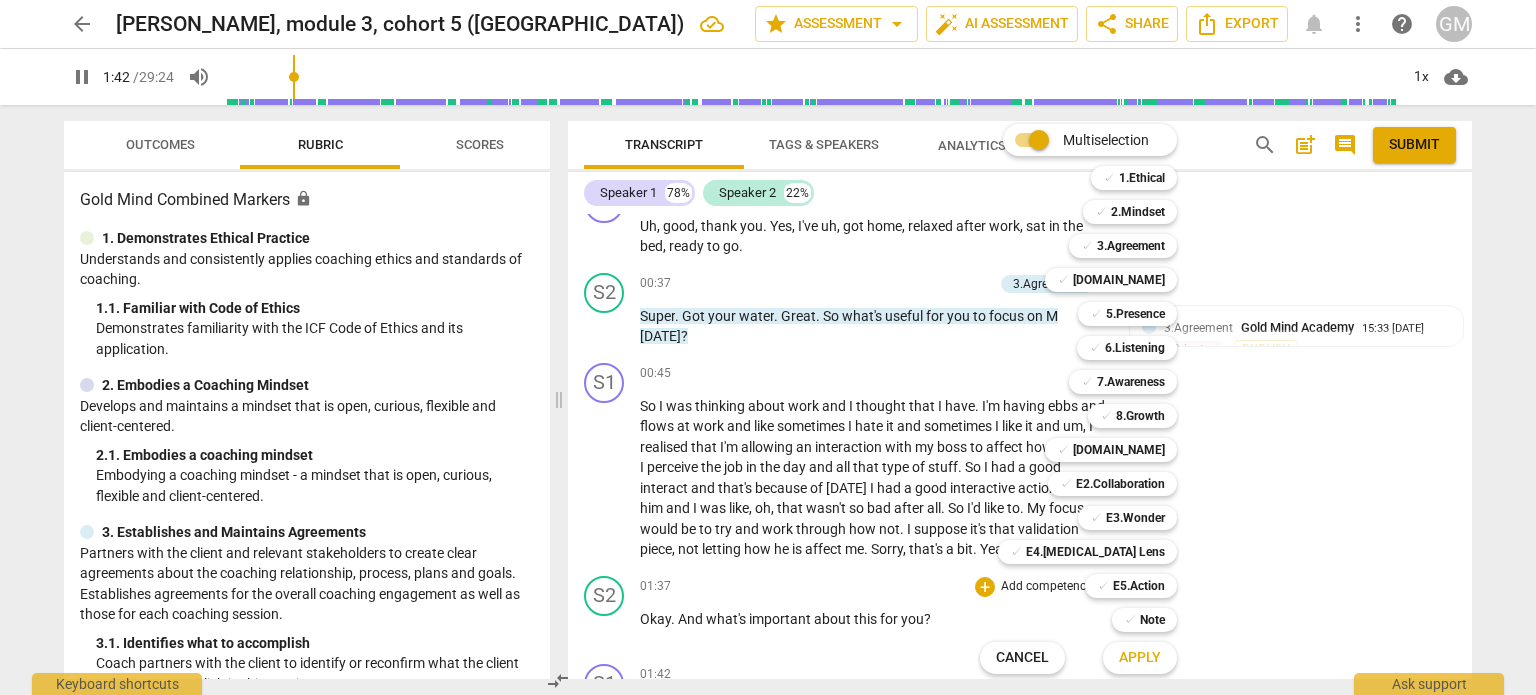 scroll, scrollTop: 1230, scrollLeft: 0, axis: vertical 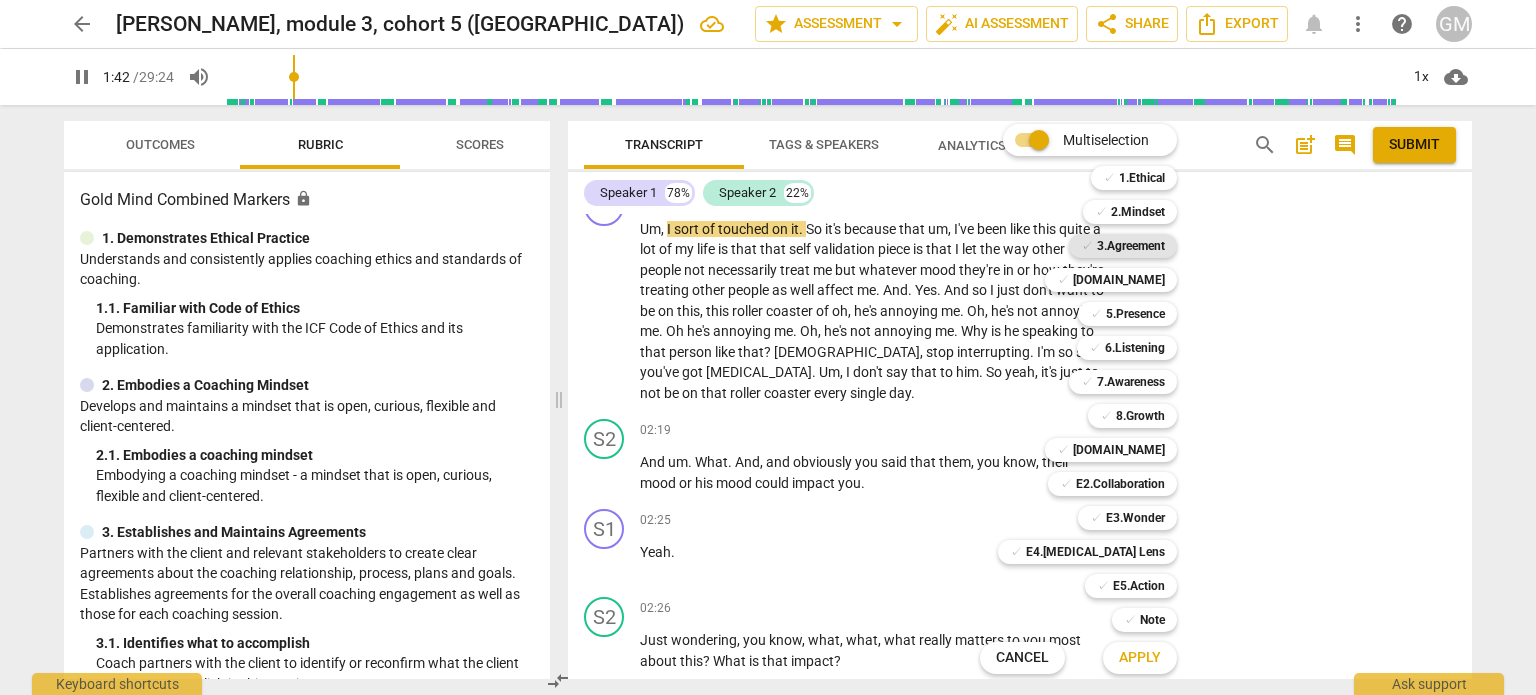 click on "3.Agreement" at bounding box center [1131, 246] 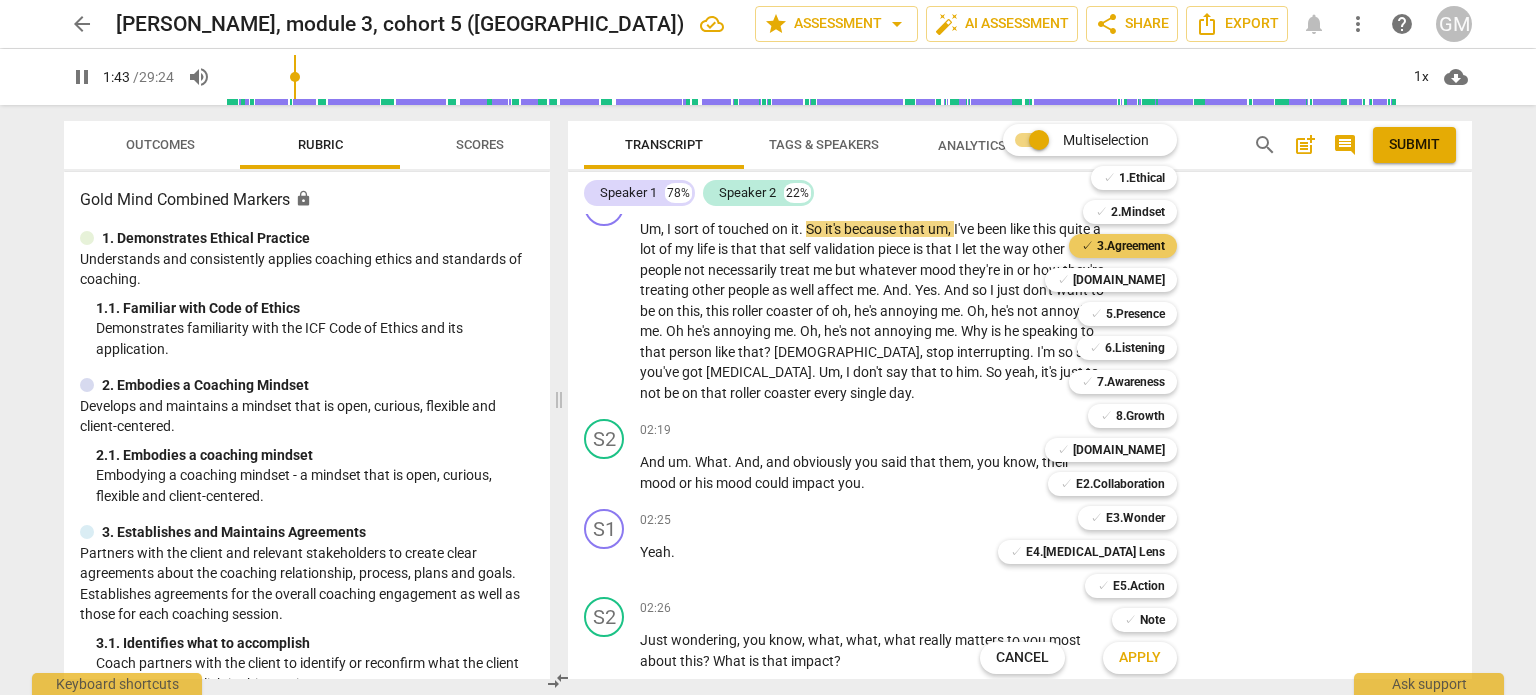 click on "3.Agreement" at bounding box center (1131, 246) 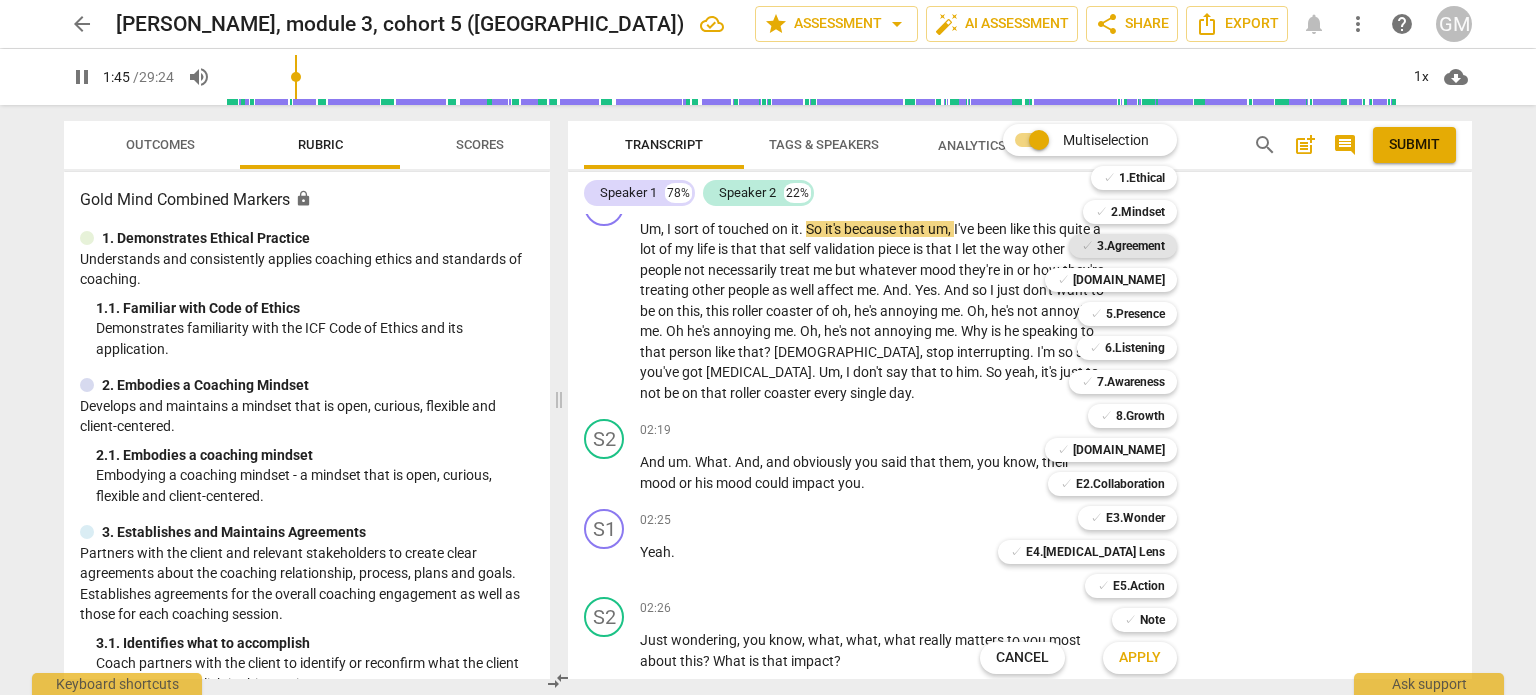 click on "3.Agreement" at bounding box center (1131, 246) 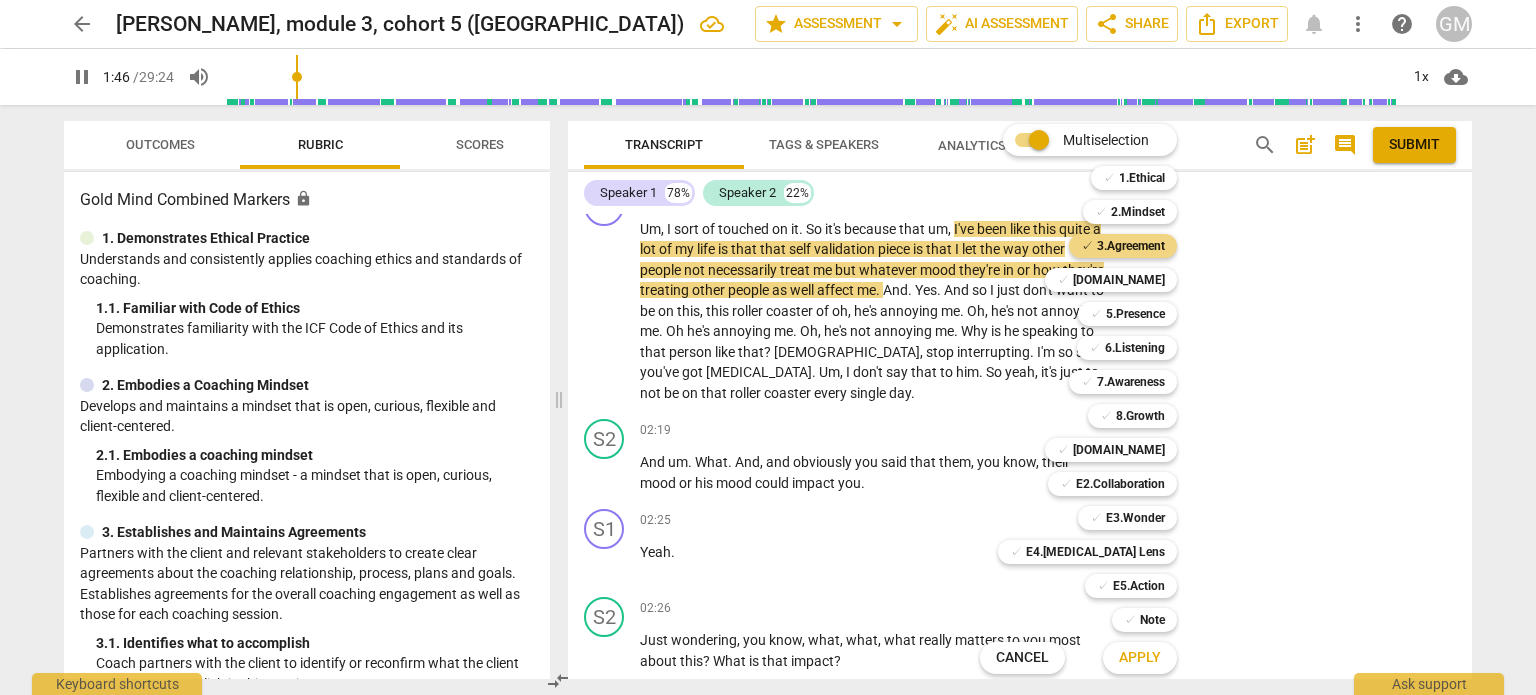 click on "Apply" at bounding box center [1140, 658] 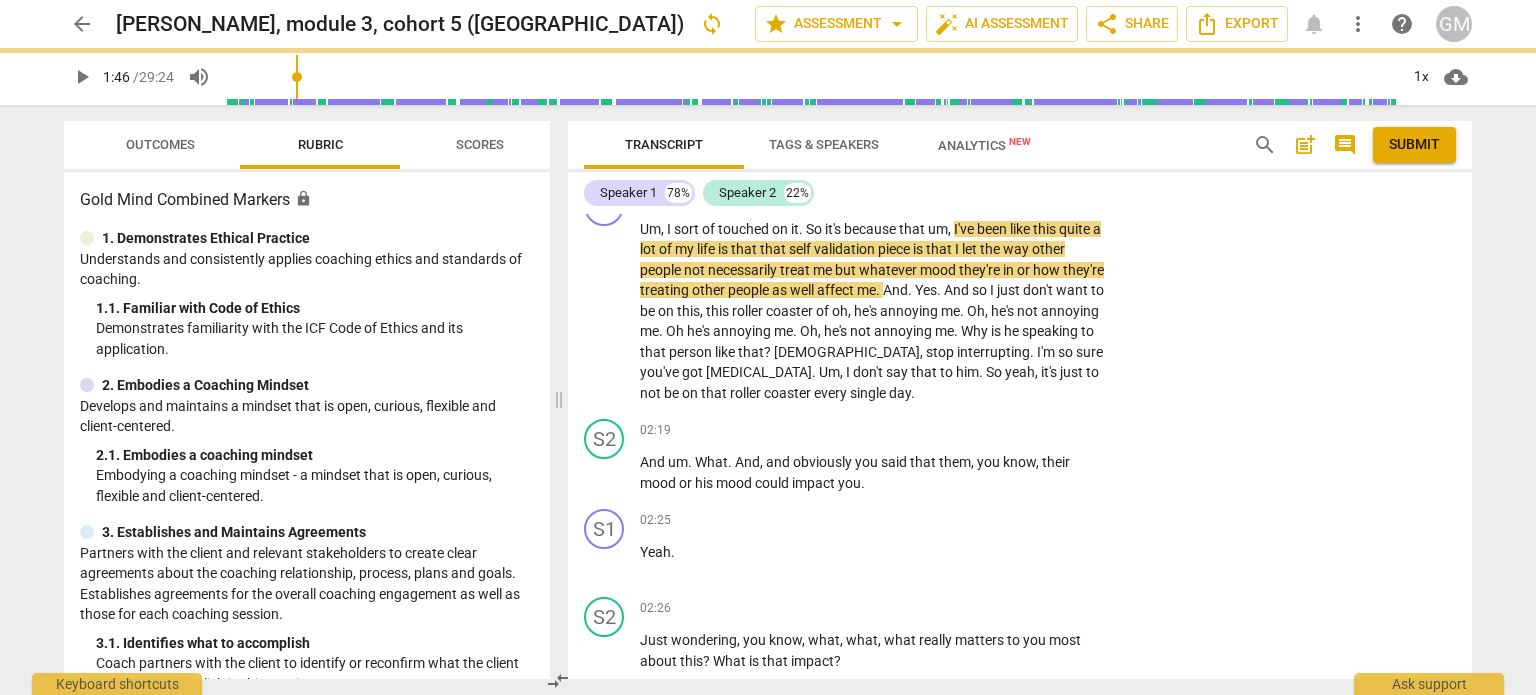 type on "107" 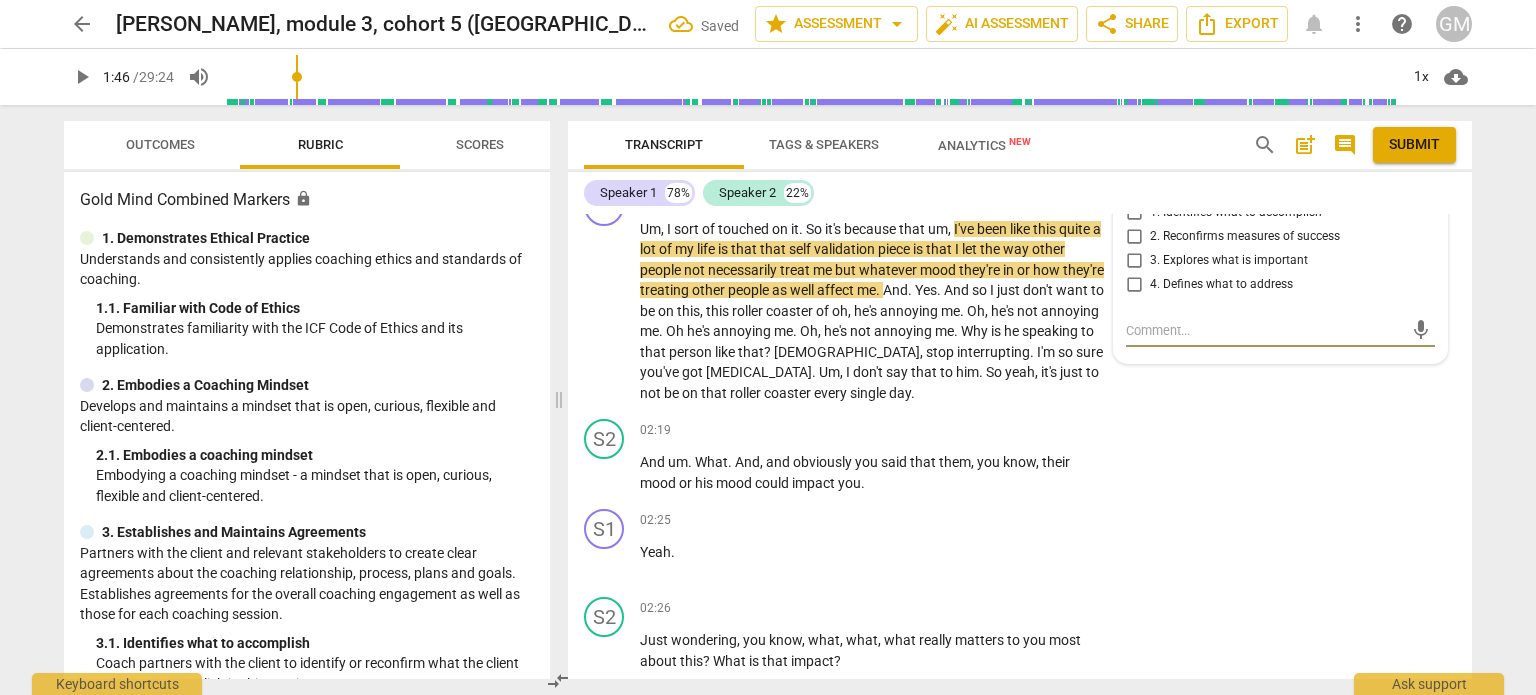 click on "3. Explores what is important" at bounding box center [1134, 261] 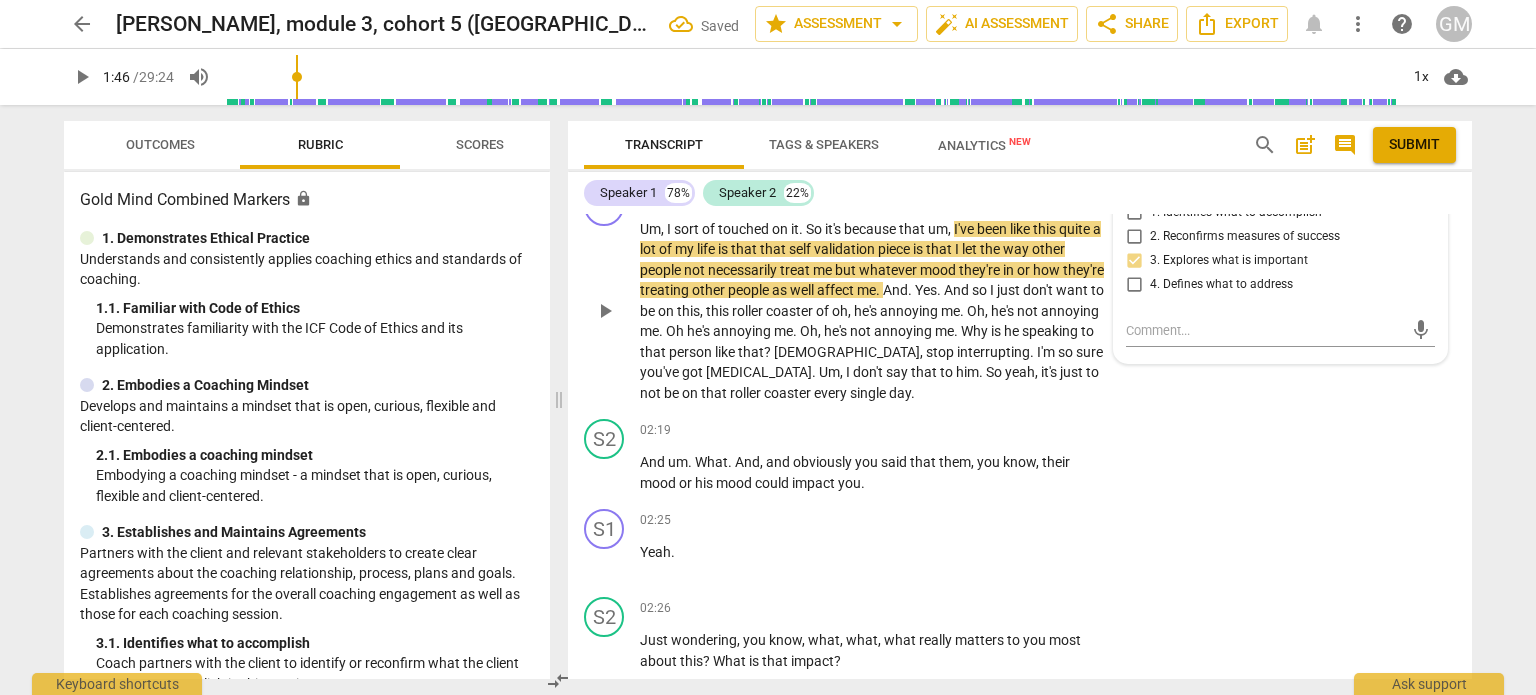 click on "play_arrow" at bounding box center [605, 311] 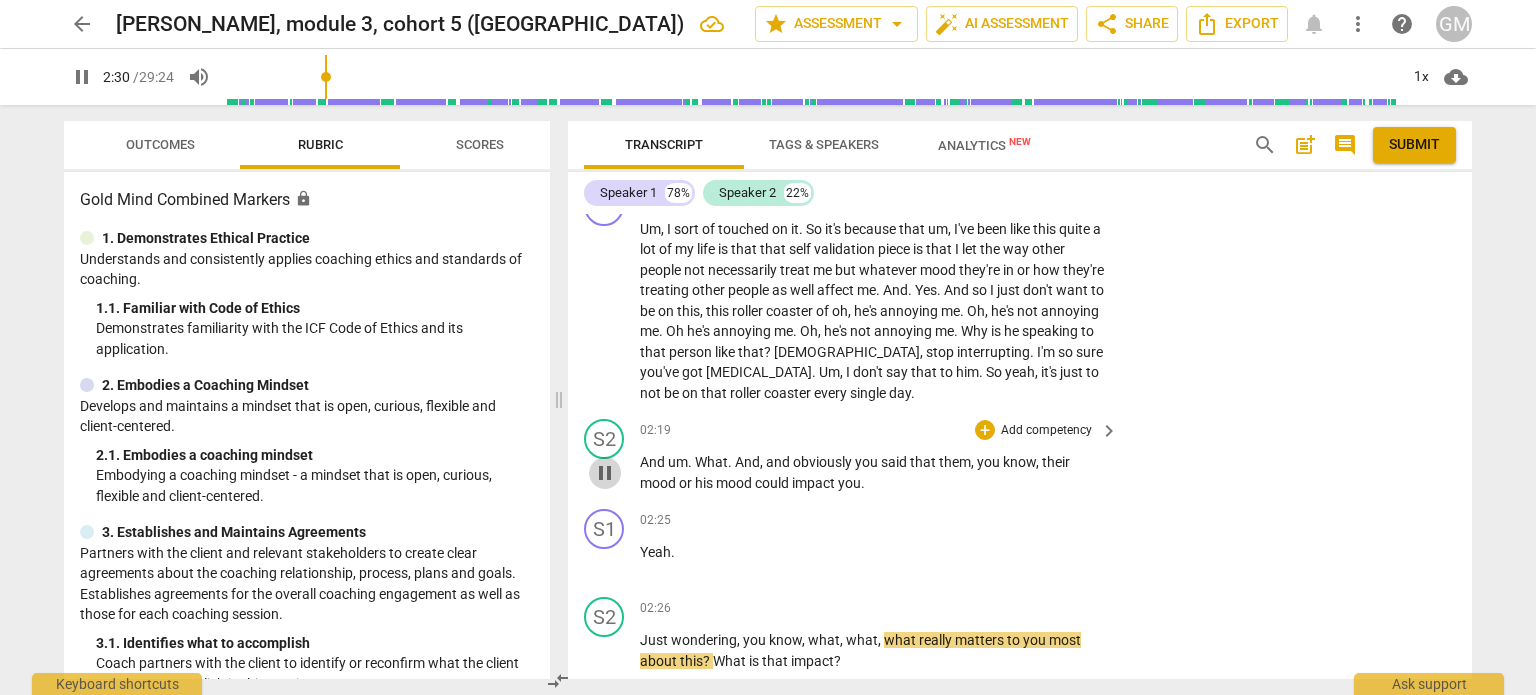 click on "pause" at bounding box center (605, 473) 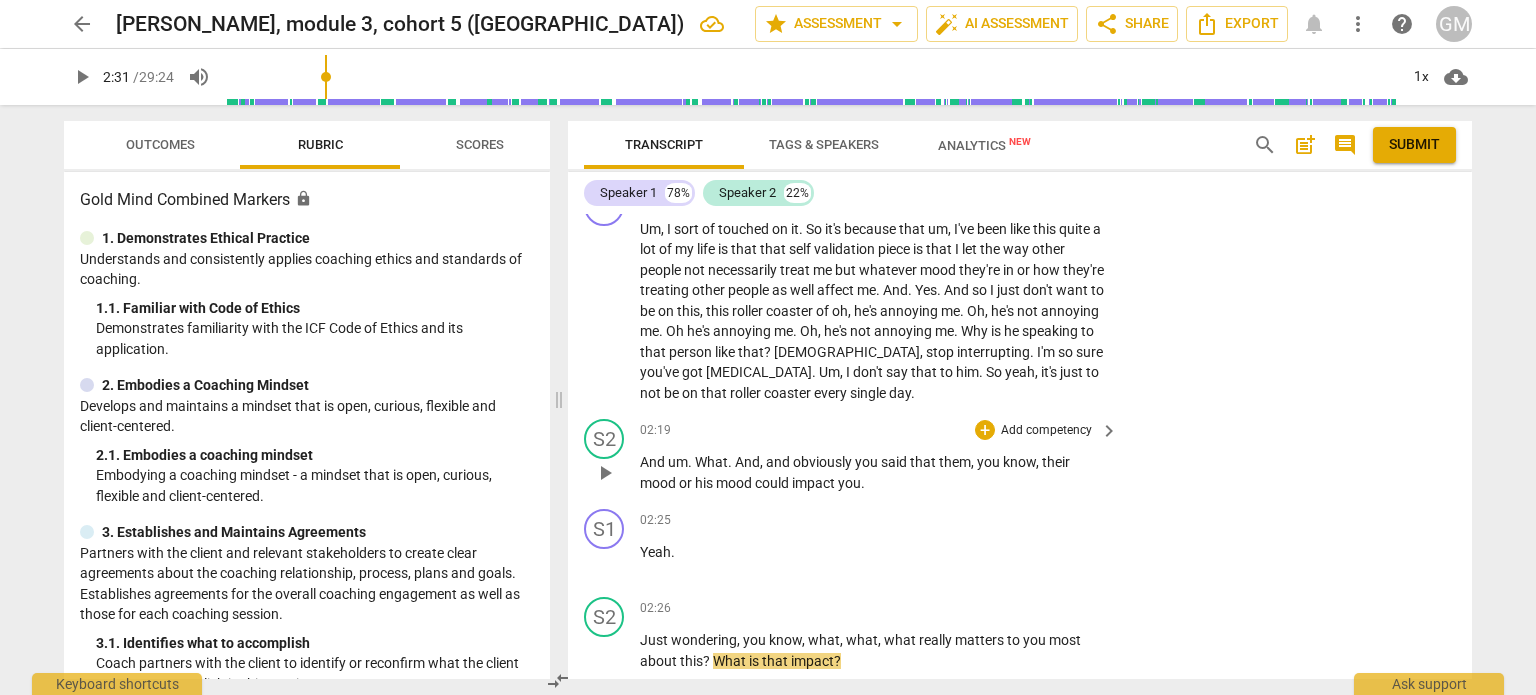 click on "+ Add competency" at bounding box center (1034, 430) 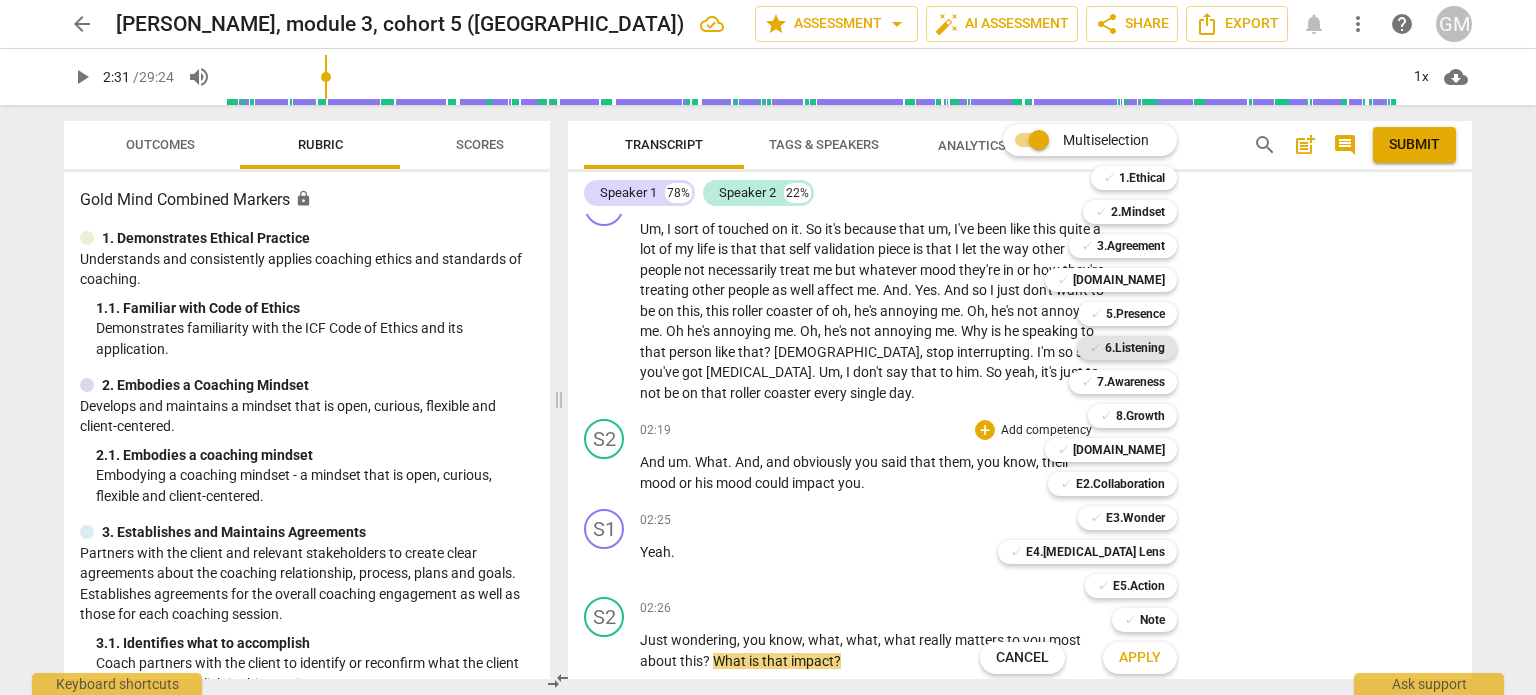 click on "6.Listening" at bounding box center (1135, 348) 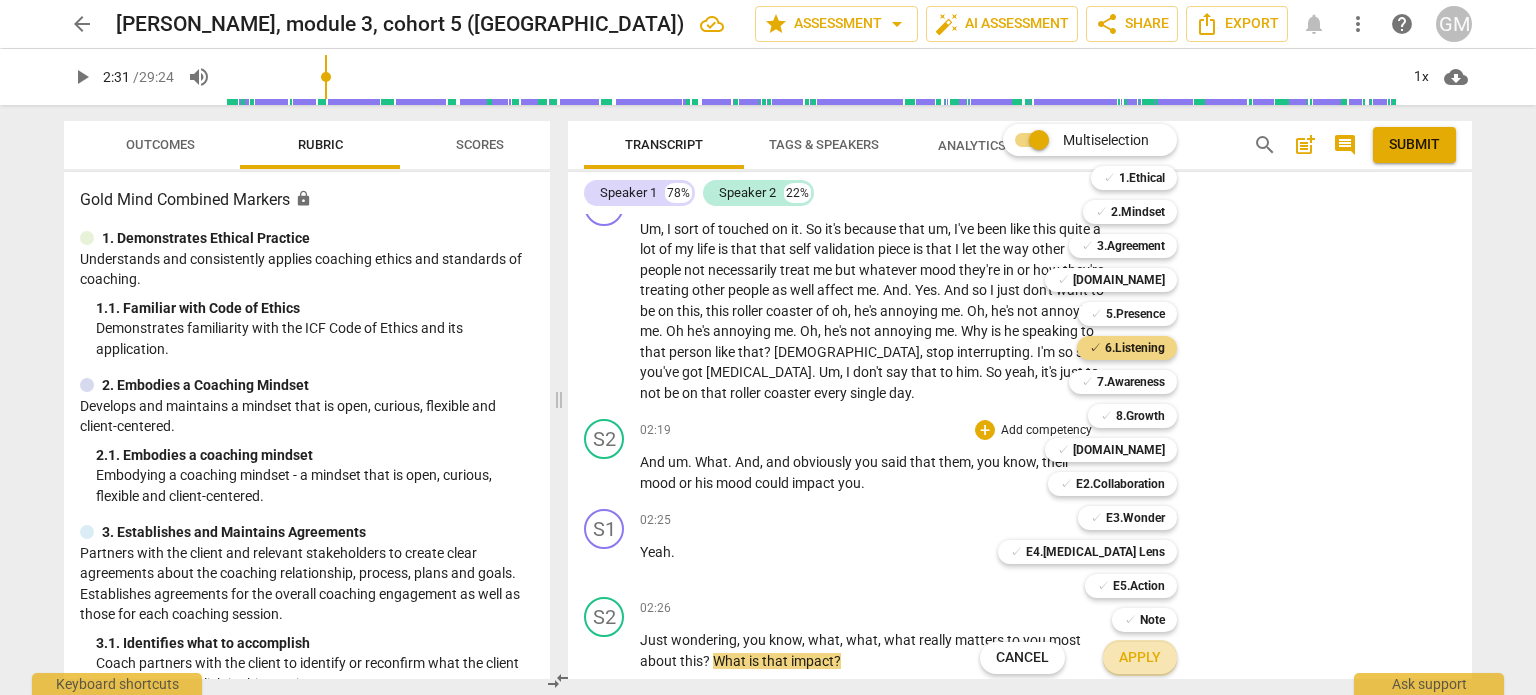 click on "Apply" at bounding box center (1140, 658) 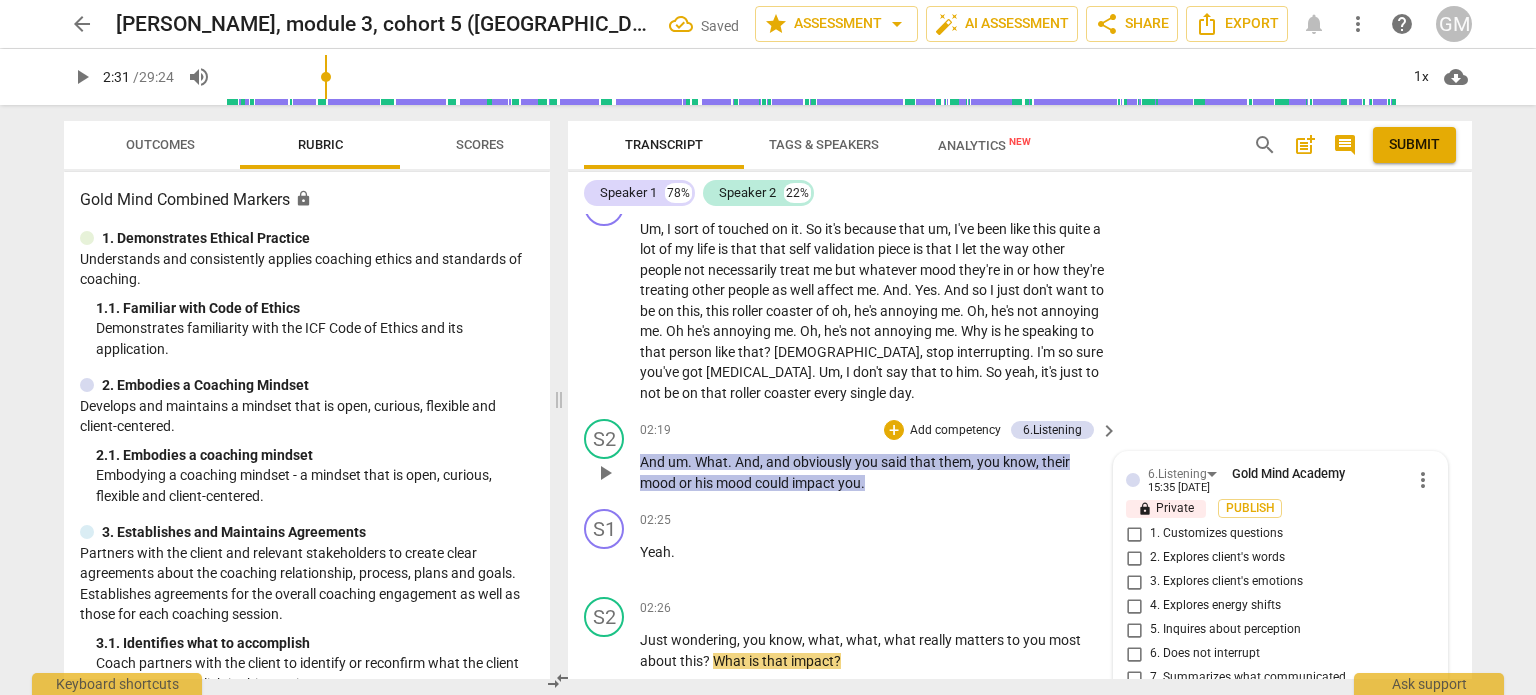scroll, scrollTop: 1501, scrollLeft: 0, axis: vertical 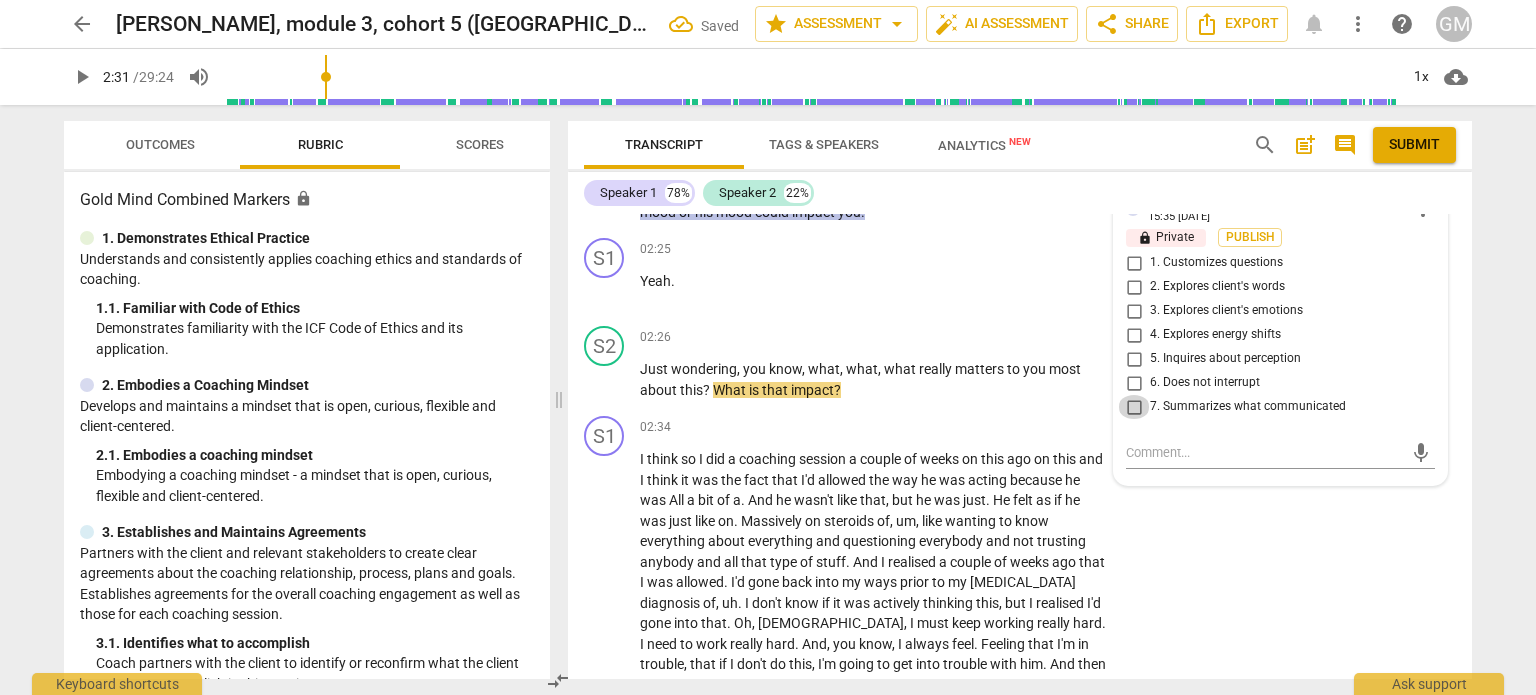click on "7. Summarizes what communicated" at bounding box center (1134, 407) 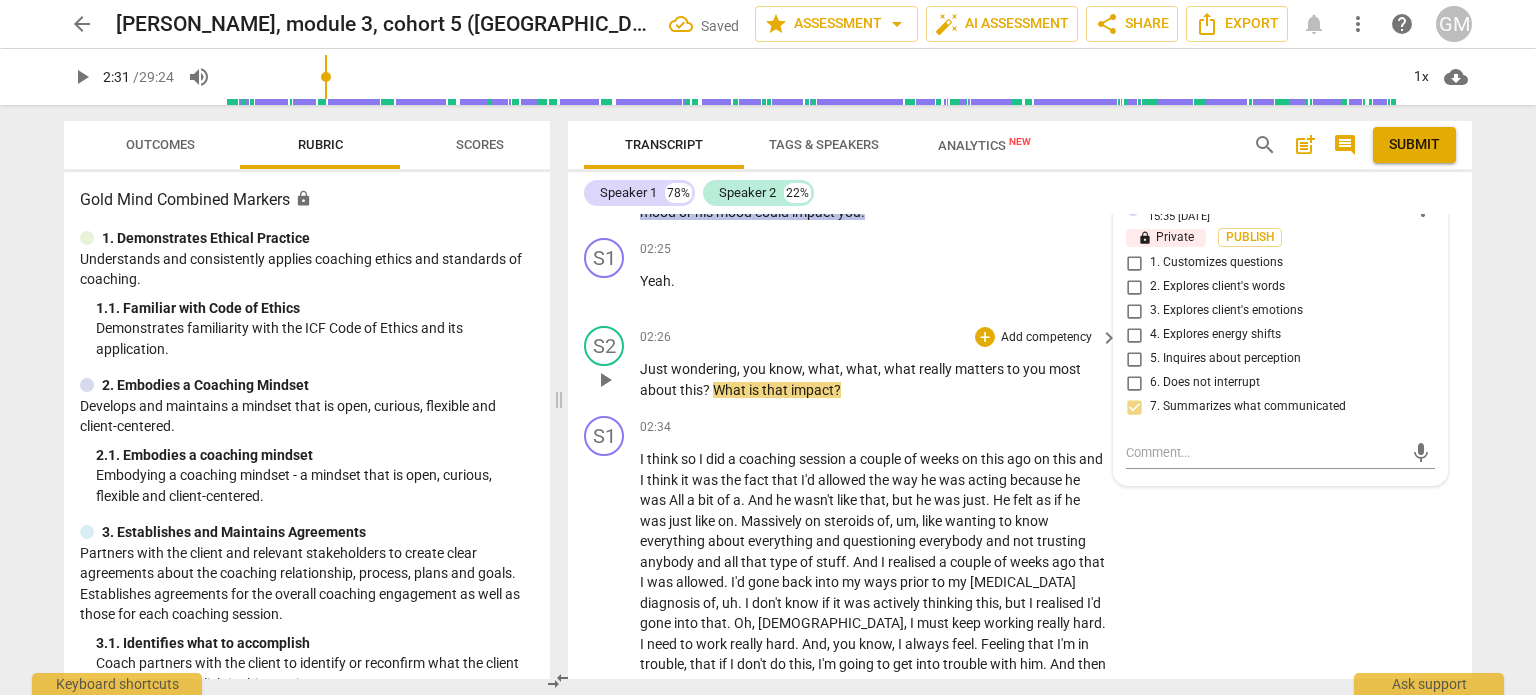 click on "play_arrow" at bounding box center (605, 380) 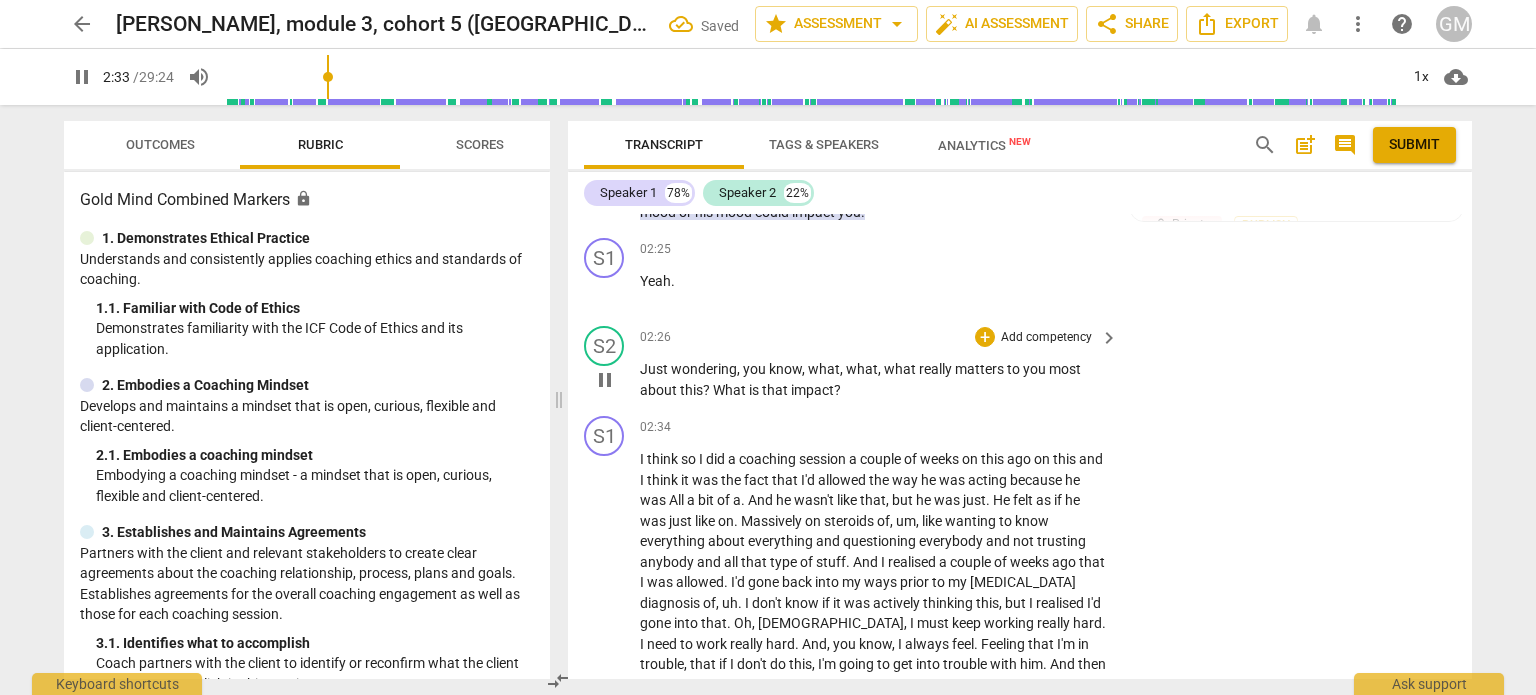 click on "Add competency" at bounding box center [1046, 338] 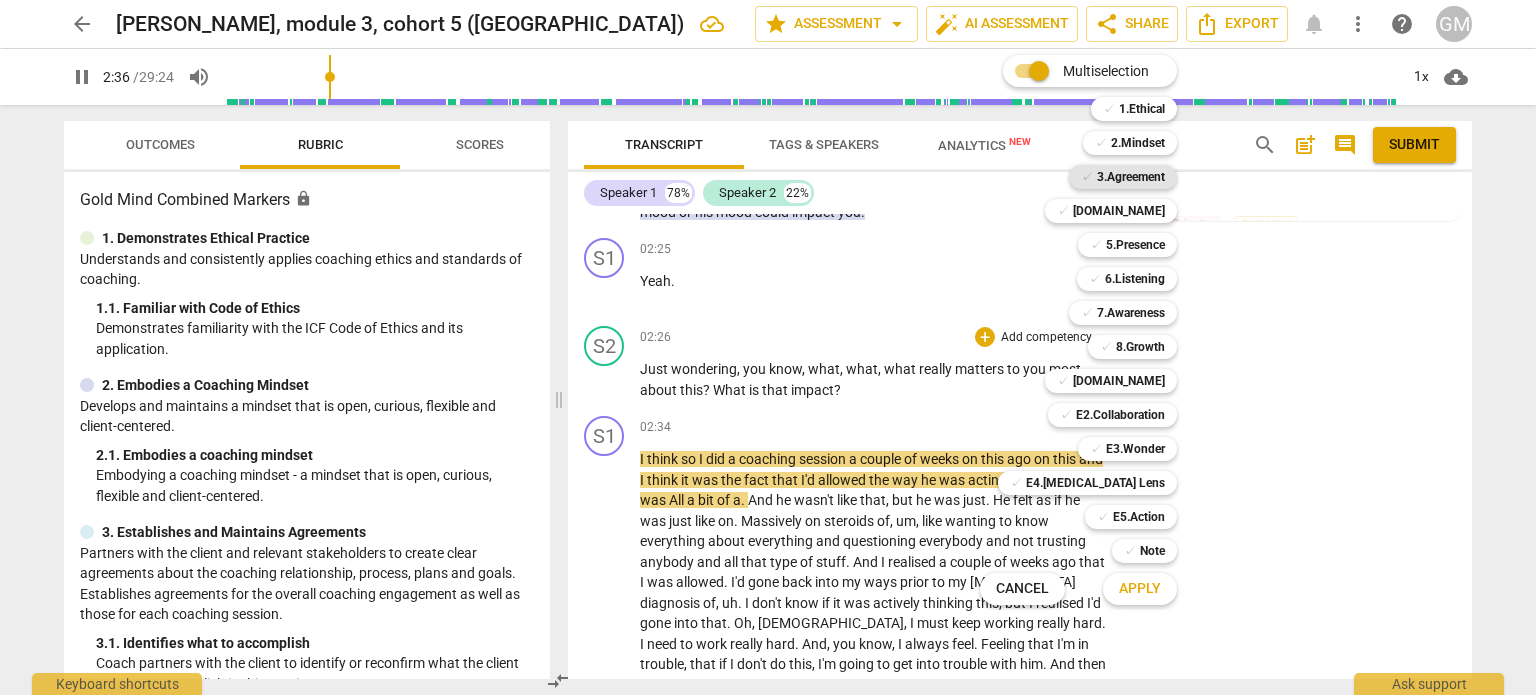 click on "3.Agreement" at bounding box center [1131, 177] 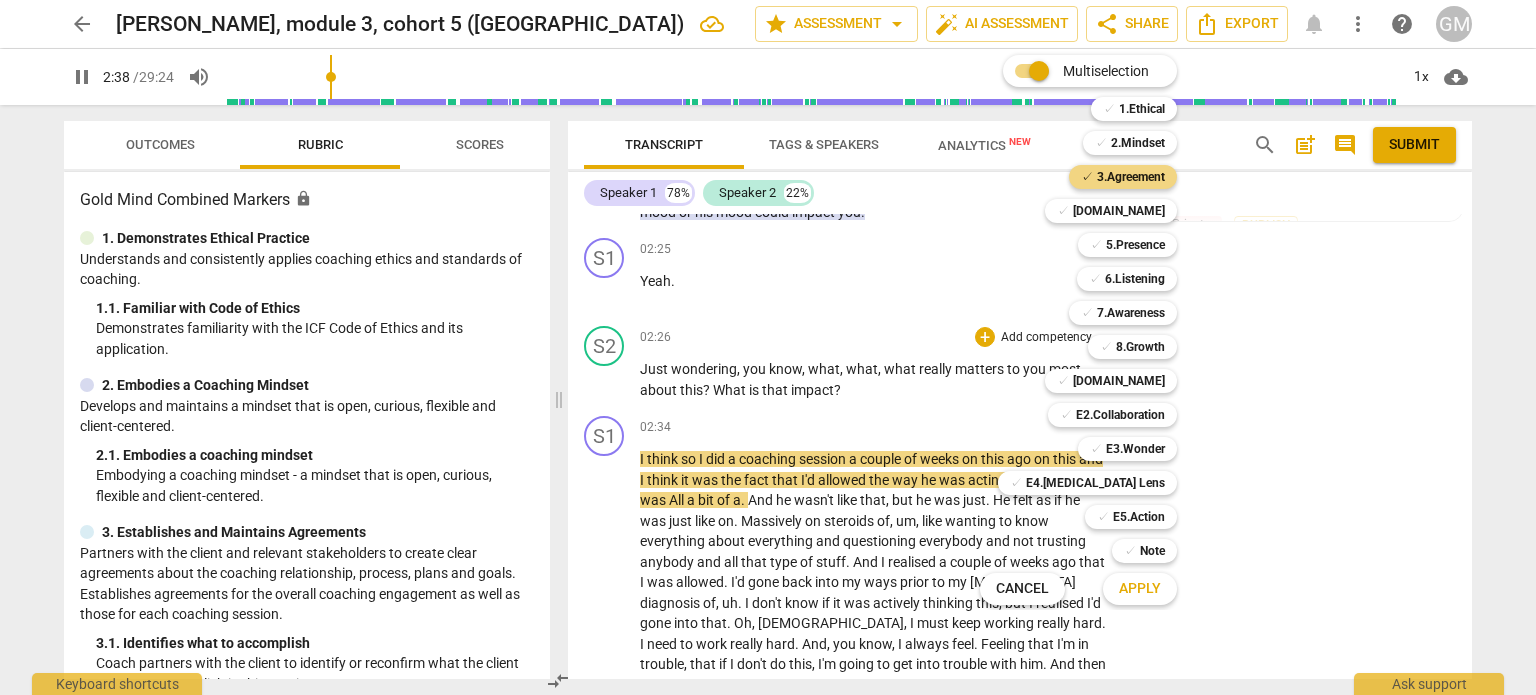 click on "Apply" at bounding box center [1140, 589] 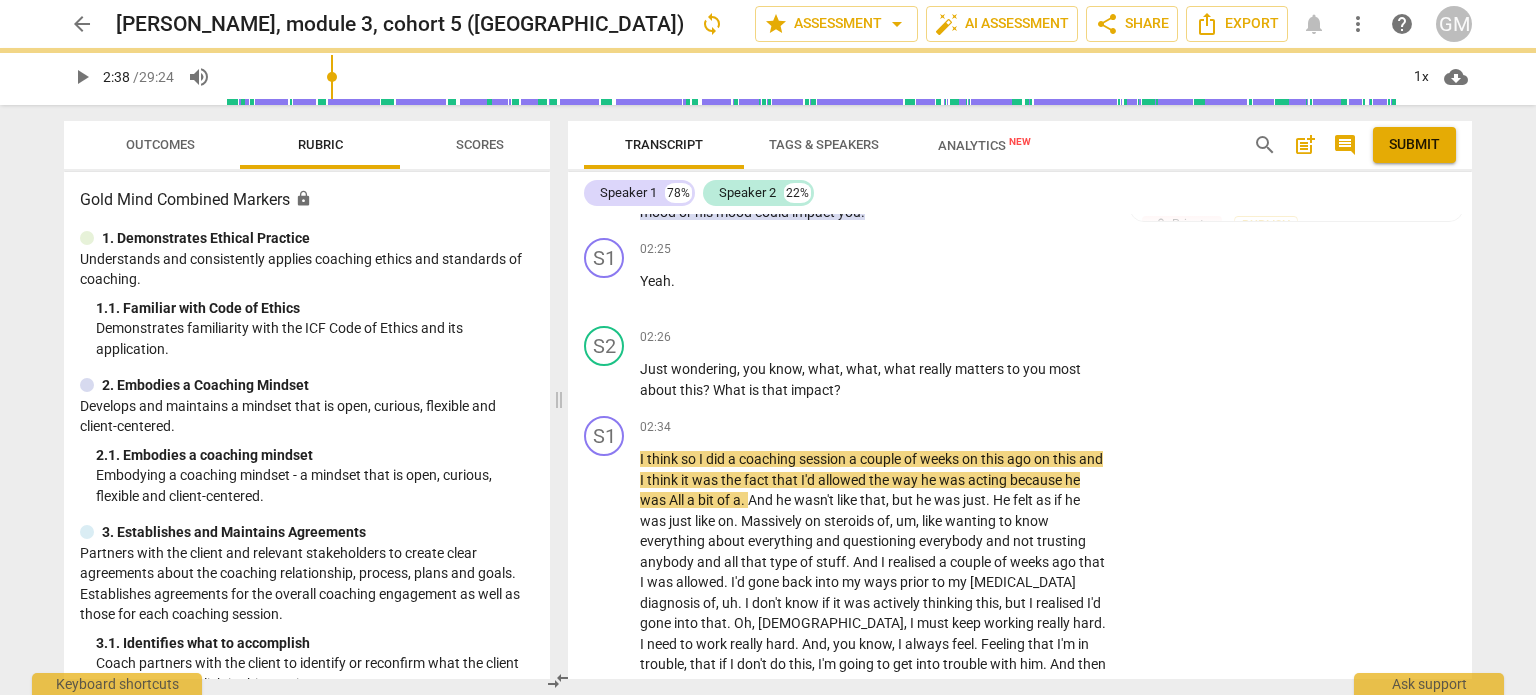type on "159" 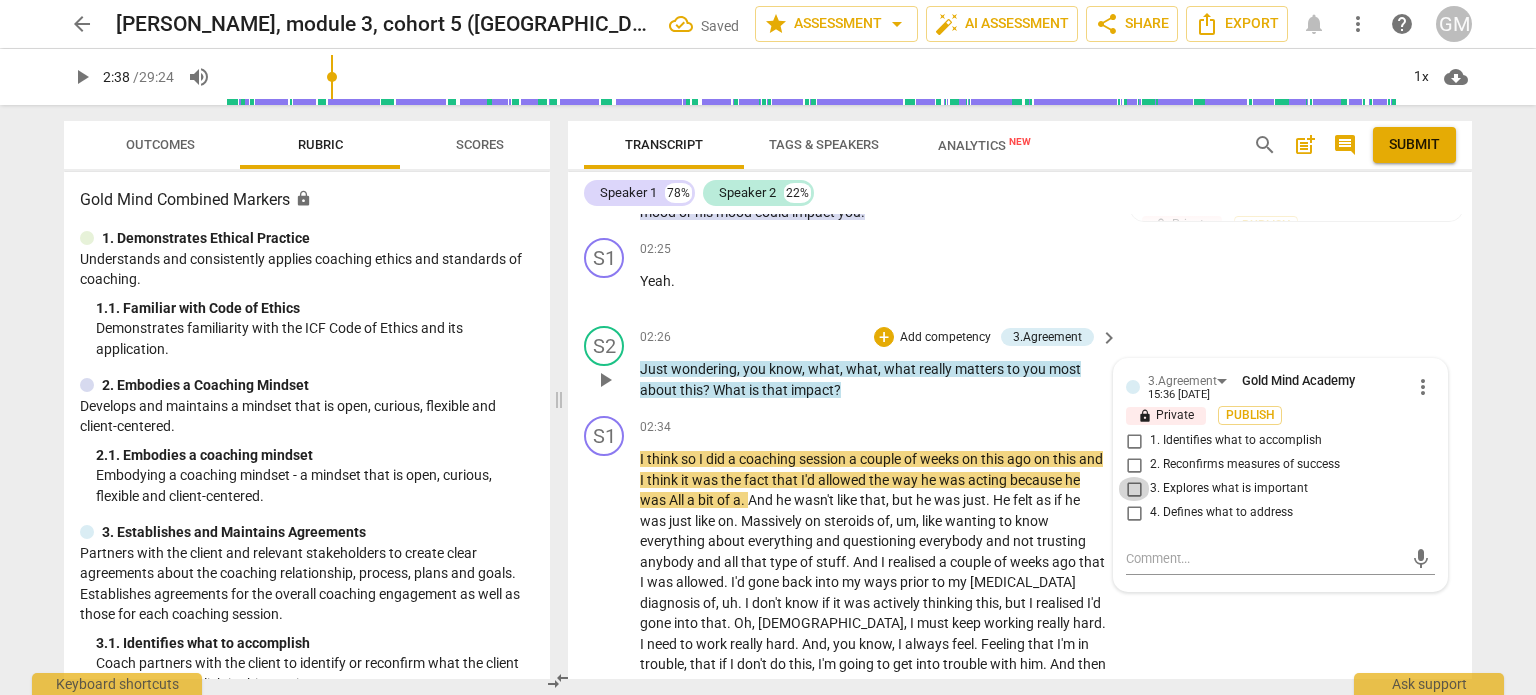 click on "3. Explores what is important" at bounding box center (1134, 489) 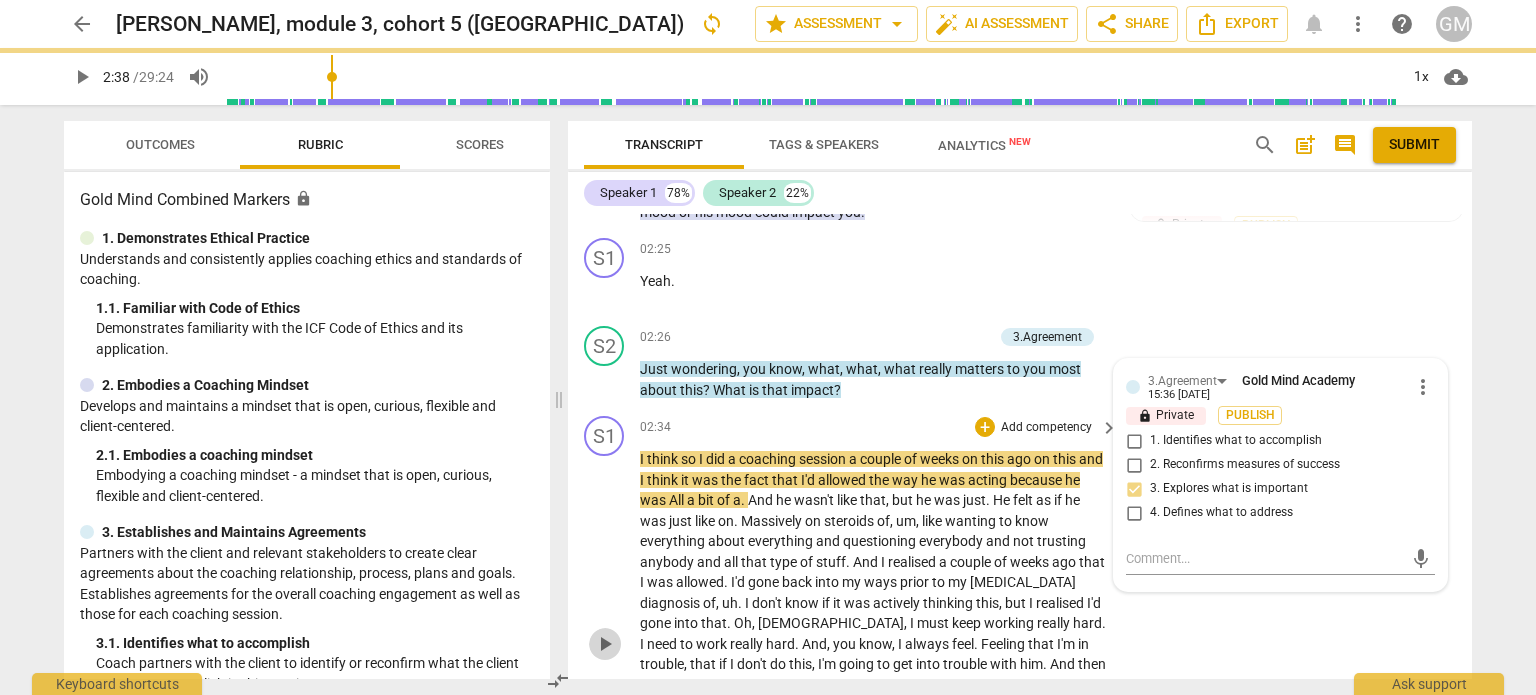 click on "play_arrow" at bounding box center [605, 644] 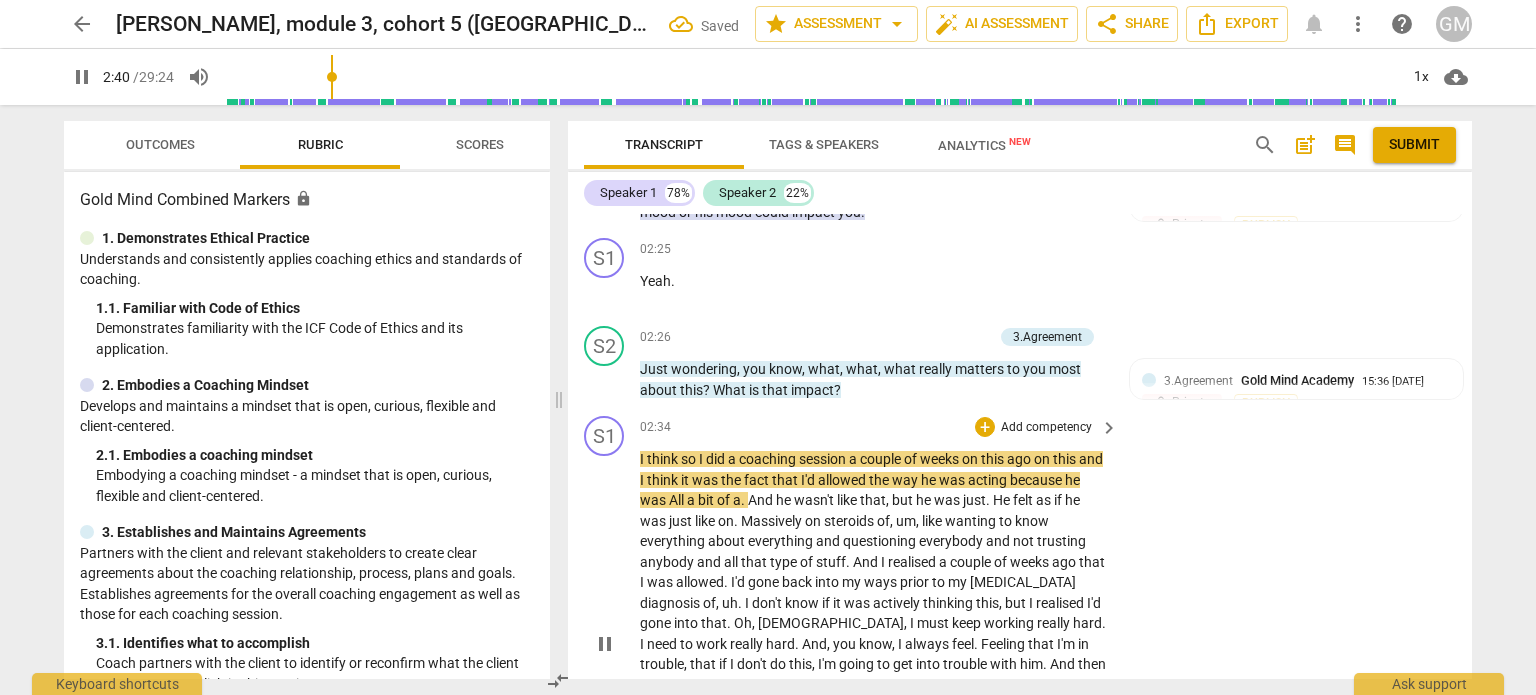click on "pause" at bounding box center [605, 644] 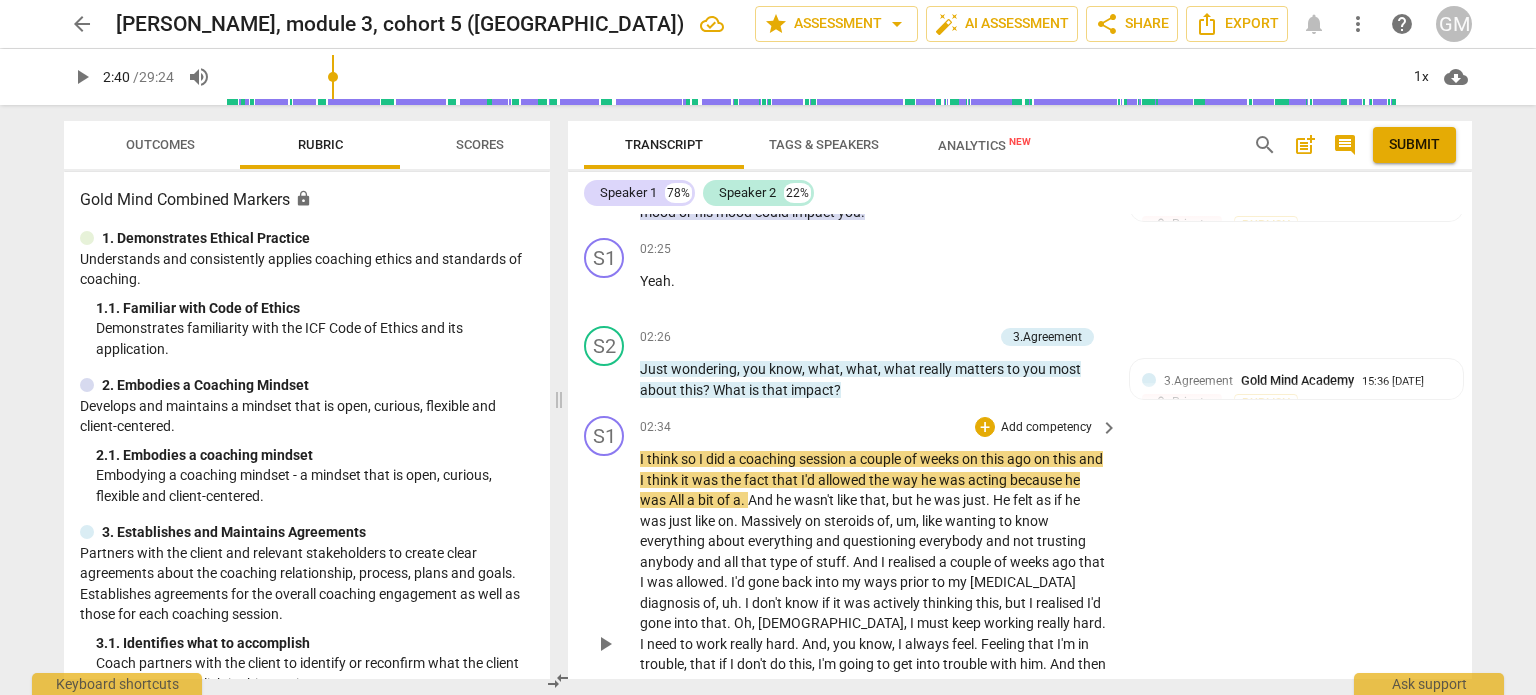 click on "play_arrow" at bounding box center [605, 644] 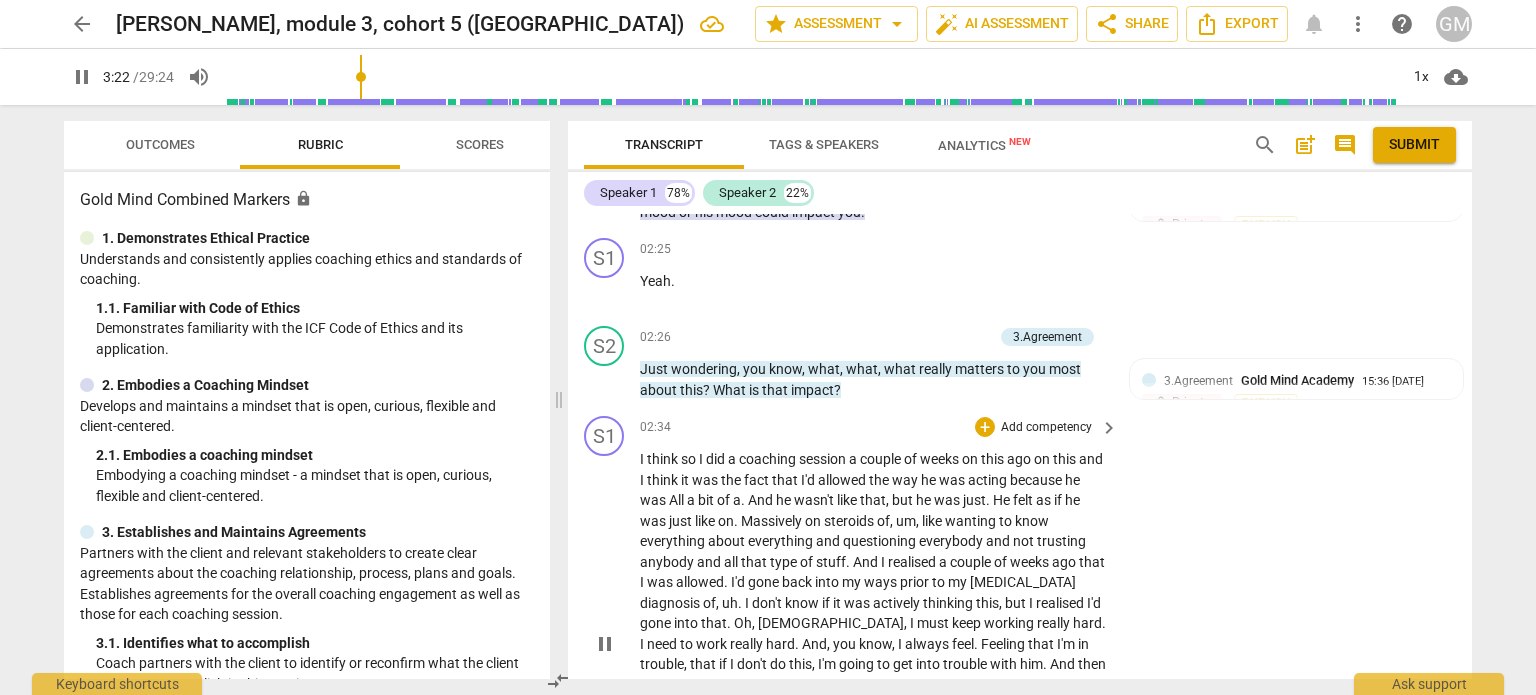 scroll, scrollTop: 1976, scrollLeft: 0, axis: vertical 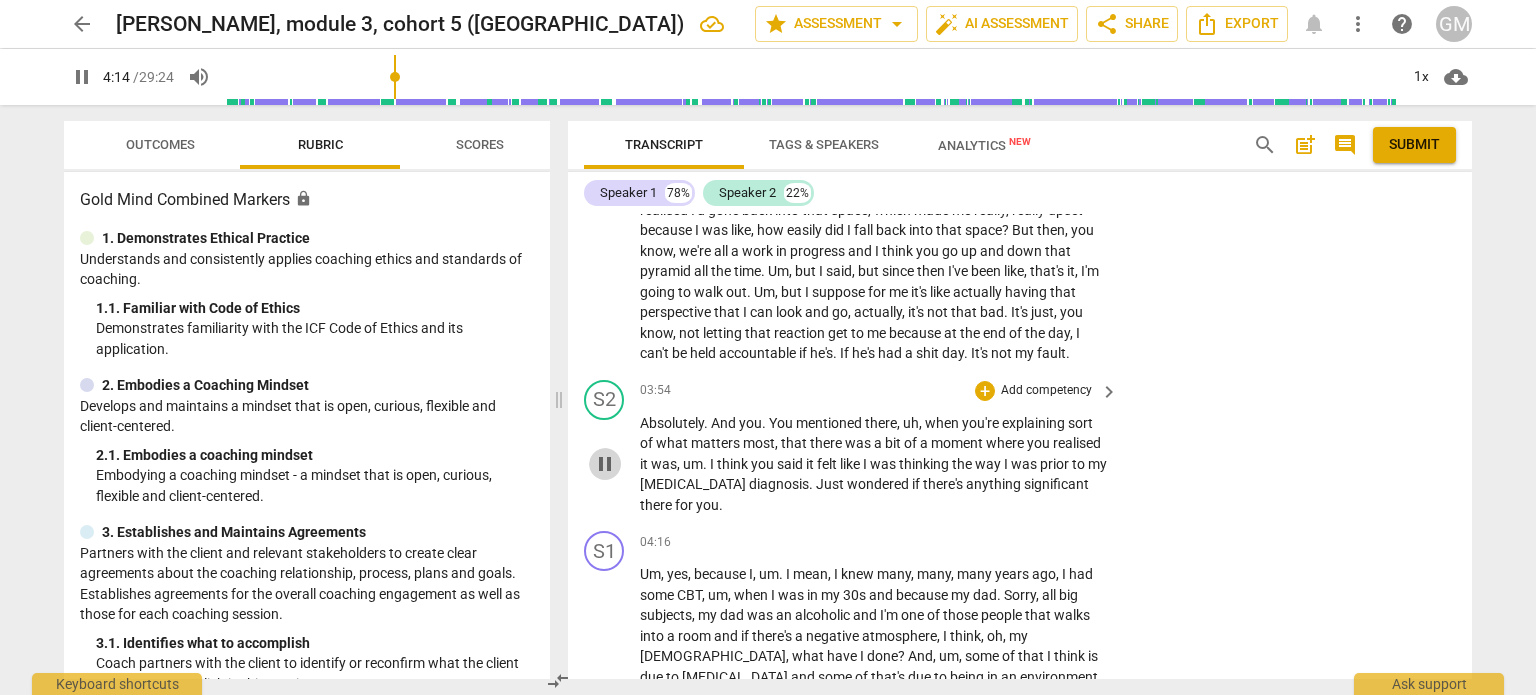 click on "pause" at bounding box center [605, 464] 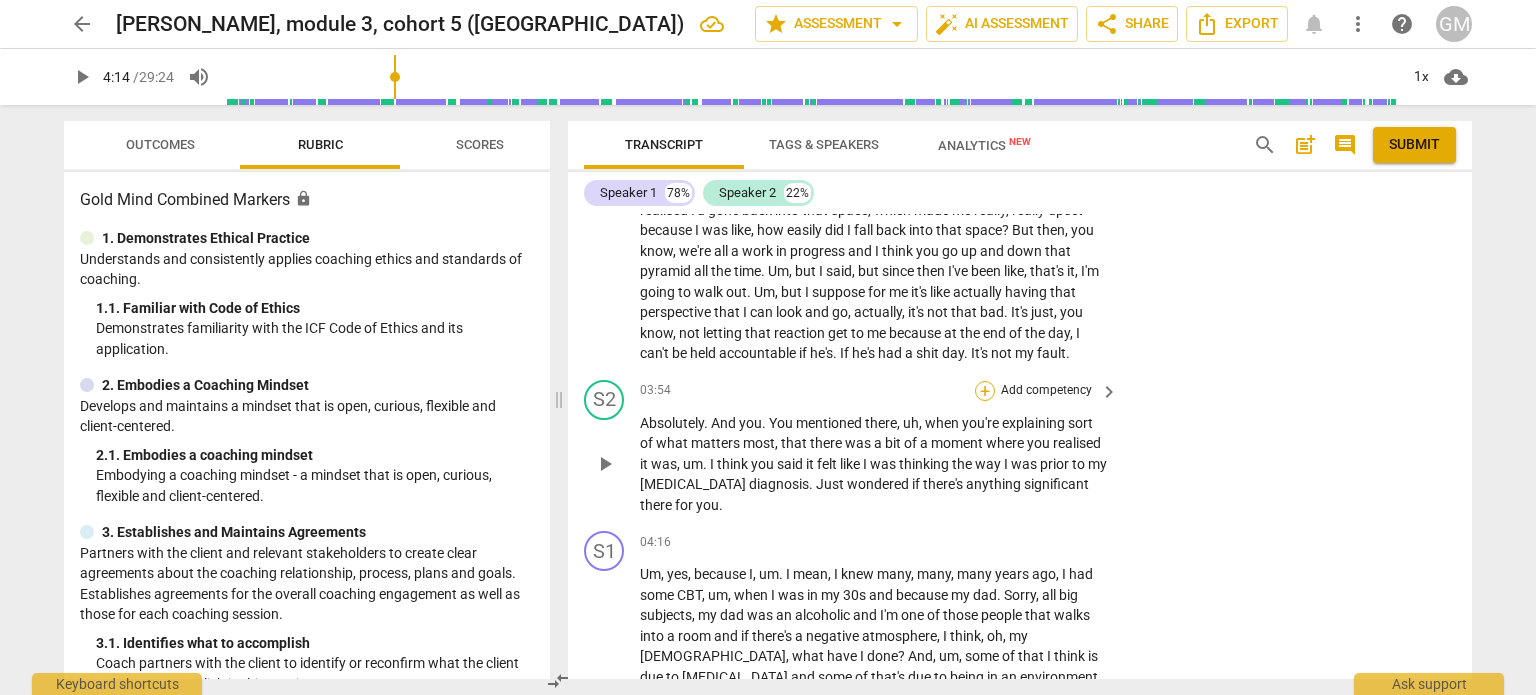 click on "+" at bounding box center [985, 391] 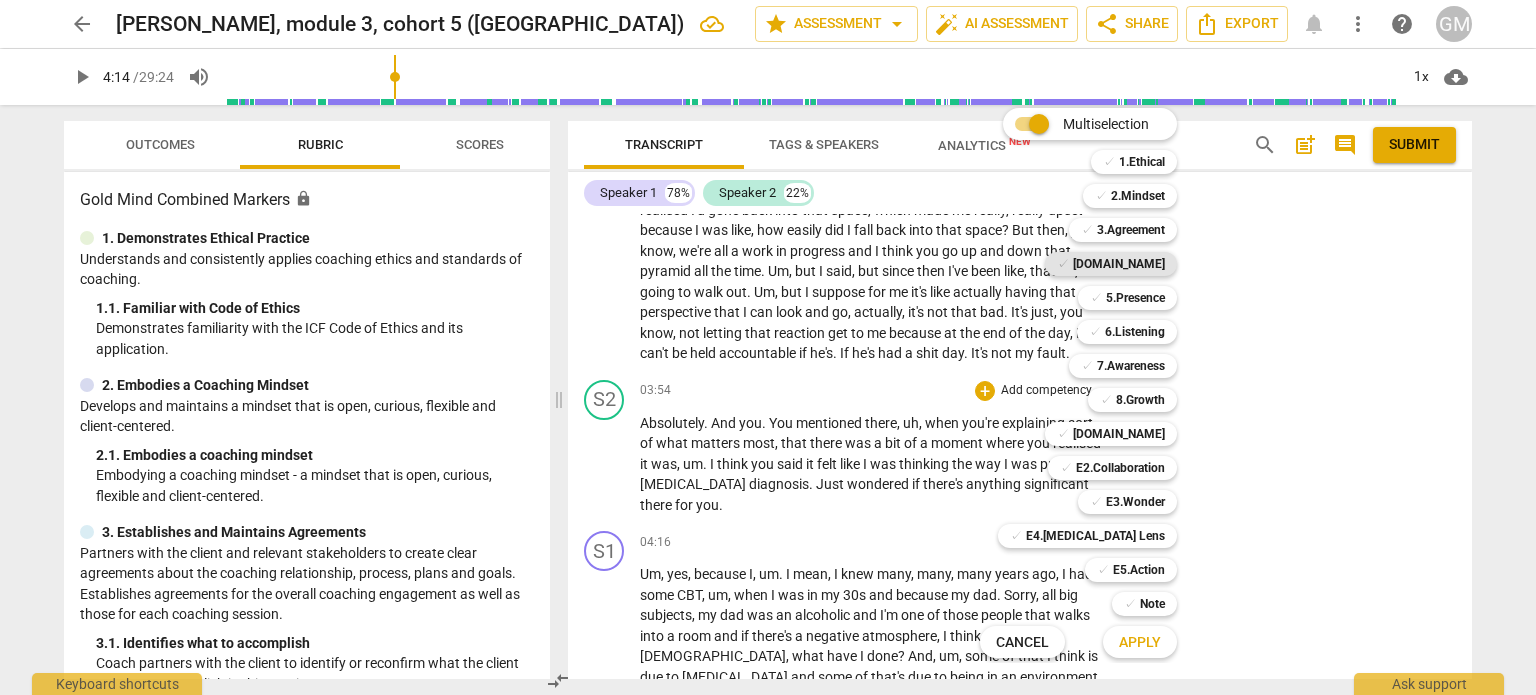 click on "[DOMAIN_NAME]" at bounding box center [1119, 264] 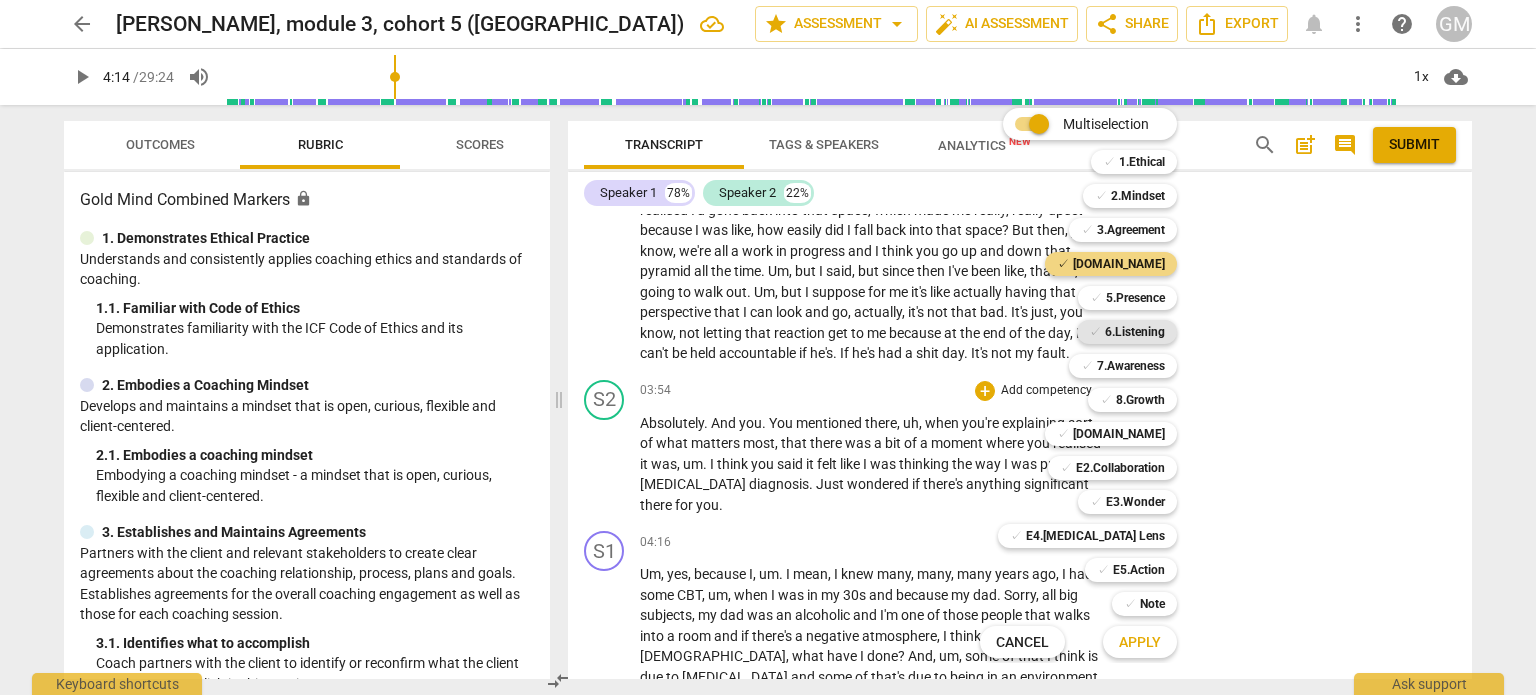 click on "6.Listening" at bounding box center (1135, 332) 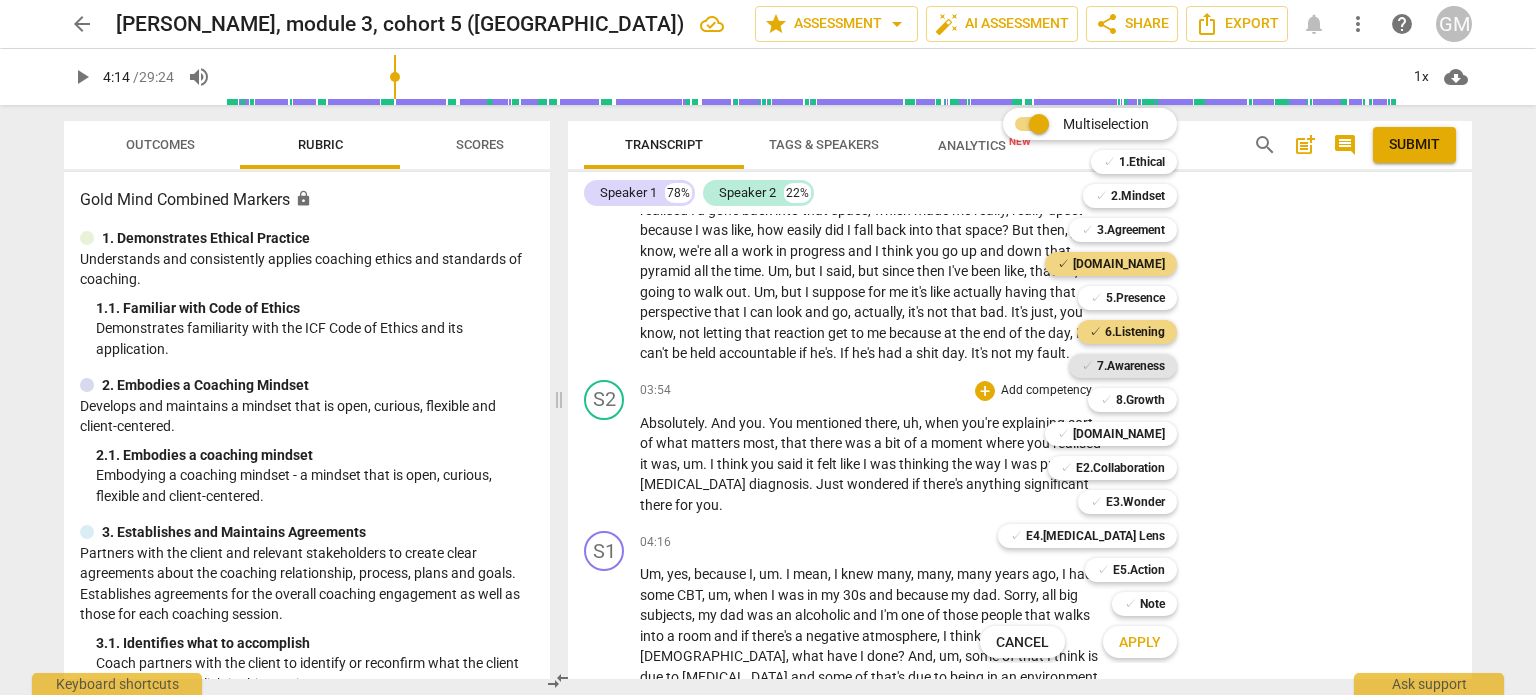 click on "7.Awareness" at bounding box center (1131, 366) 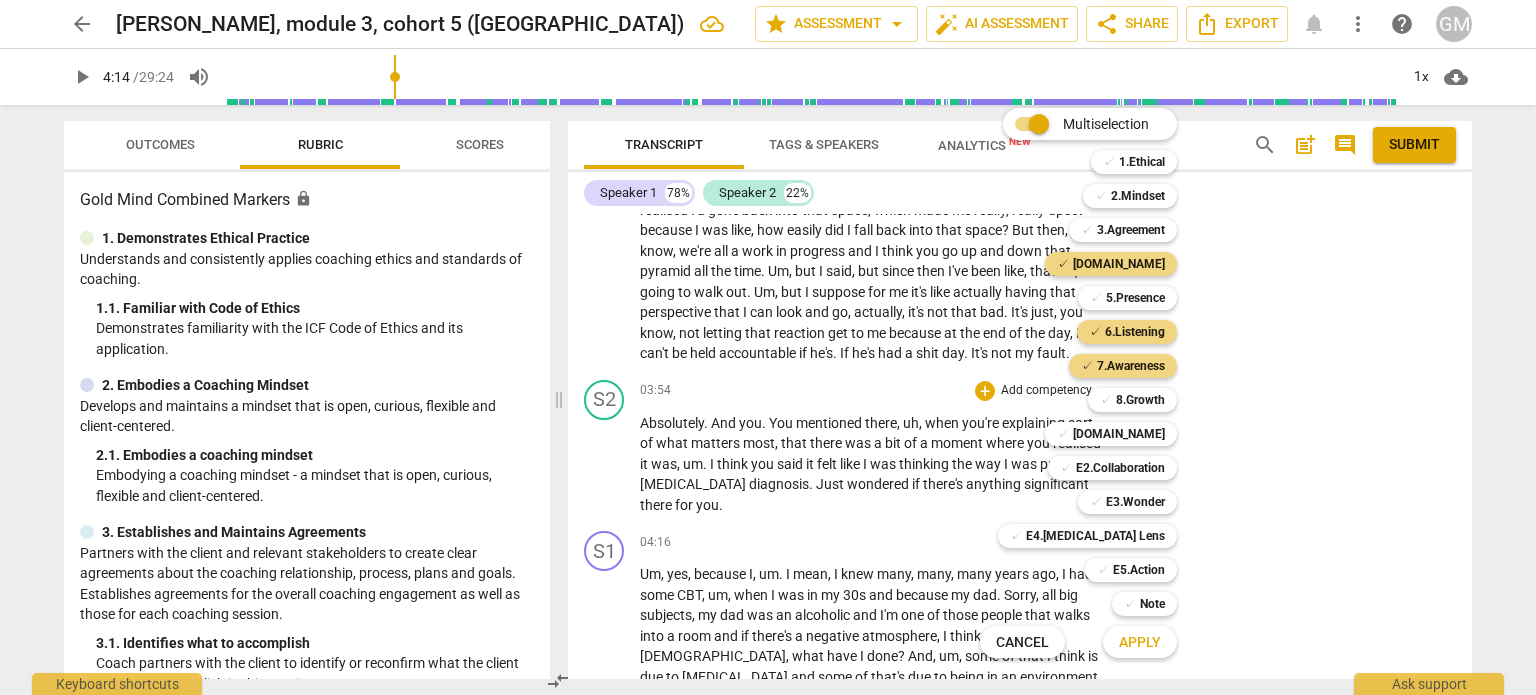 click on "Apply" at bounding box center [1140, 643] 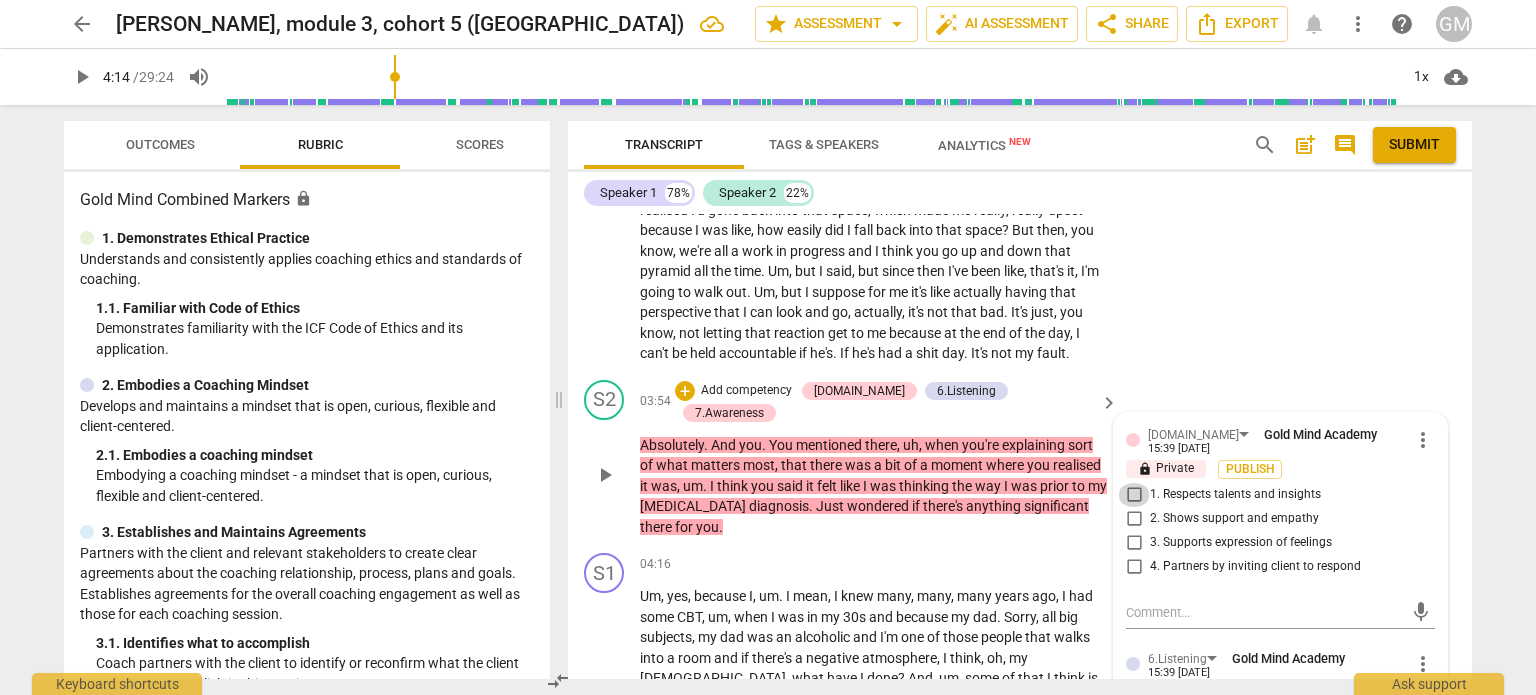 click on "1. Respects talents and insights" at bounding box center [1134, 495] 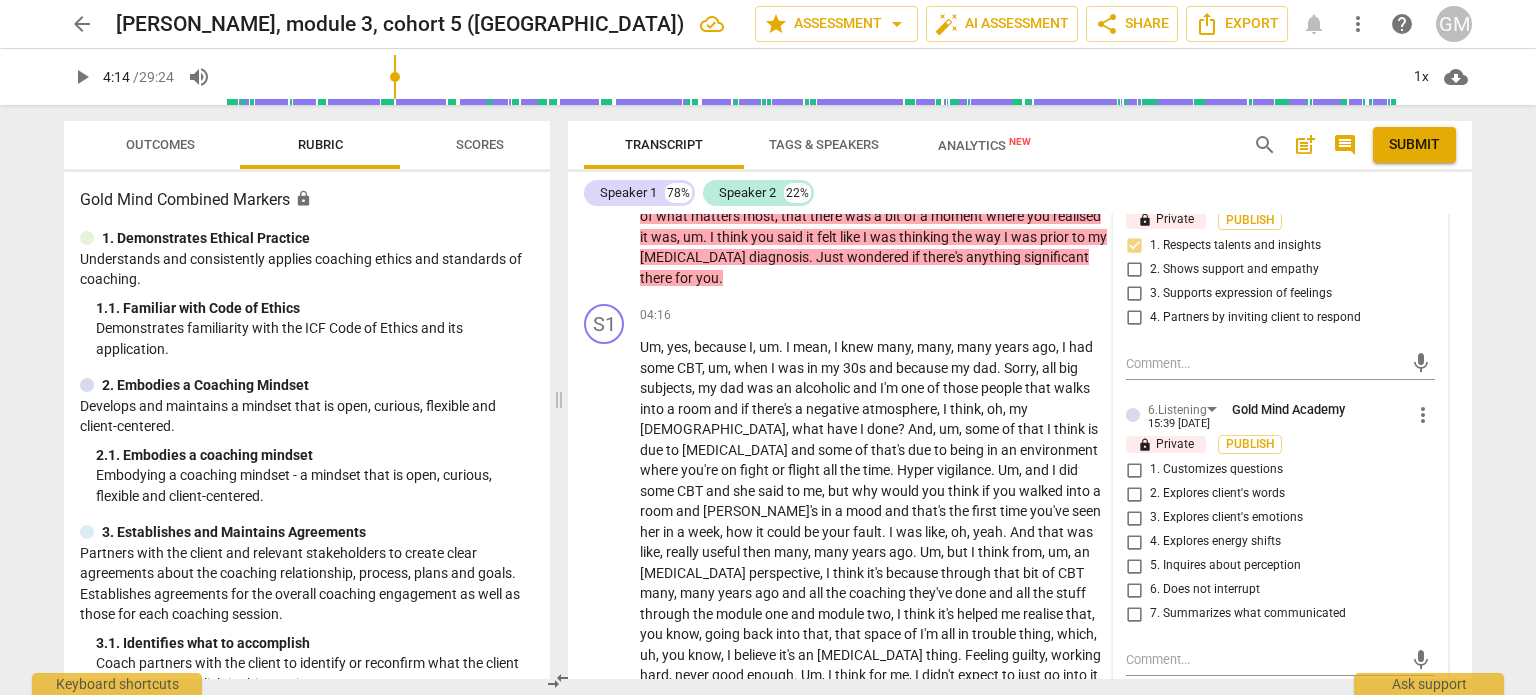 scroll, scrollTop: 2151, scrollLeft: 0, axis: vertical 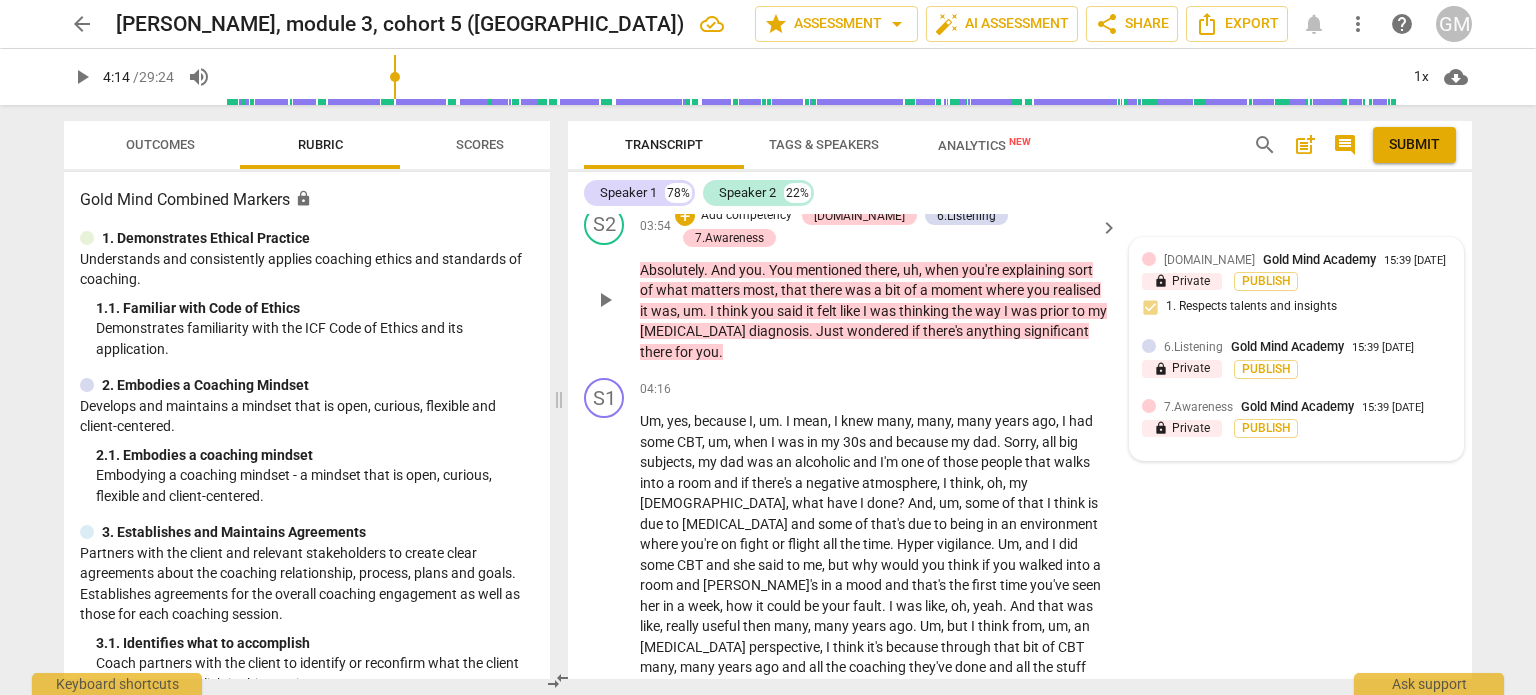 click on "lock Private" at bounding box center (1182, 369) 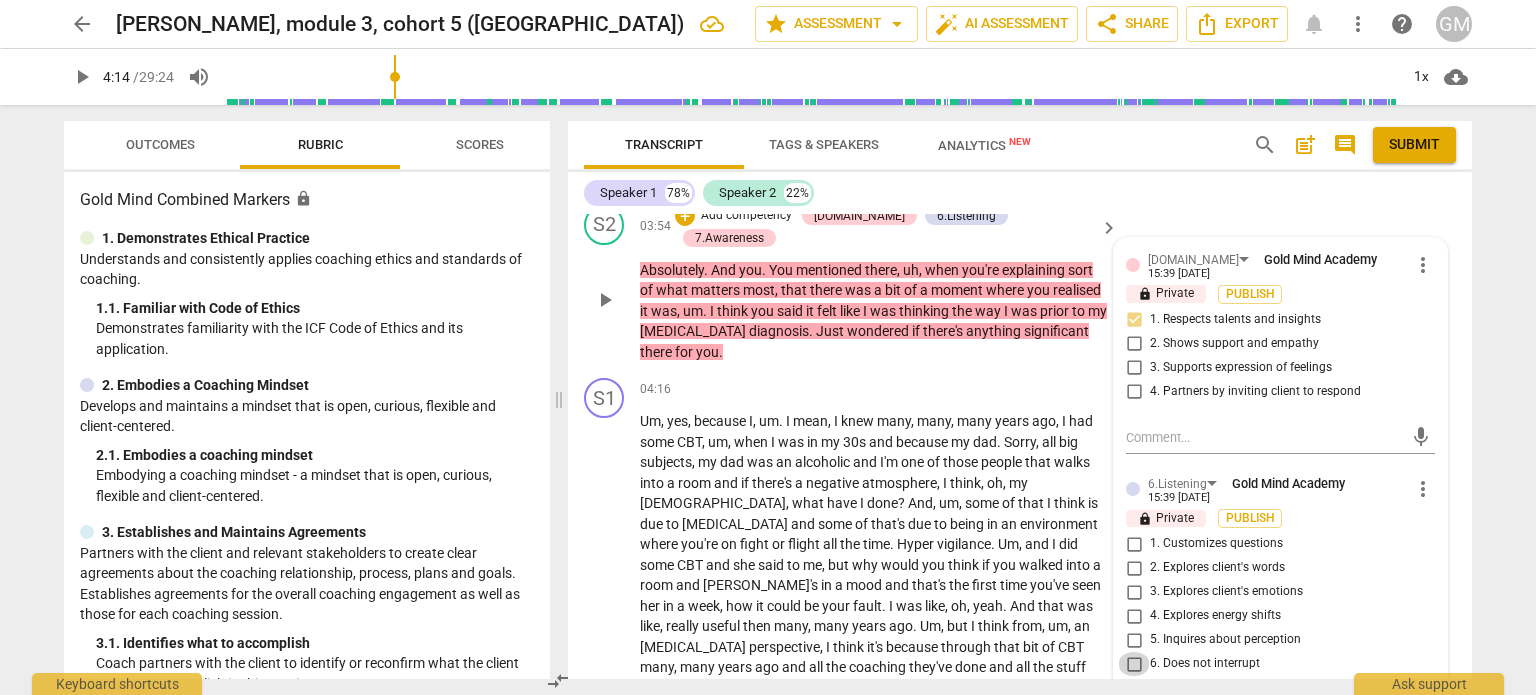 click on "6. Does not interrupt" at bounding box center (1134, 664) 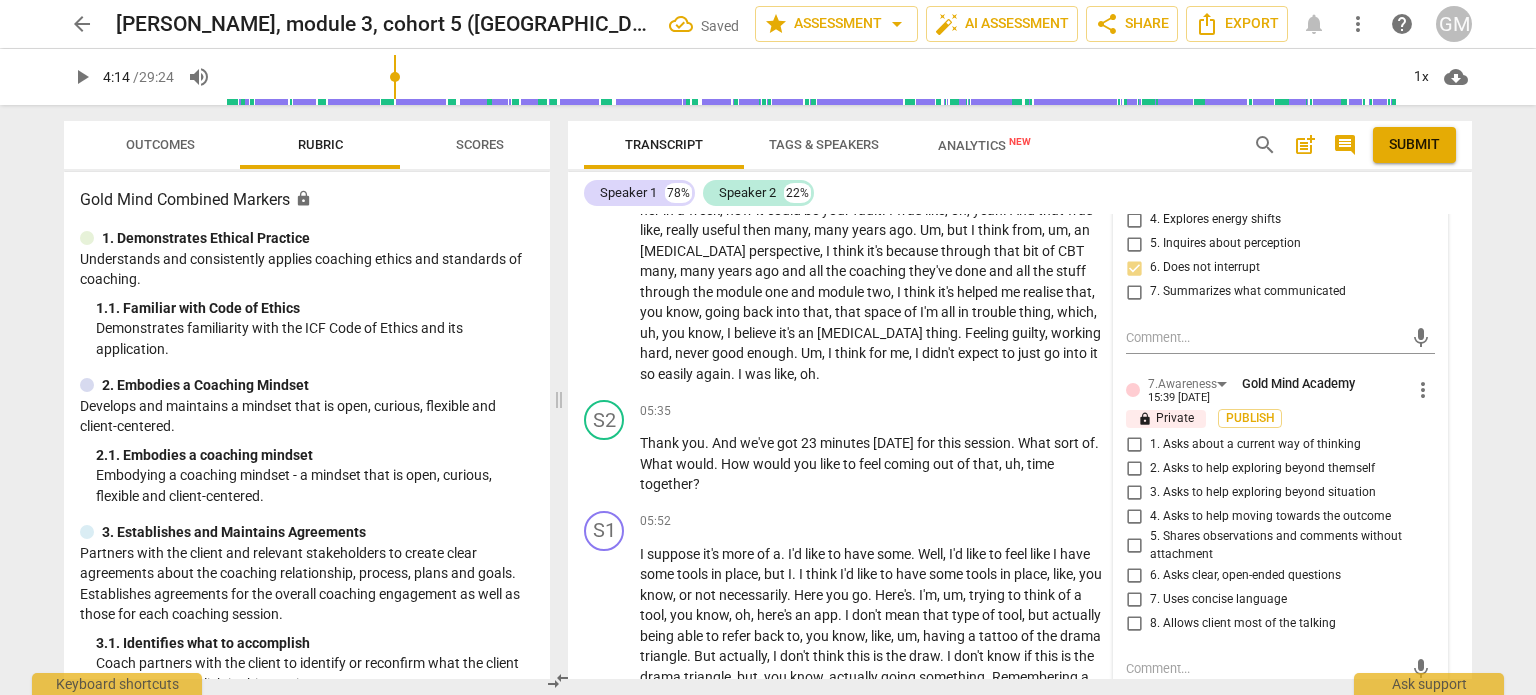 scroll, scrollTop: 2551, scrollLeft: 0, axis: vertical 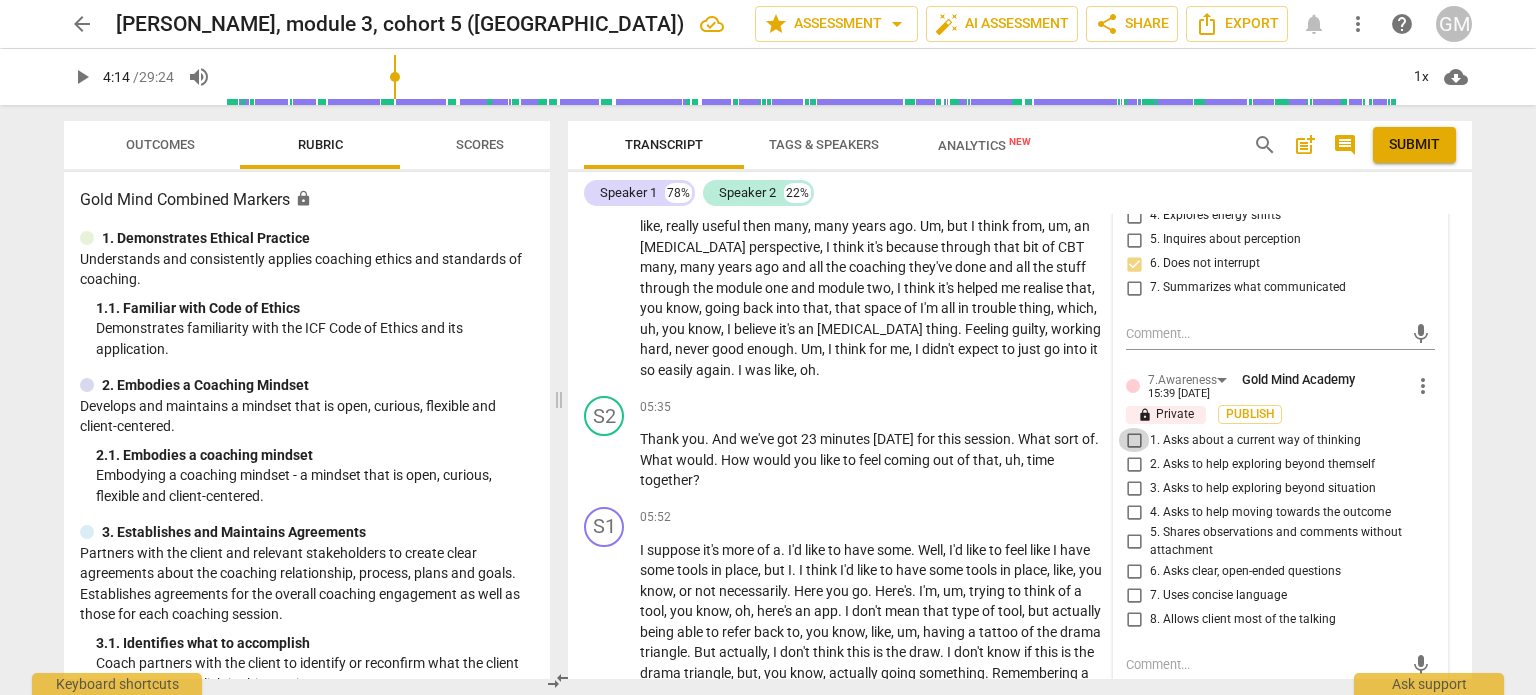 click on "1. Asks about a current way of thinking" at bounding box center (1134, 440) 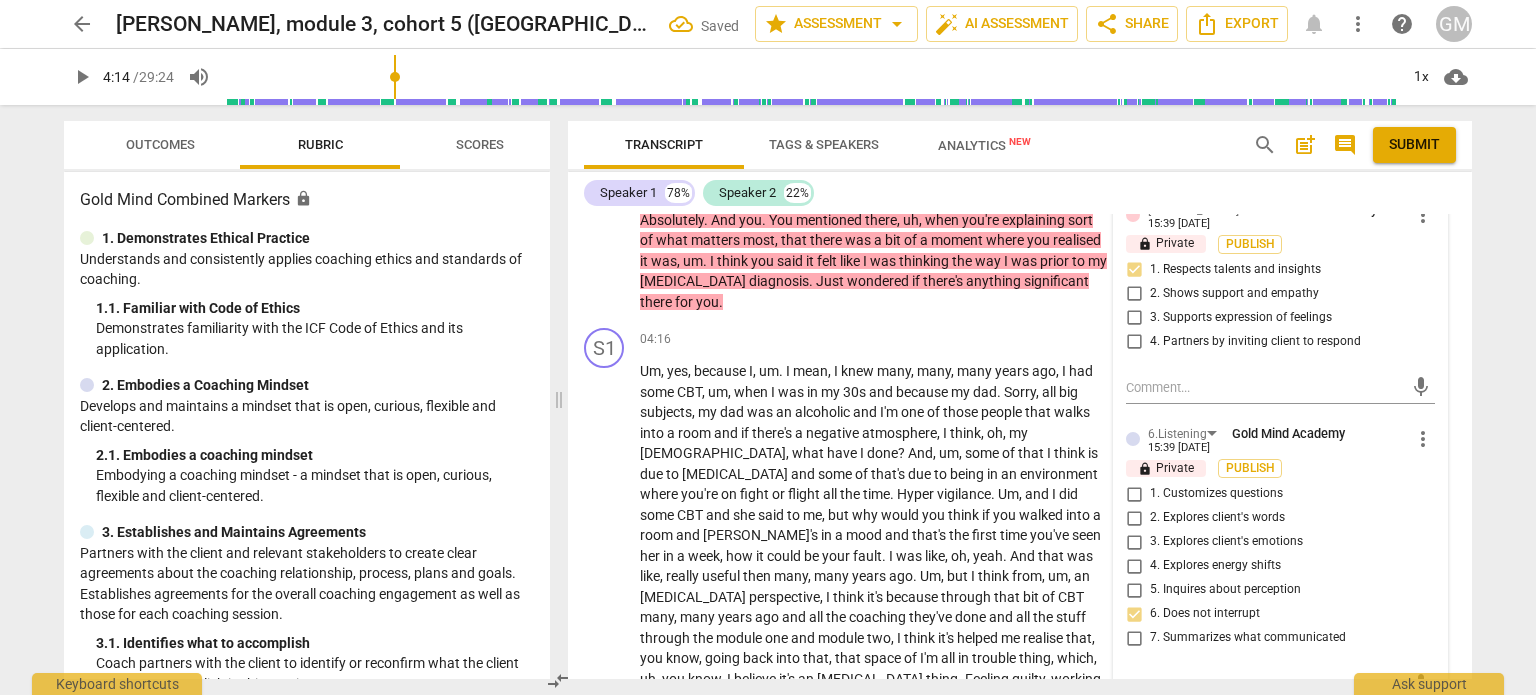 scroll, scrollTop: 2225, scrollLeft: 0, axis: vertical 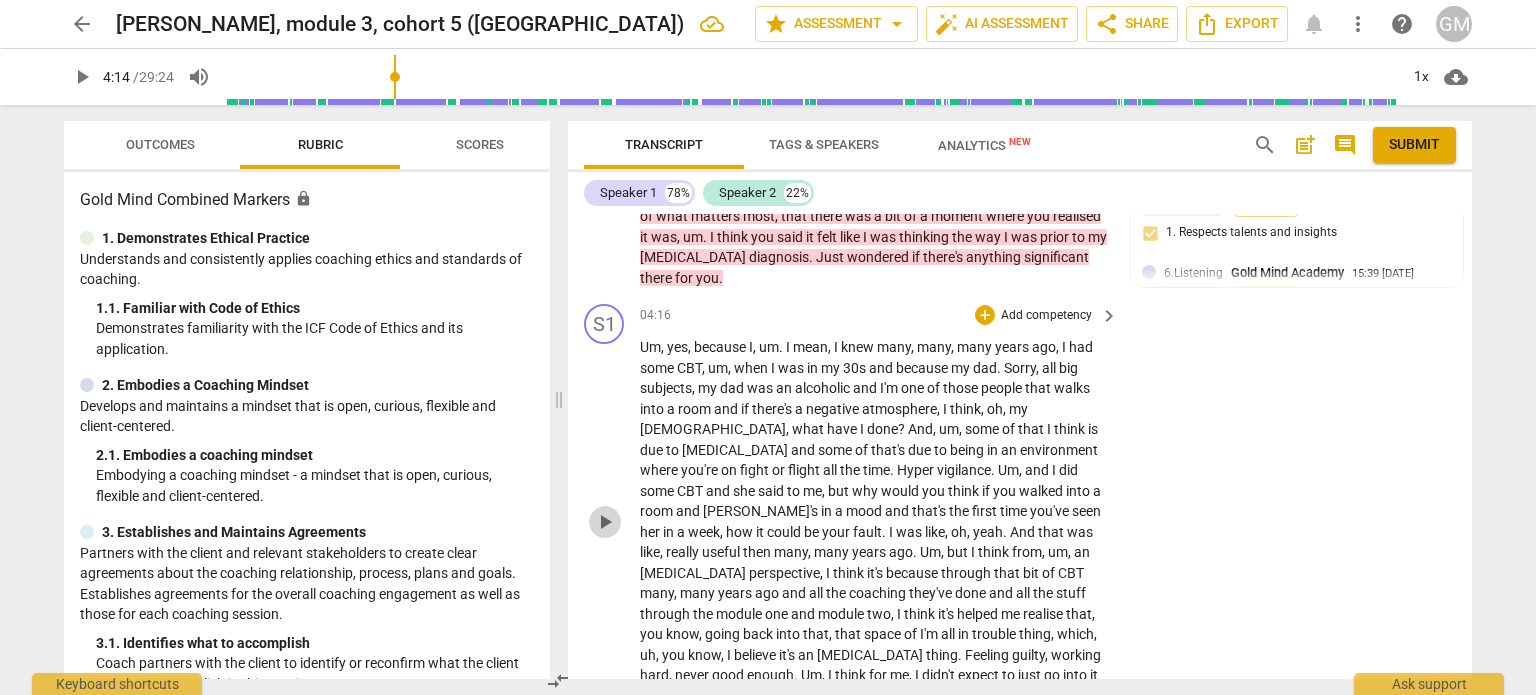 click on "play_arrow" at bounding box center (605, 522) 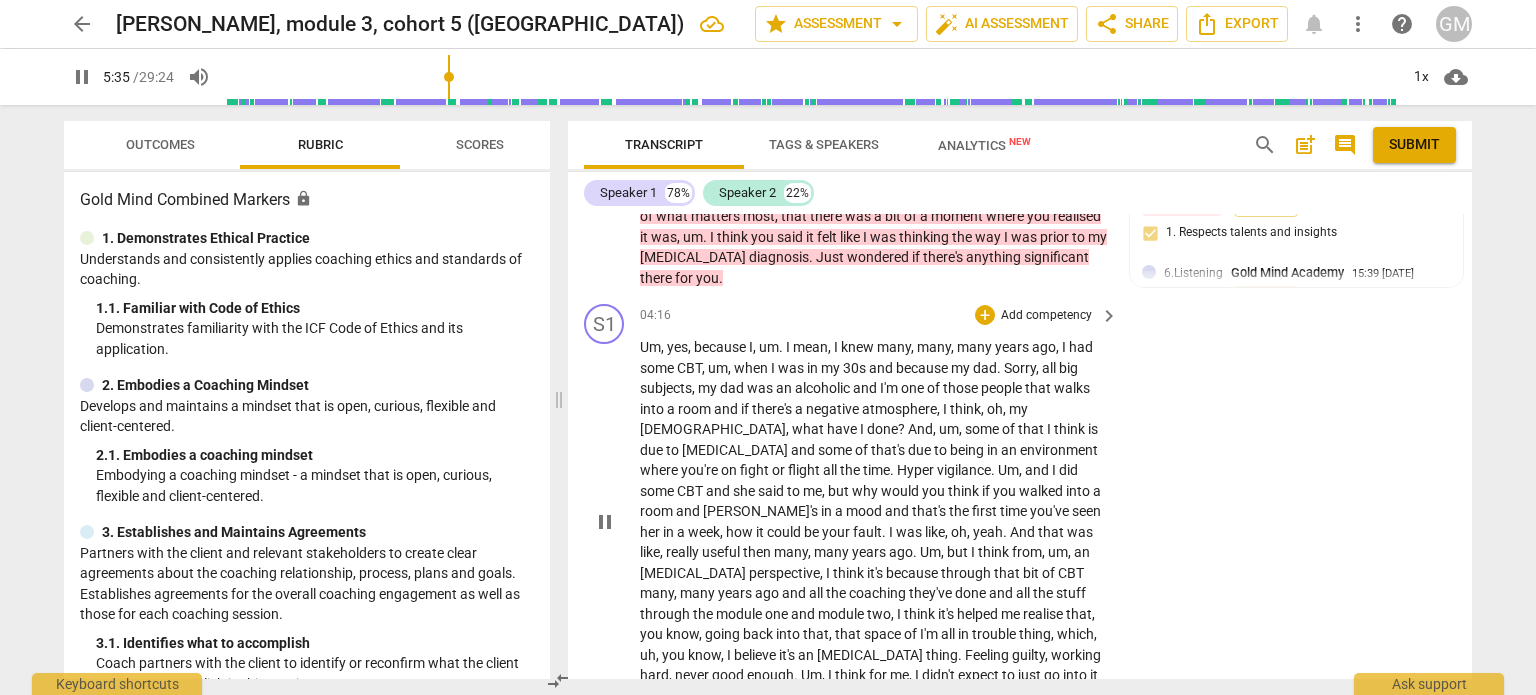 scroll, scrollTop: 2718, scrollLeft: 0, axis: vertical 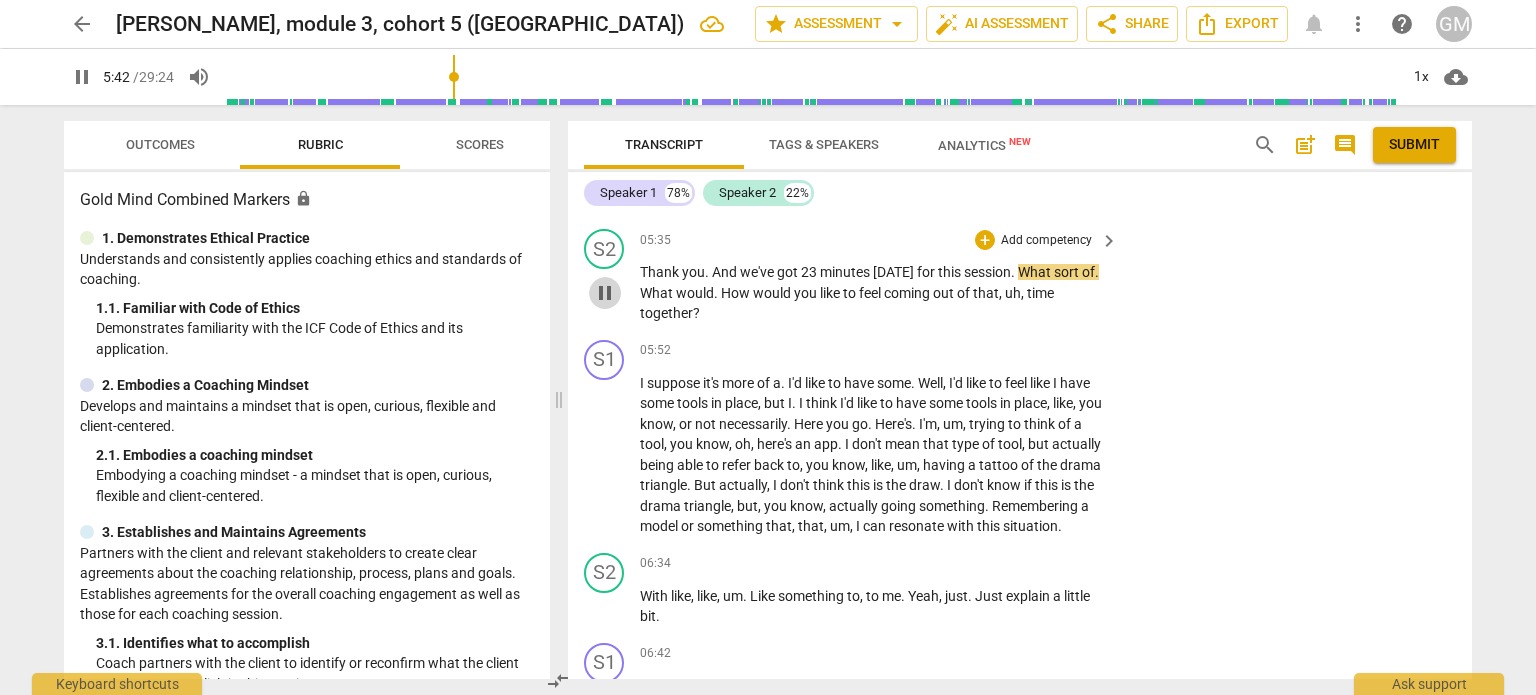 click on "pause" at bounding box center (605, 293) 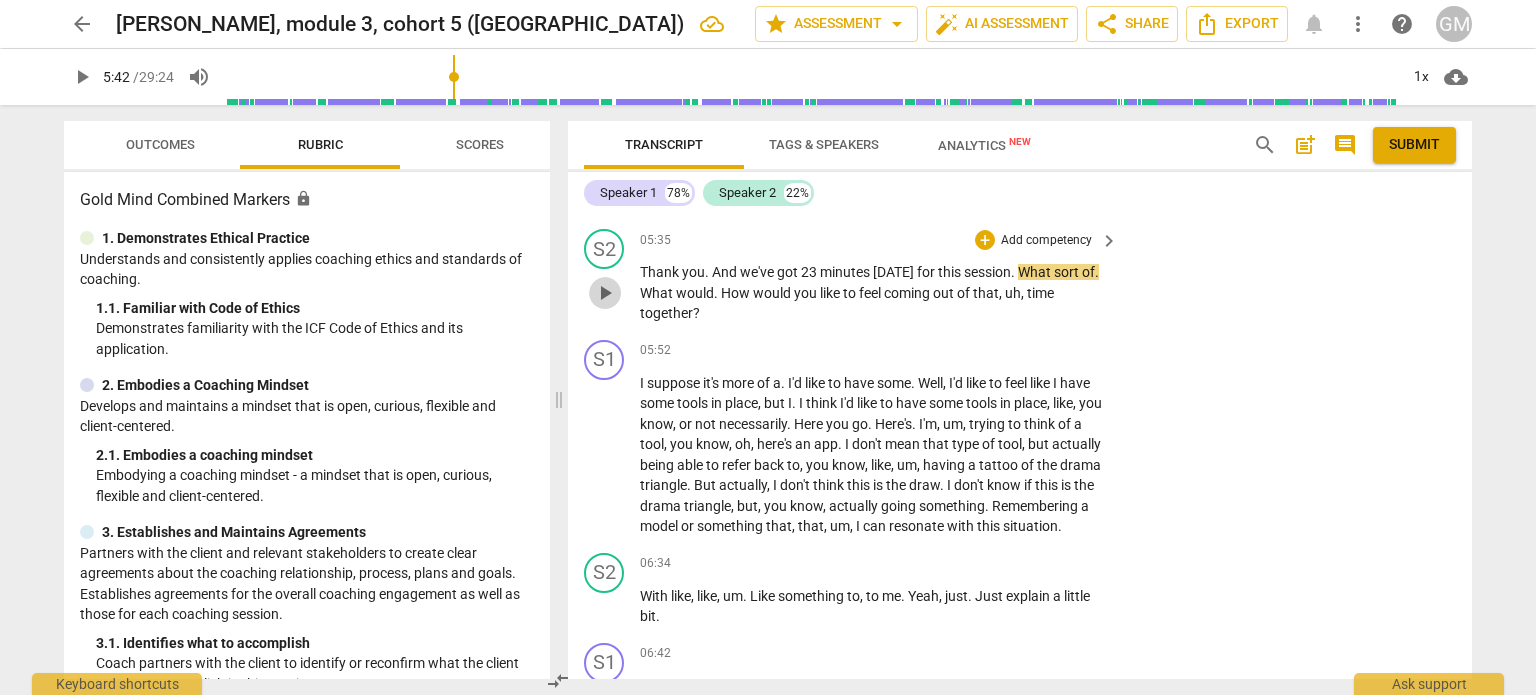 click on "play_arrow" at bounding box center (605, 293) 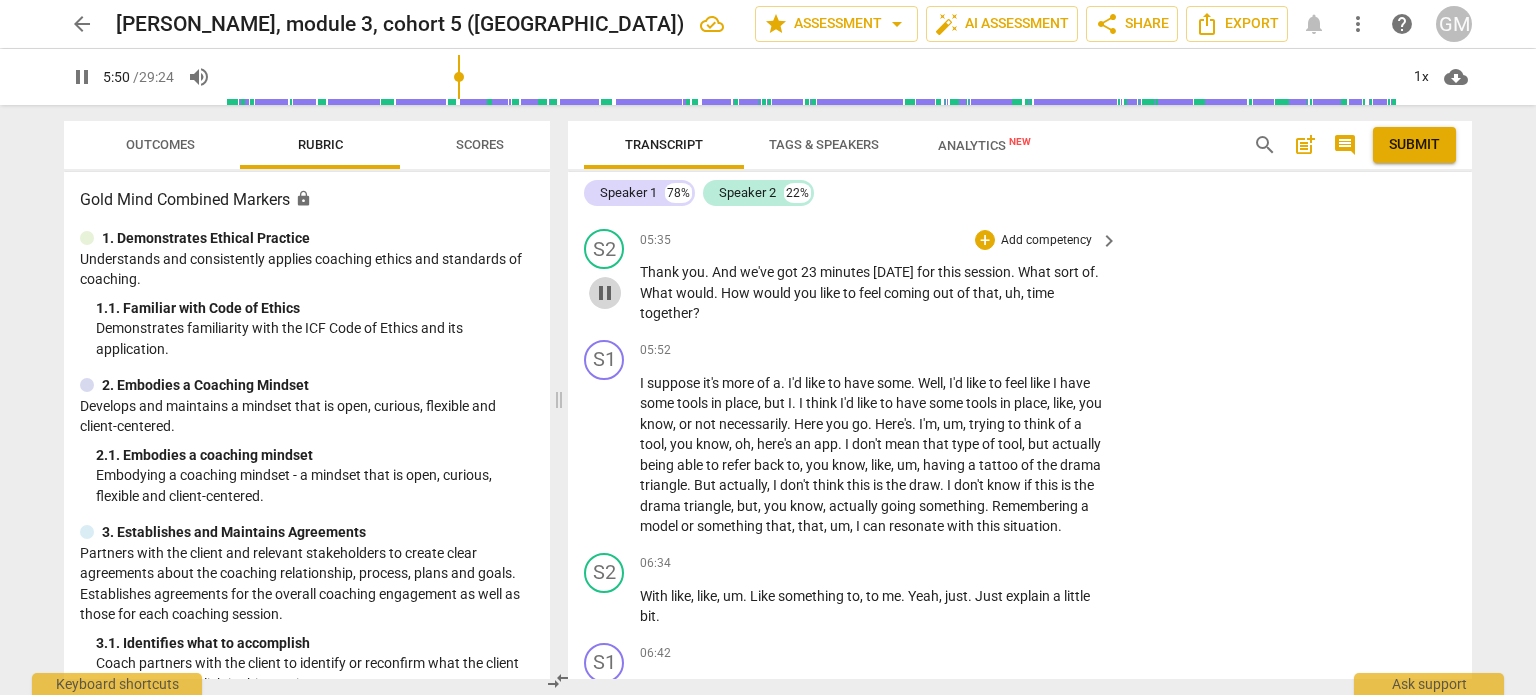 click on "pause" at bounding box center [605, 293] 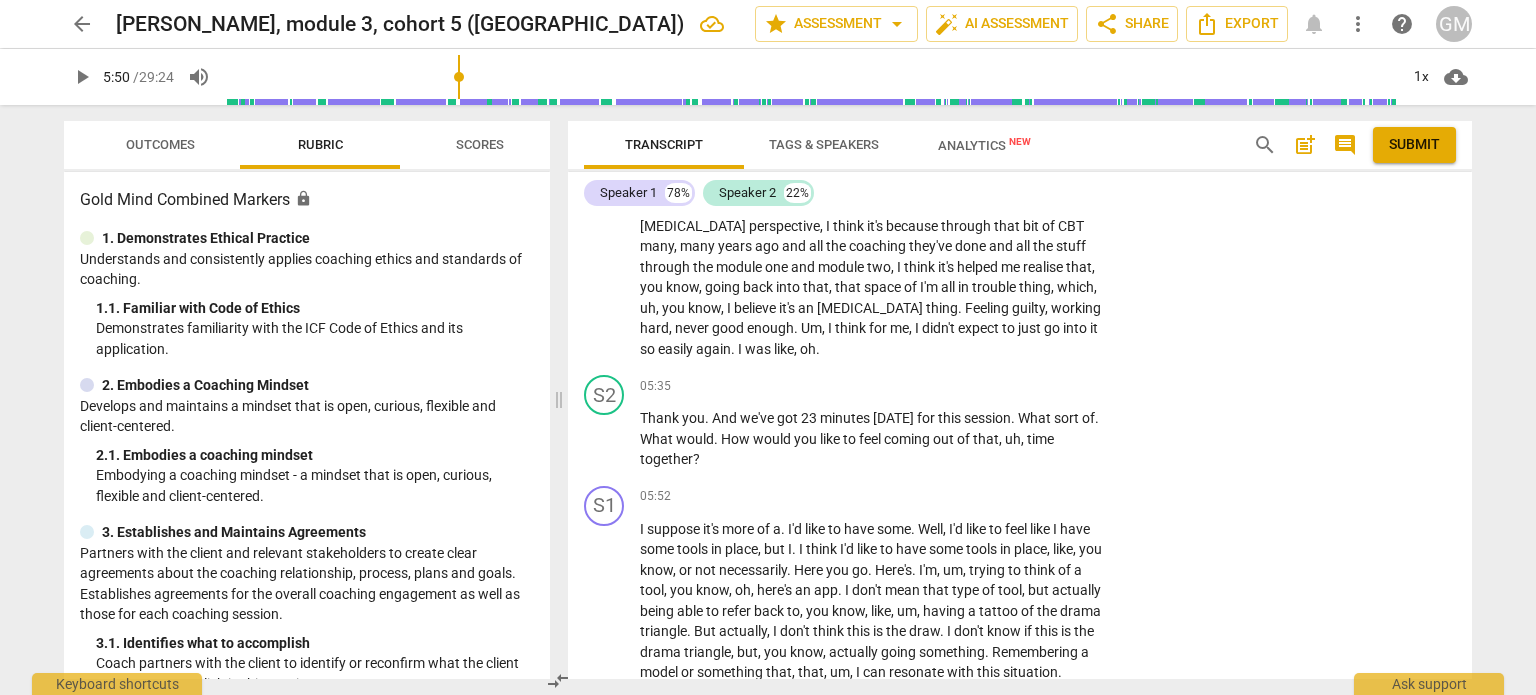 scroll, scrollTop: 2522, scrollLeft: 0, axis: vertical 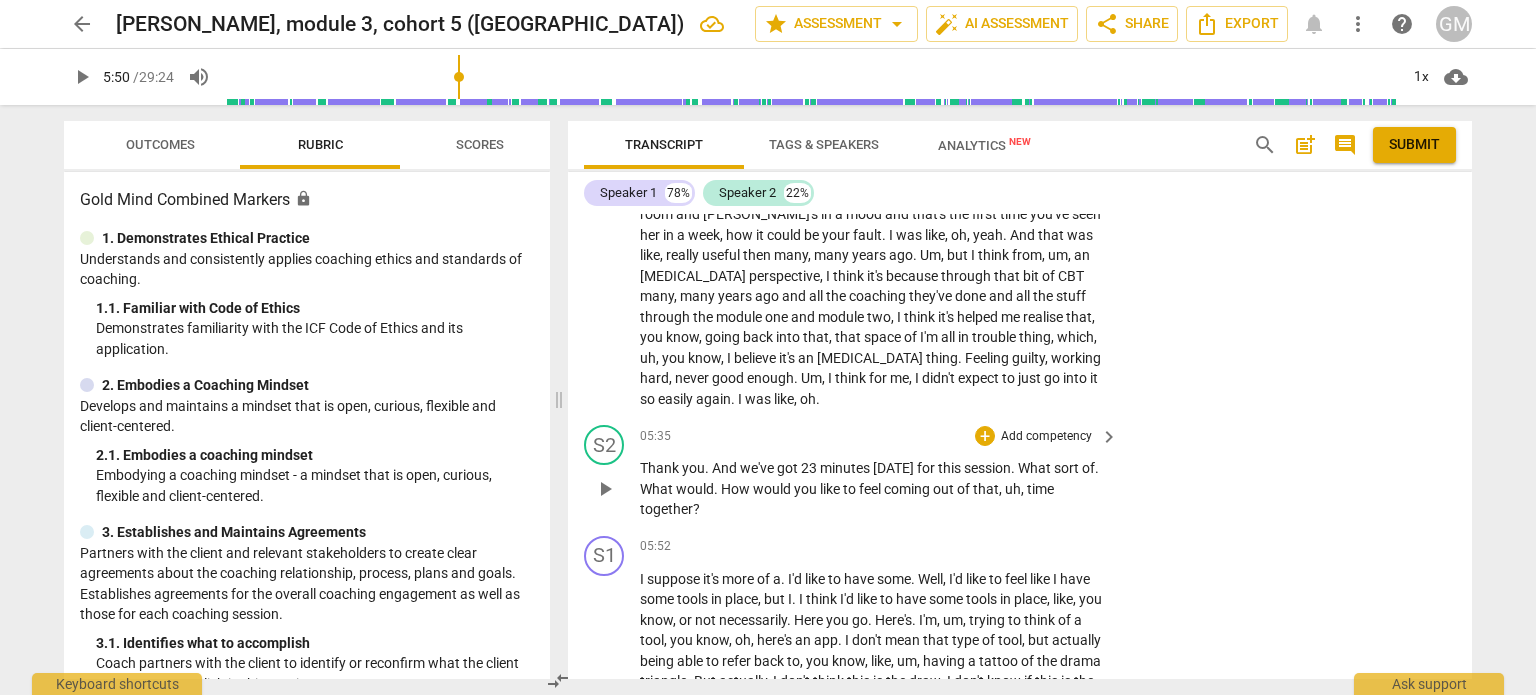 click on "Add competency" at bounding box center [1046, 437] 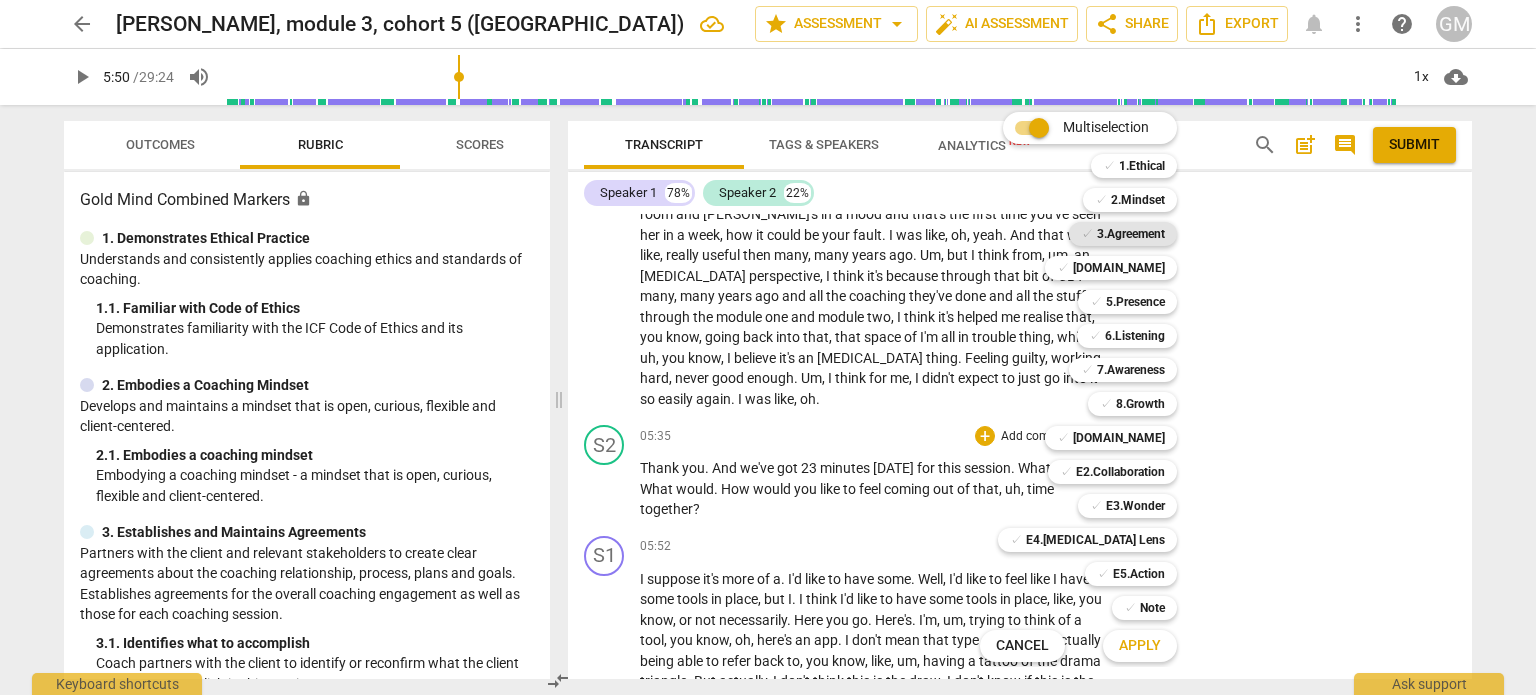 click on "3.Agreement" at bounding box center (1131, 234) 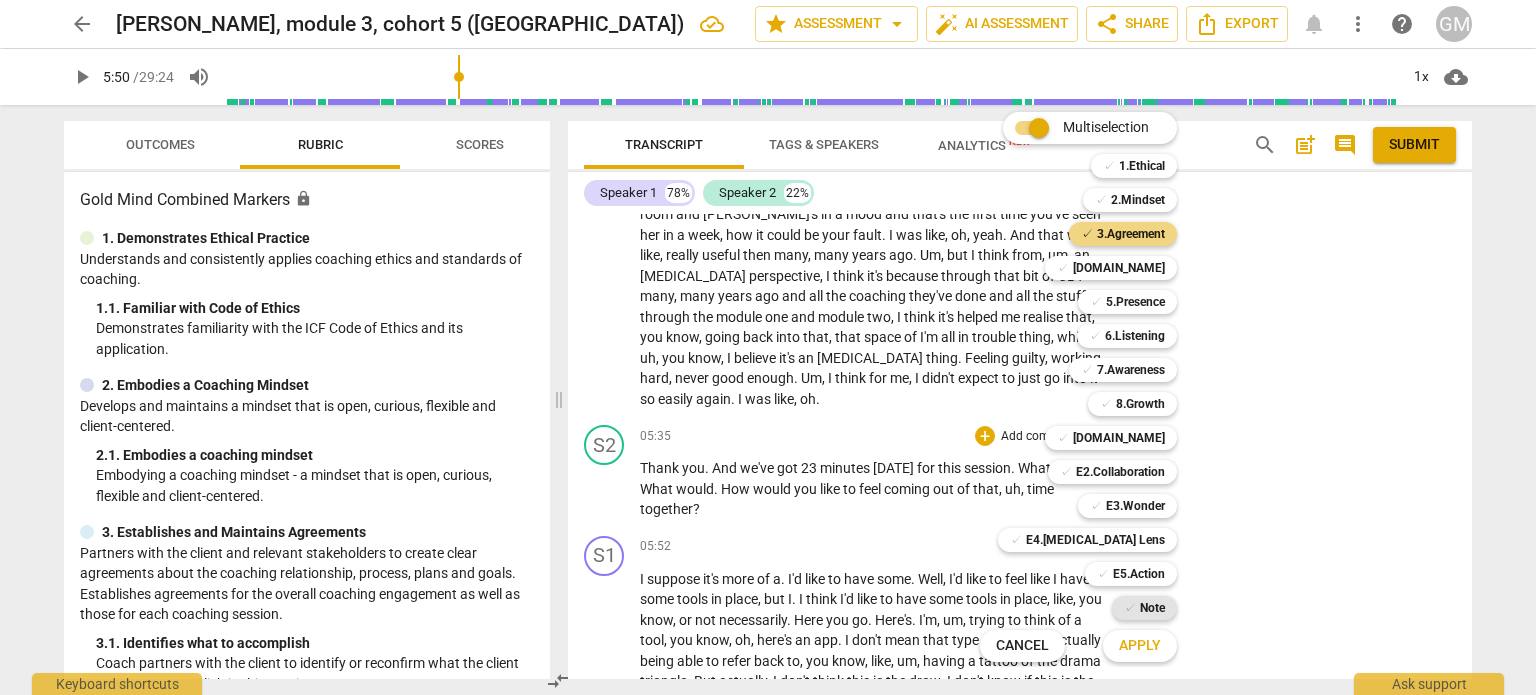 click on "Note" at bounding box center [1152, 608] 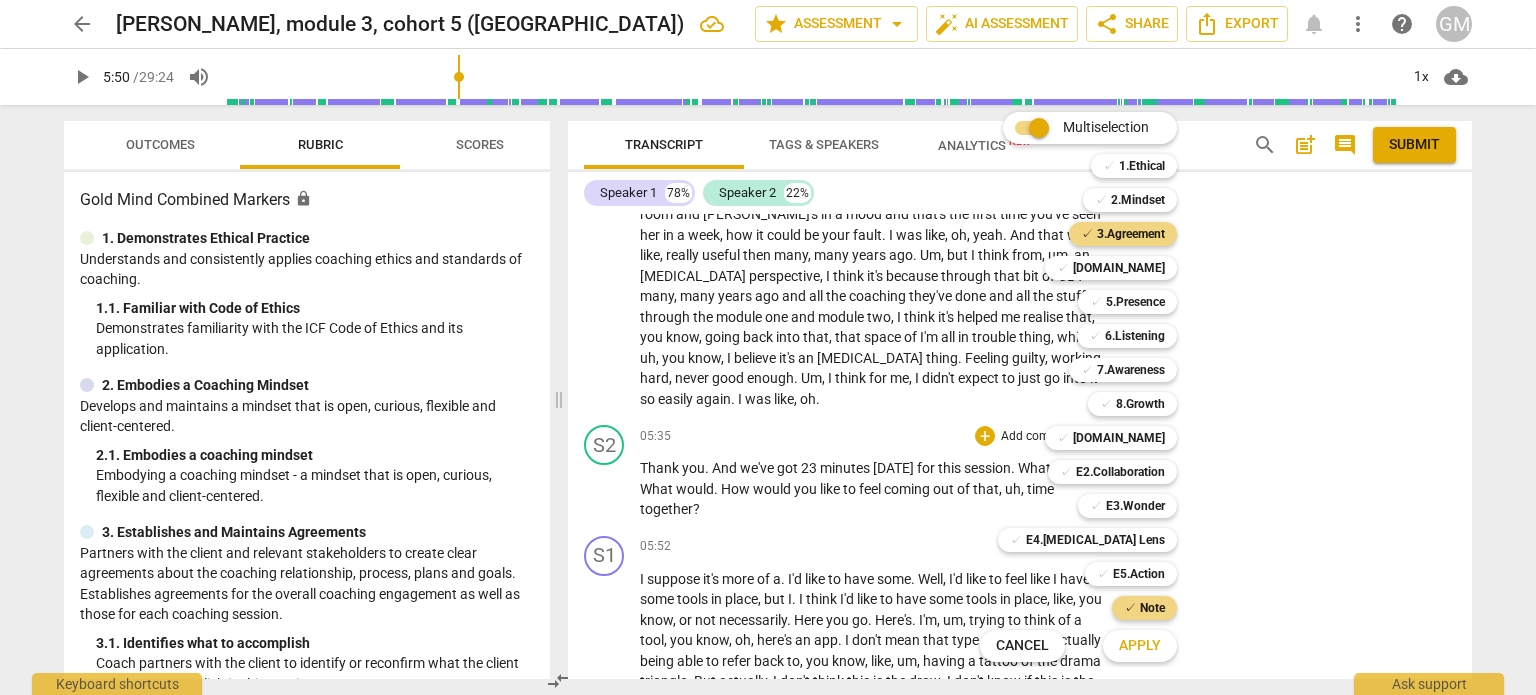 click on "Apply" at bounding box center (1140, 646) 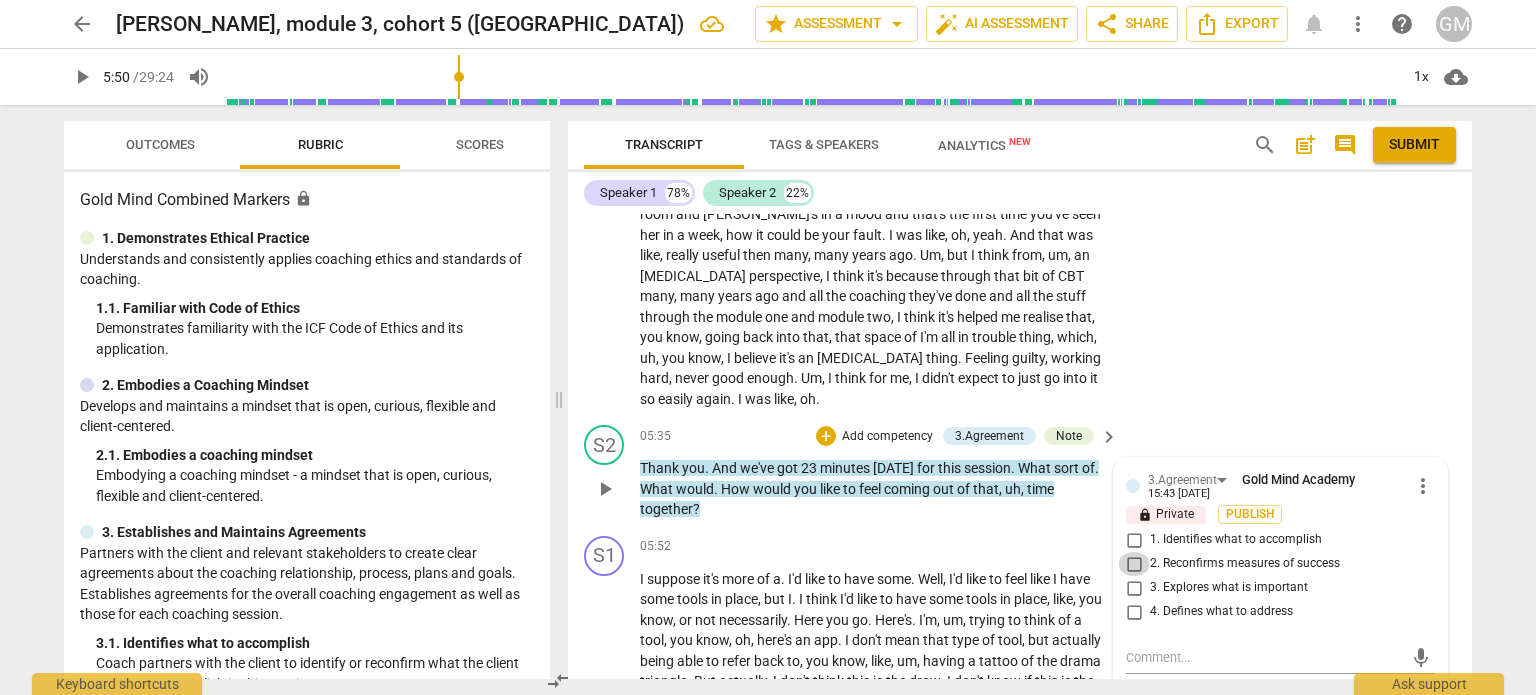 click on "2. Reconfirms measures of success" at bounding box center [1134, 564] 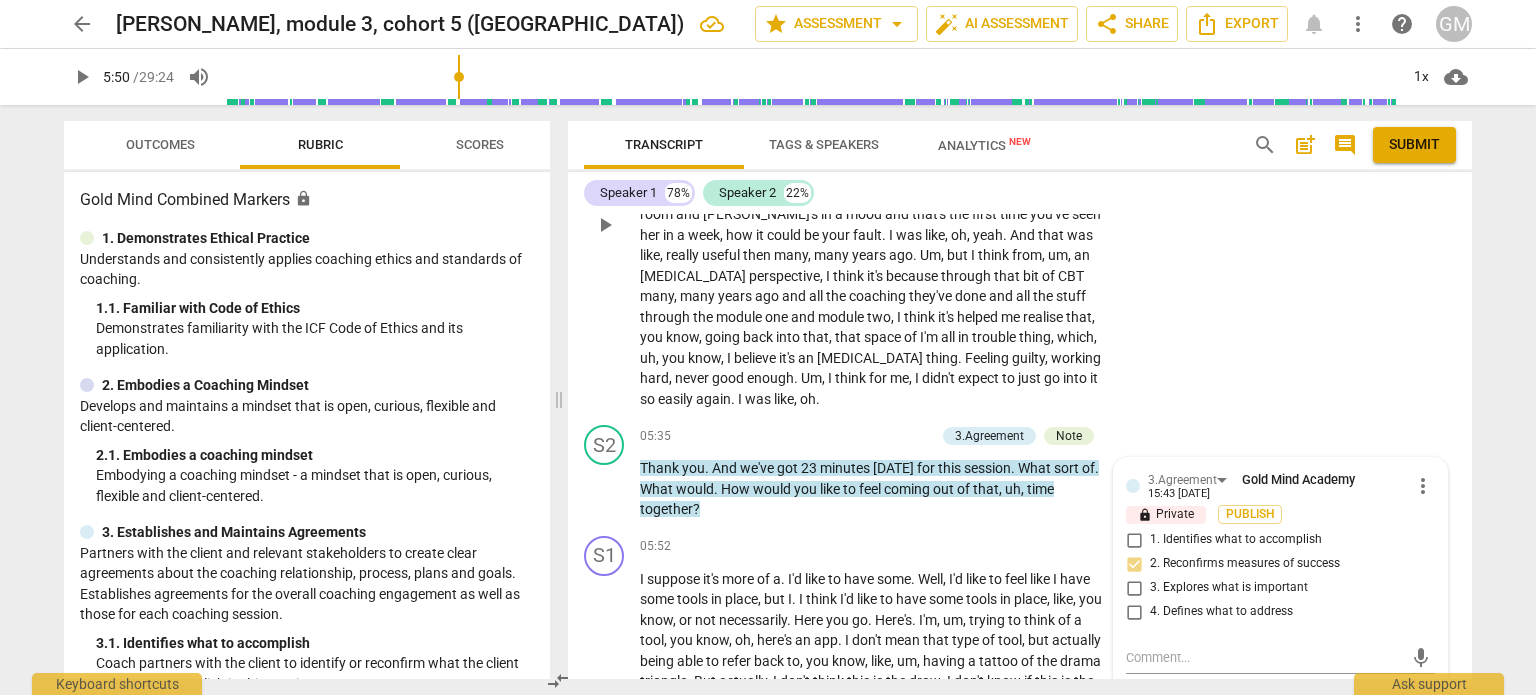 drag, startPoint x: 1464, startPoint y: 299, endPoint x: 1366, endPoint y: 326, distance: 101.65137 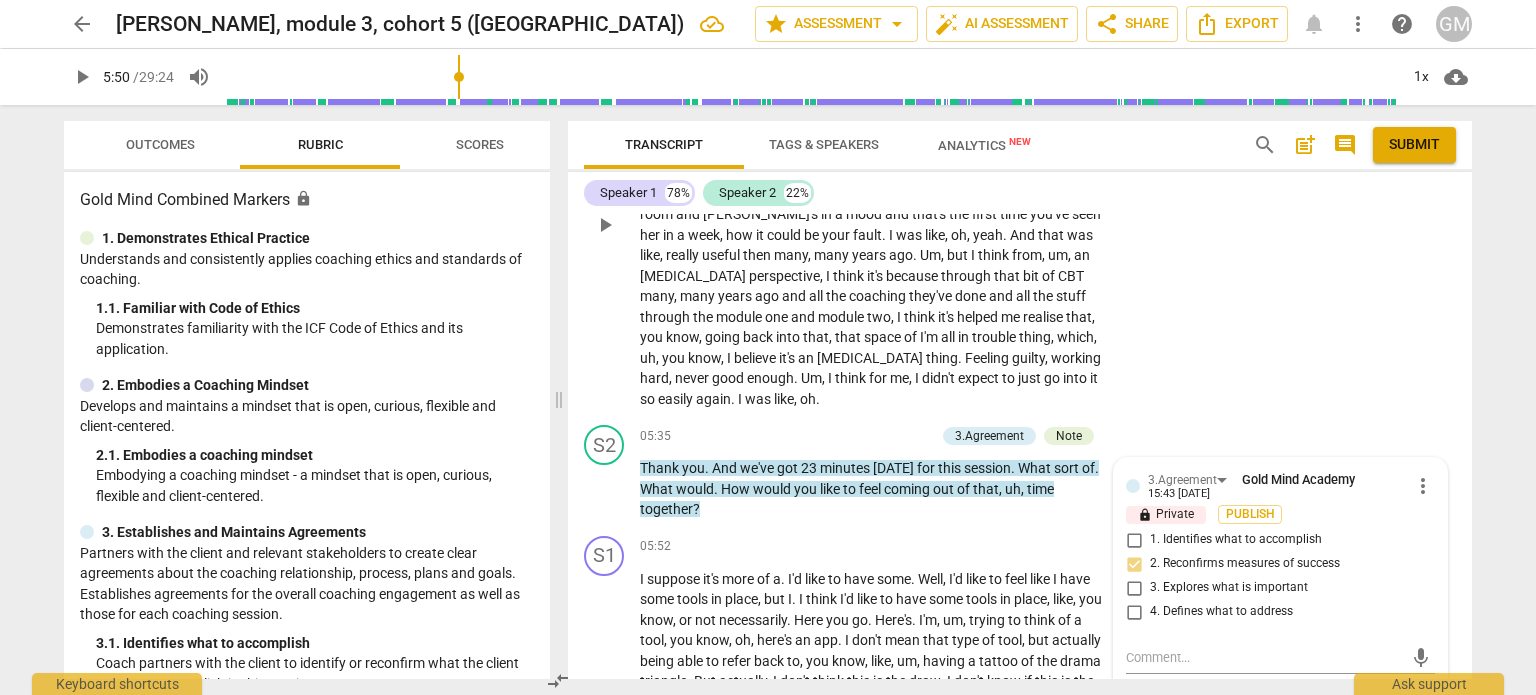 click on "S1 play_arrow pause 04:16 + Add competency keyboard_arrow_right Um ,   yes ,   because   I ,   um .   I   mean ,   I   knew   many ,   many ,   many   years   ago ,   I   had   some   CBT ,   um ,   when   I   was   in   my   30s   and   because   my   dad .   Sorry ,   all   big   subjects ,   my   dad   was   an   alcoholic   and   I'm   one   of   those   people   that   walks   into   a   room   and   if   there's   a   negative   atmosphere ,   I   think ,   oh ,   my   God ,   what   have   I   done ?   And ,   um ,   some   of   that   I   think   is   due   to   [MEDICAL_DATA]   and   some   of   that's   due   to   being   in   an   environment   where   you're   on   fight   or   flight   all   the   time .   Hyper   vigilance .   Um ,   and   I   did   some   CBT   and   she   said   to   me ,   but   why   would   you   think   if   you   walked   into   a   room   and   [PERSON_NAME]'s   in   a   mood   and   that's   the   first   time   you've   seen   her   in   a   week ,   how   it   could   be   your   fault" at bounding box center (1020, 208) 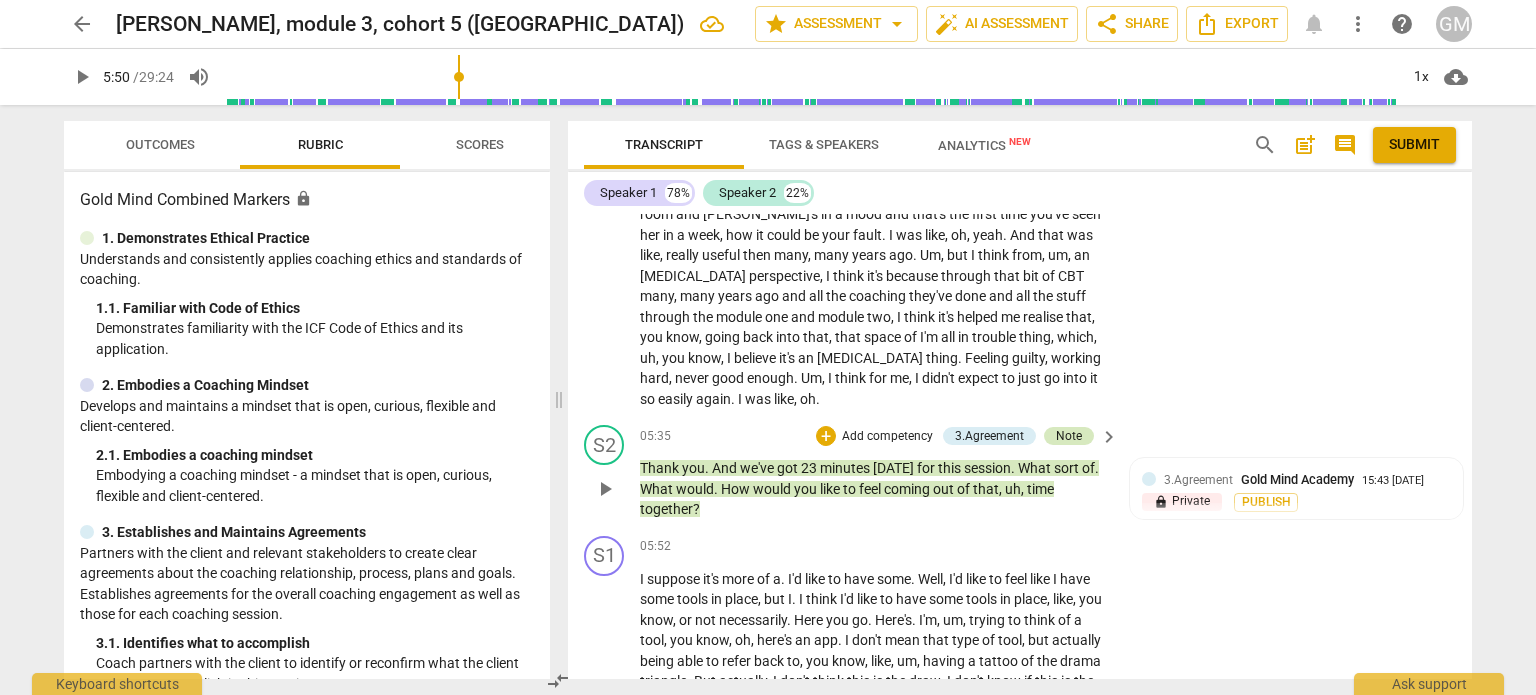 click on "Note" at bounding box center [1069, 436] 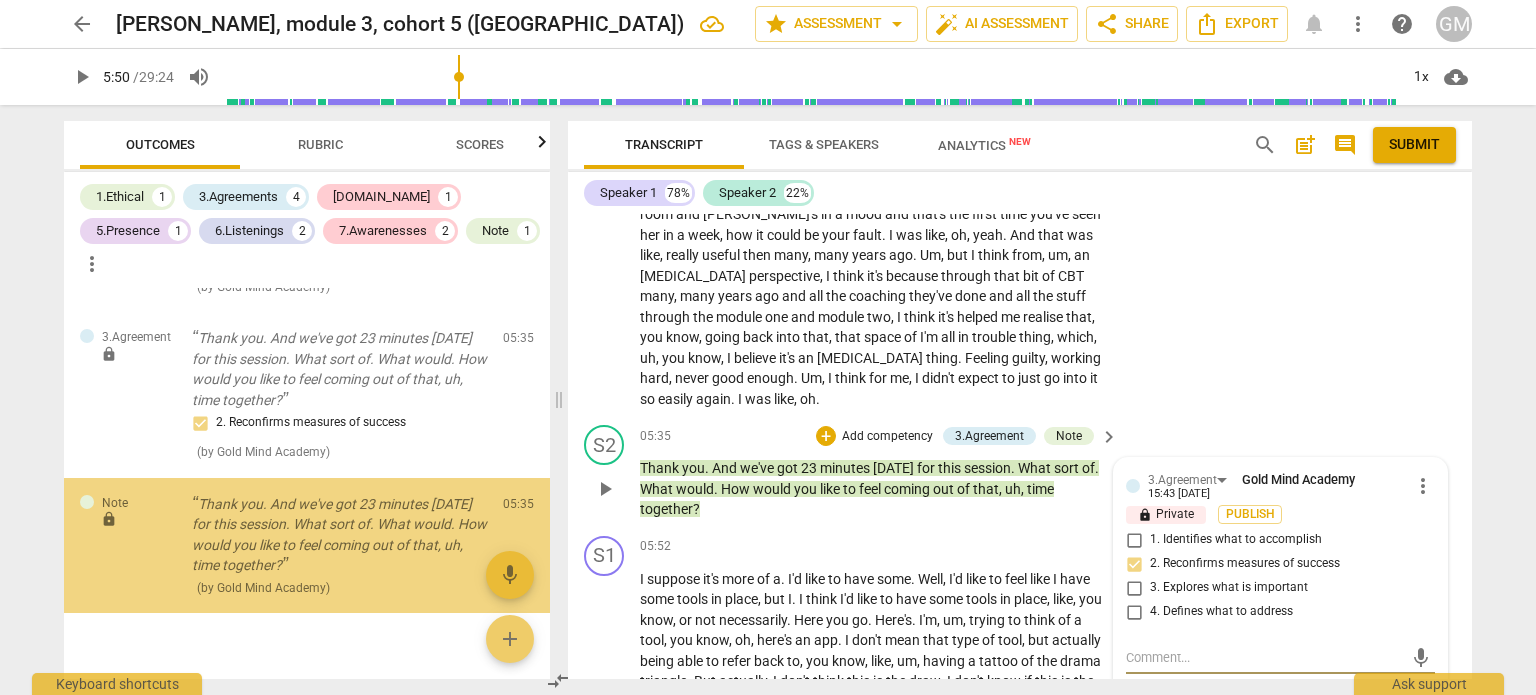 scroll, scrollTop: 1673, scrollLeft: 0, axis: vertical 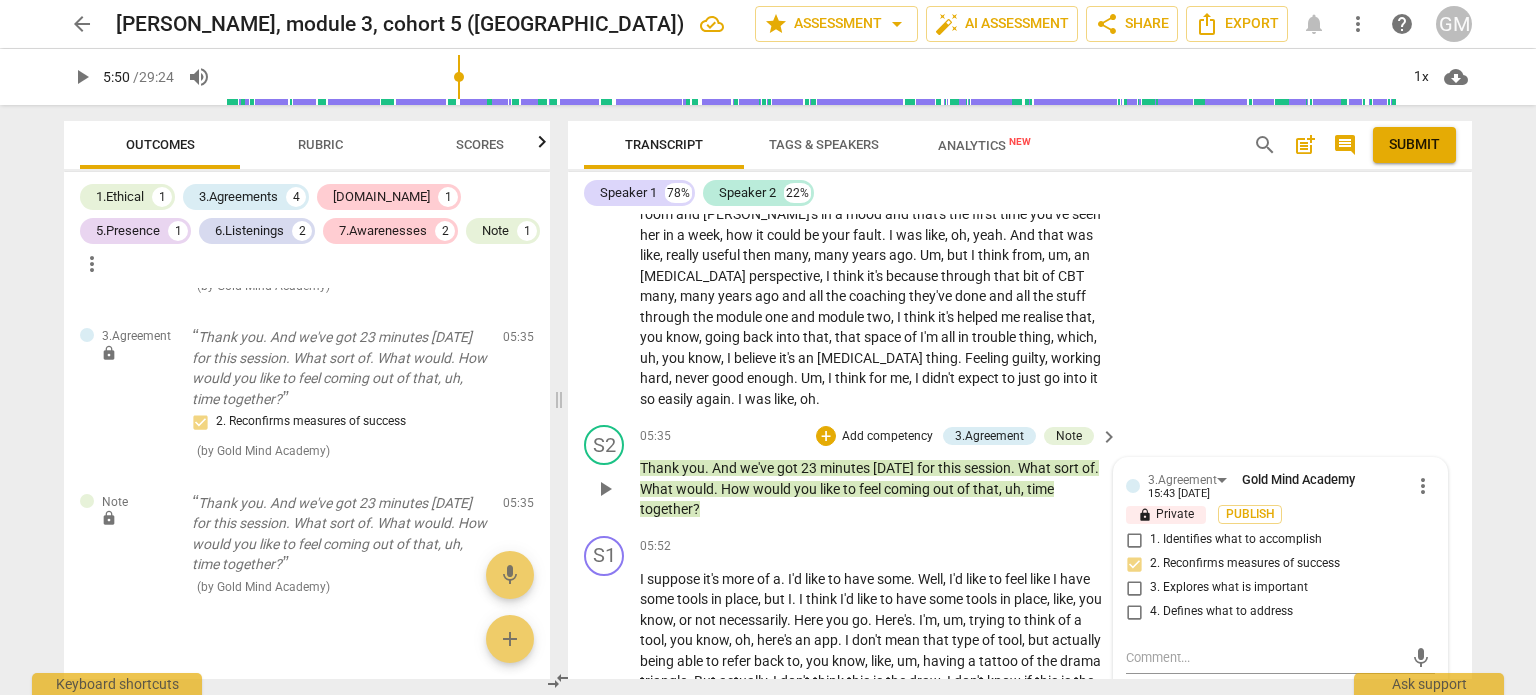click on "15:43 [DATE]" at bounding box center [1356, 708] 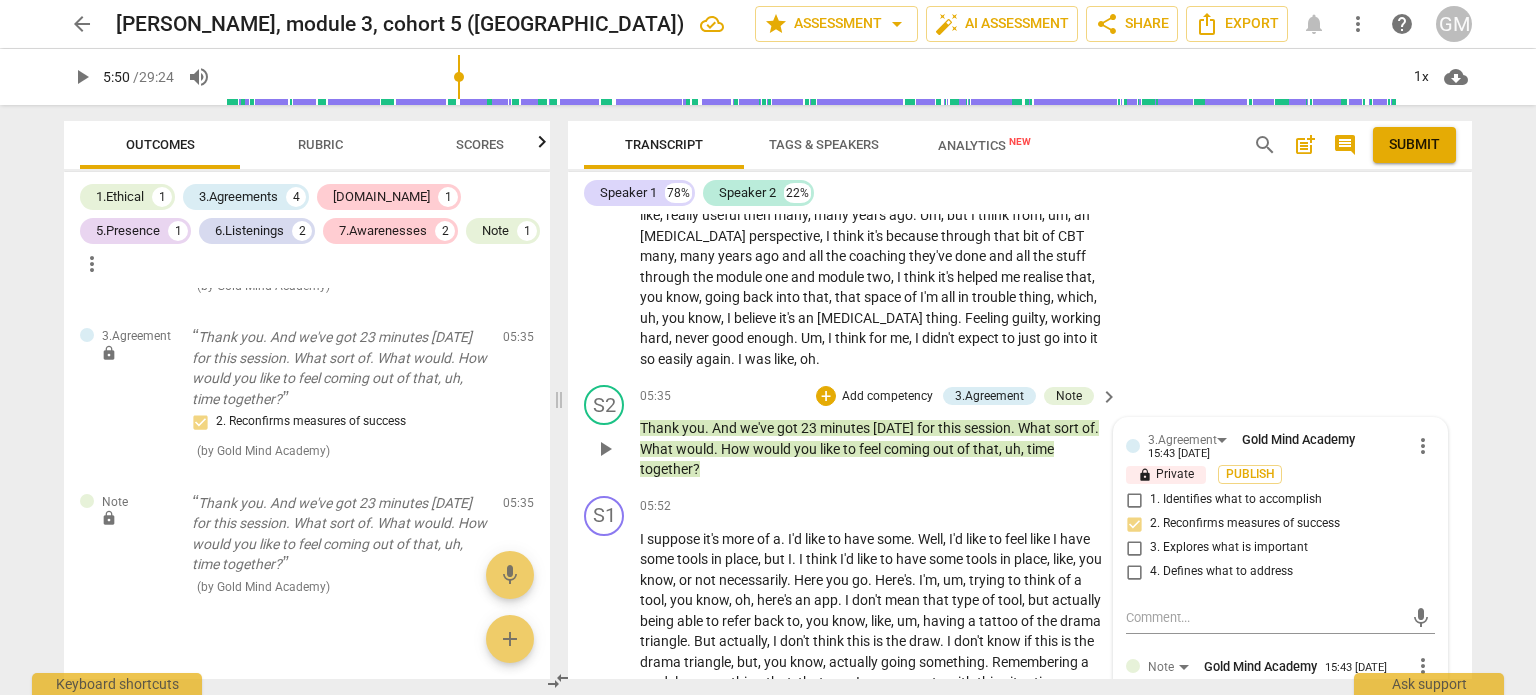 scroll, scrollTop: 2602, scrollLeft: 0, axis: vertical 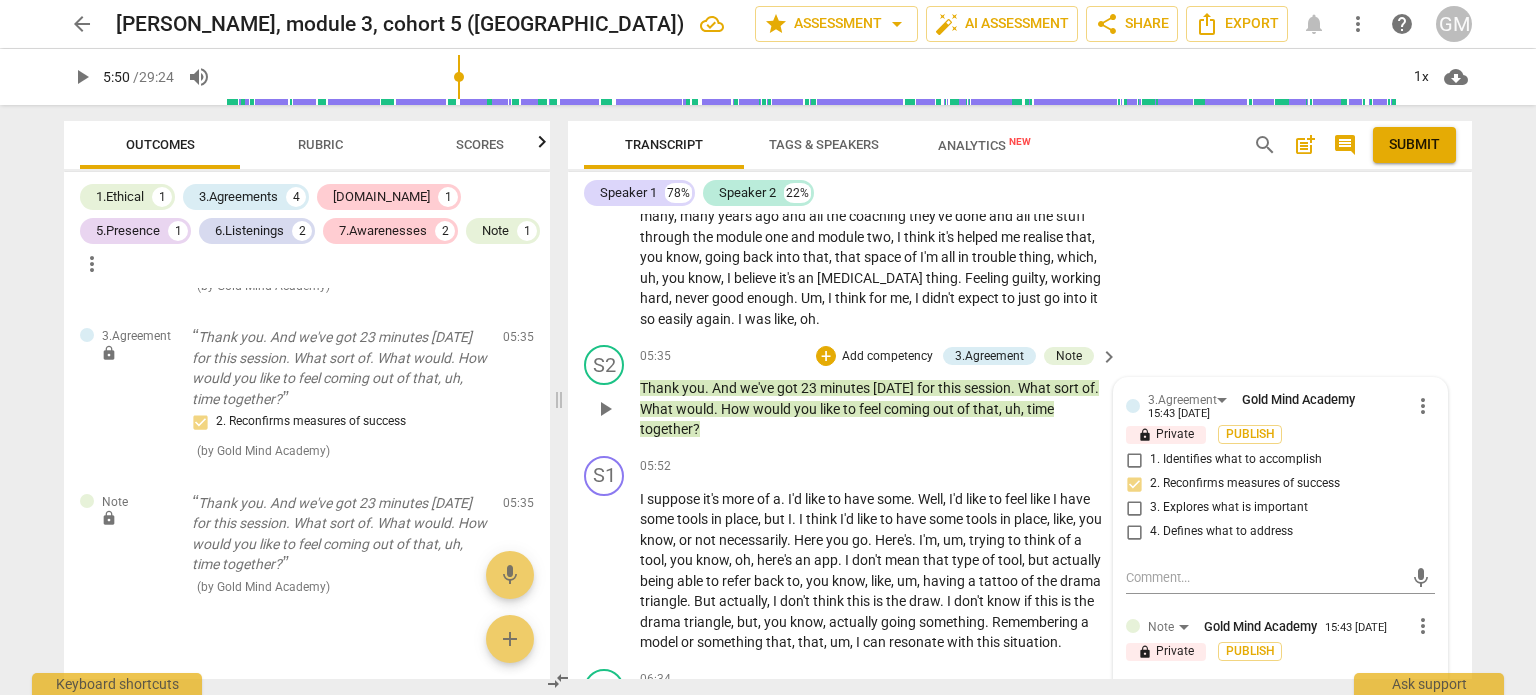 click at bounding box center [1264, 692] 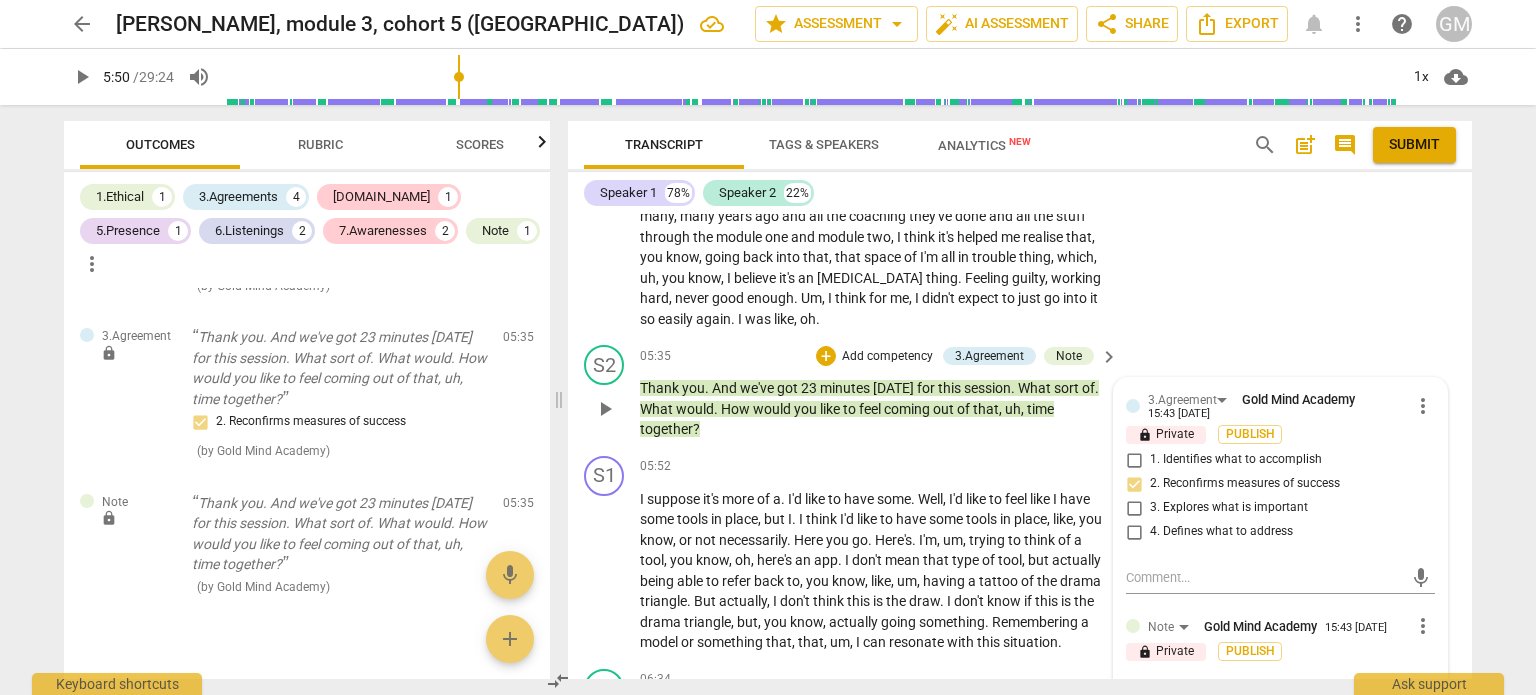 type on "TIME" 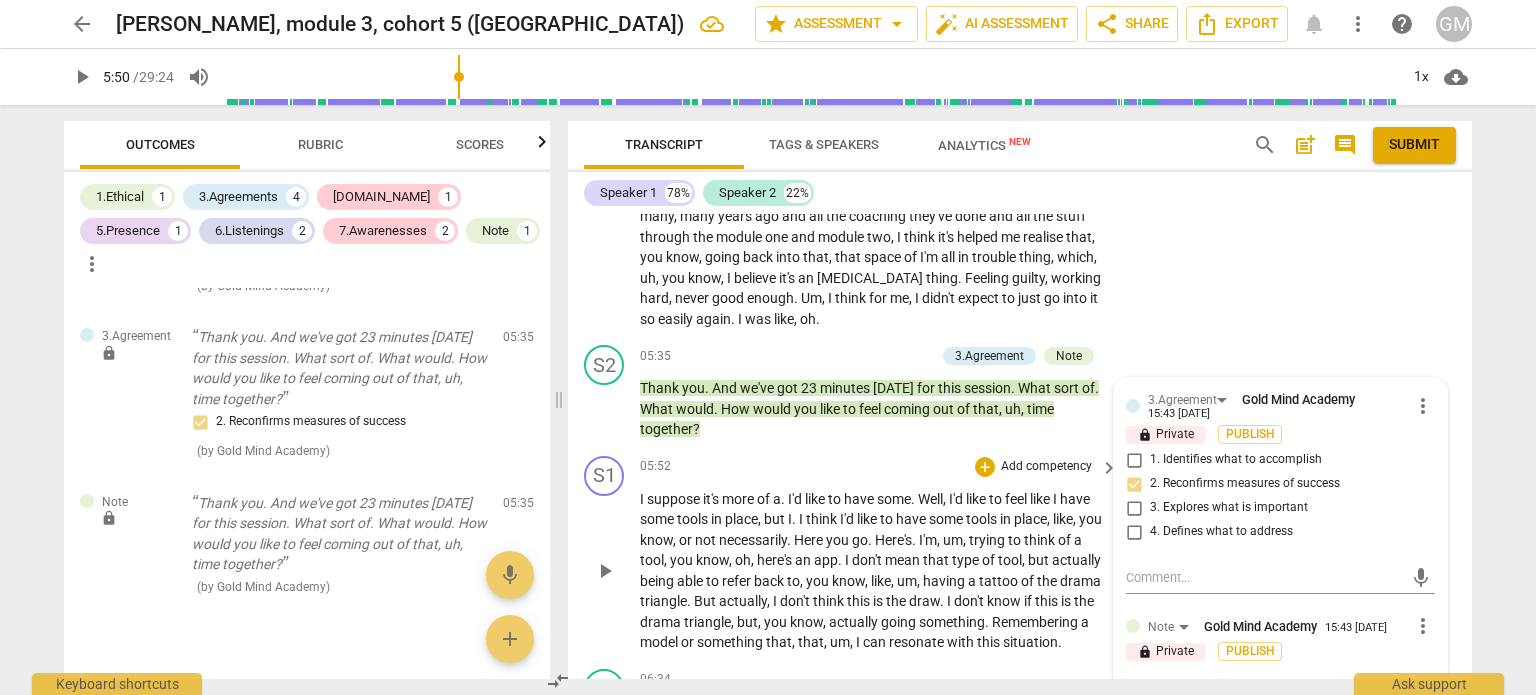 type on "TIME STAMP" 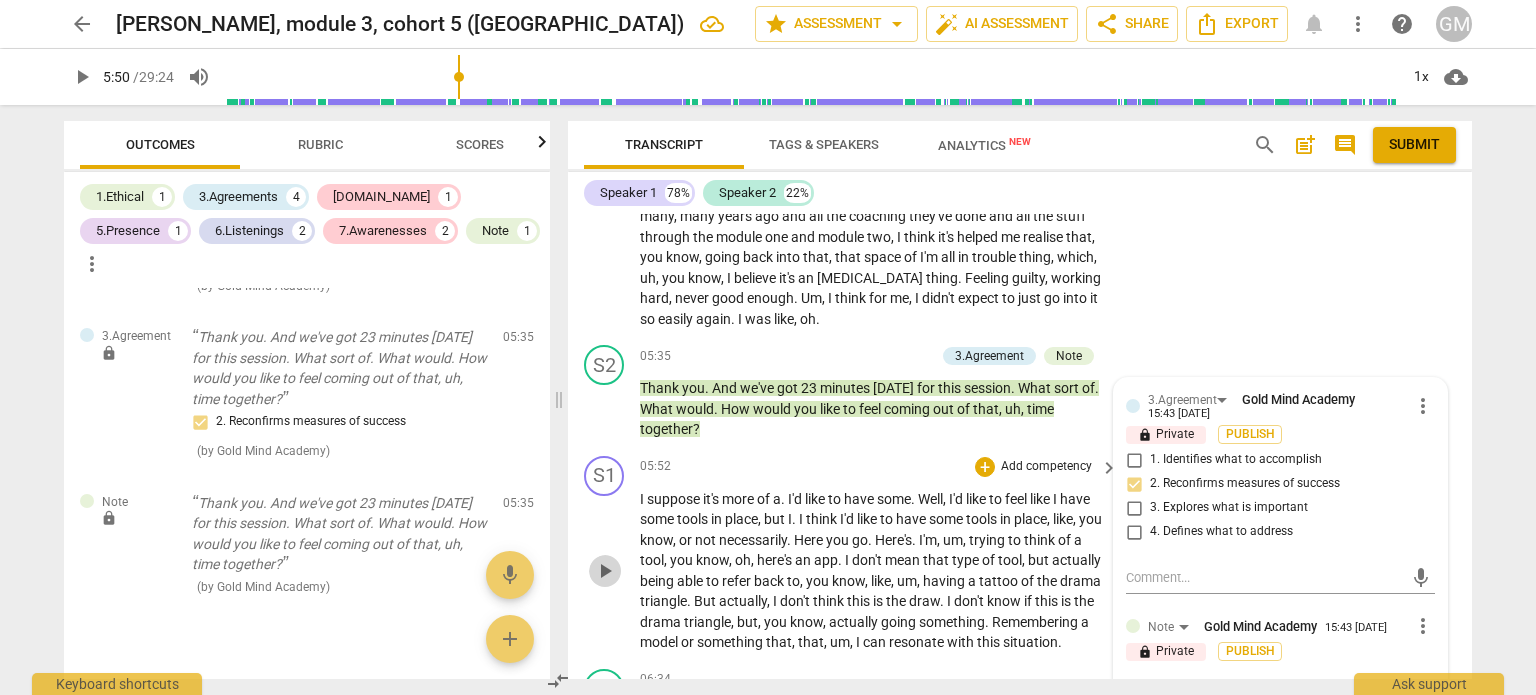 click on "play_arrow" at bounding box center [605, 571] 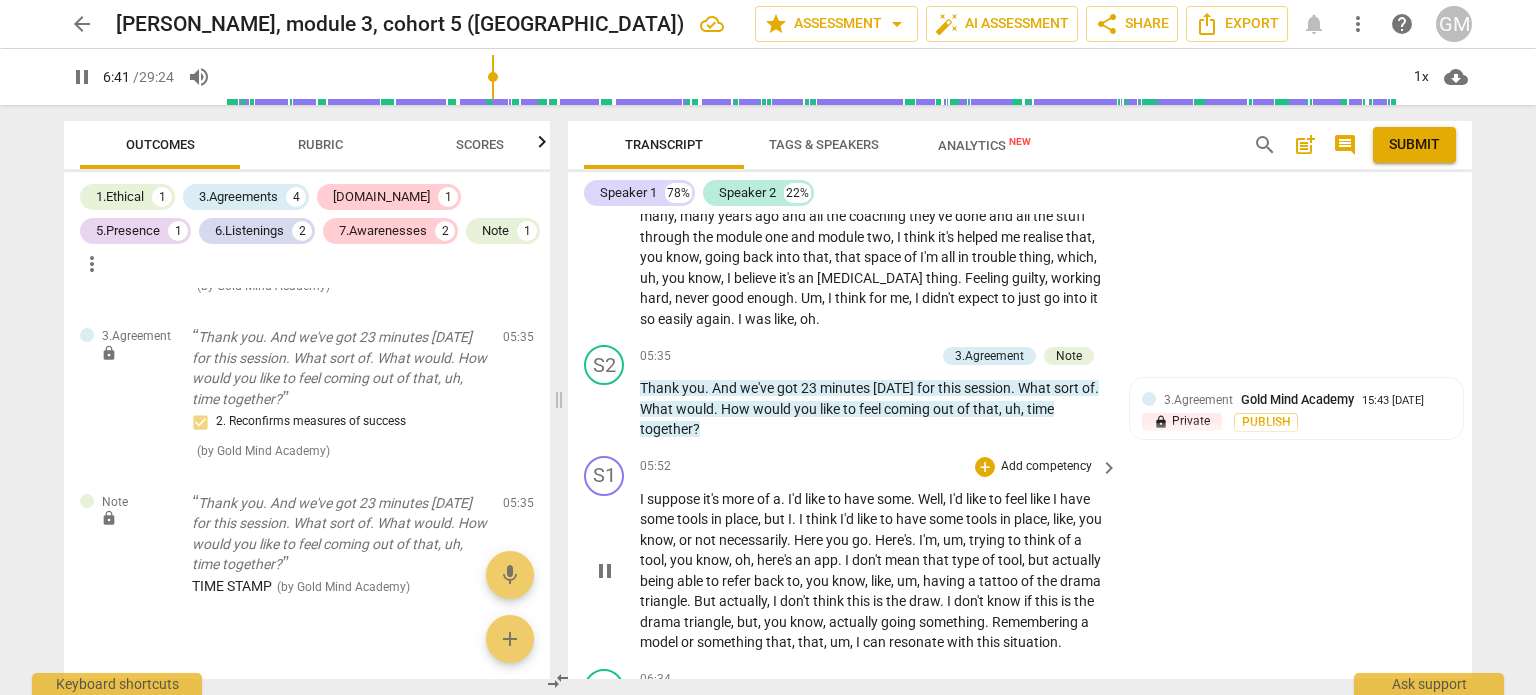 scroll, scrollTop: 3152, scrollLeft: 0, axis: vertical 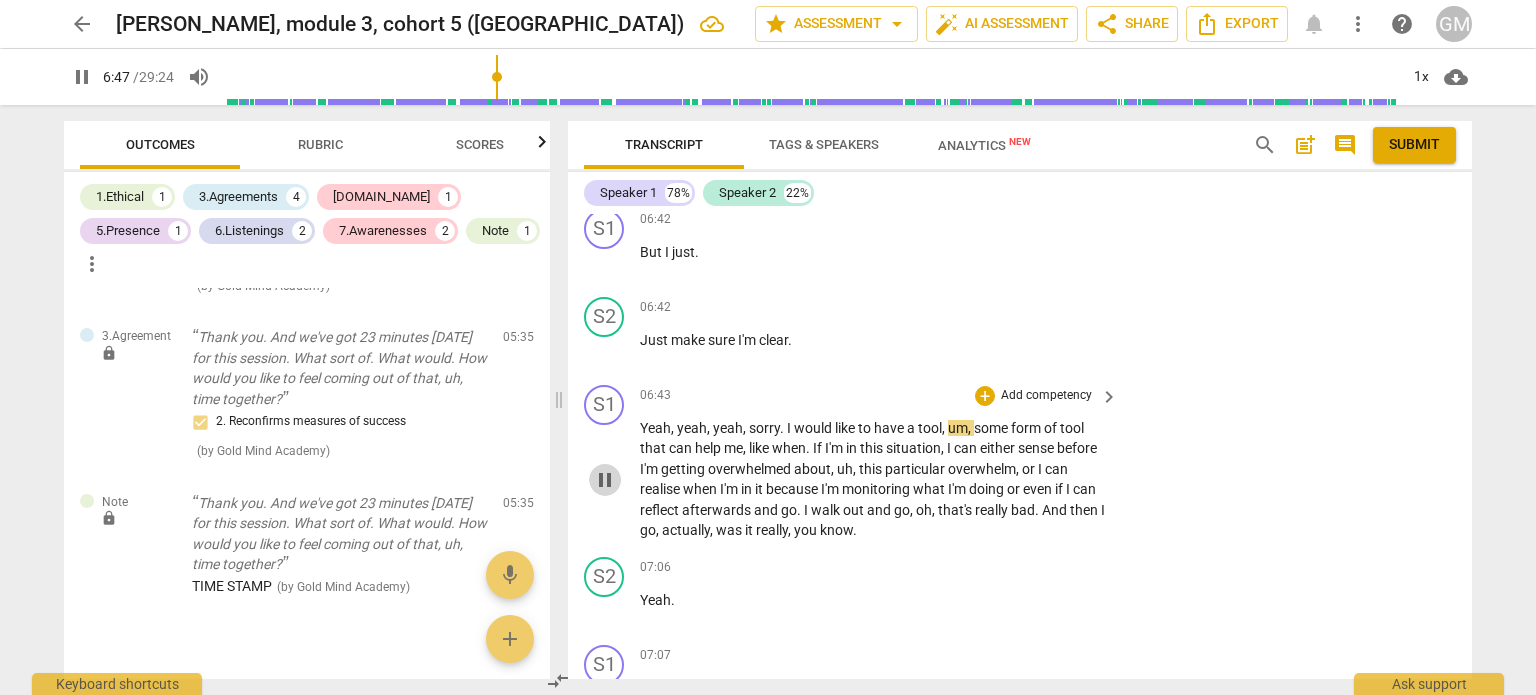 click on "pause" at bounding box center (605, 480) 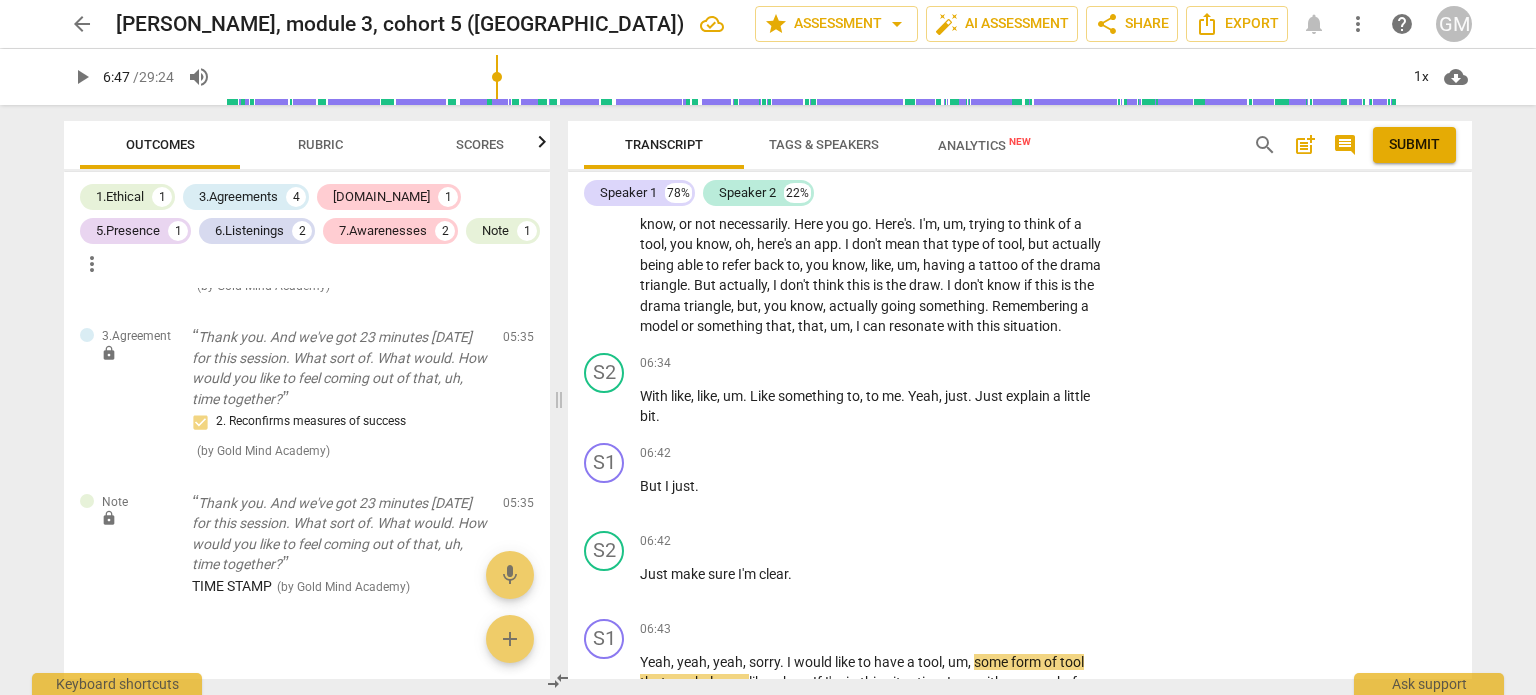 scroll, scrollTop: 2943, scrollLeft: 0, axis: vertical 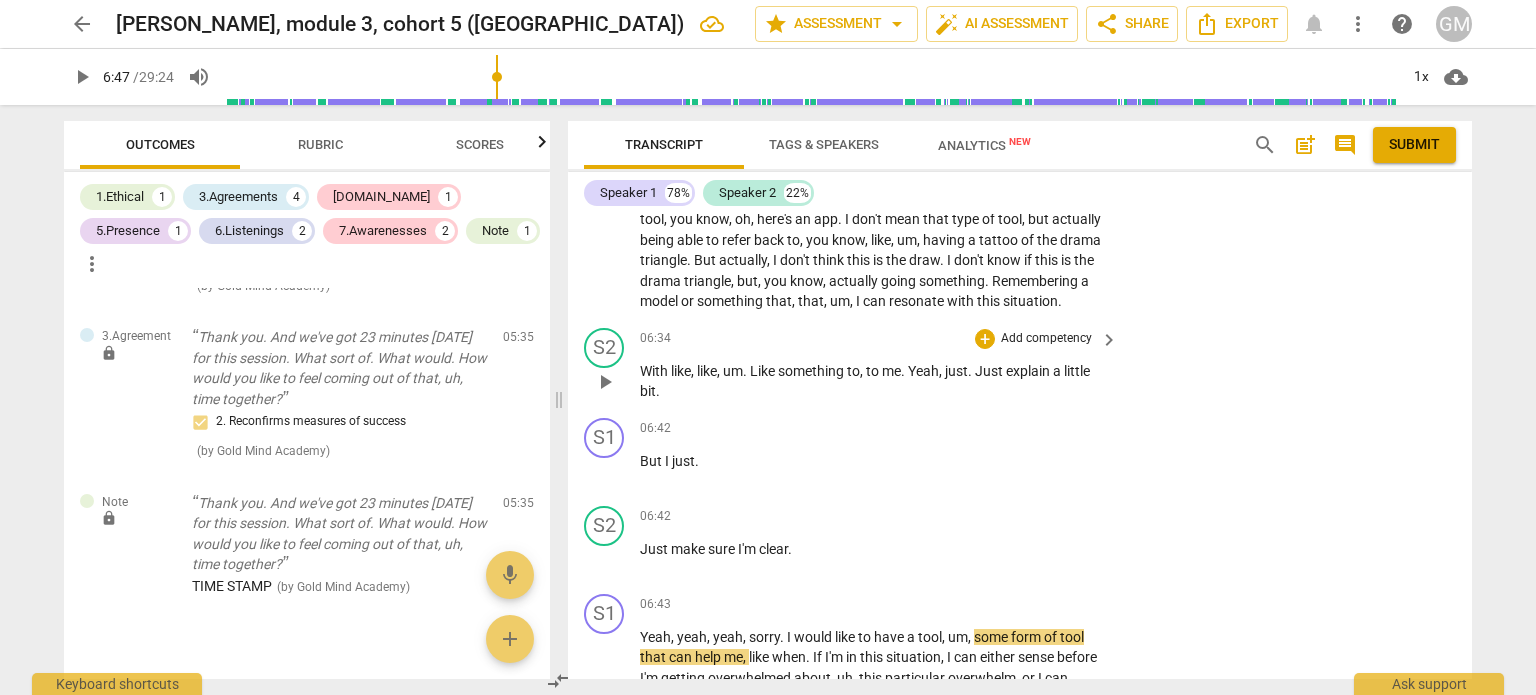 click on "Add competency" at bounding box center (1046, 339) 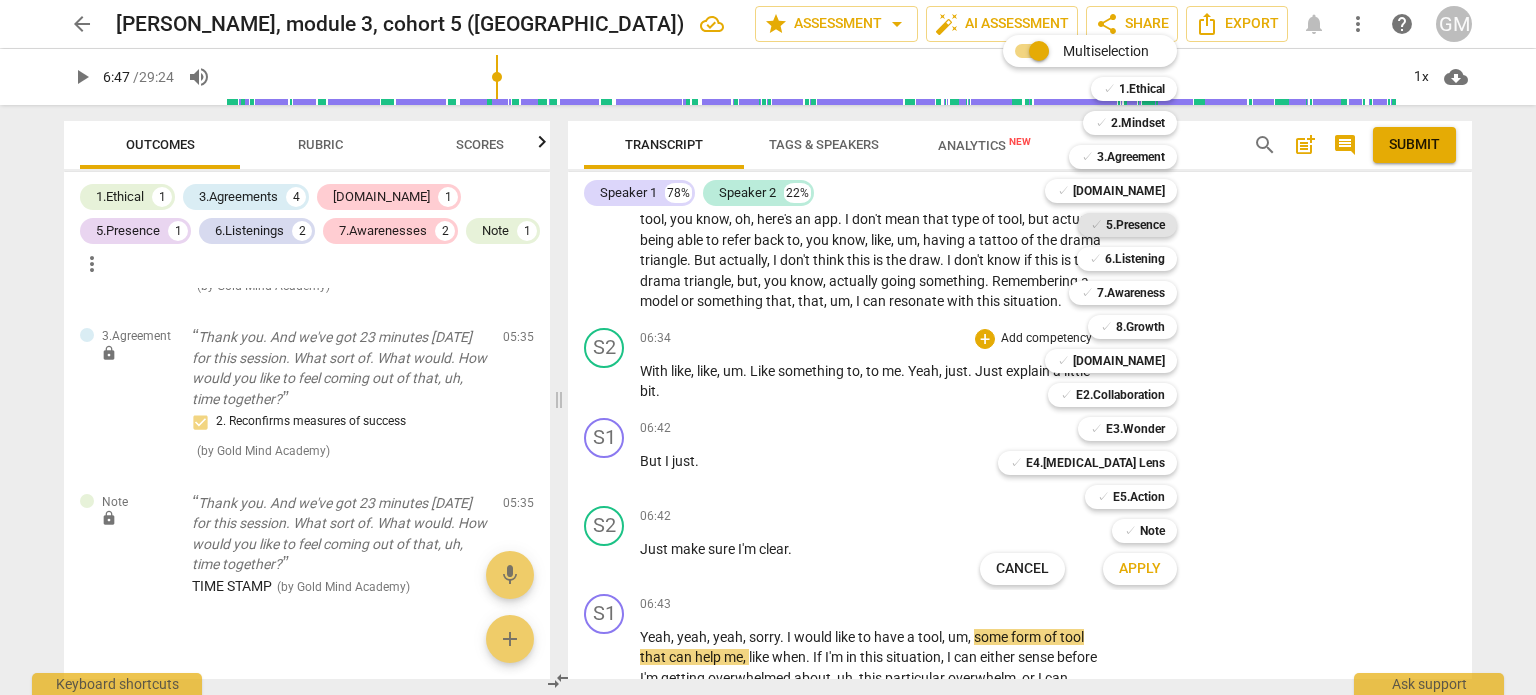 click on "5.Presence" at bounding box center (1135, 225) 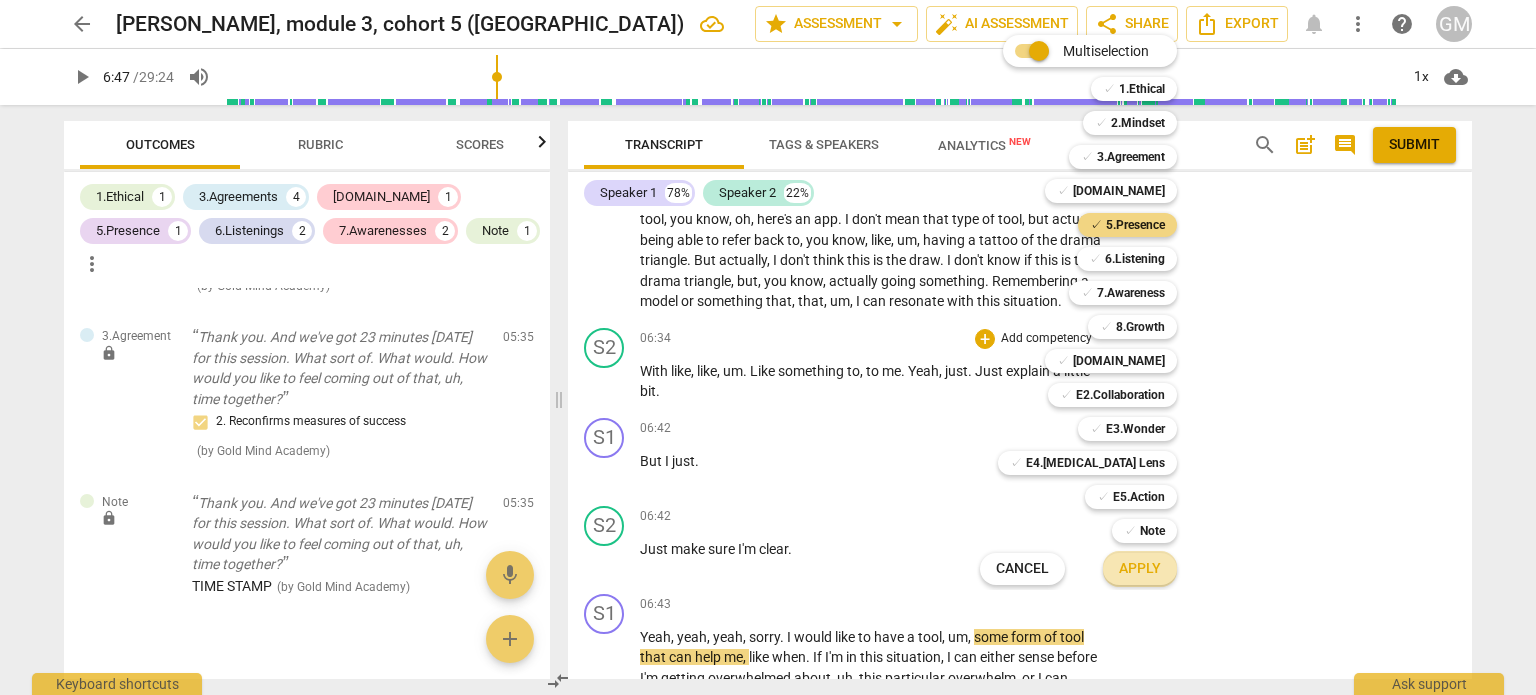 click on "Apply" at bounding box center (1140, 569) 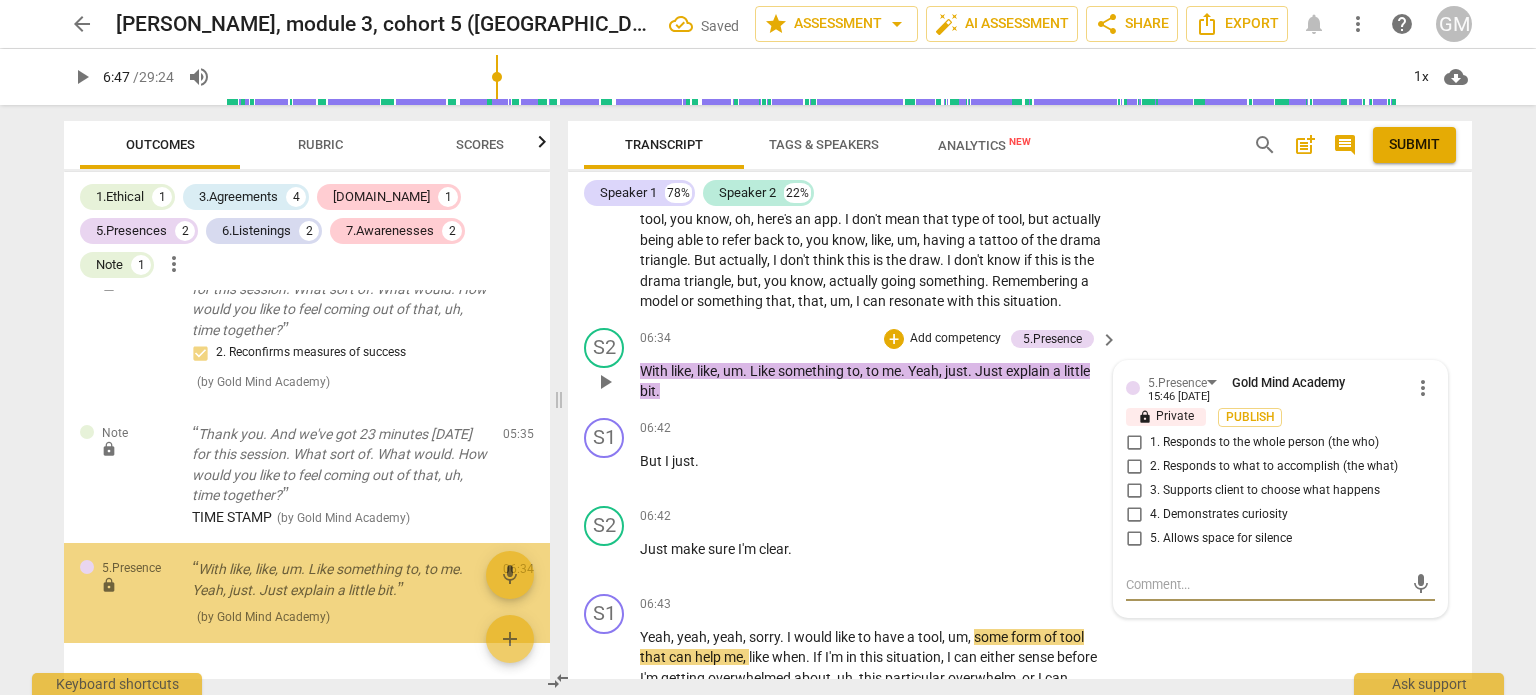 scroll, scrollTop: 1773, scrollLeft: 0, axis: vertical 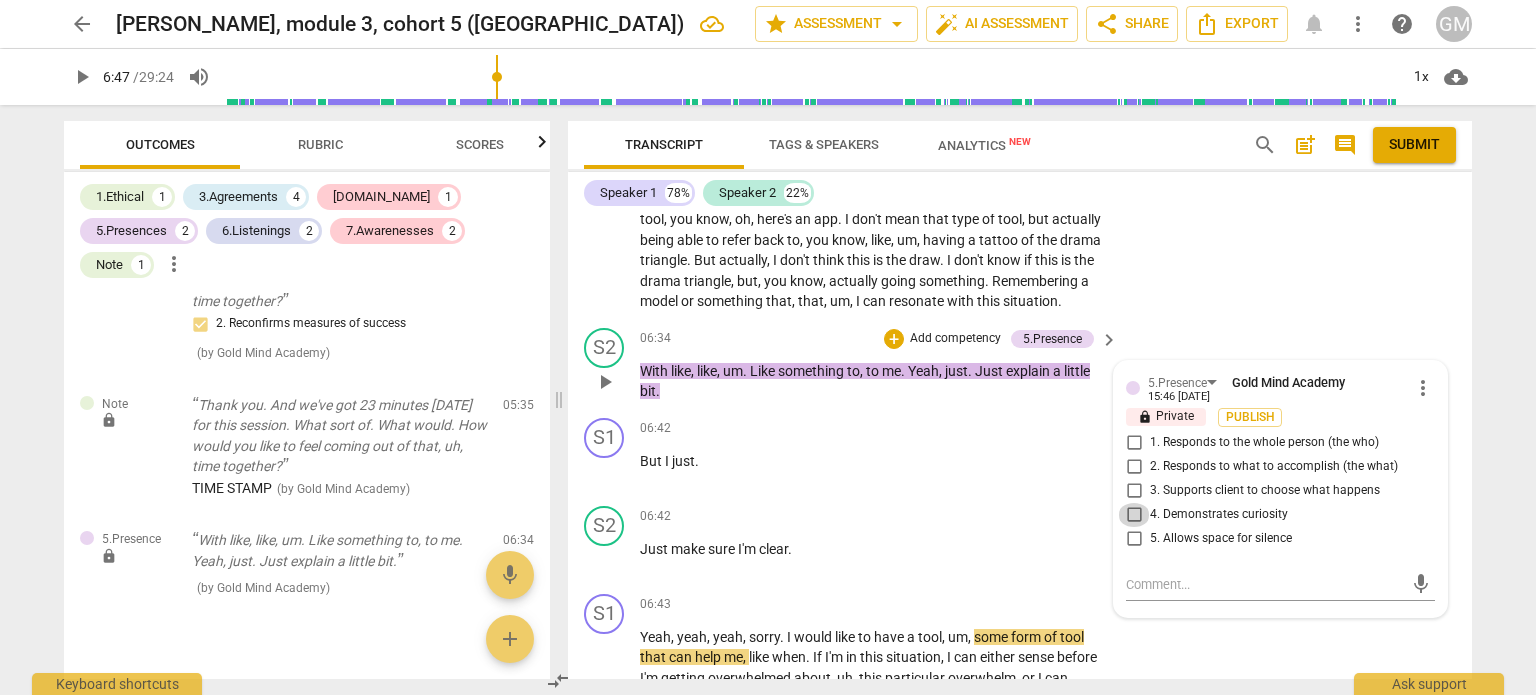 click on "4. Demonstrates curiosity" at bounding box center [1134, 515] 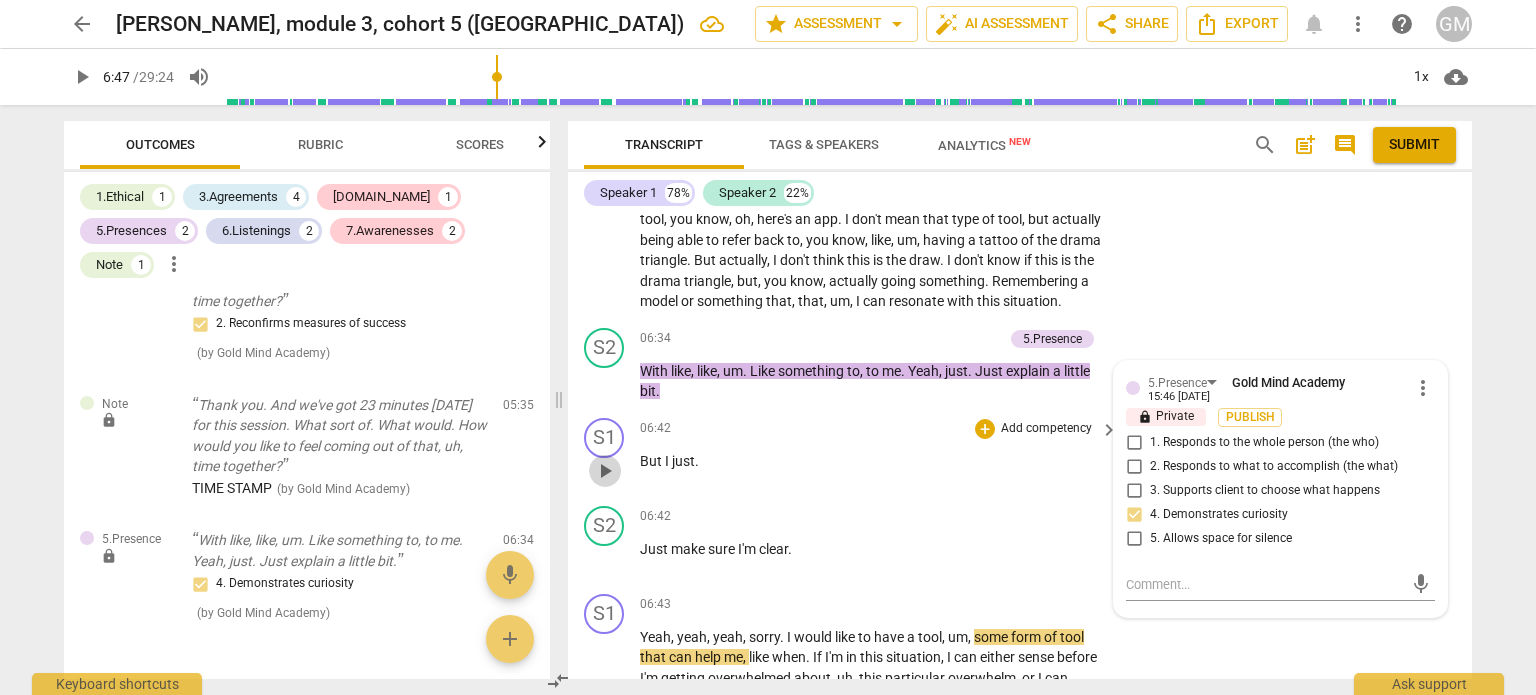 click on "play_arrow" at bounding box center (605, 471) 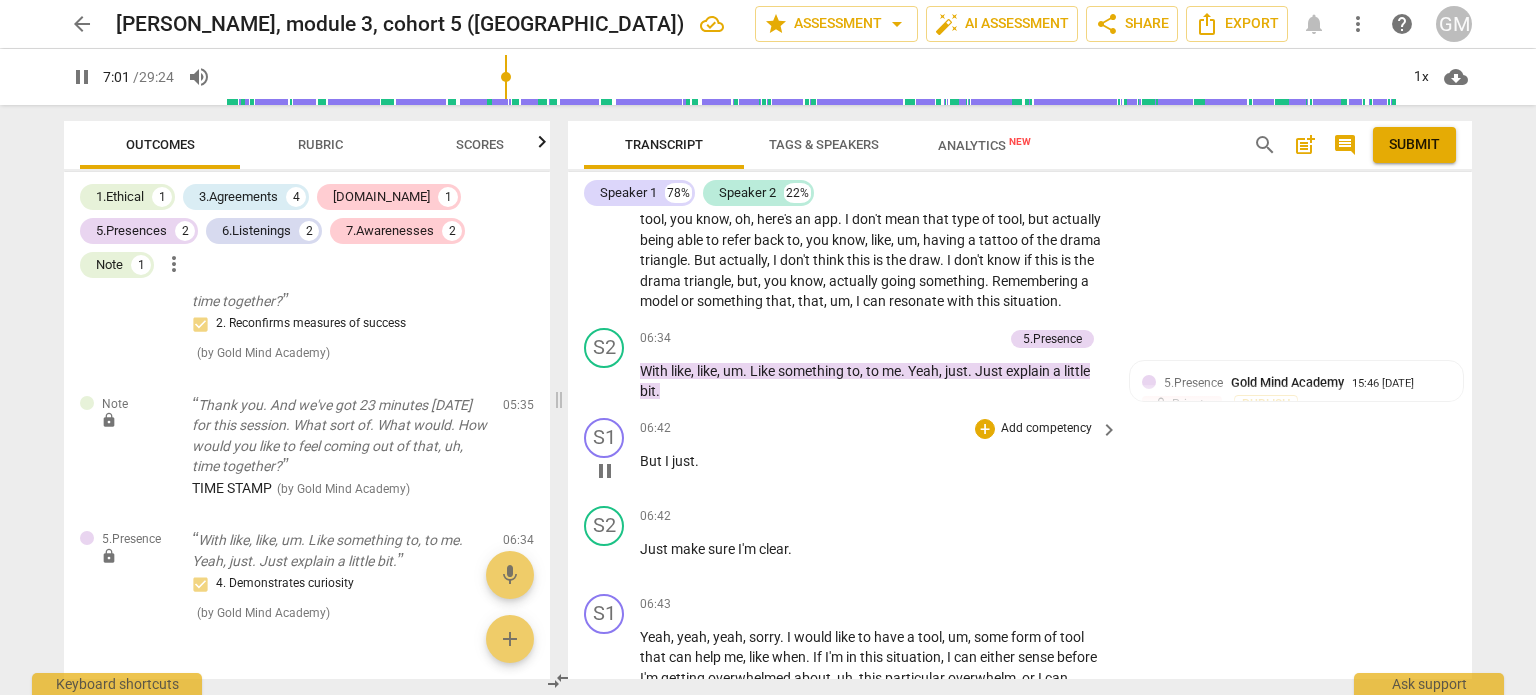 scroll, scrollTop: 3408, scrollLeft: 0, axis: vertical 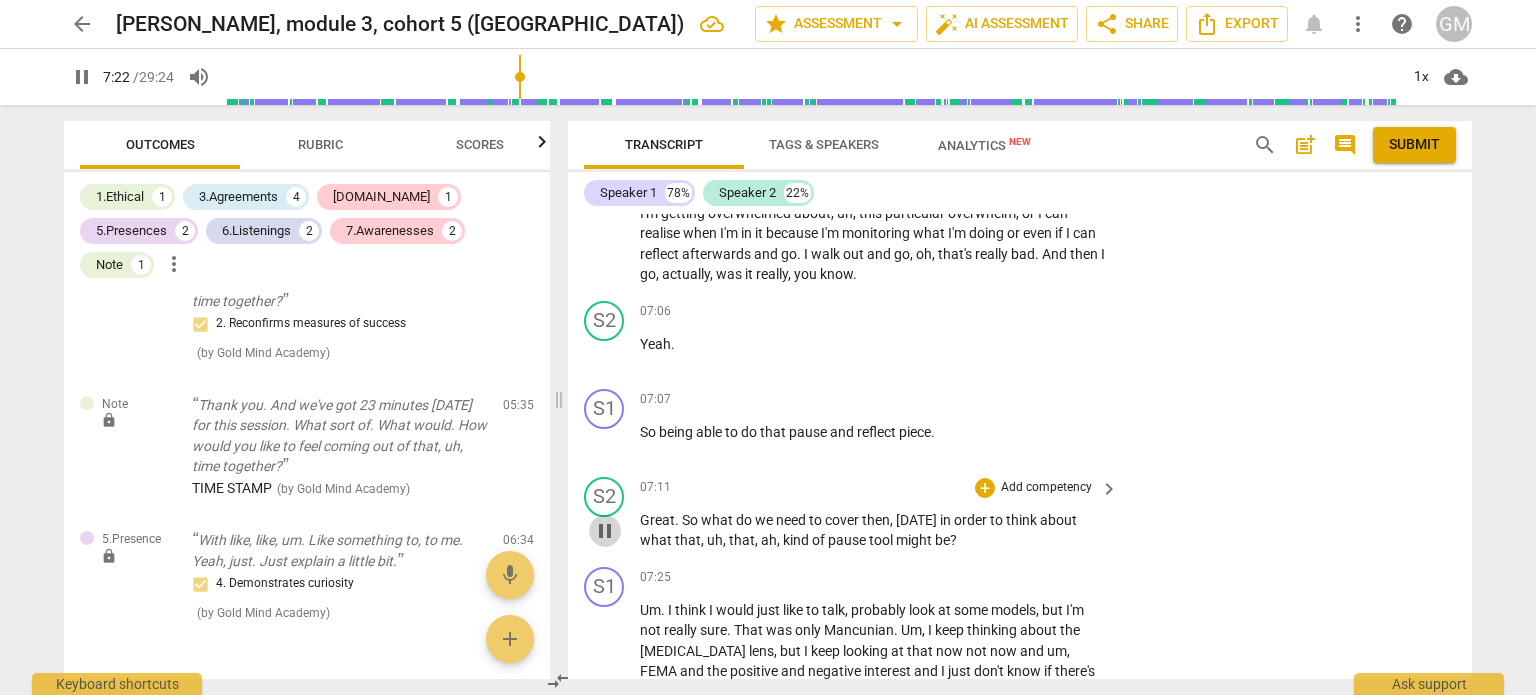 click on "pause" at bounding box center [605, 531] 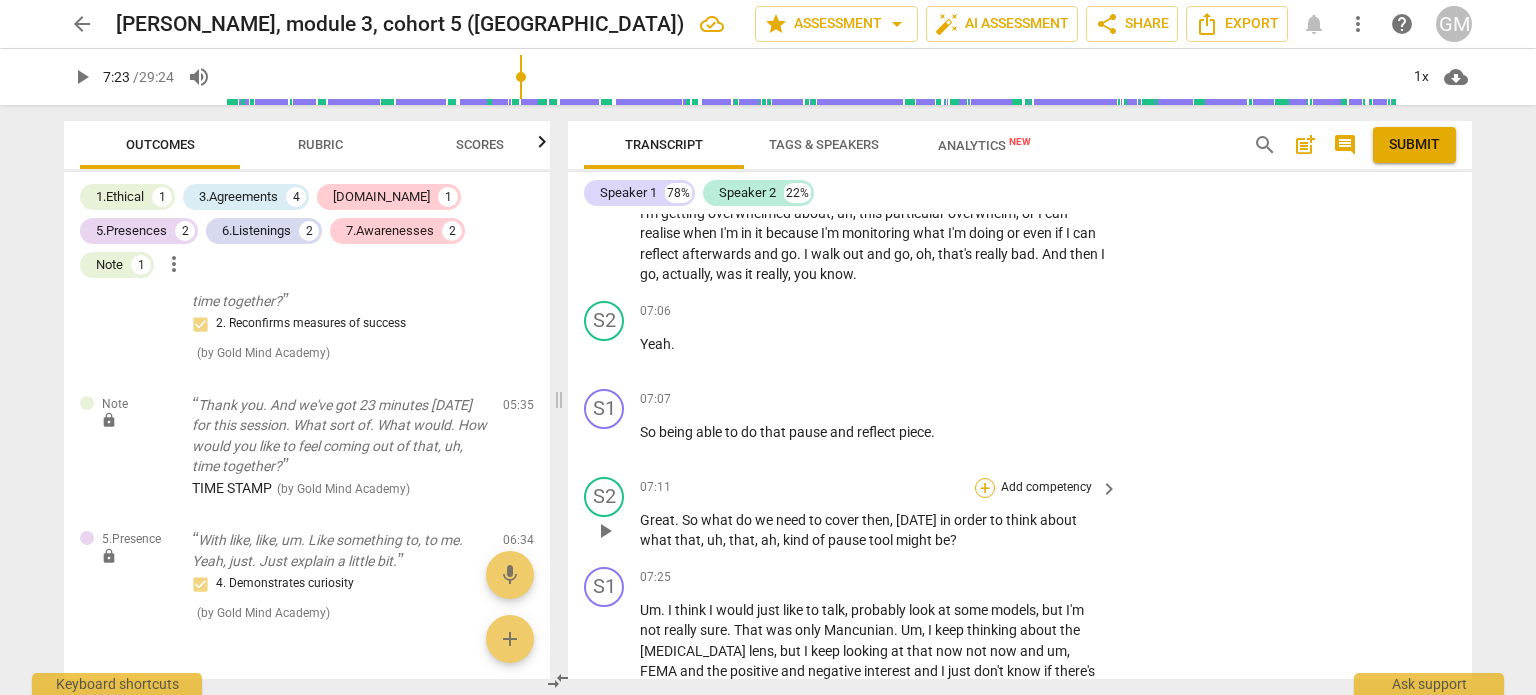 click on "+" at bounding box center [985, 488] 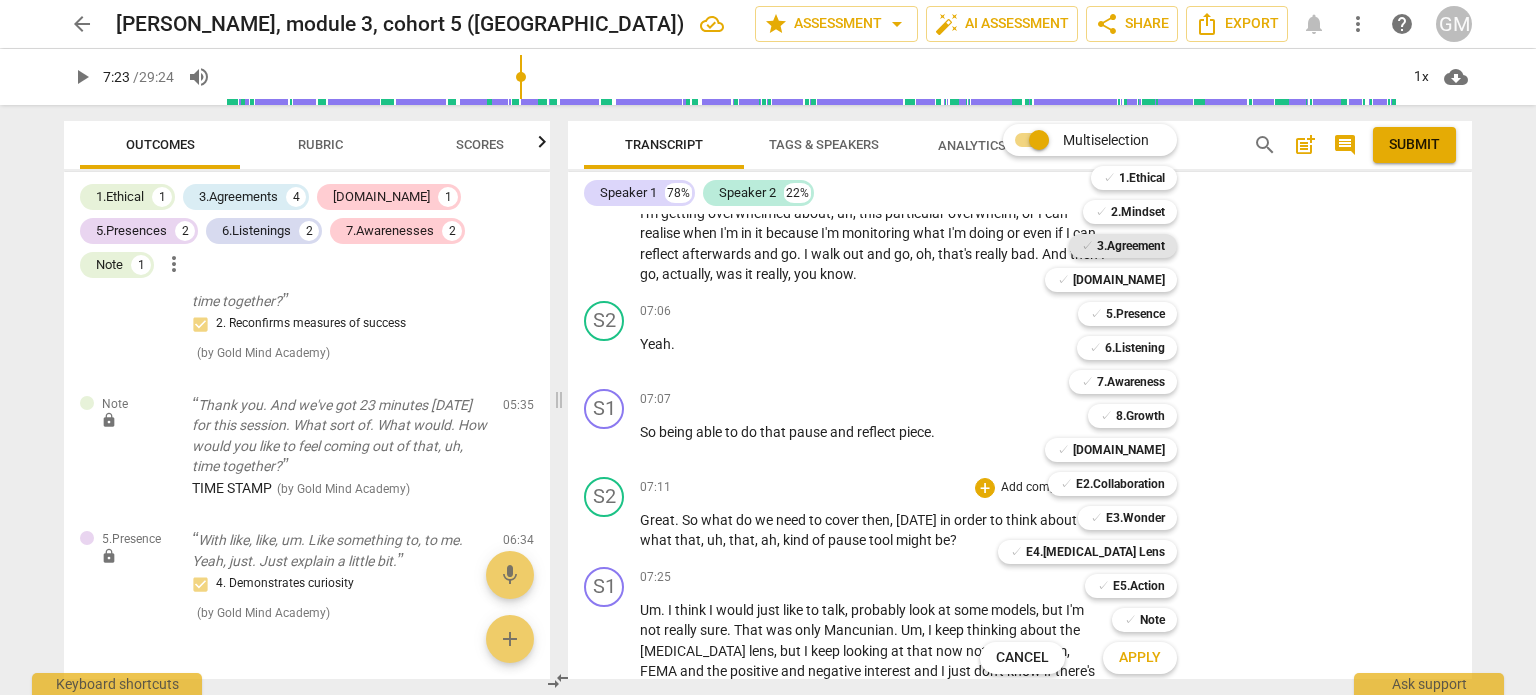 click on "3.Agreement" at bounding box center [1131, 246] 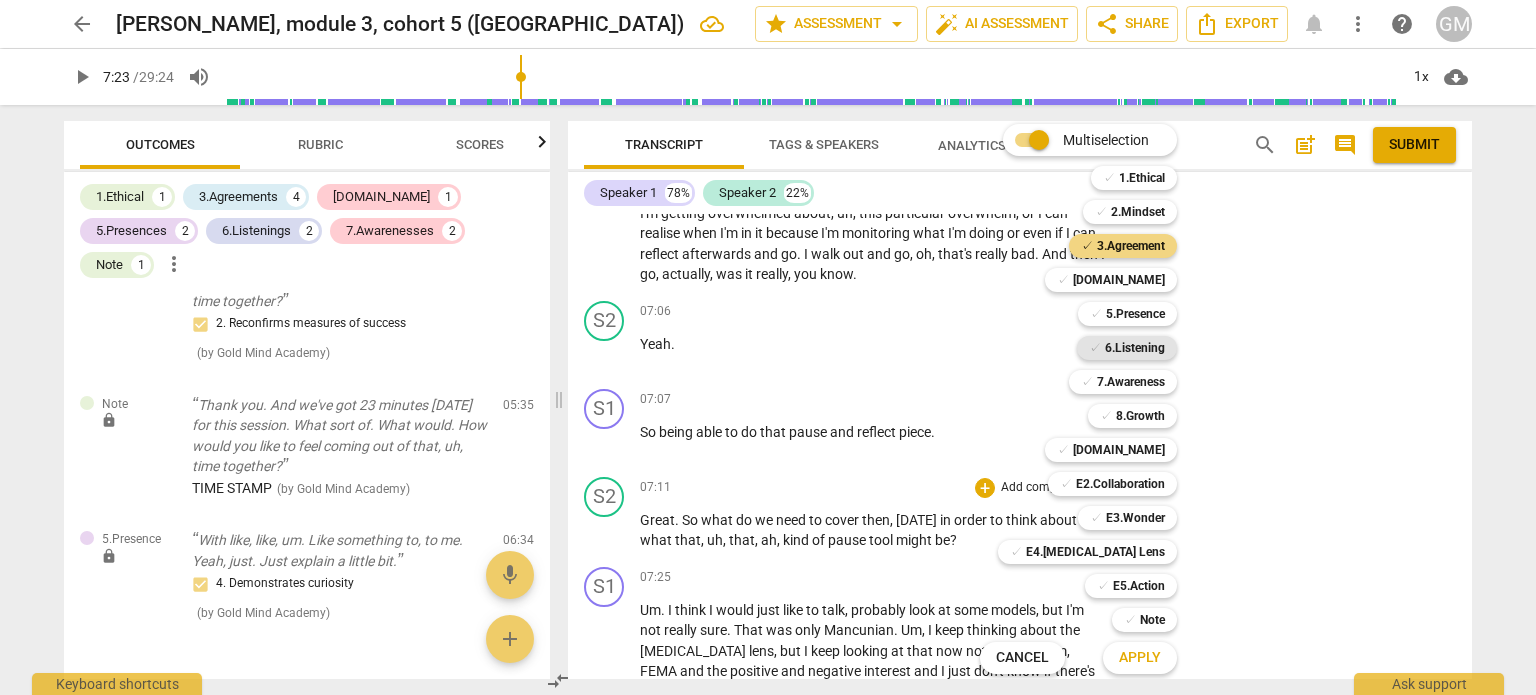 click on "6.Listening" at bounding box center [1135, 348] 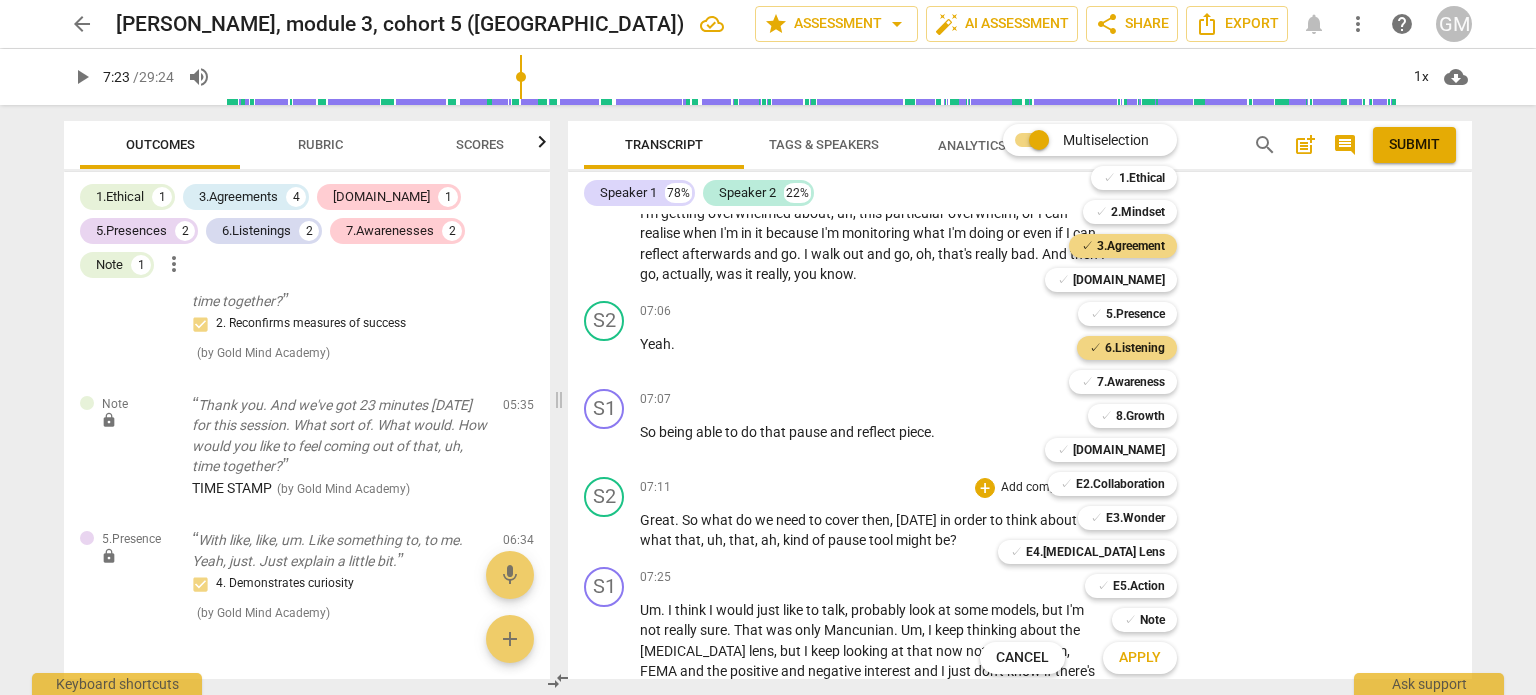 click on "Apply" at bounding box center [1140, 658] 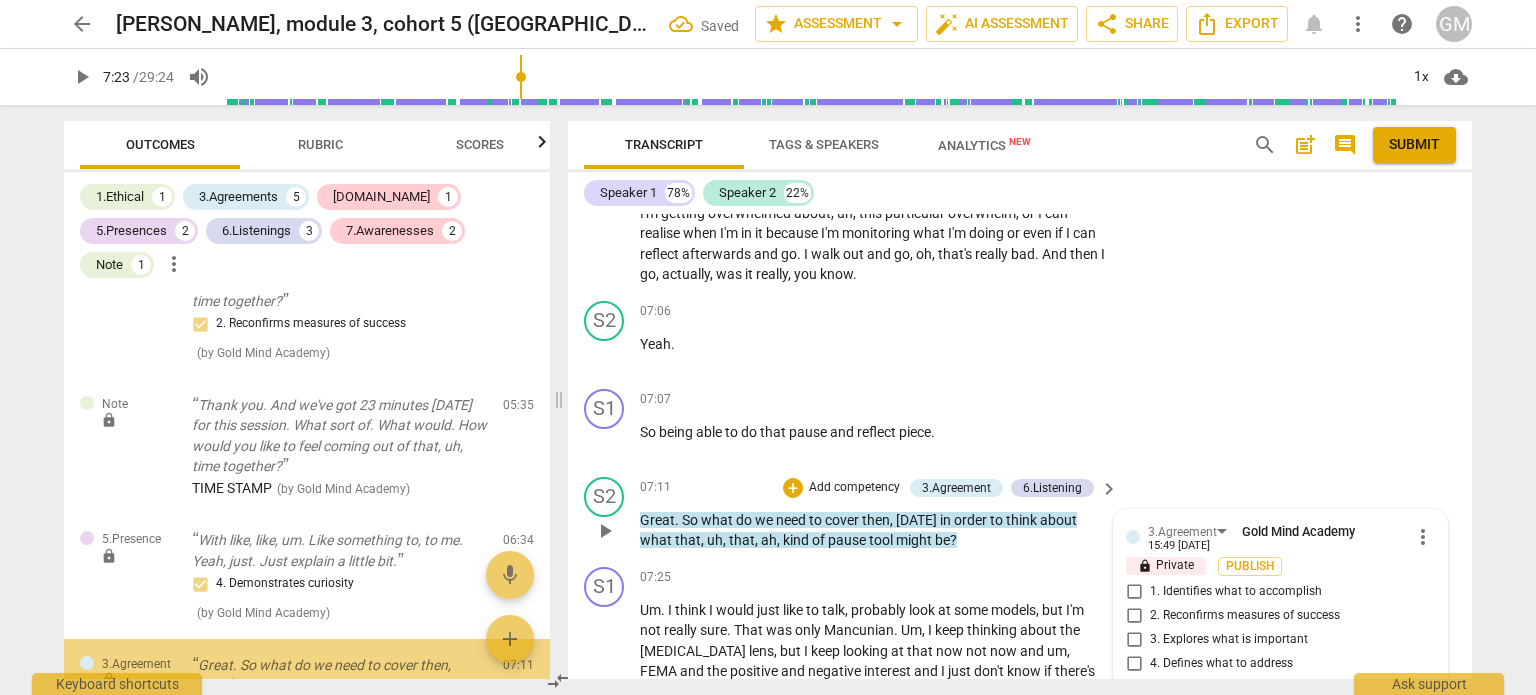 scroll, scrollTop: 3414, scrollLeft: 0, axis: vertical 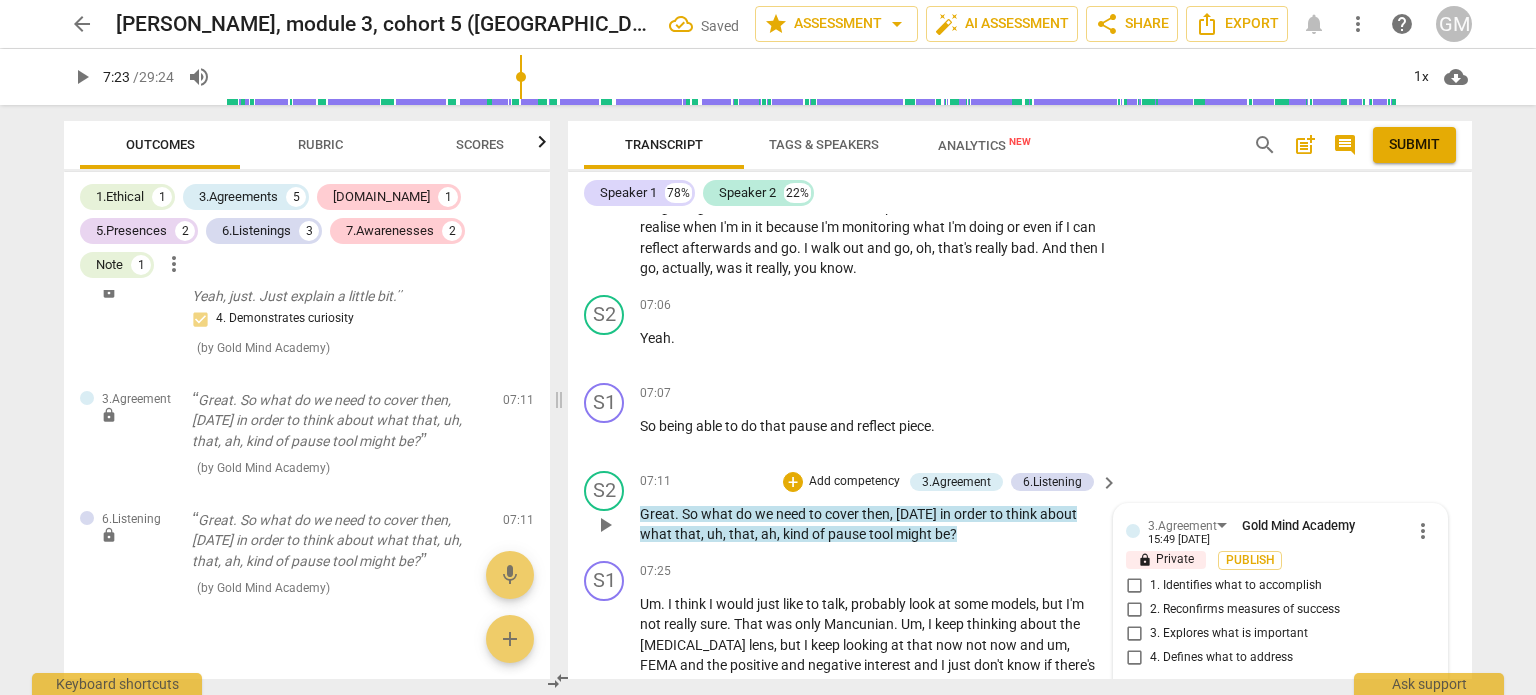click on "4. Defines what to address" at bounding box center (1134, 658) 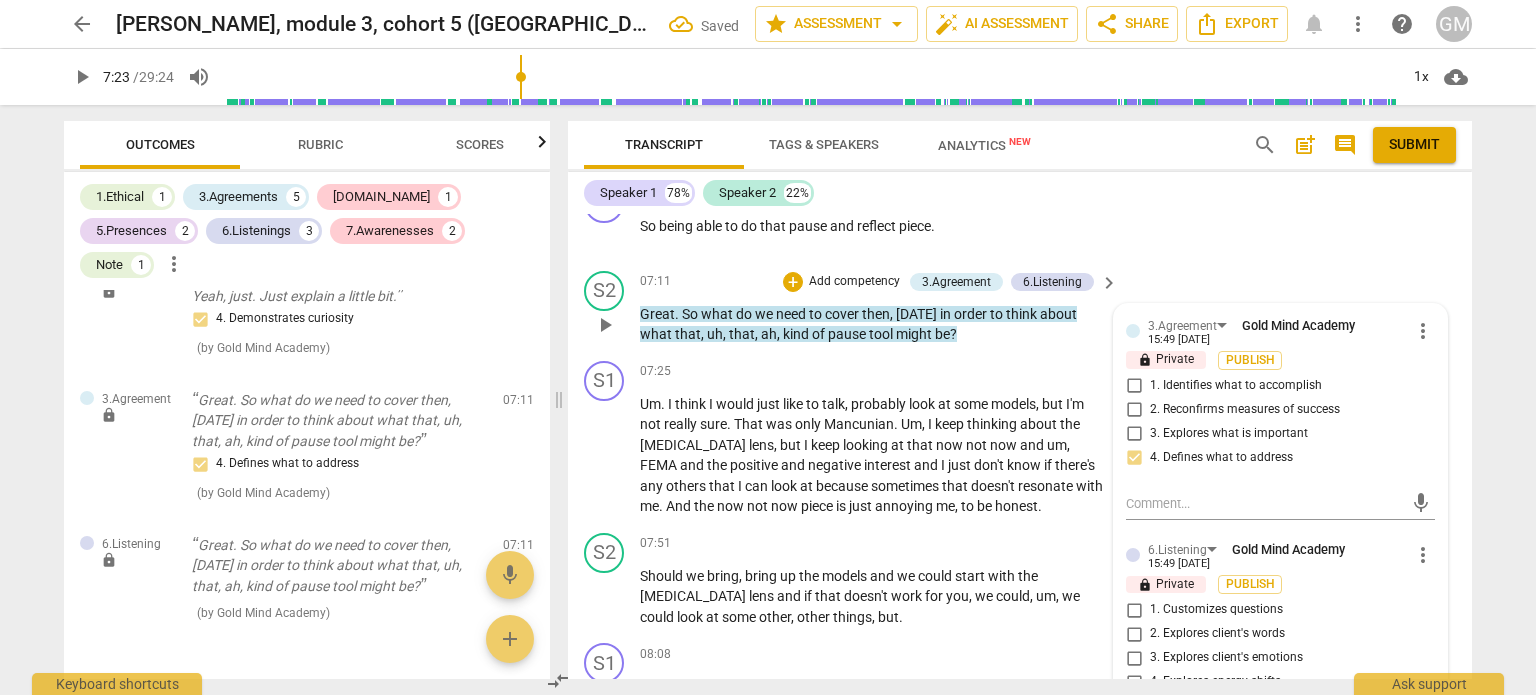 scroll, scrollTop: 3654, scrollLeft: 0, axis: vertical 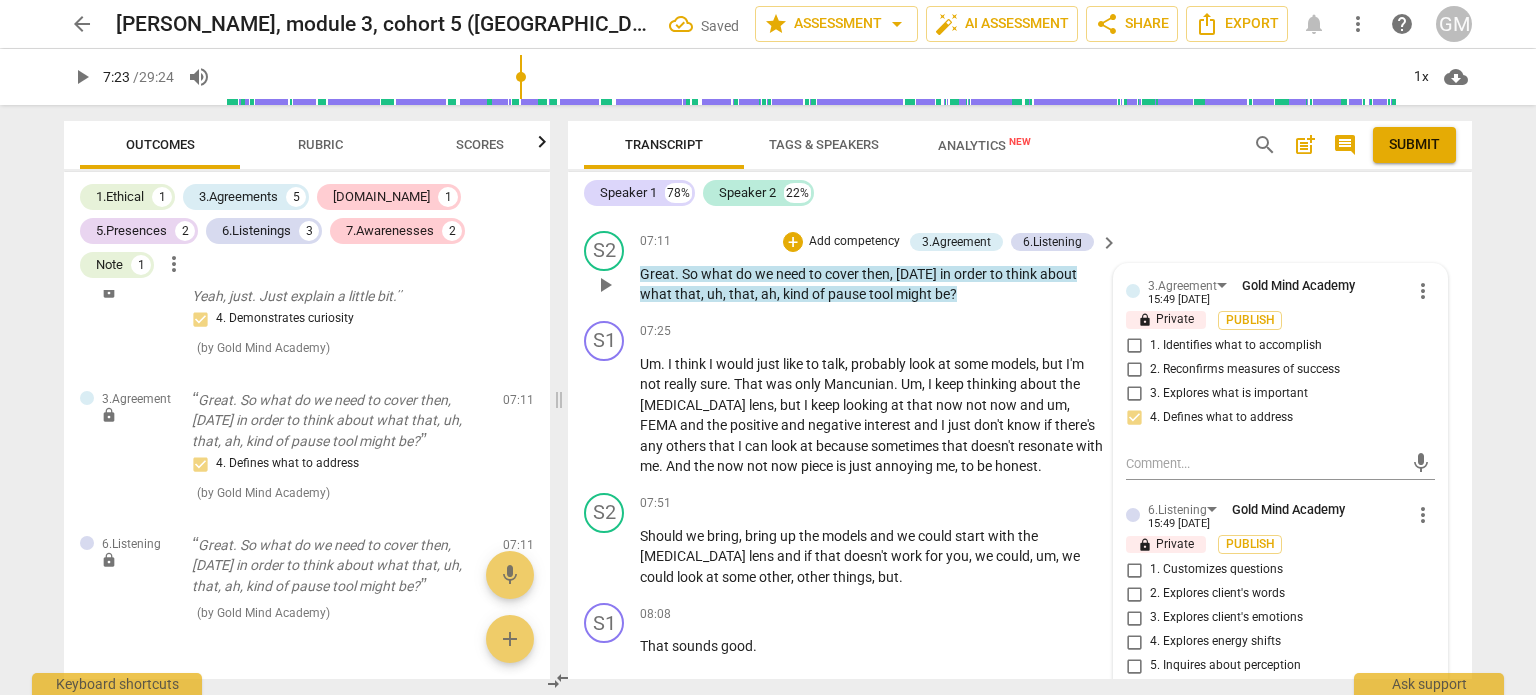 click on "1. Customizes questions" at bounding box center (1134, 570) 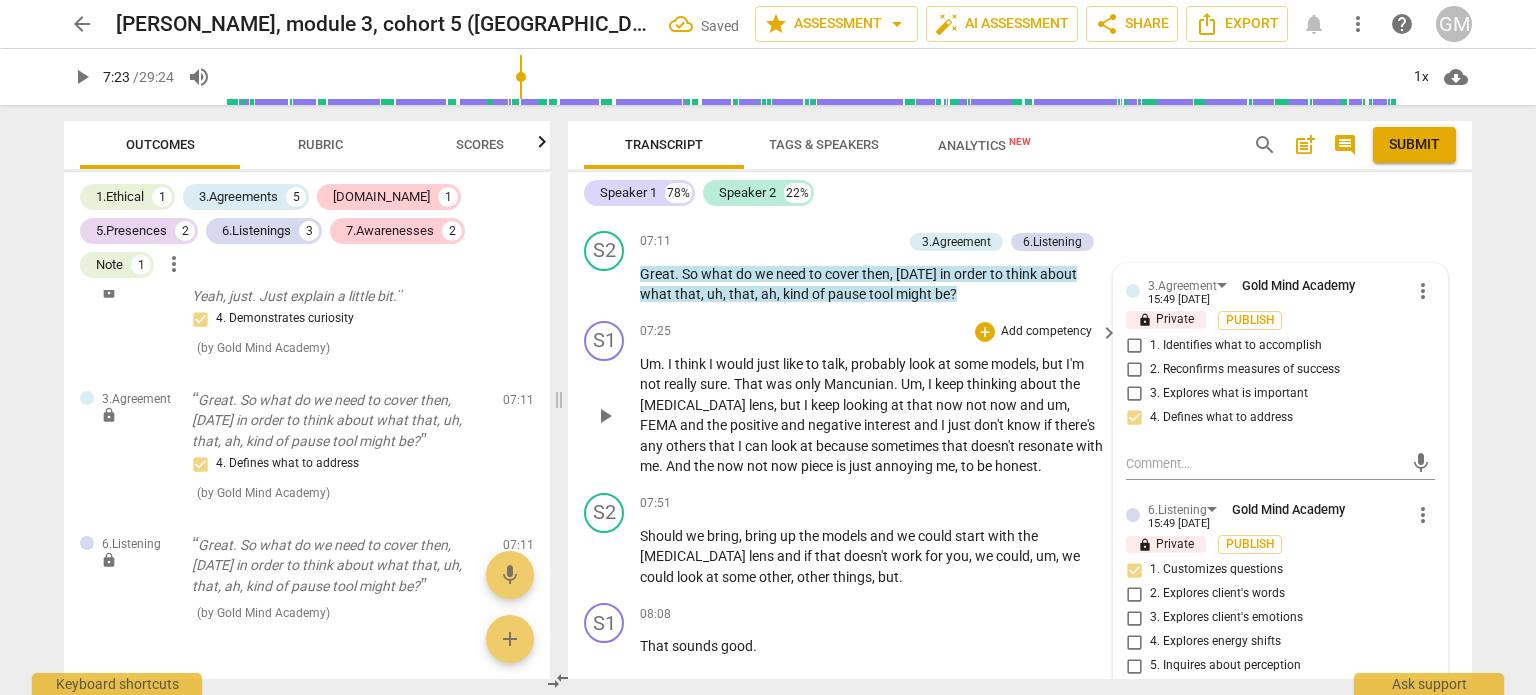 click on "play_arrow" at bounding box center (605, 416) 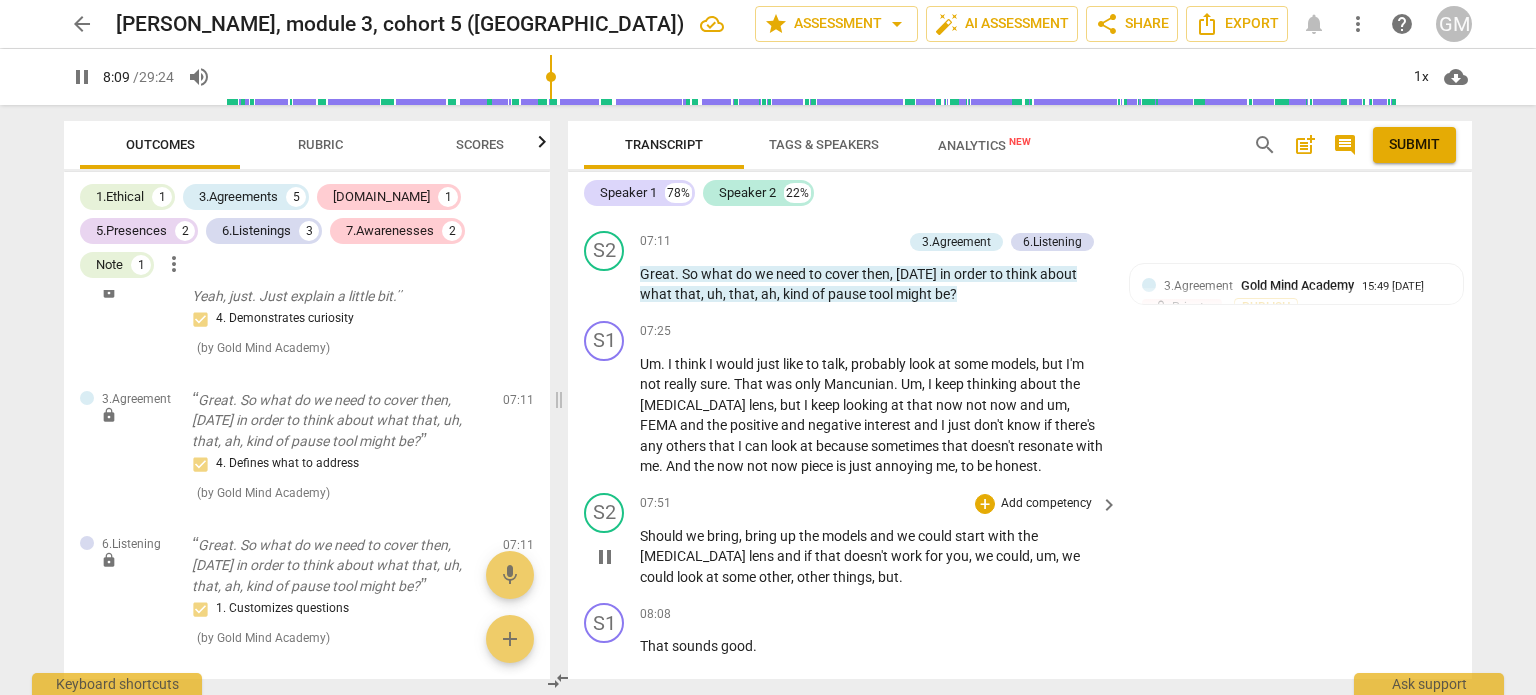 scroll, scrollTop: 4132, scrollLeft: 0, axis: vertical 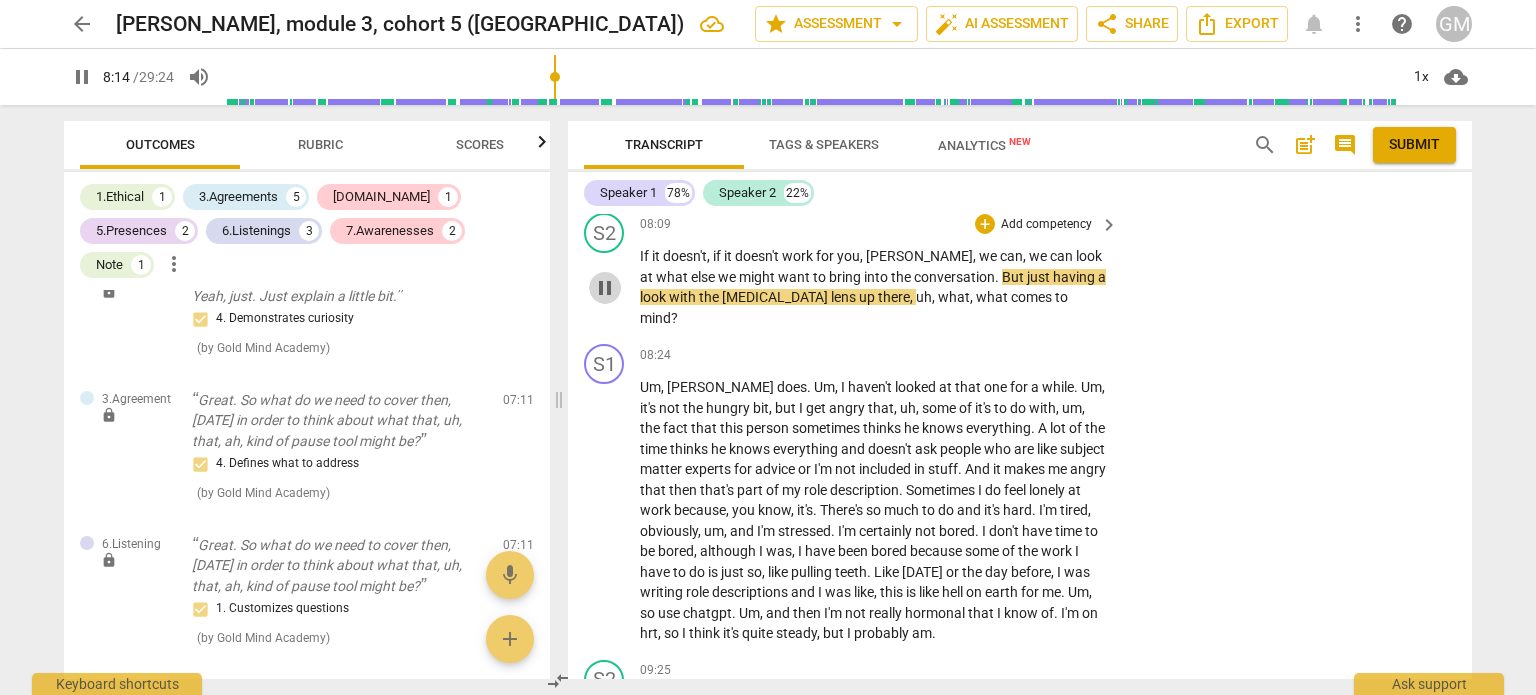click on "pause" at bounding box center (605, 288) 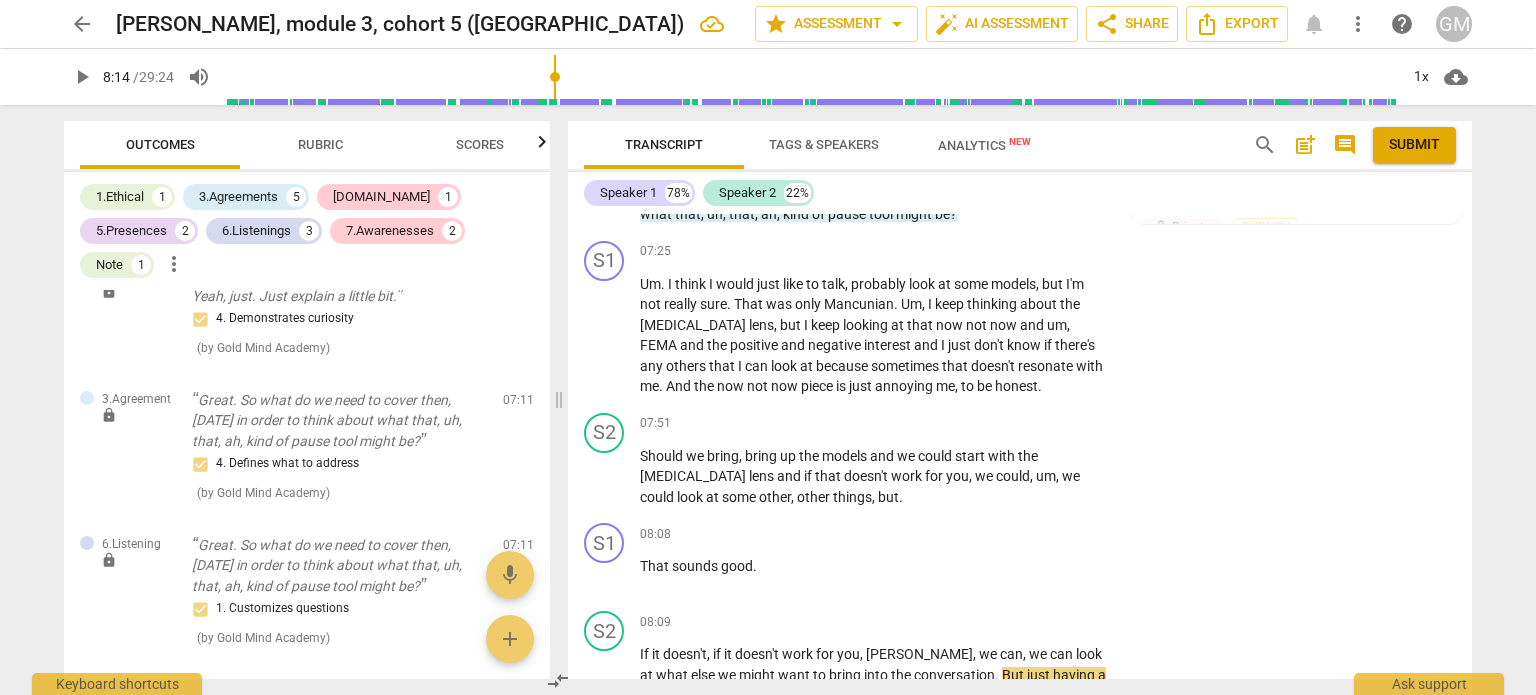 scroll, scrollTop: 3759, scrollLeft: 0, axis: vertical 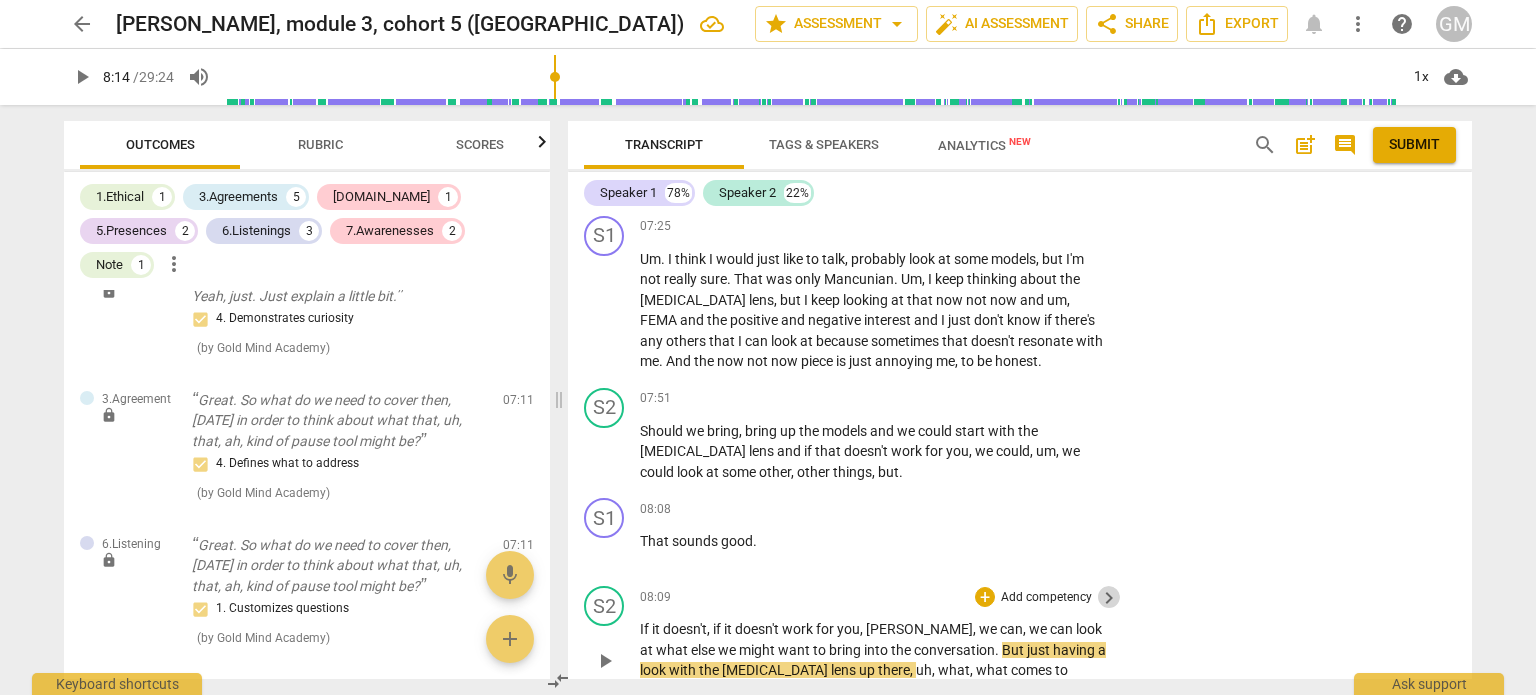 click on "keyboard_arrow_right" at bounding box center [1109, 598] 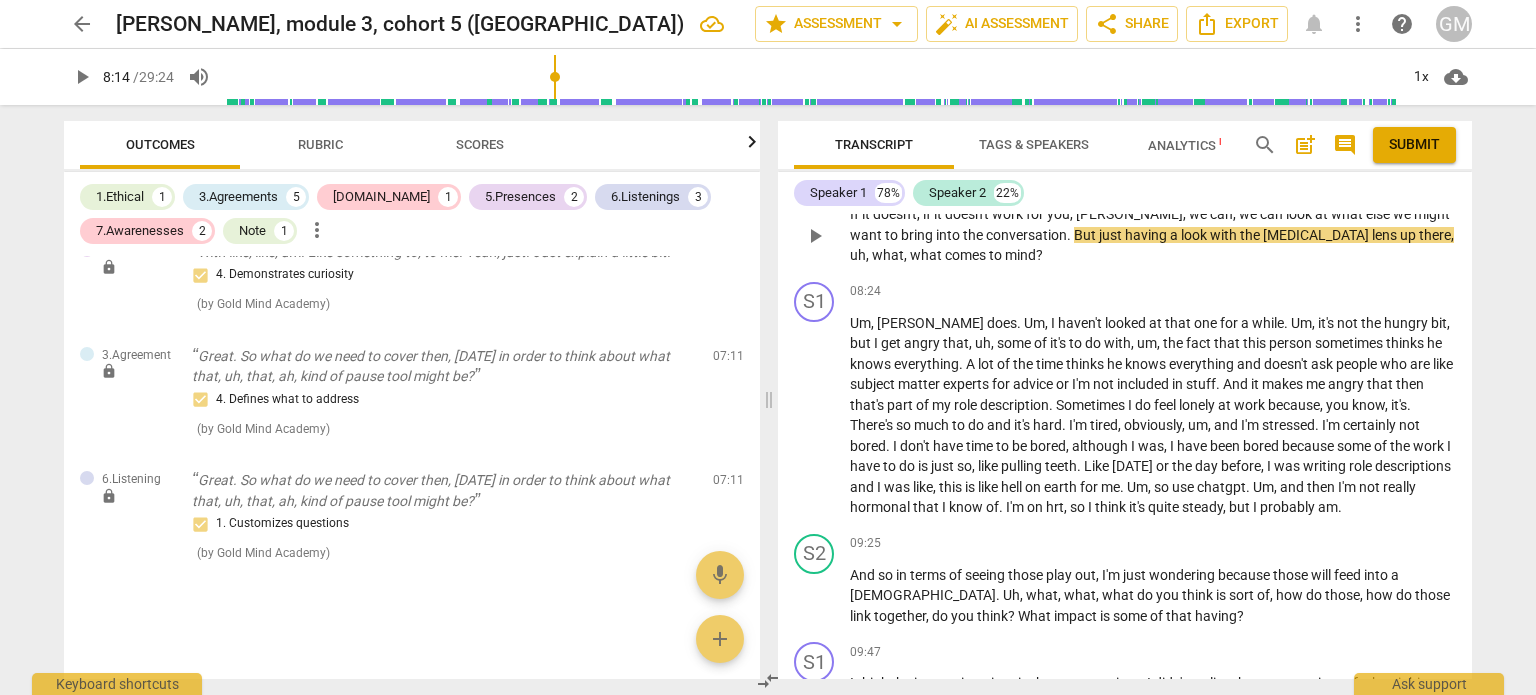 scroll, scrollTop: 3413, scrollLeft: 0, axis: vertical 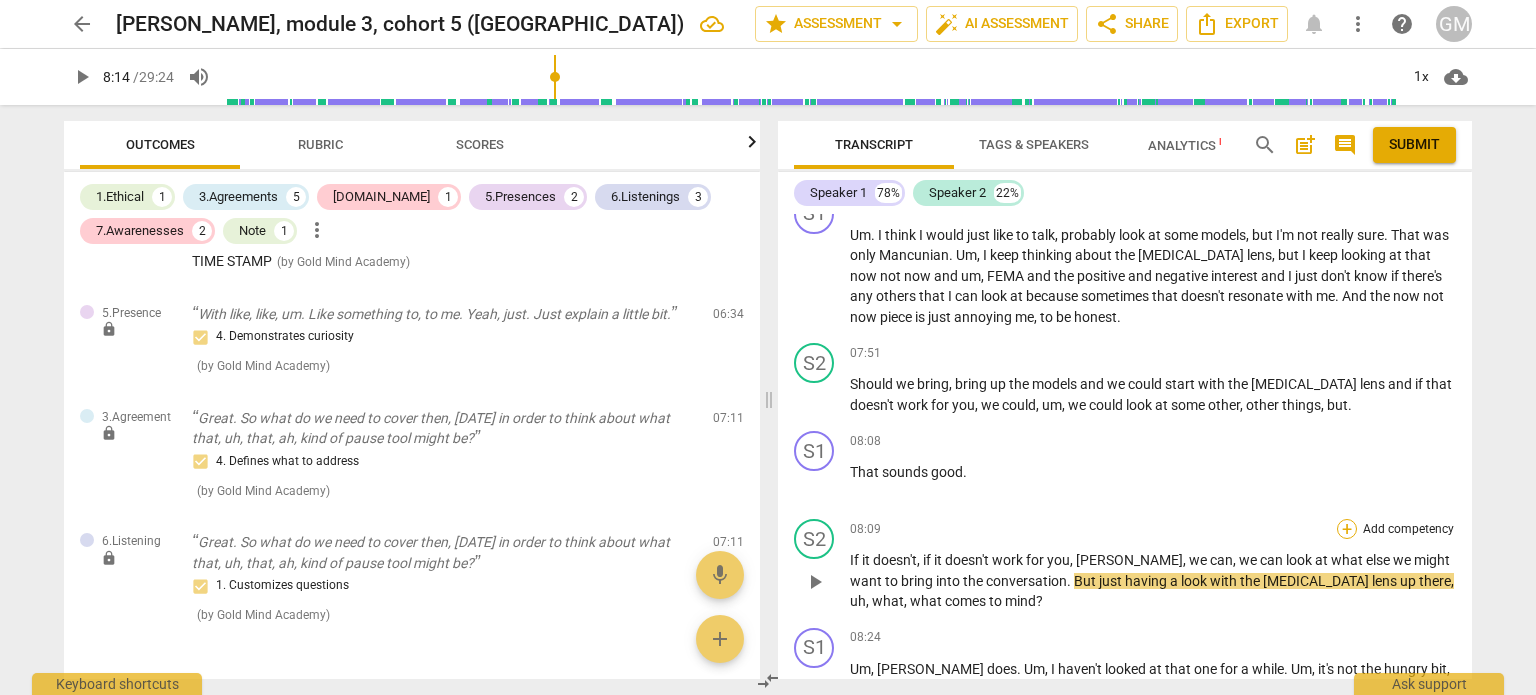 click on "+" at bounding box center [1347, 529] 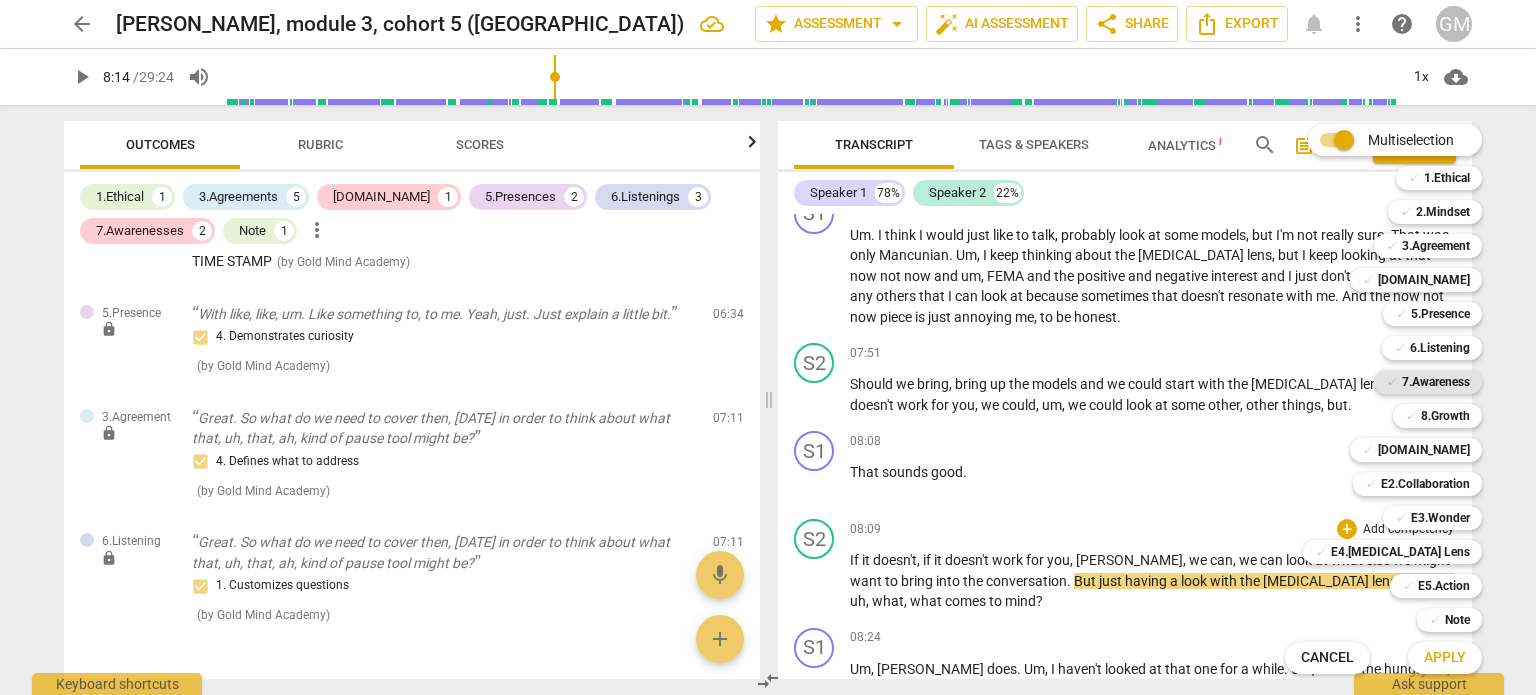 click on "7.Awareness" at bounding box center [1436, 382] 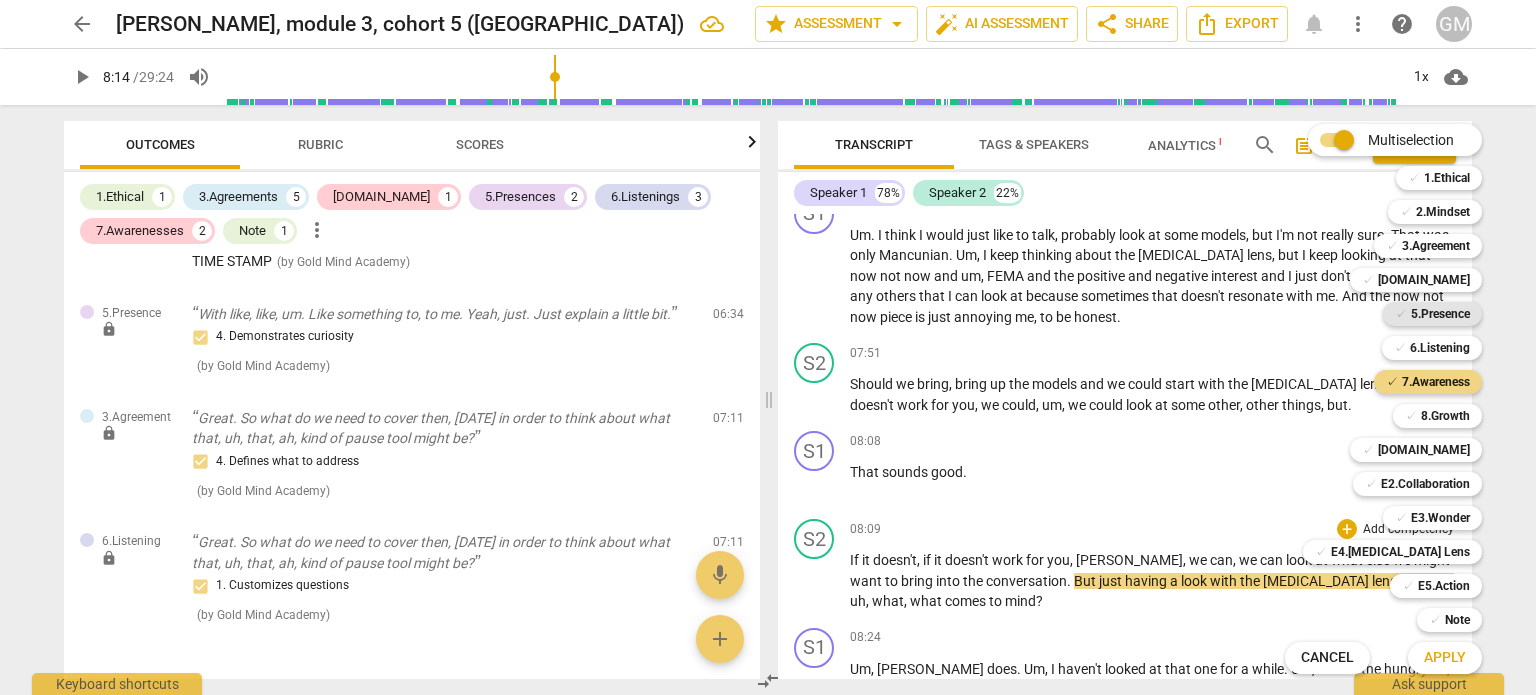 click on "5.Presence" at bounding box center (1440, 314) 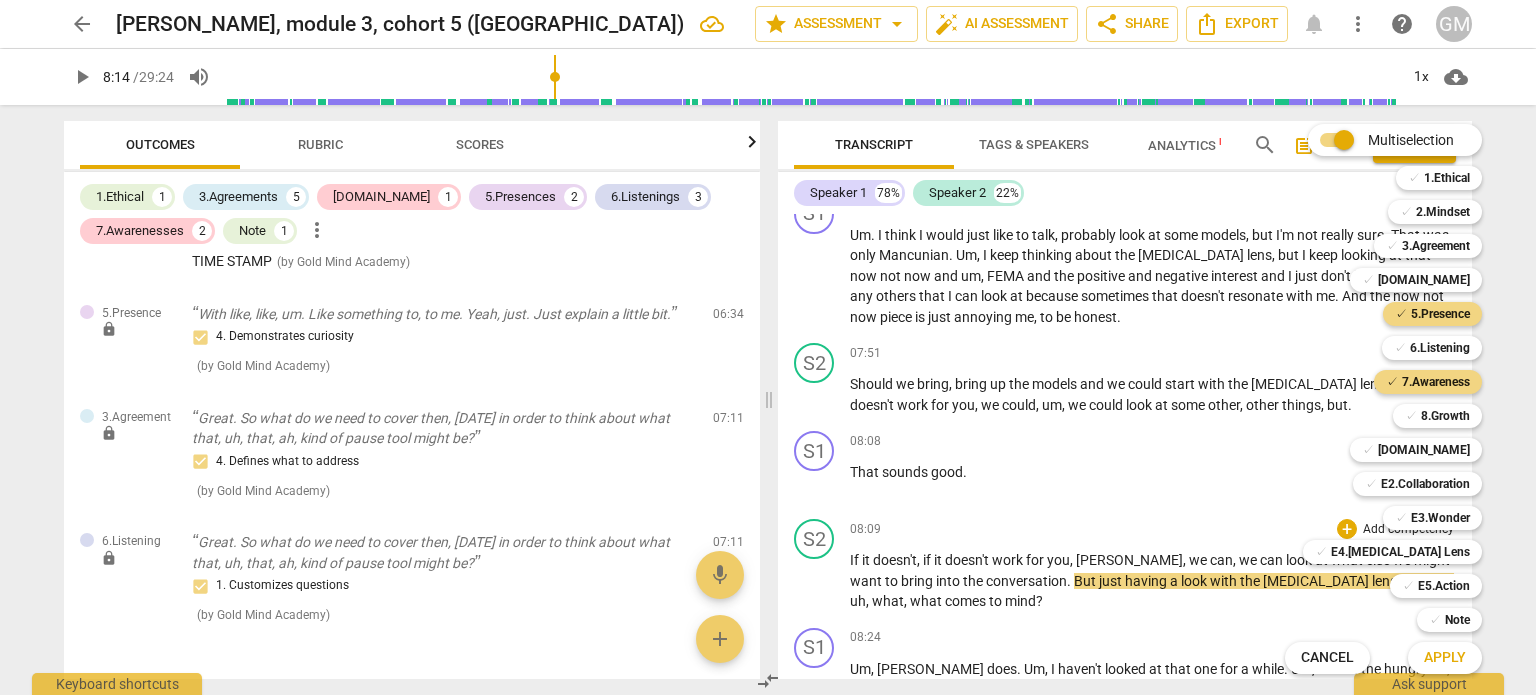 click on "Apply" at bounding box center (1445, 658) 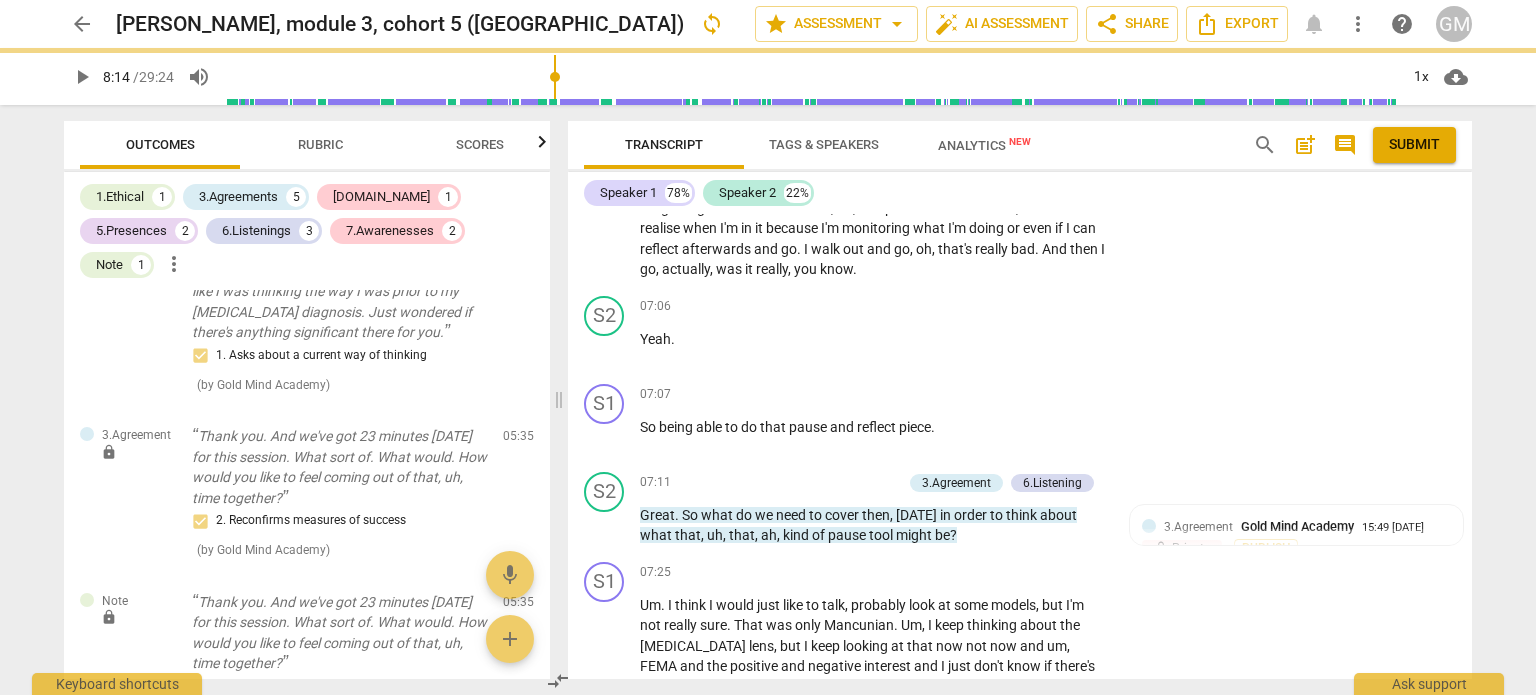 scroll, scrollTop: 3759, scrollLeft: 0, axis: vertical 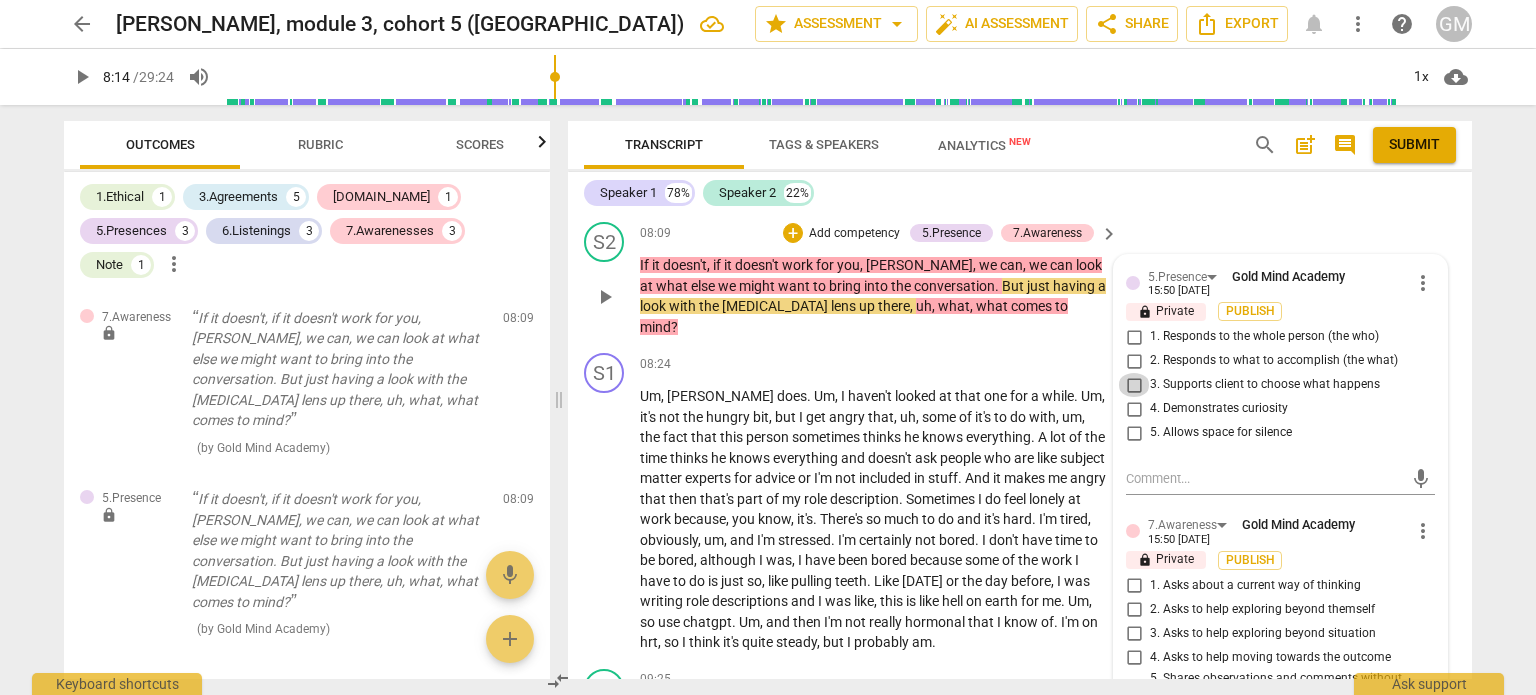 click on "3. Supports client to choose what happens" at bounding box center (1134, 385) 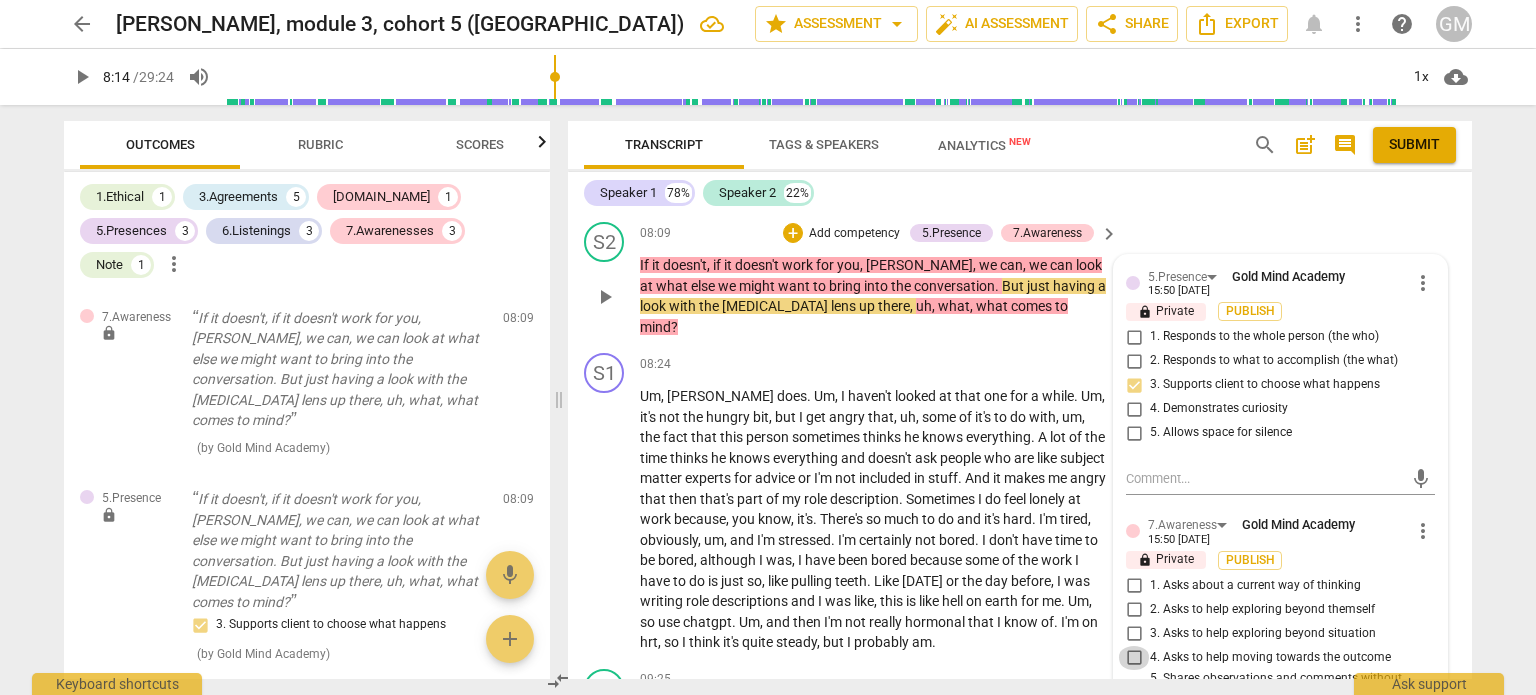 click on "4. Asks to help moving towards the outcome" at bounding box center [1134, 658] 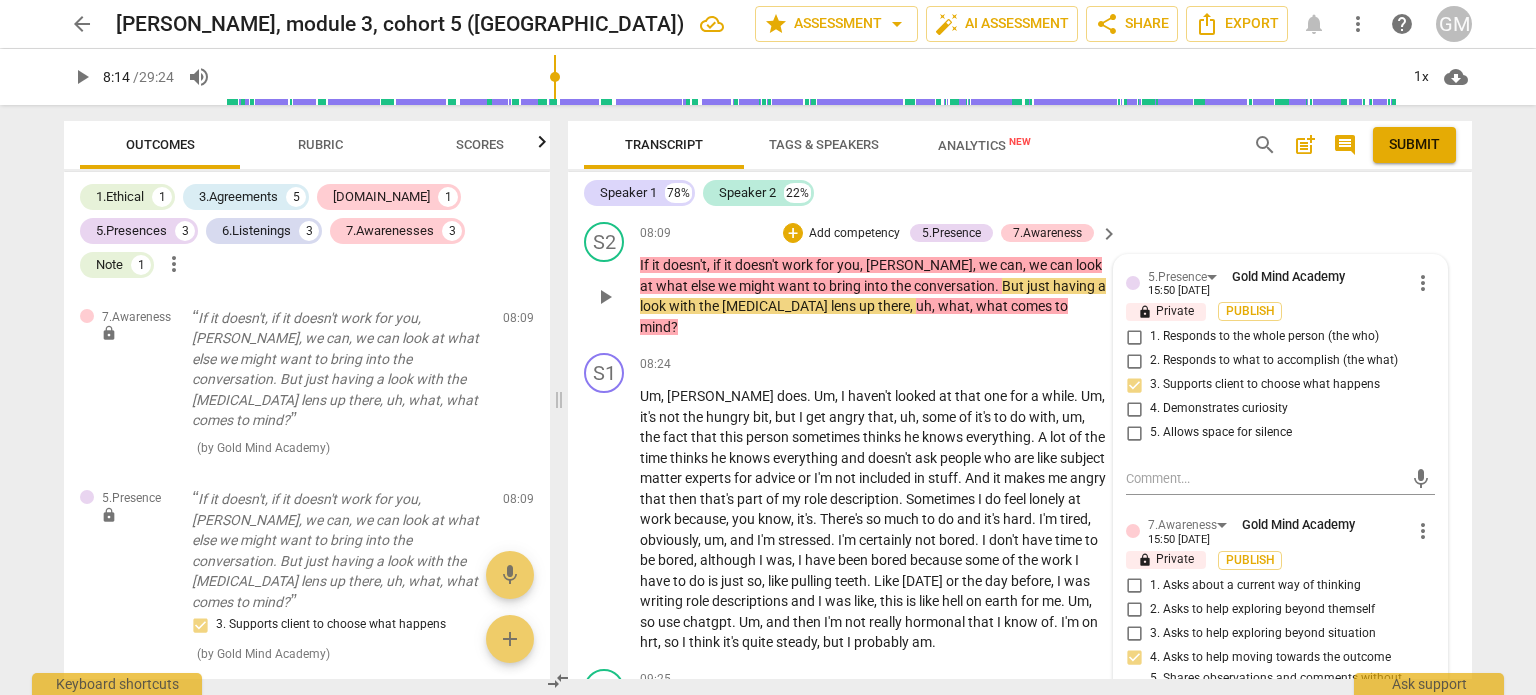 click on "4. Asks to help moving towards the outcome" at bounding box center [1134, 658] 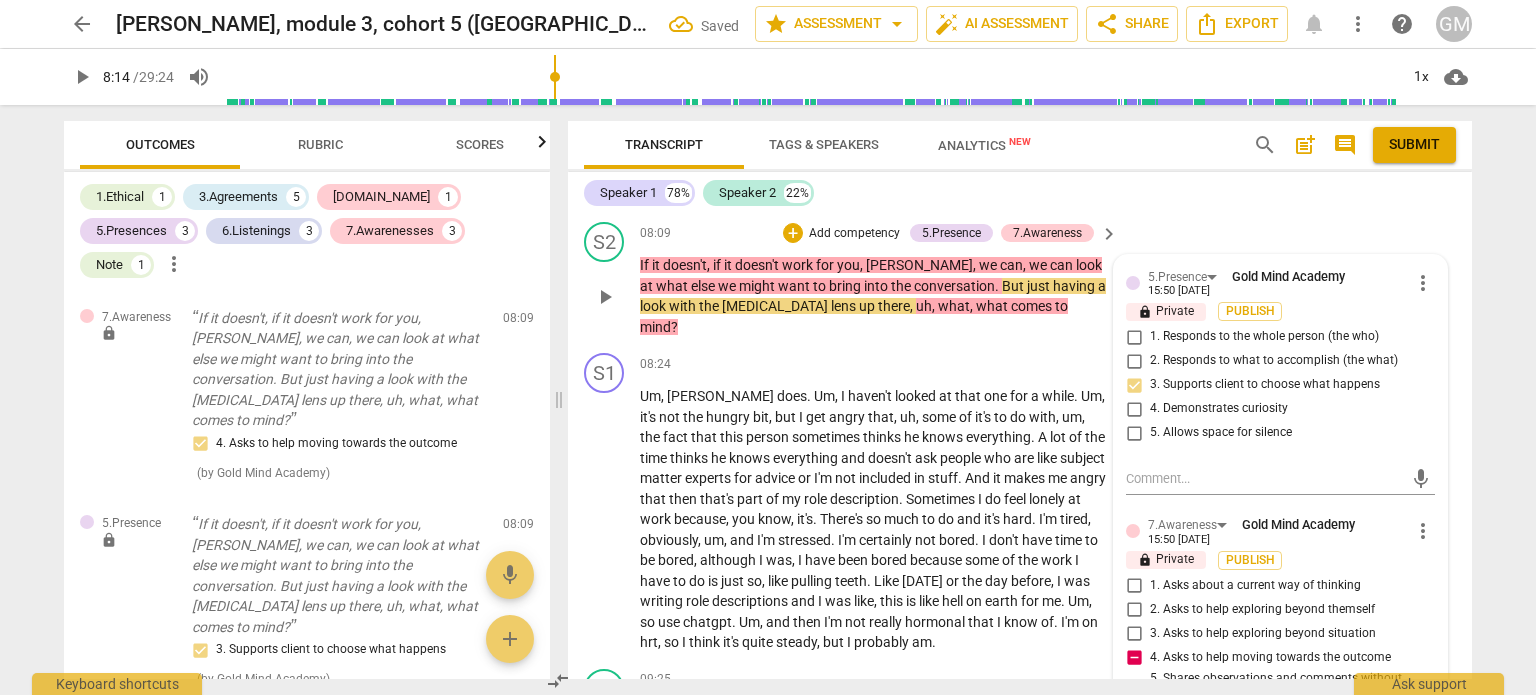 click on "4. Asks to help moving towards the outcome" at bounding box center [1134, 658] 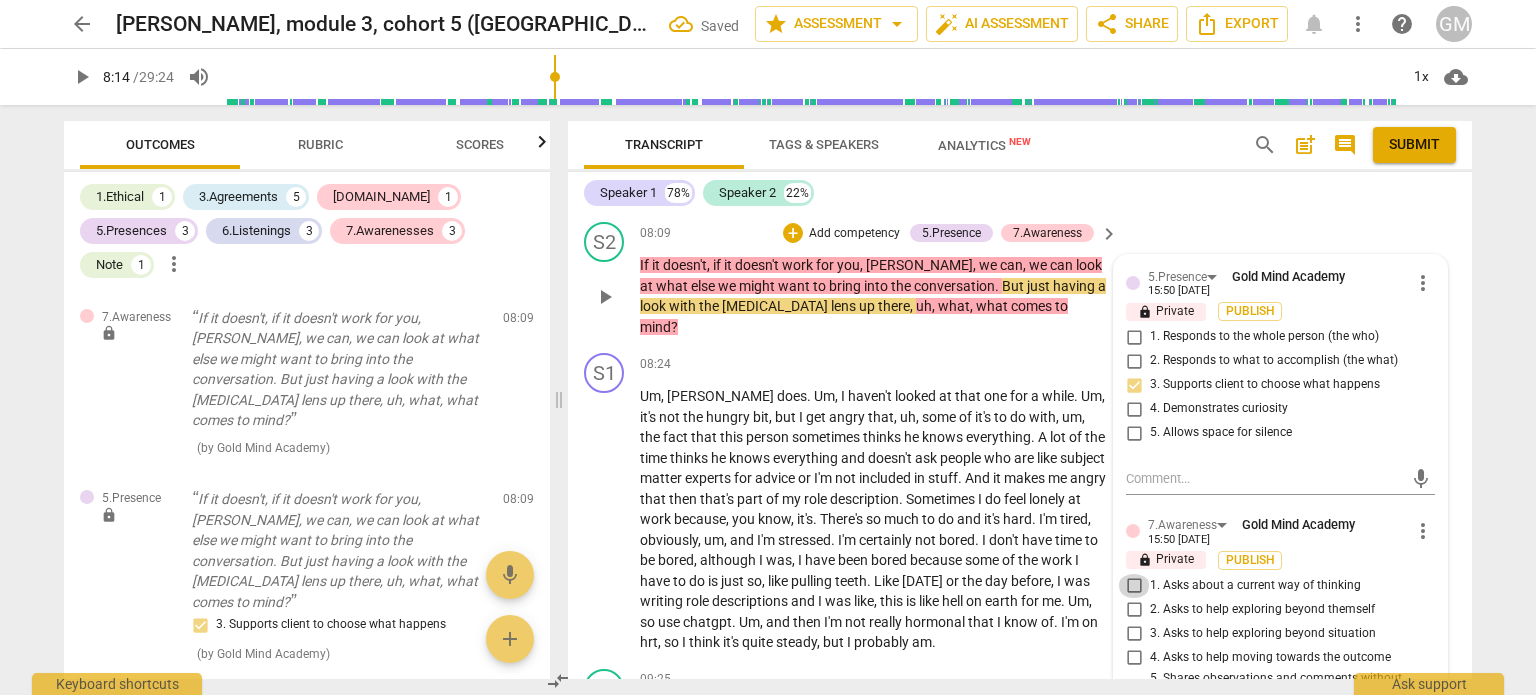 click on "1. Asks about a current way of thinking" at bounding box center (1134, 586) 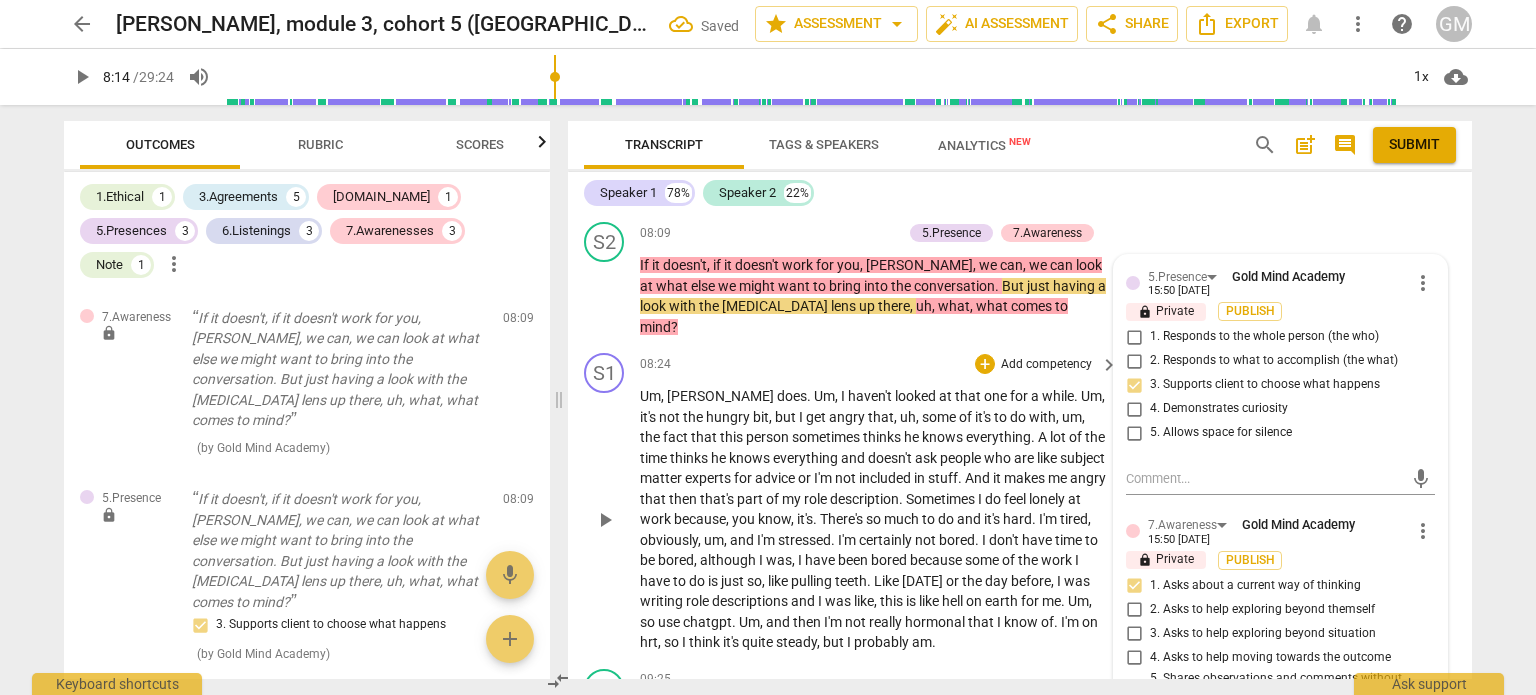 click on "play_arrow" at bounding box center [605, 520] 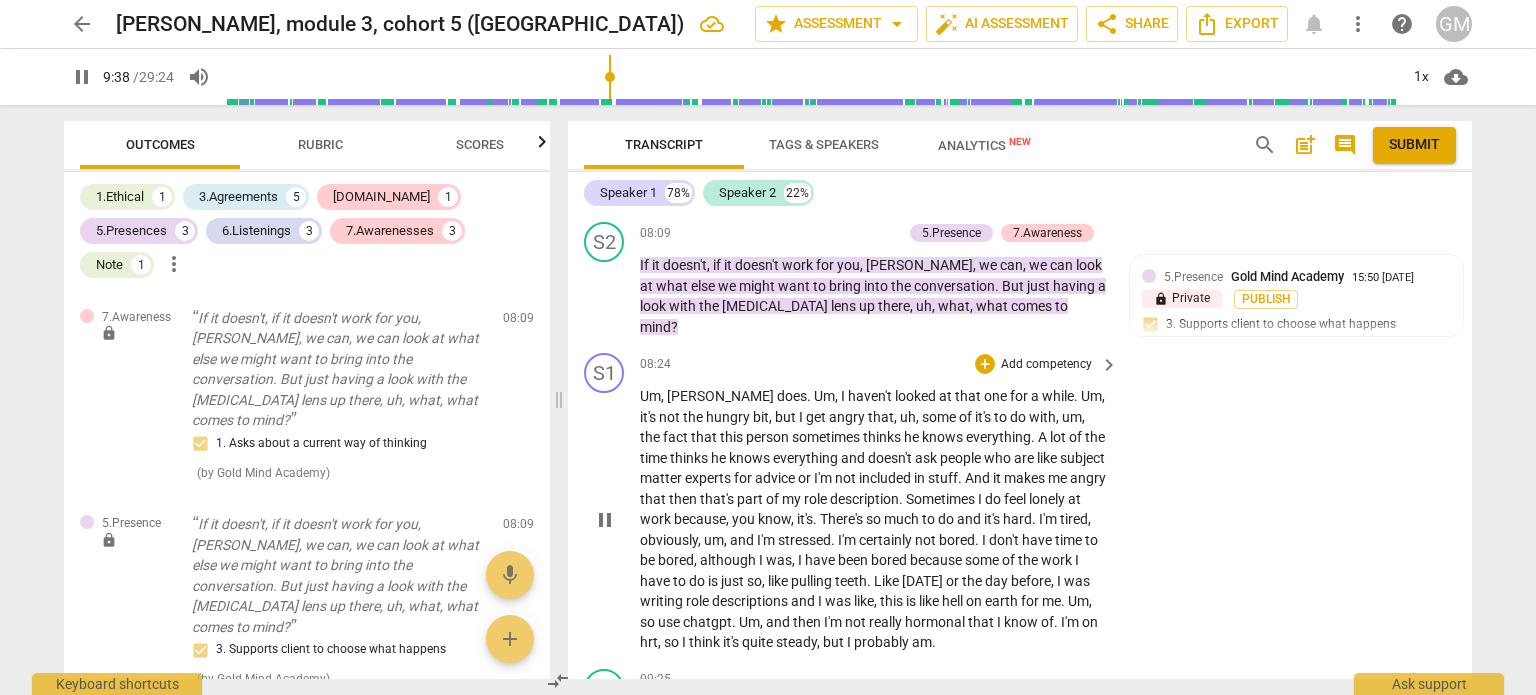 scroll, scrollTop: 4600, scrollLeft: 0, axis: vertical 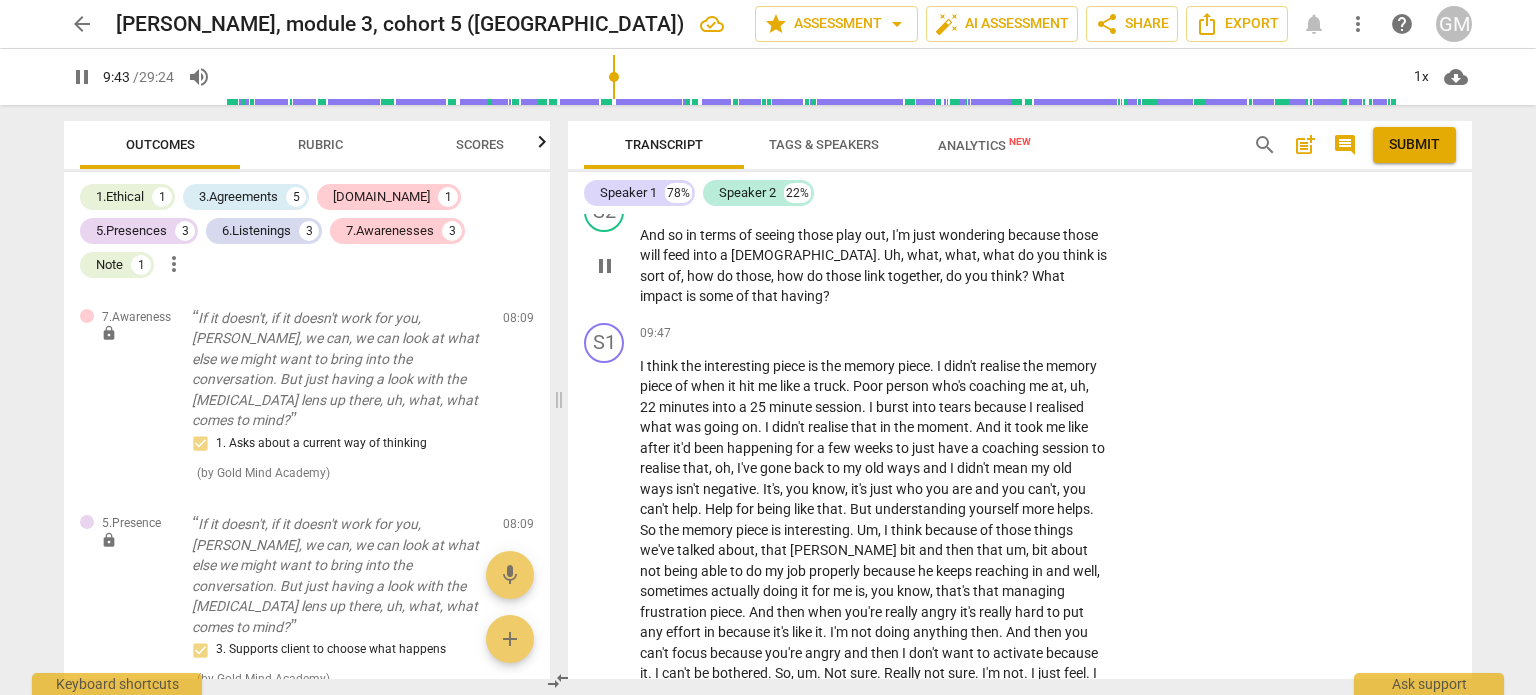 click on "pause" at bounding box center (605, 266) 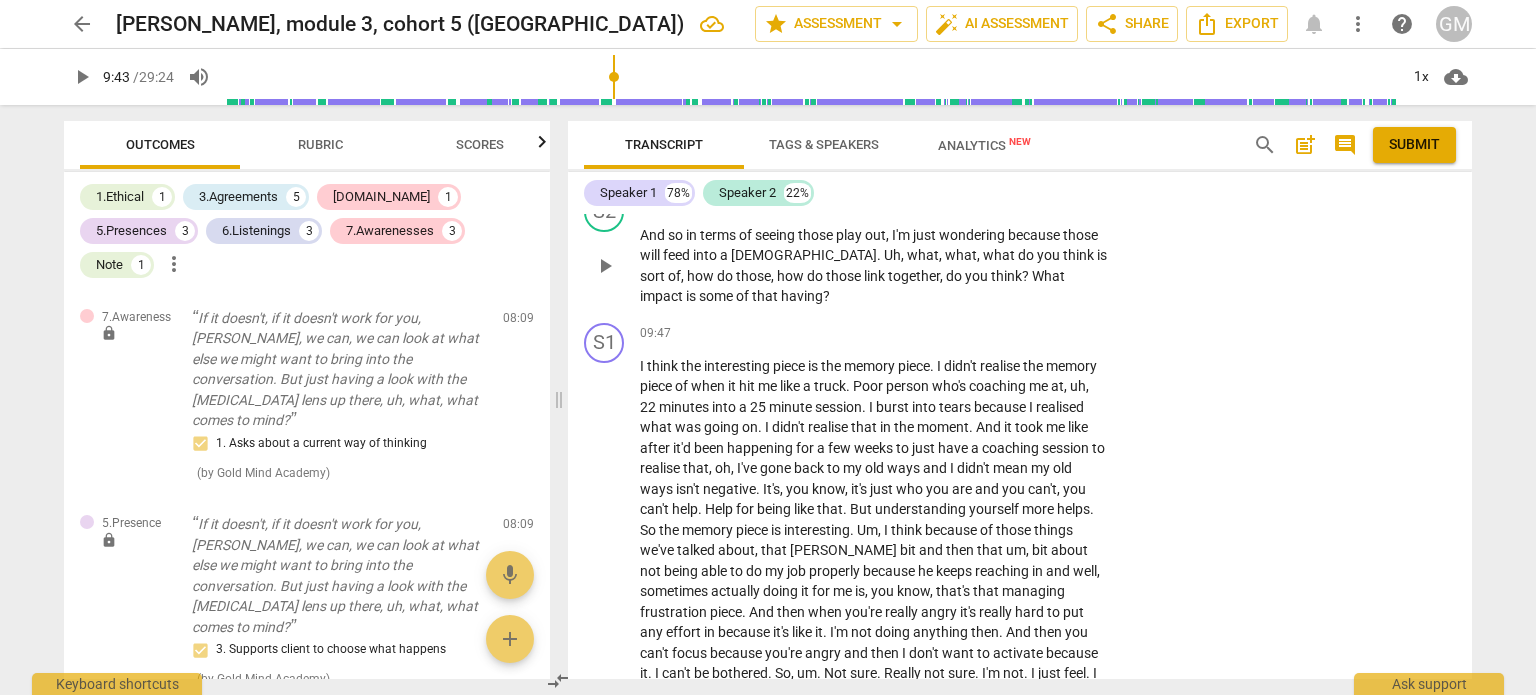 type on "584" 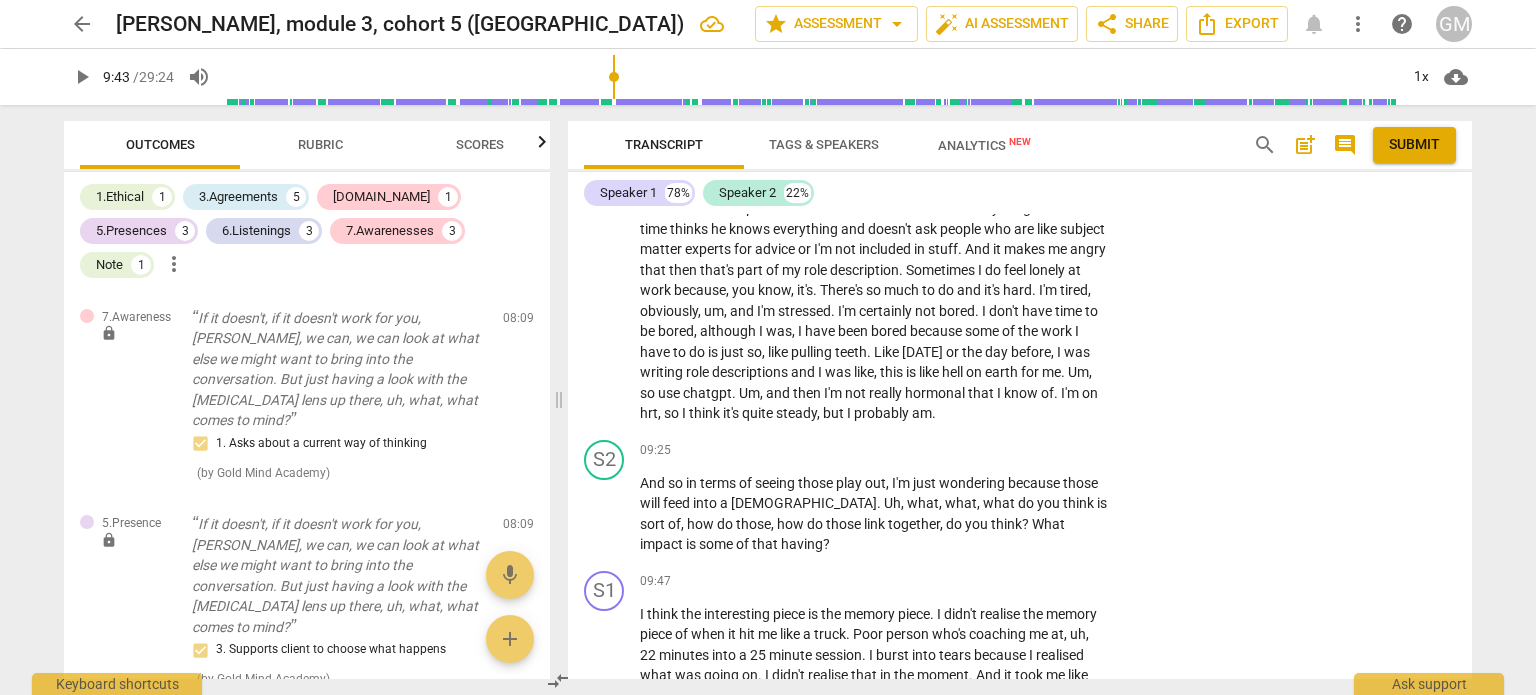 scroll, scrollTop: 4377, scrollLeft: 0, axis: vertical 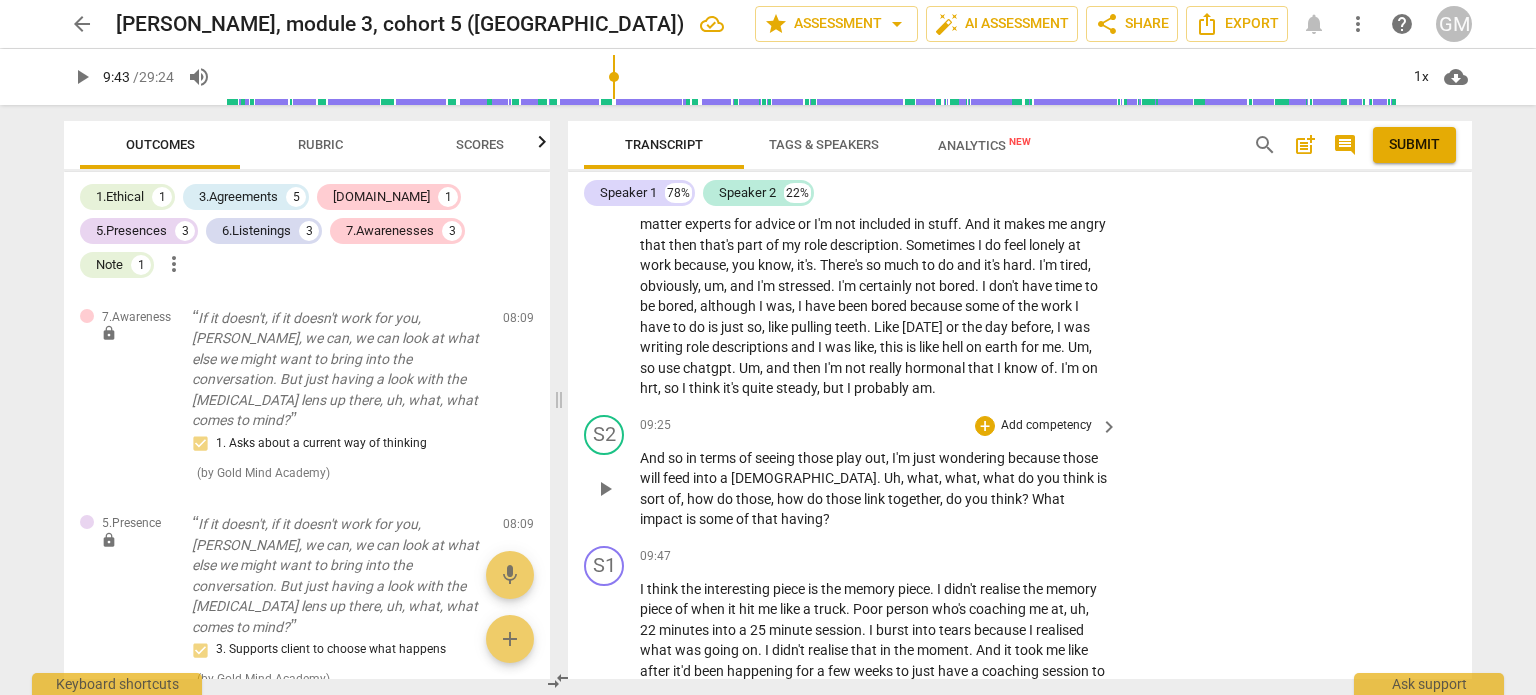 click on "Add competency" at bounding box center (1046, 426) 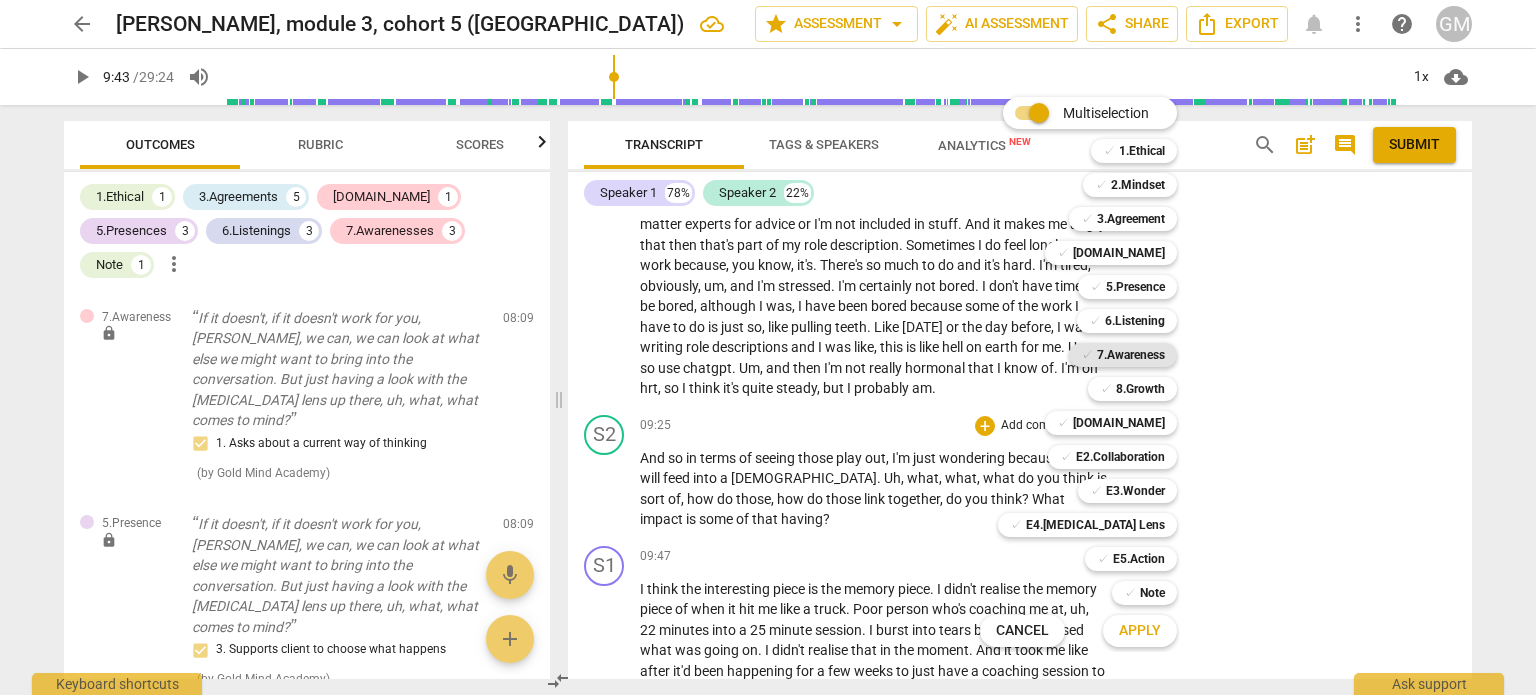 click on "7.Awareness" at bounding box center [1131, 355] 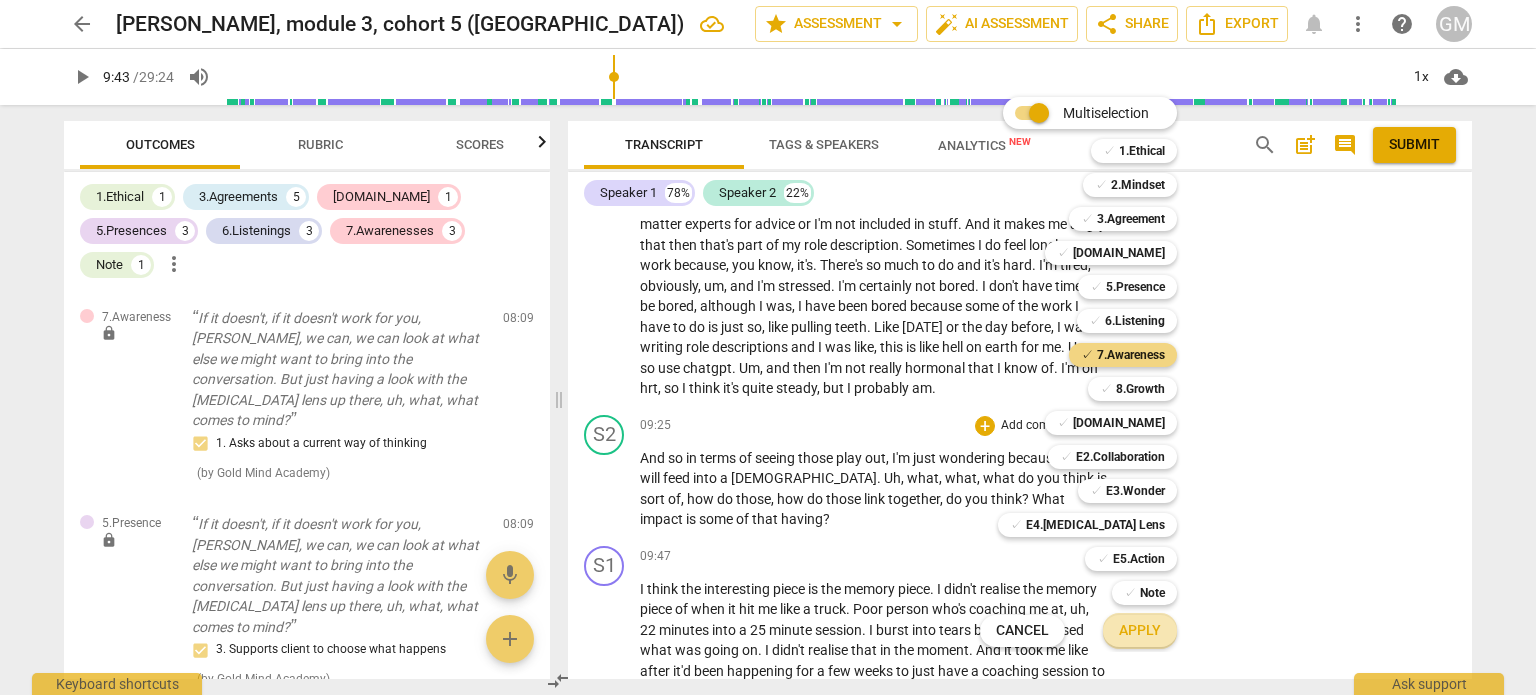 click on "Apply" at bounding box center [1140, 631] 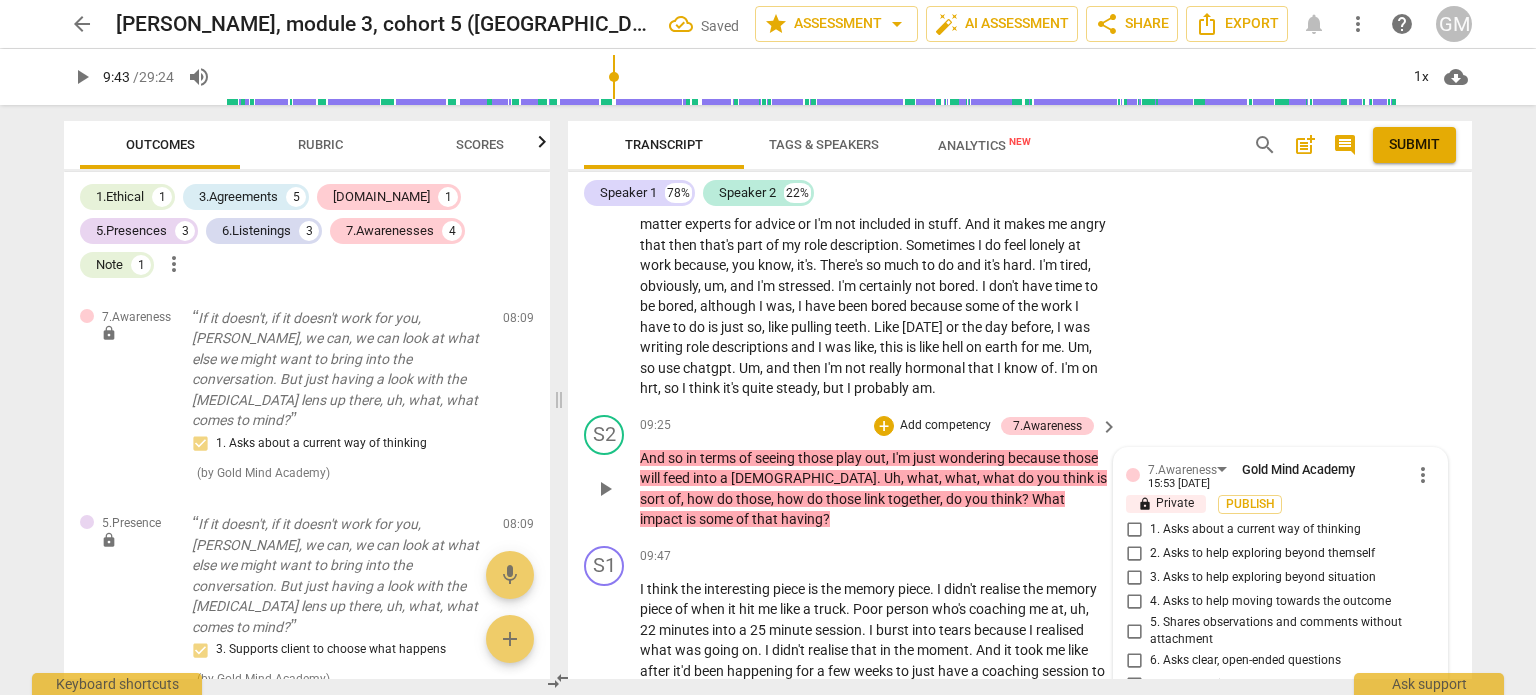 scroll, scrollTop: 4632, scrollLeft: 0, axis: vertical 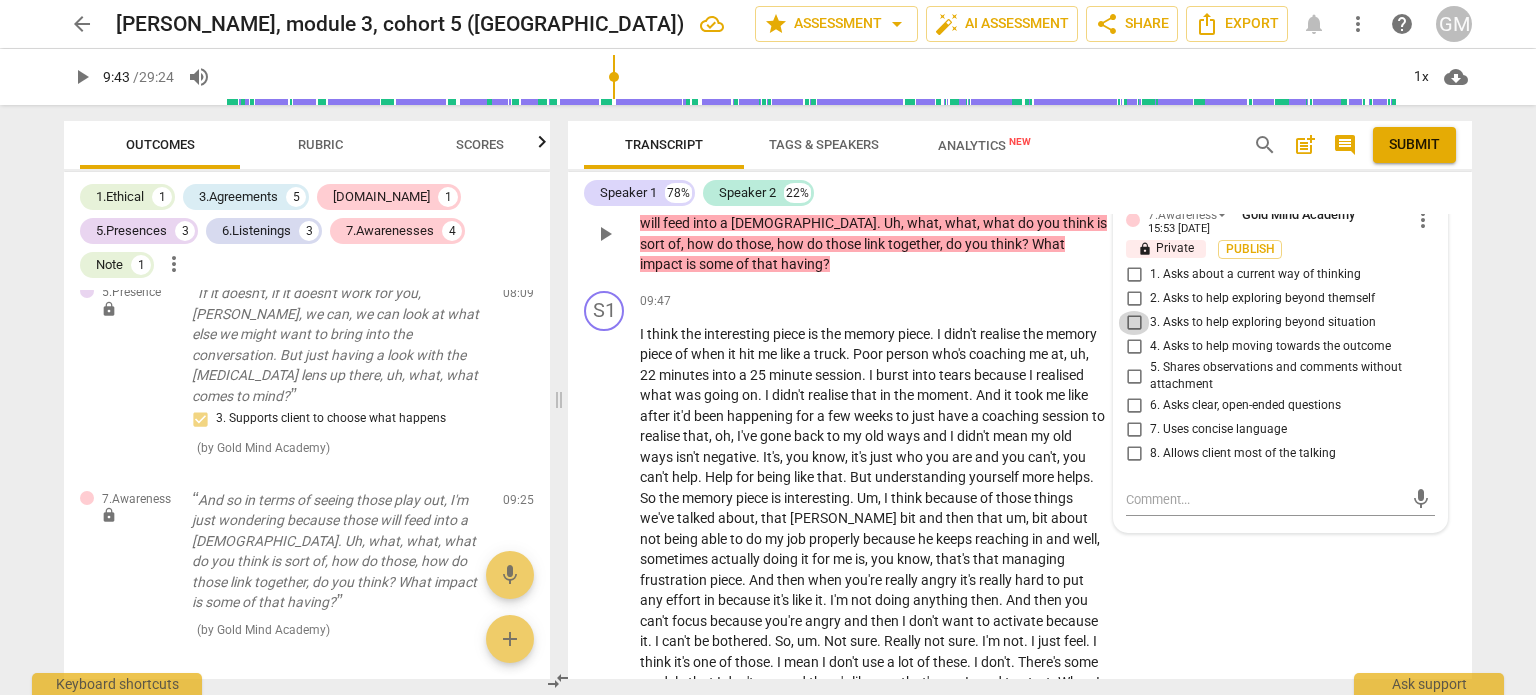 click on "3. Asks to help exploring beyond situation" at bounding box center (1134, 323) 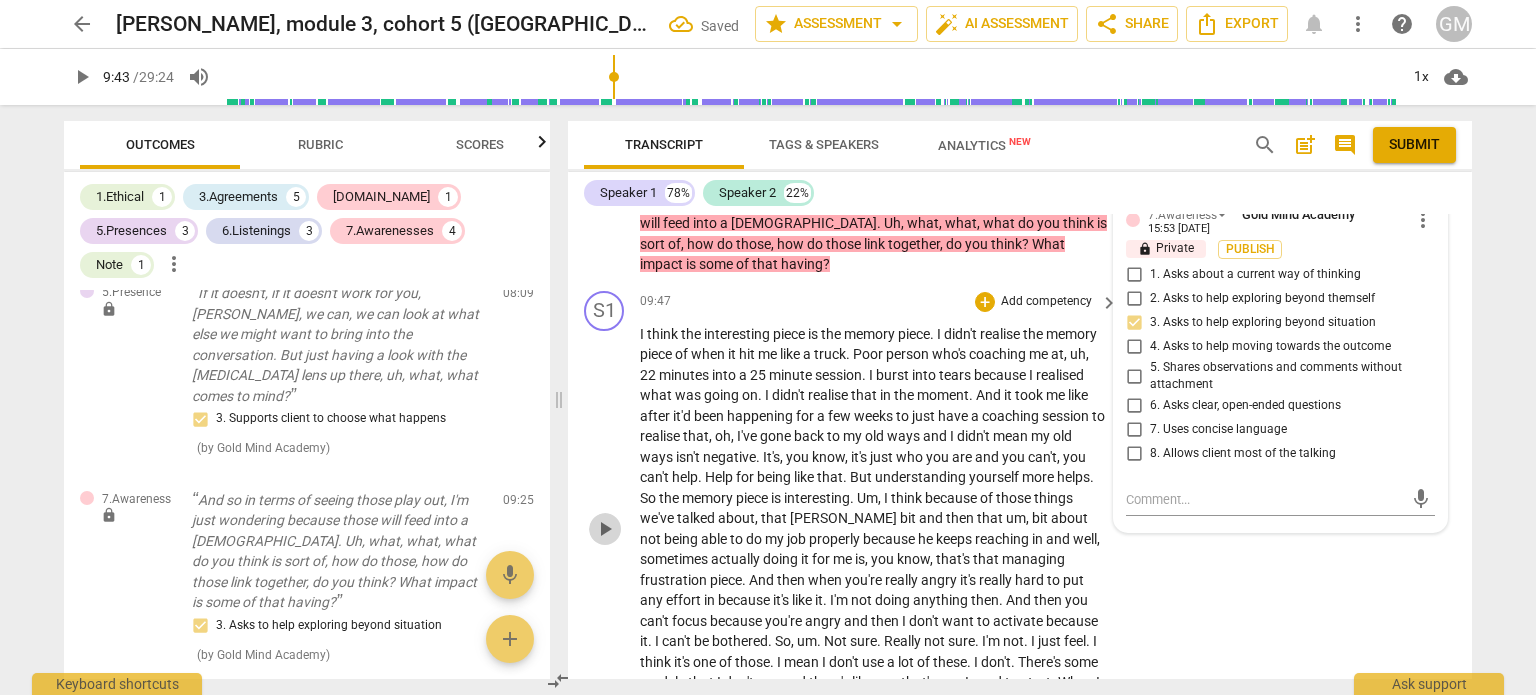 click on "play_arrow" at bounding box center (605, 529) 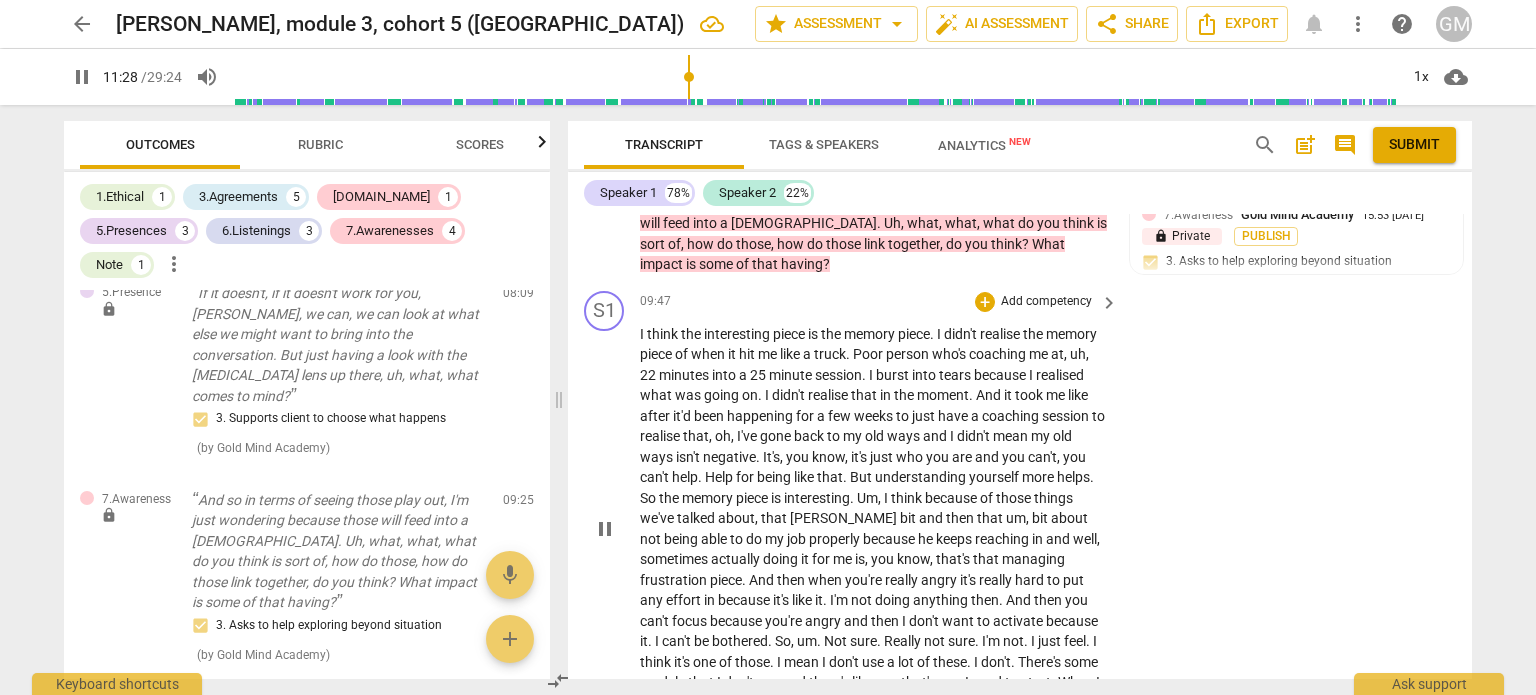 scroll, scrollTop: 5169, scrollLeft: 0, axis: vertical 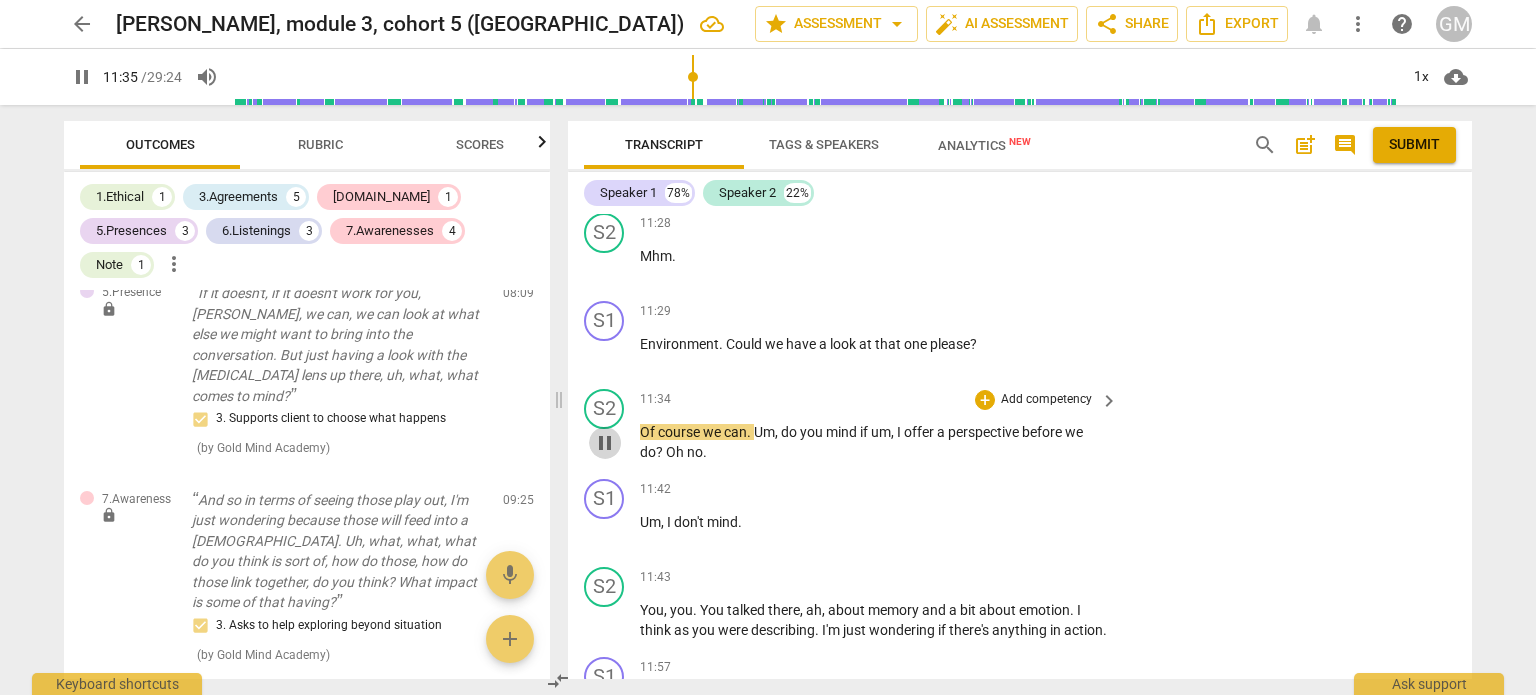 click on "pause" at bounding box center [605, 443] 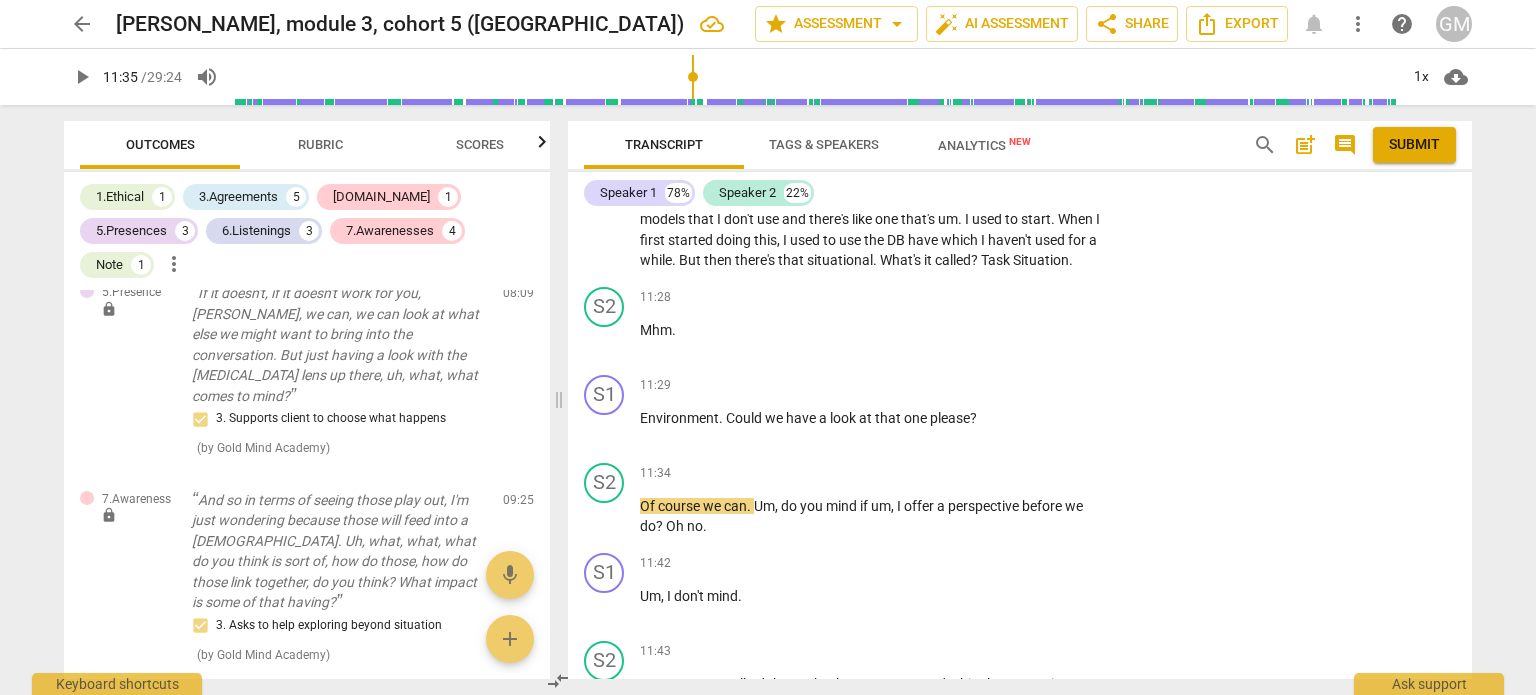 scroll, scrollTop: 5169, scrollLeft: 0, axis: vertical 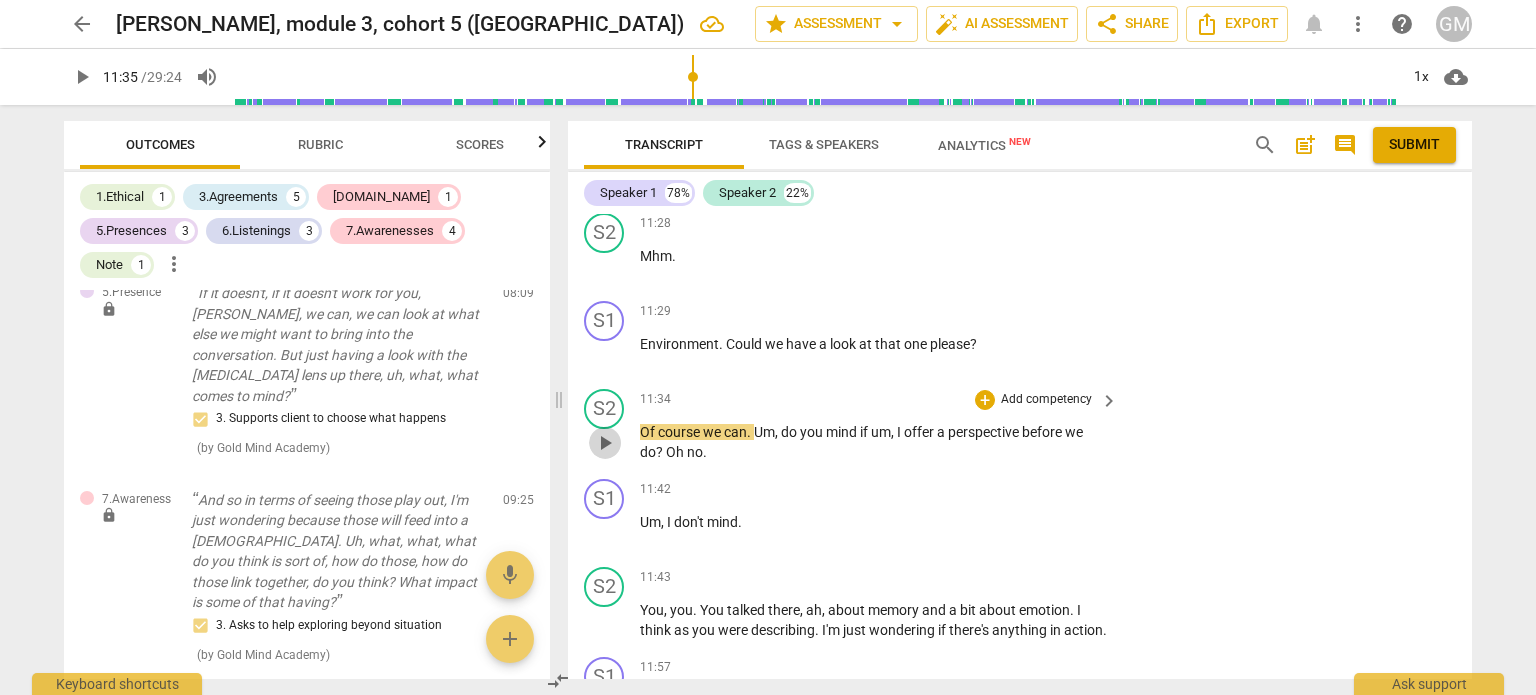 click on "play_arrow" at bounding box center (605, 443) 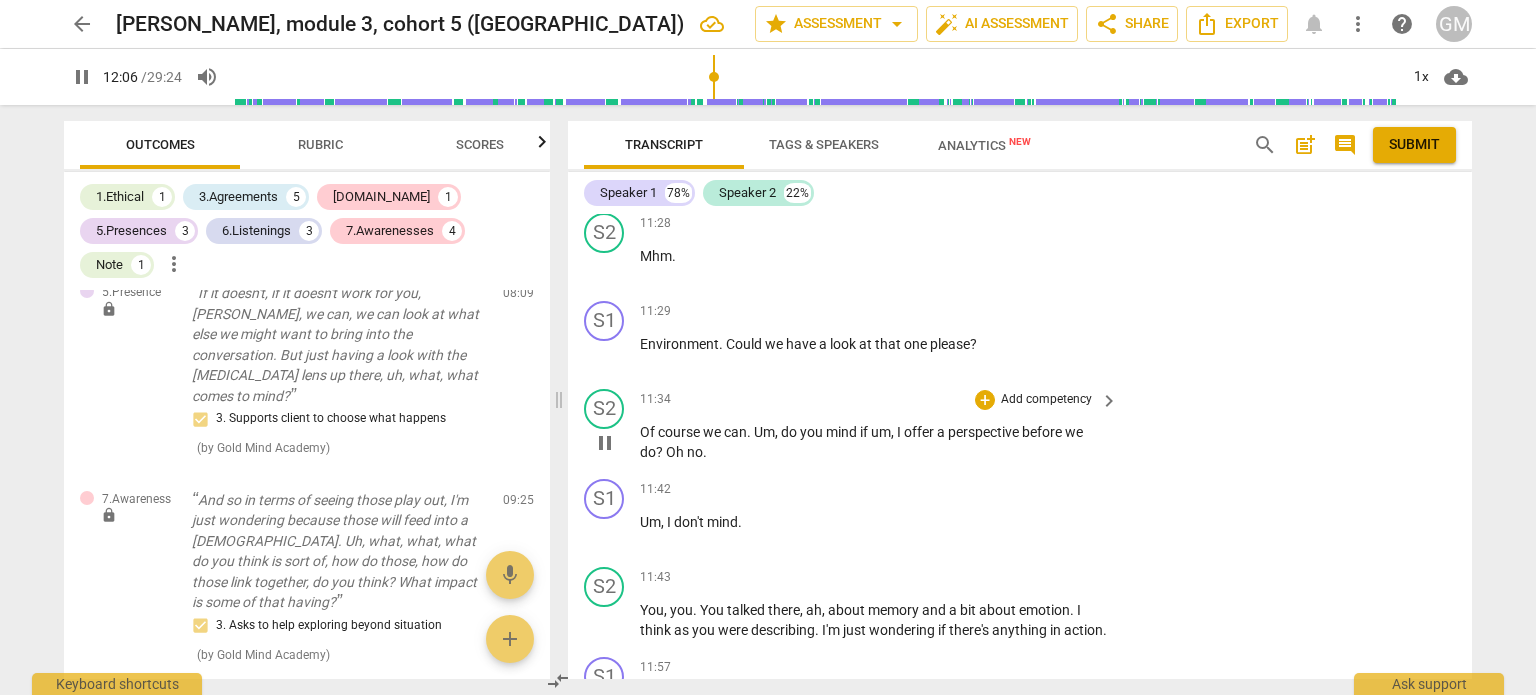 scroll, scrollTop: 5652, scrollLeft: 0, axis: vertical 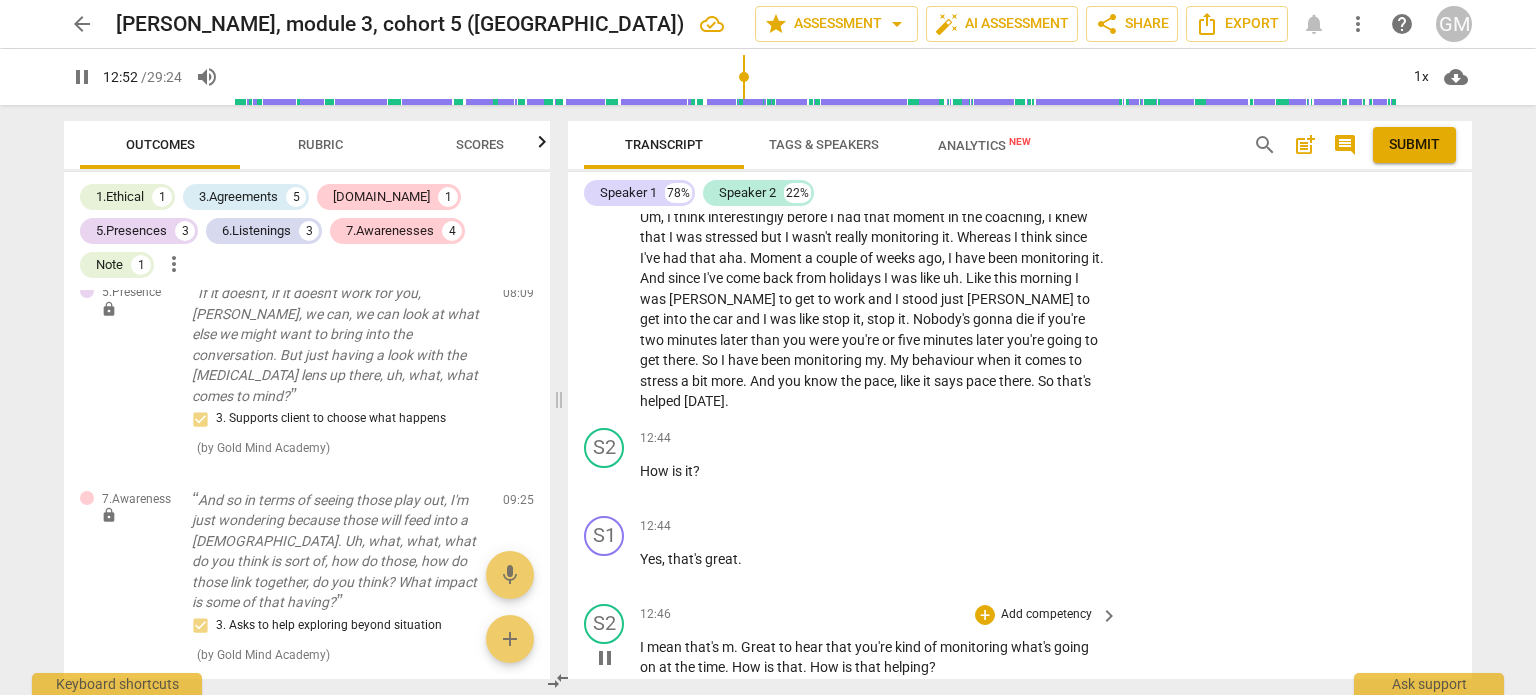 click on "pause" at bounding box center (605, 658) 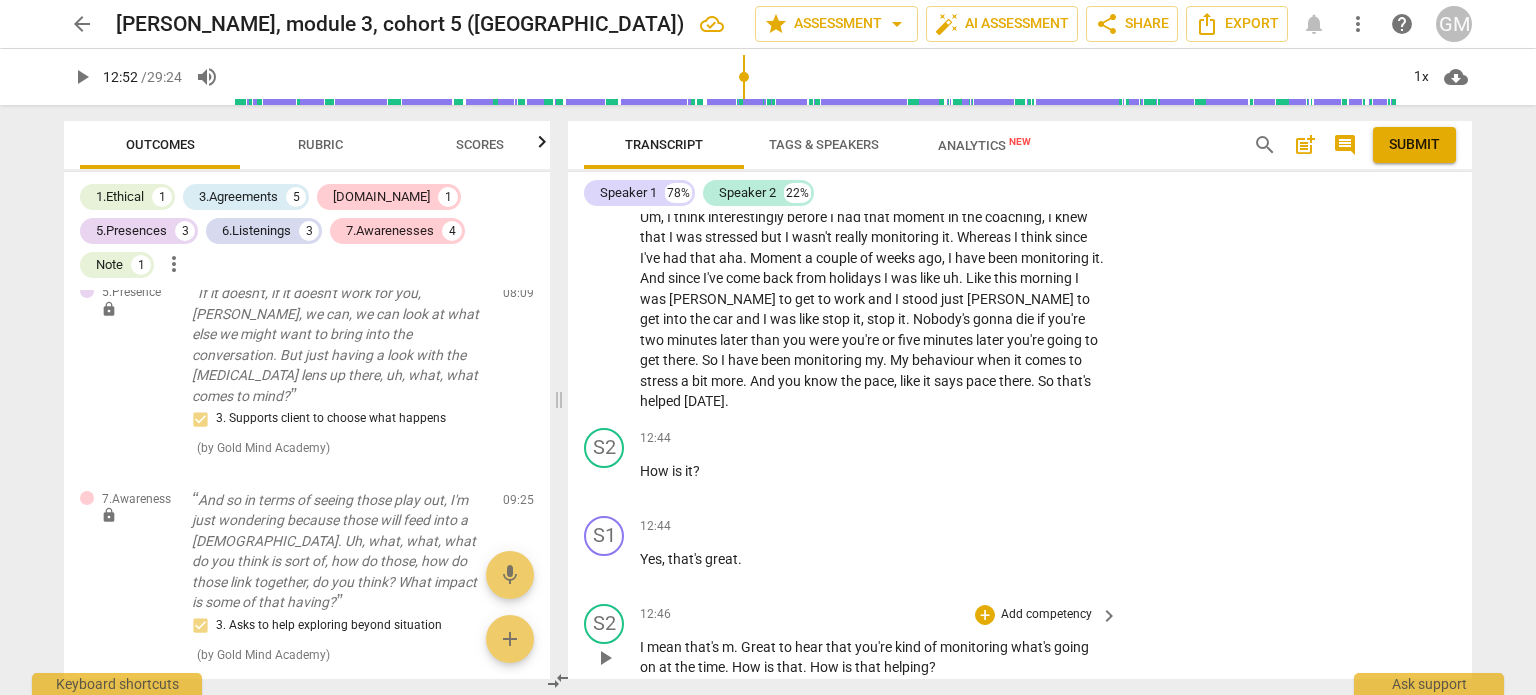 click on "Add competency" at bounding box center (1046, 615) 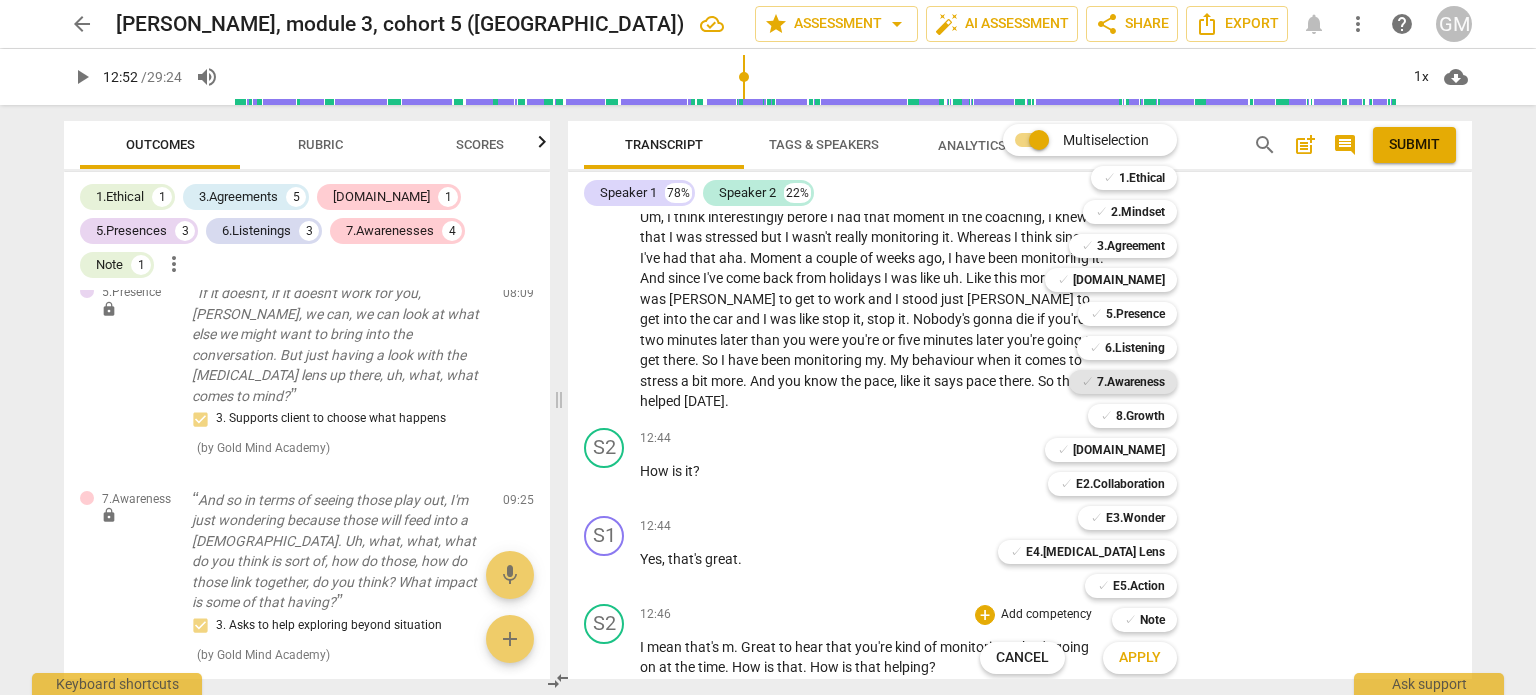 click on "7.Awareness" at bounding box center (1131, 382) 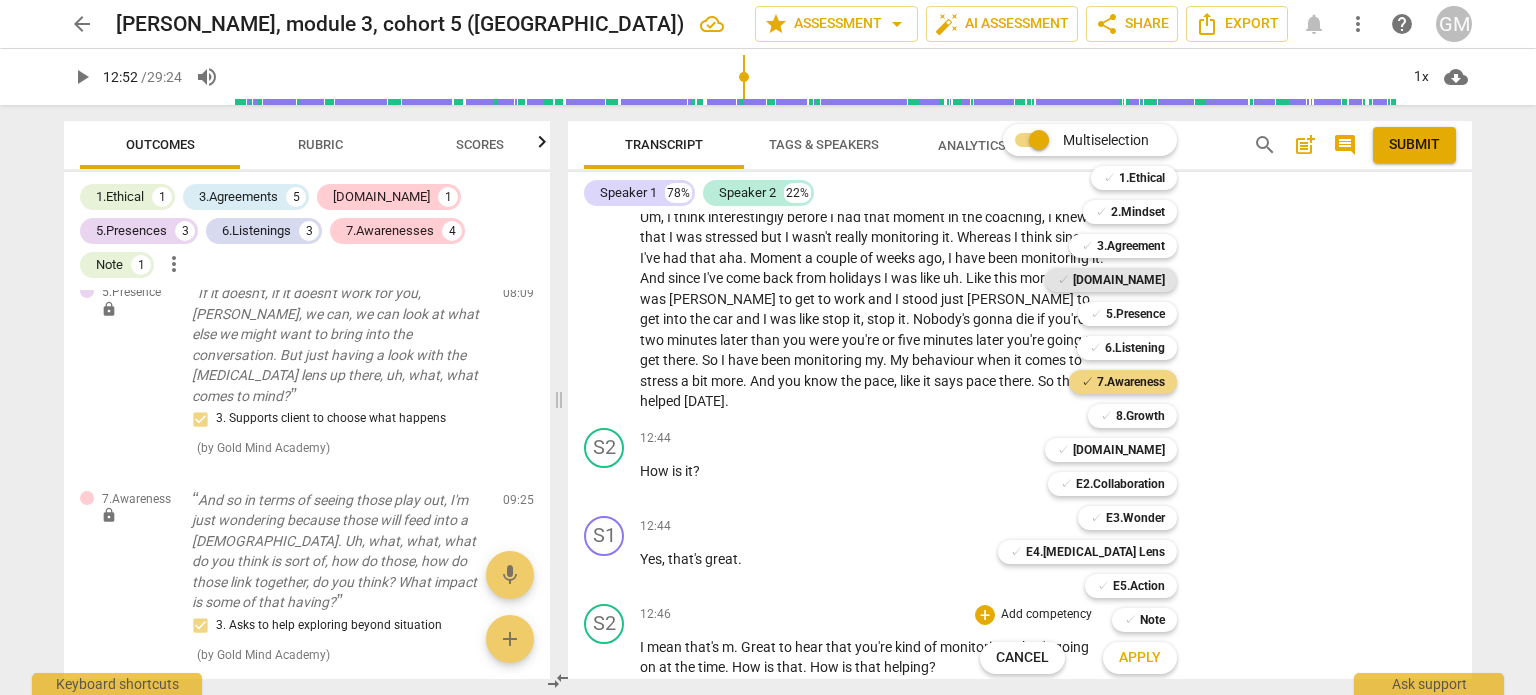 click on "[DOMAIN_NAME]" at bounding box center (1119, 280) 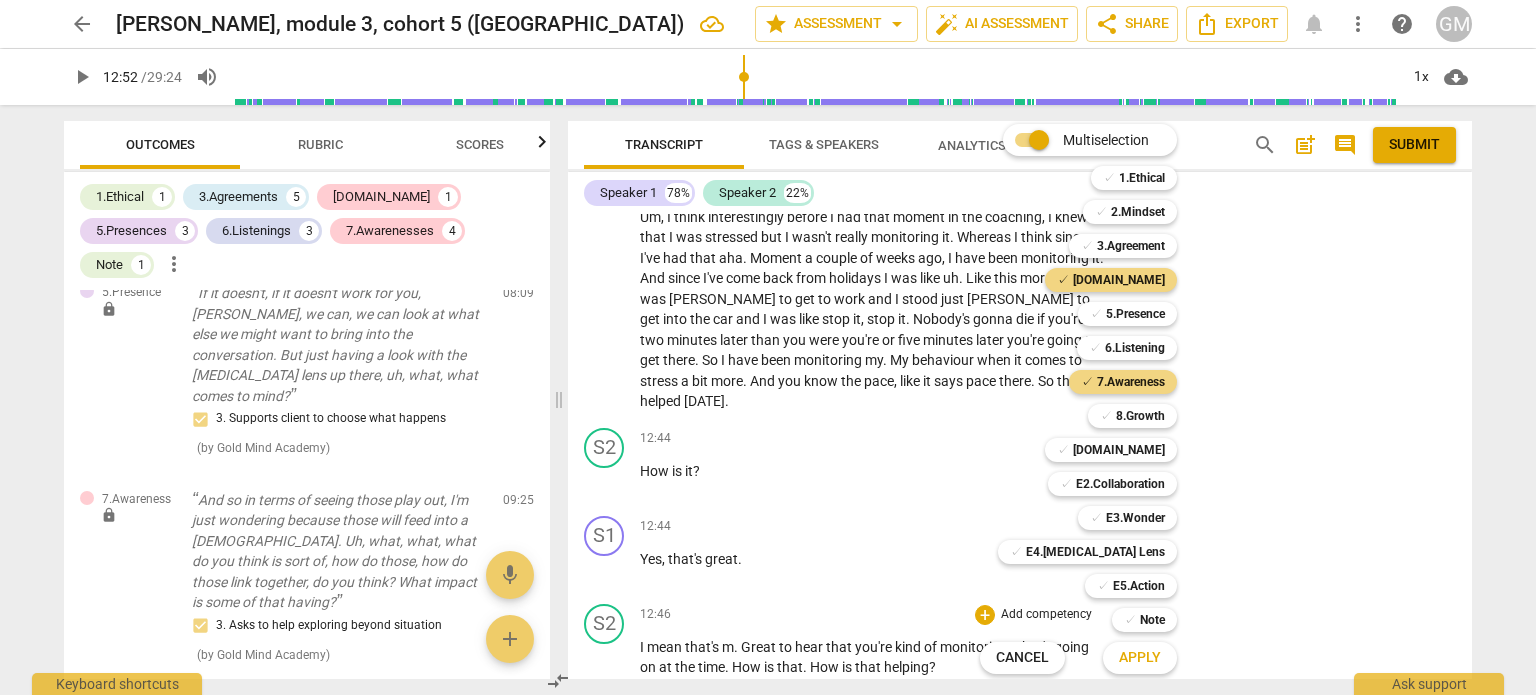 click on "Apply" at bounding box center [1140, 658] 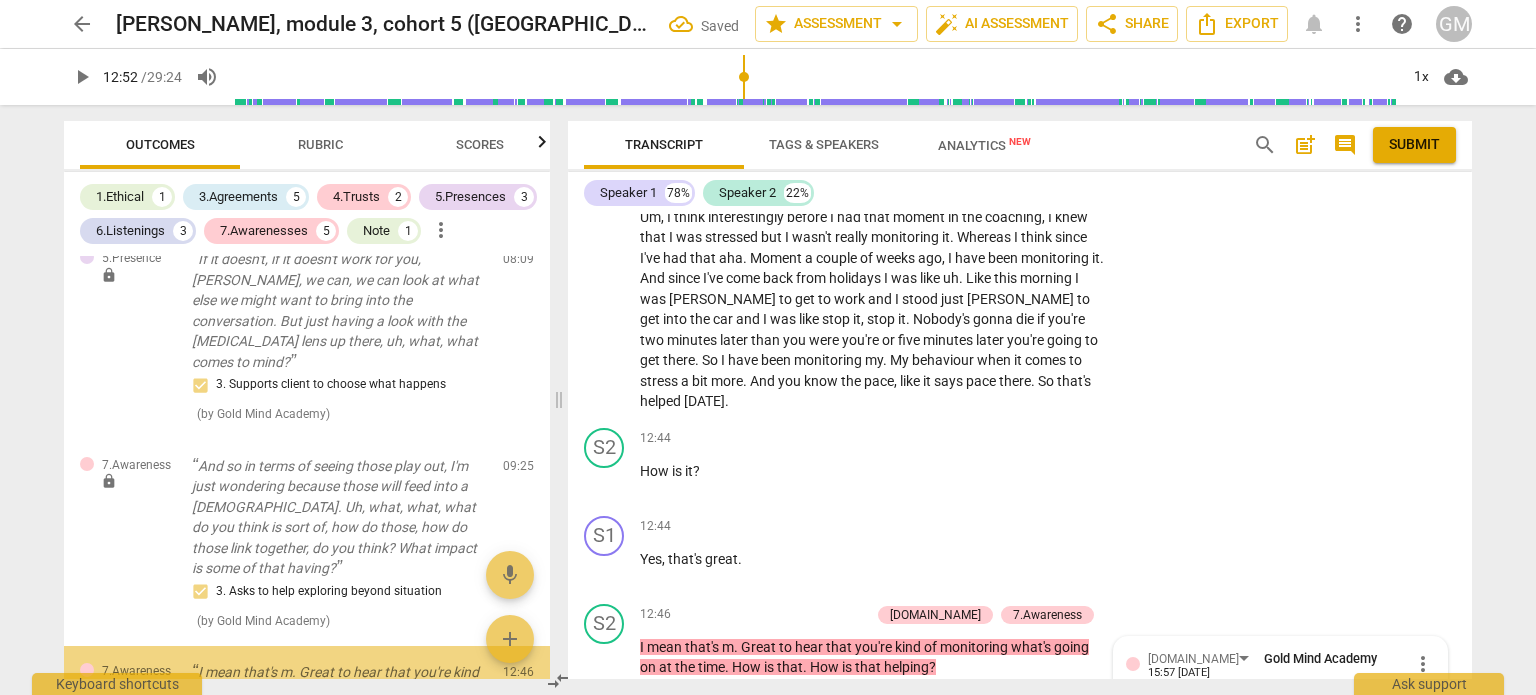 scroll, scrollTop: 6005, scrollLeft: 0, axis: vertical 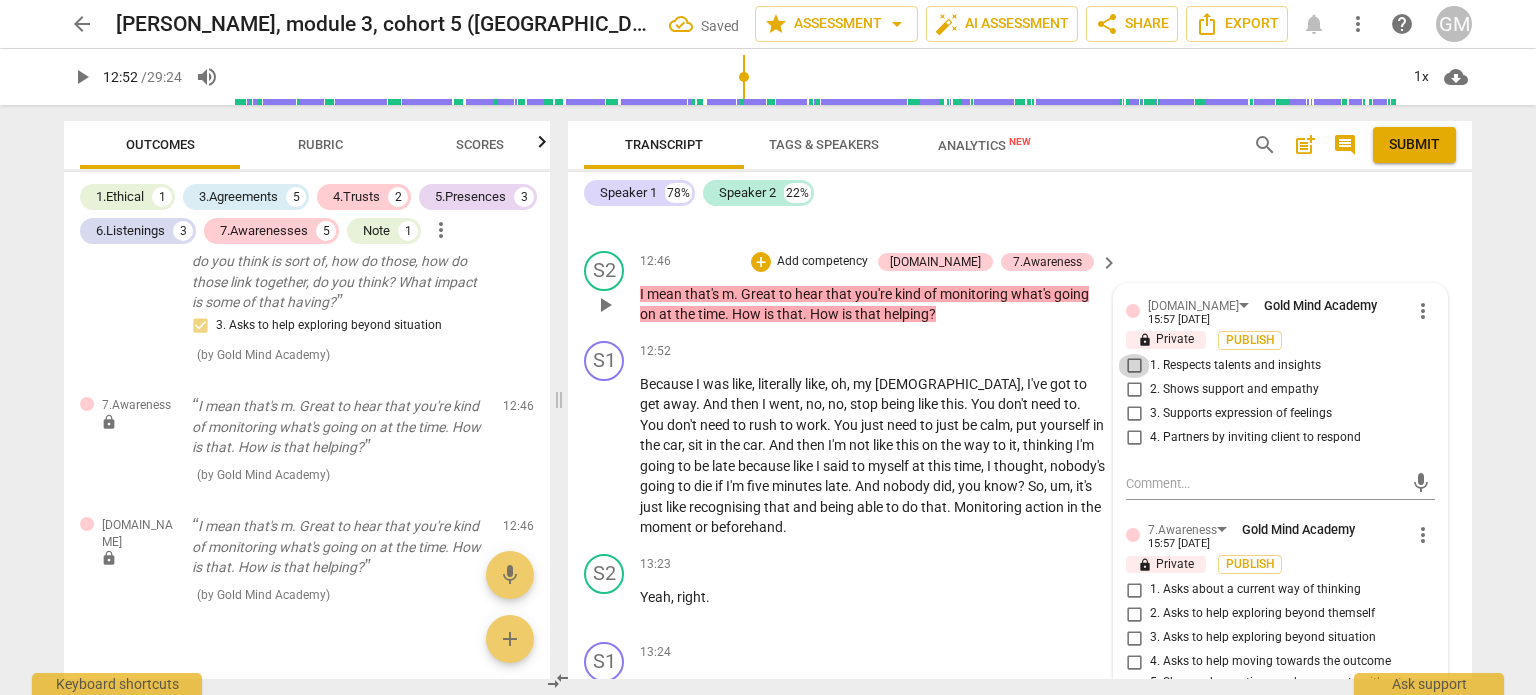 click on "1. Respects talents and insights" at bounding box center (1134, 366) 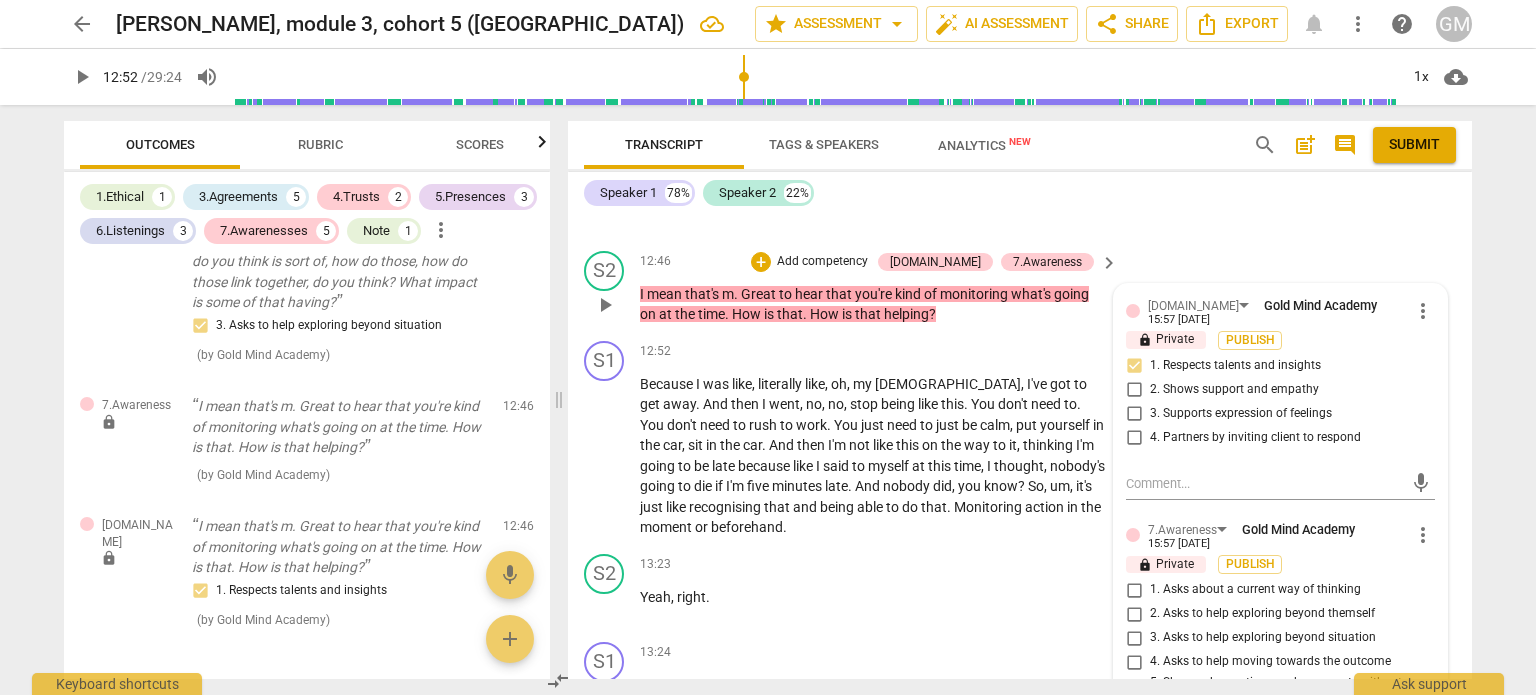 click on "3. Asks to help exploring beyond situation" at bounding box center (1134, 638) 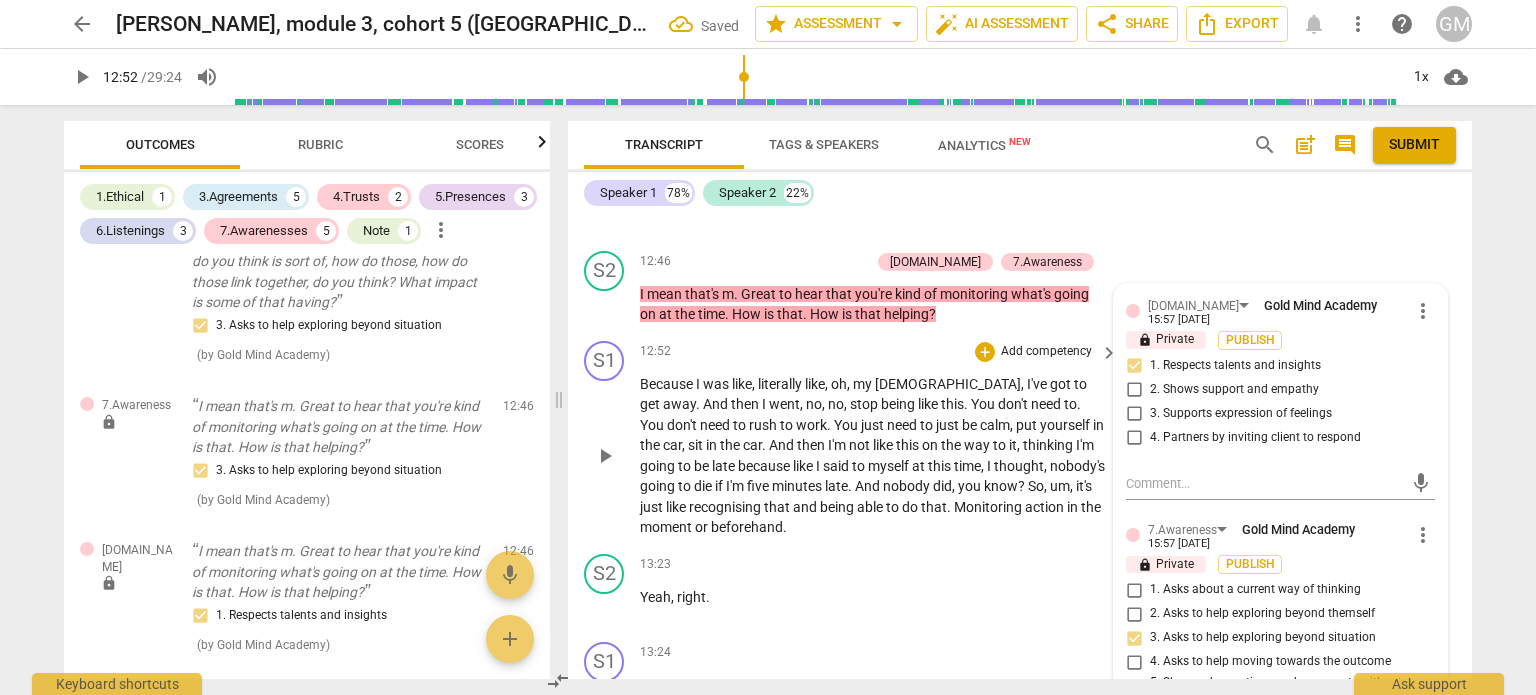 click on "play_arrow" at bounding box center [605, 456] 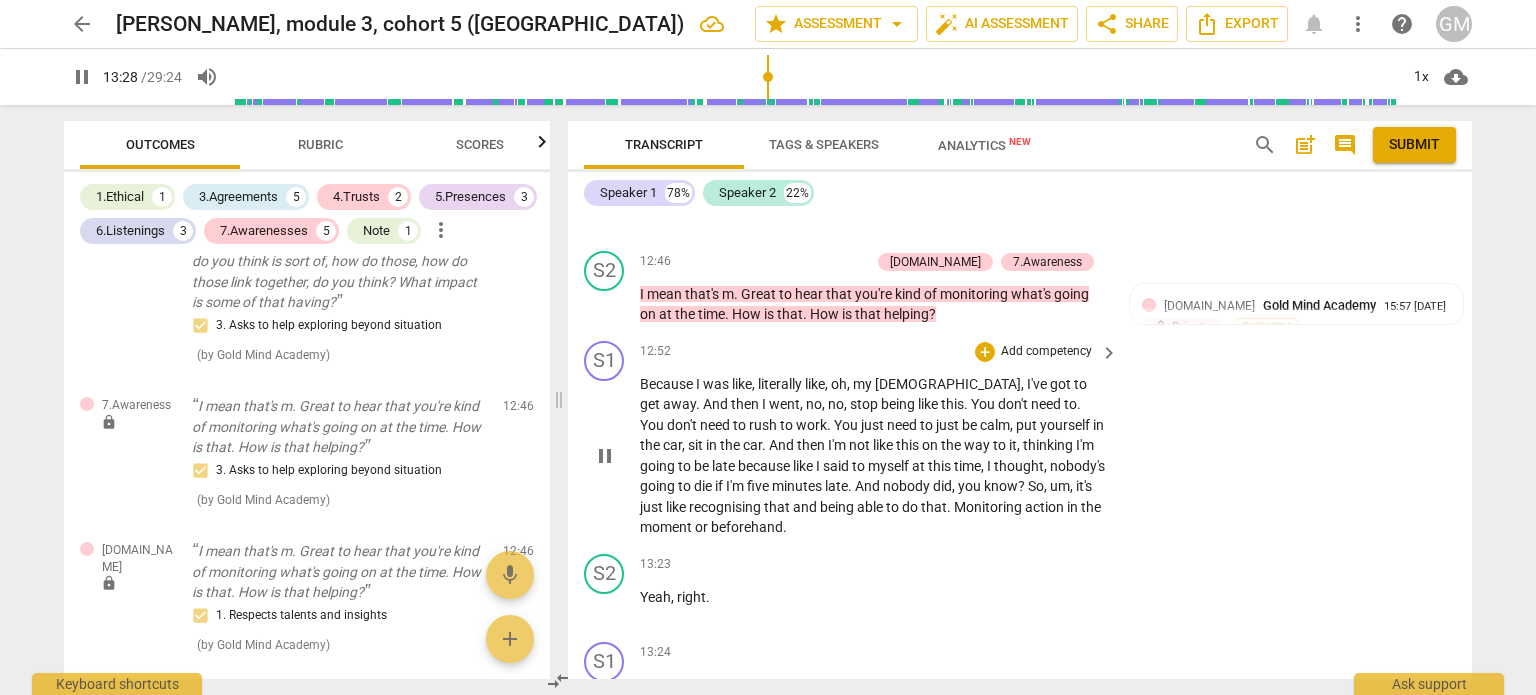 scroll, scrollTop: 6516, scrollLeft: 0, axis: vertical 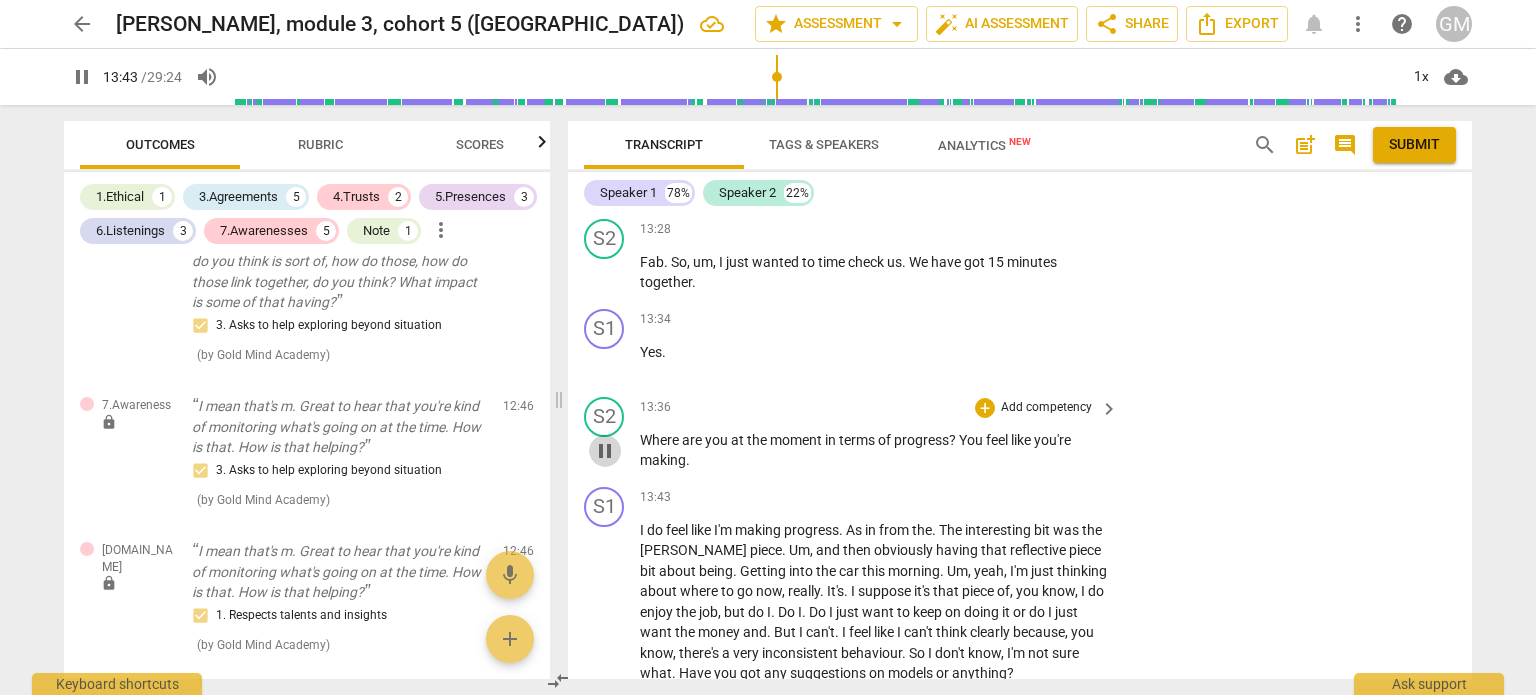click on "pause" at bounding box center [605, 451] 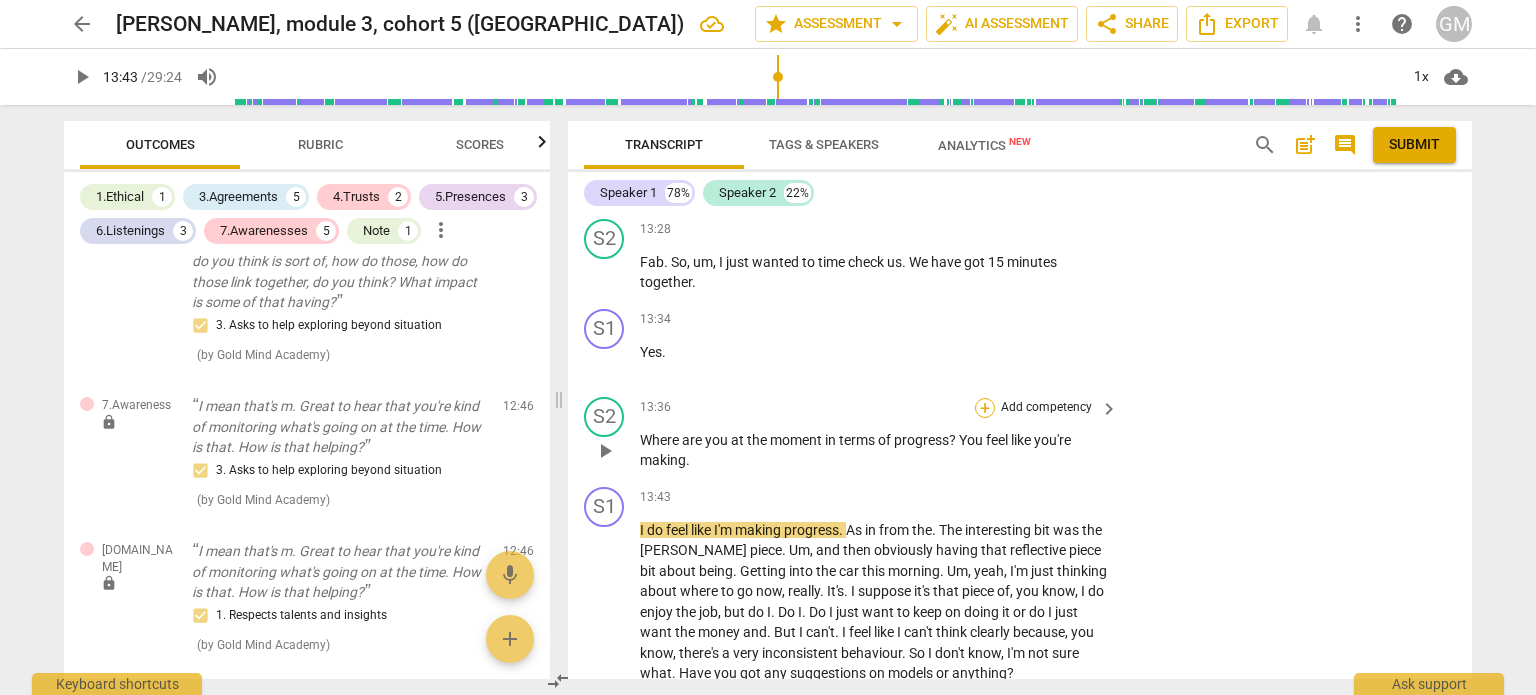 click on "+" at bounding box center (985, 408) 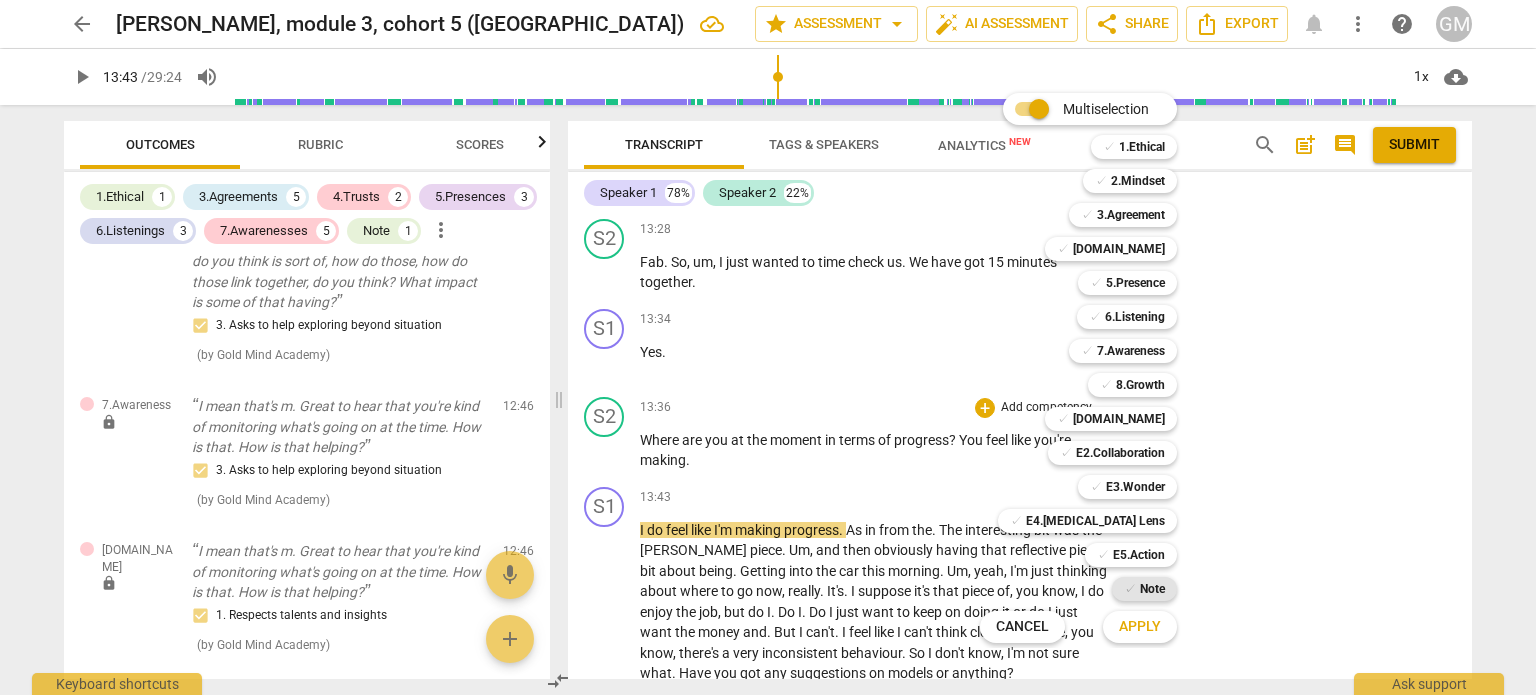 click on "Note" at bounding box center [1152, 589] 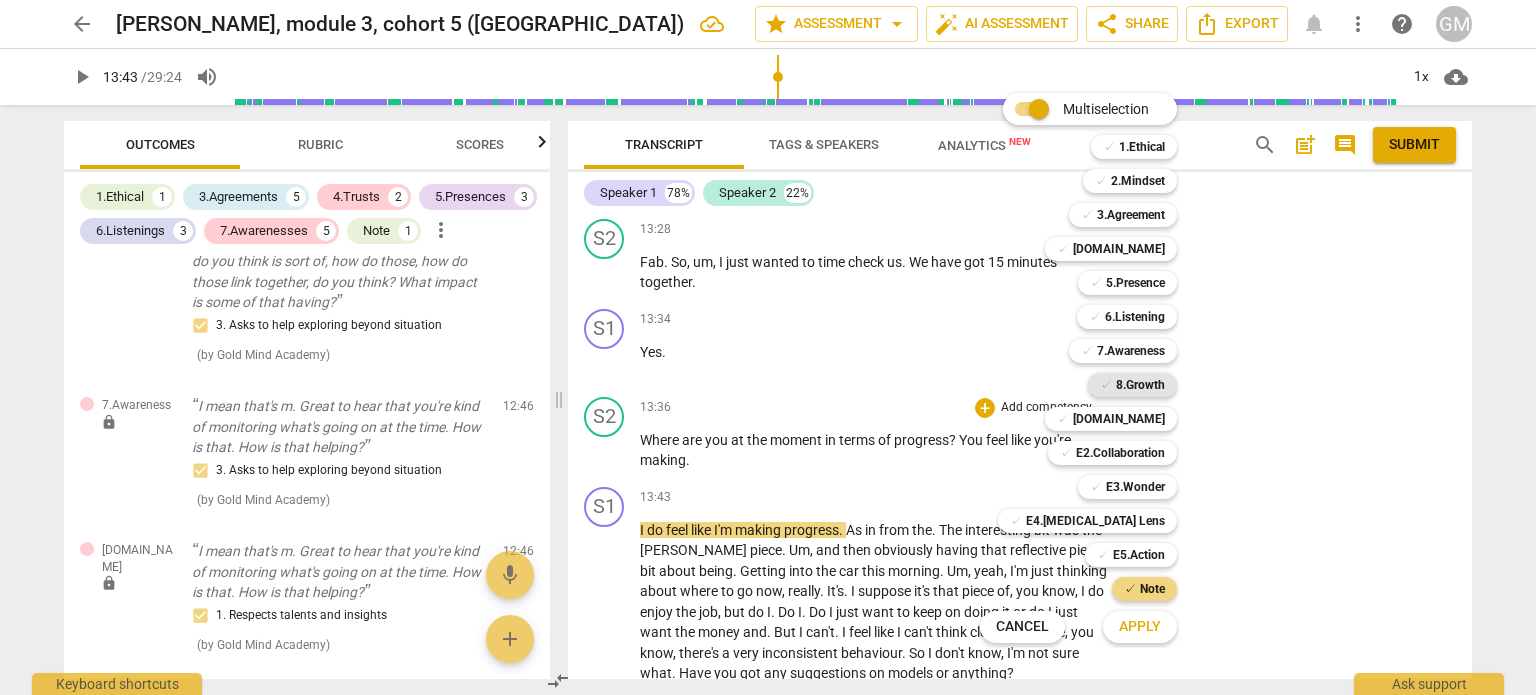 click on "8.Growth" at bounding box center (1140, 385) 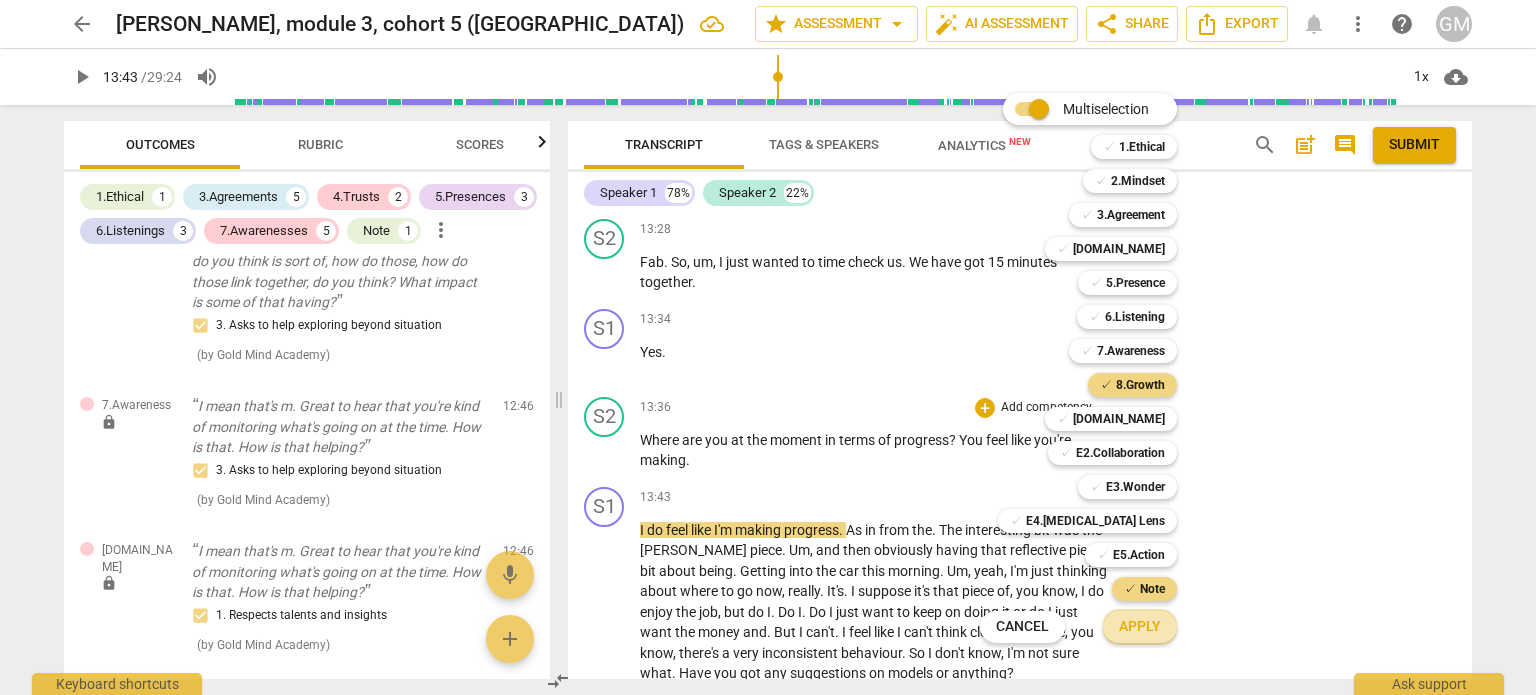 click on "Apply" at bounding box center [1140, 627] 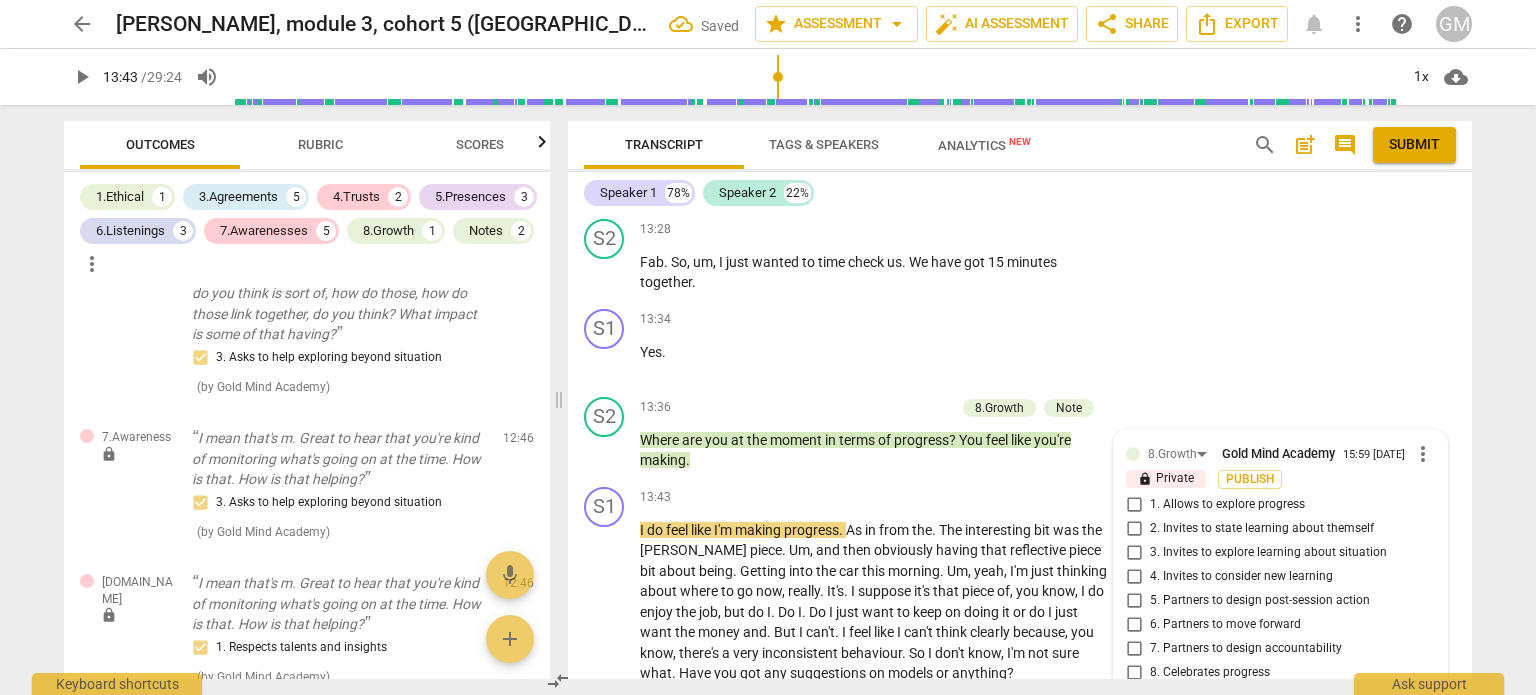 scroll, scrollTop: 6780, scrollLeft: 0, axis: vertical 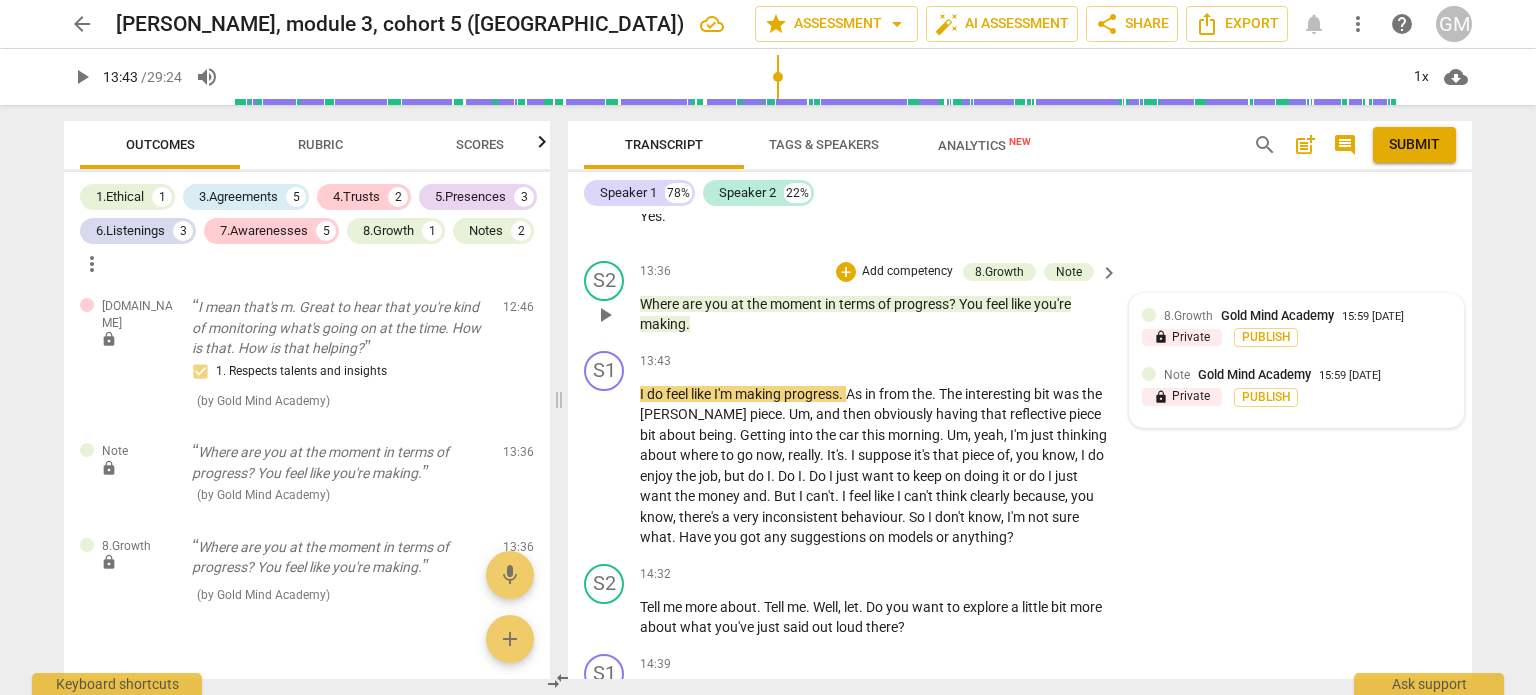 click on "8.Growth Gold Mind Academy 15:59 [DATE]" at bounding box center (1296, 315) 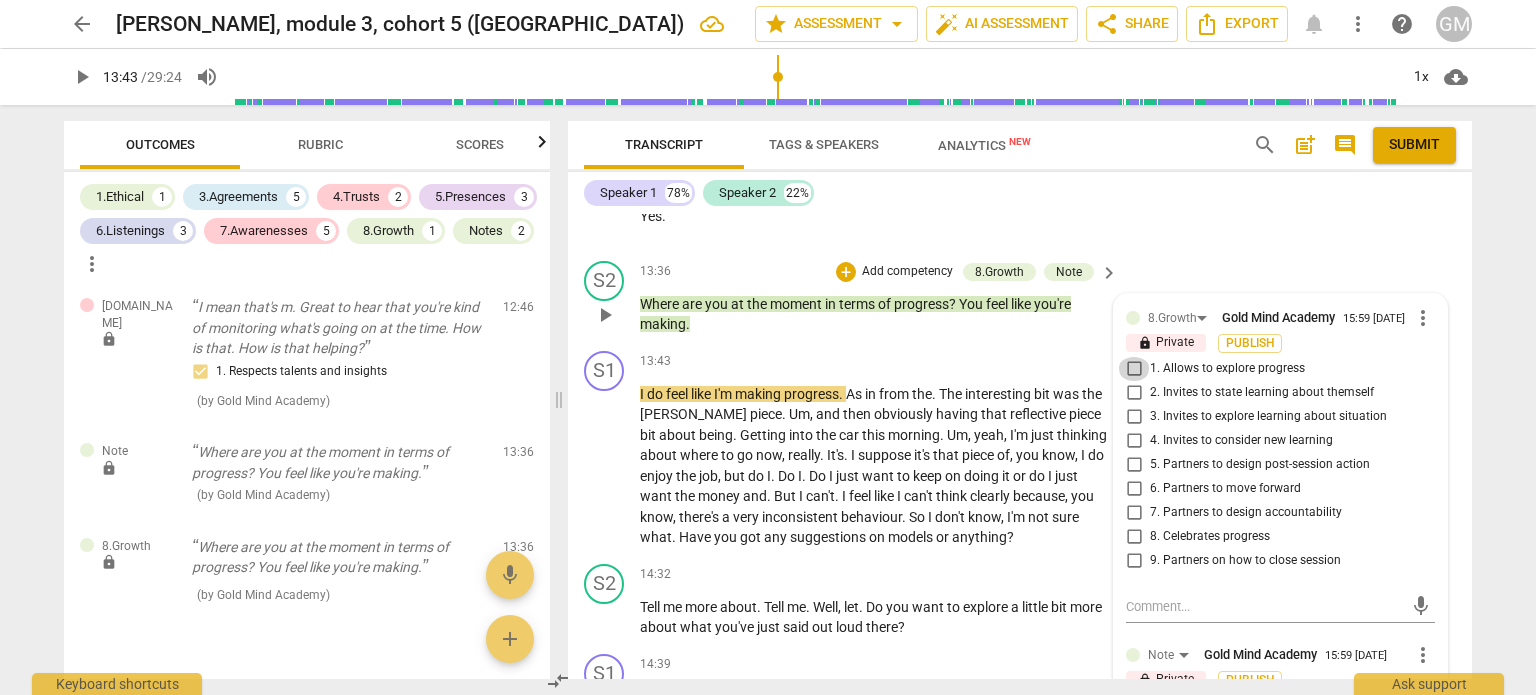 click on "1. Allows to explore progress" at bounding box center [1134, 369] 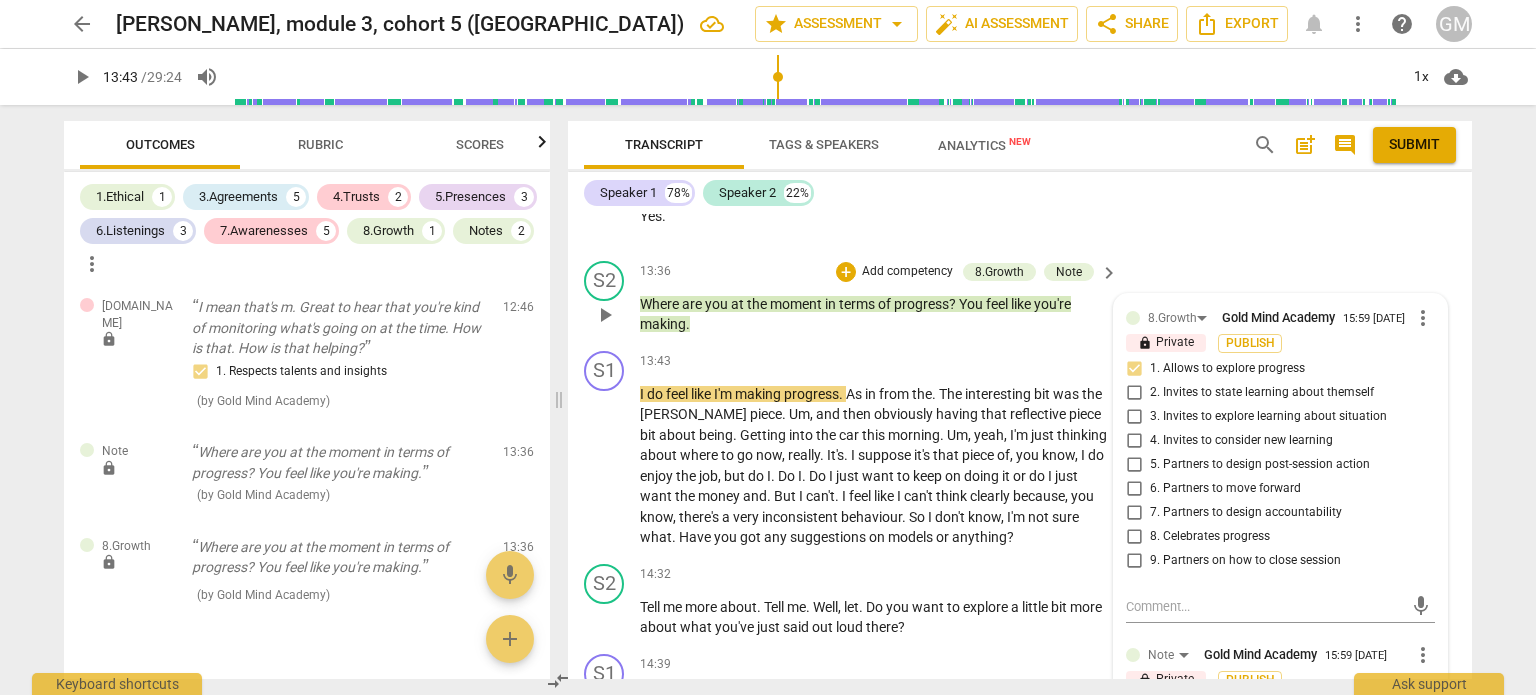 click on "15:59 [DATE]" at bounding box center (1356, 656) 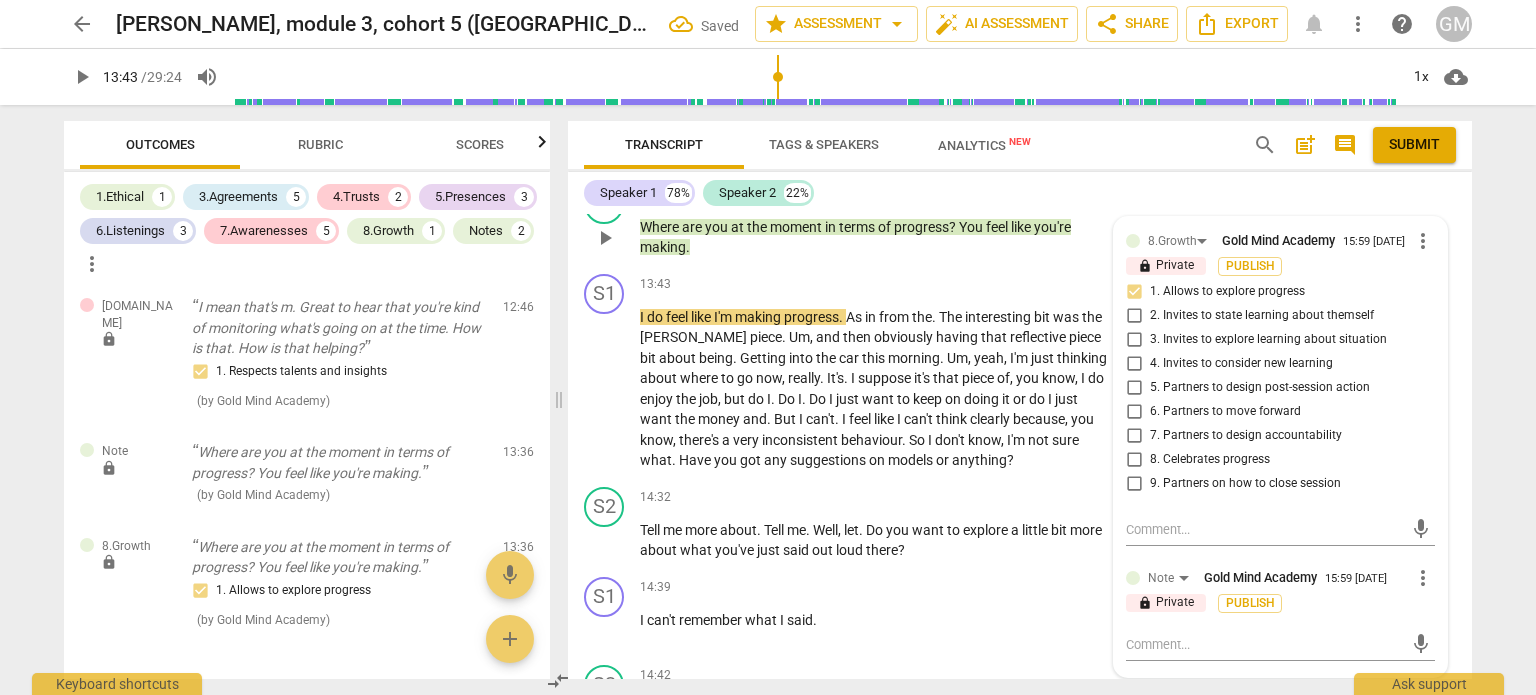scroll, scrollTop: 6732, scrollLeft: 0, axis: vertical 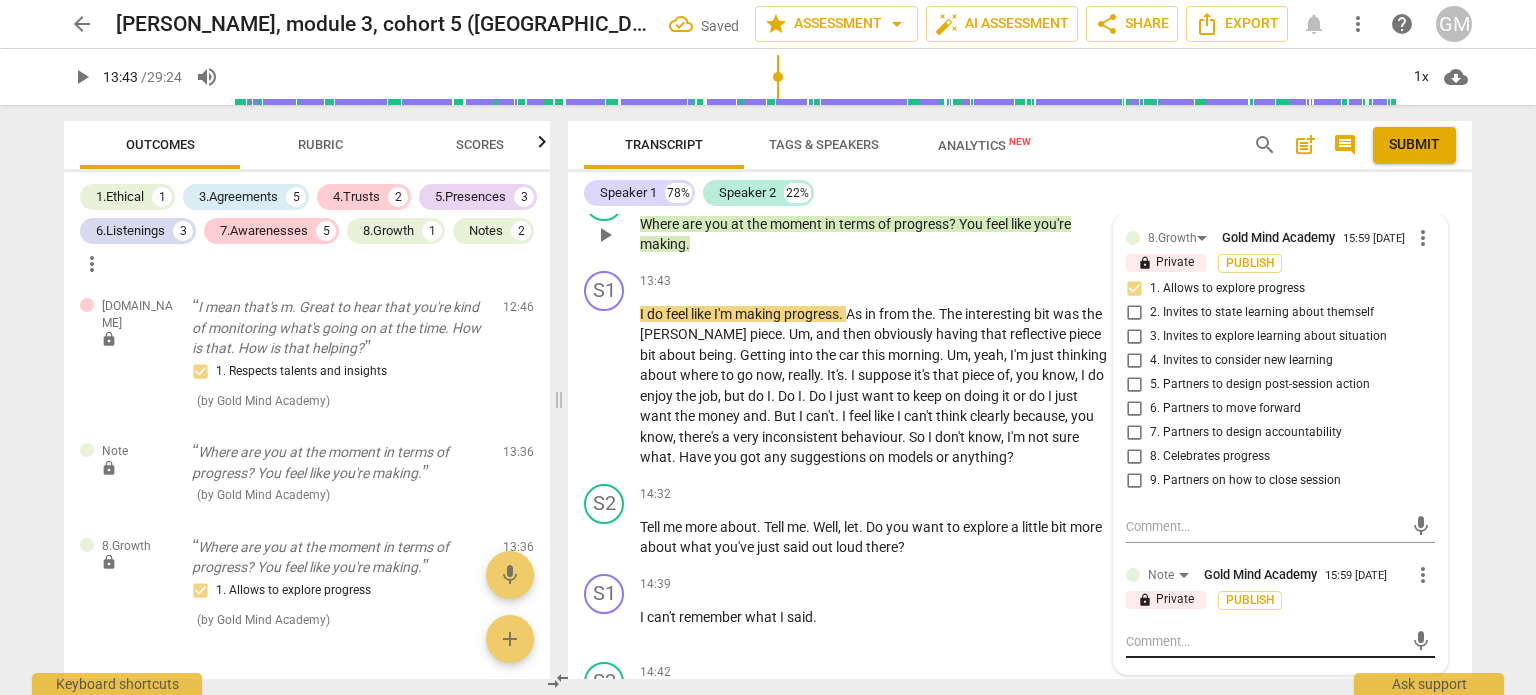 click at bounding box center [1264, 641] 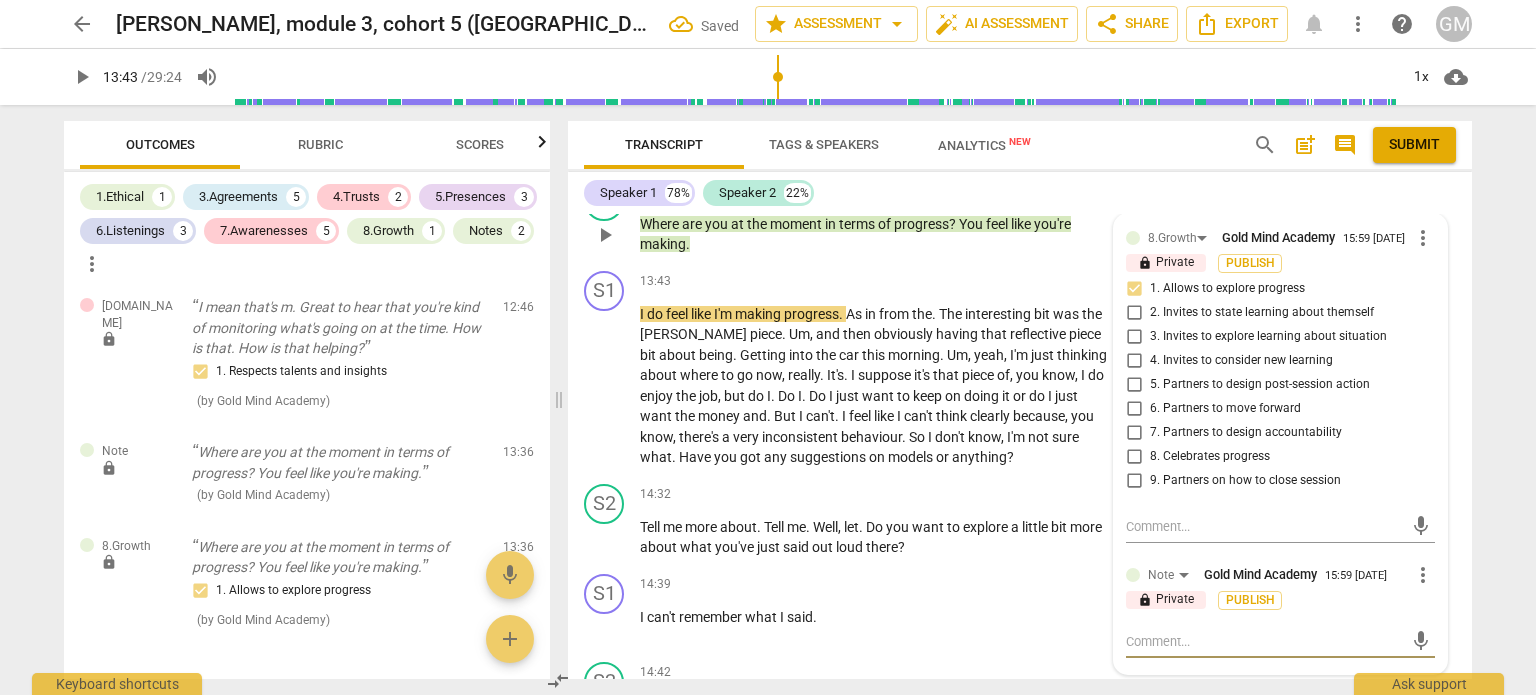 type on "T" 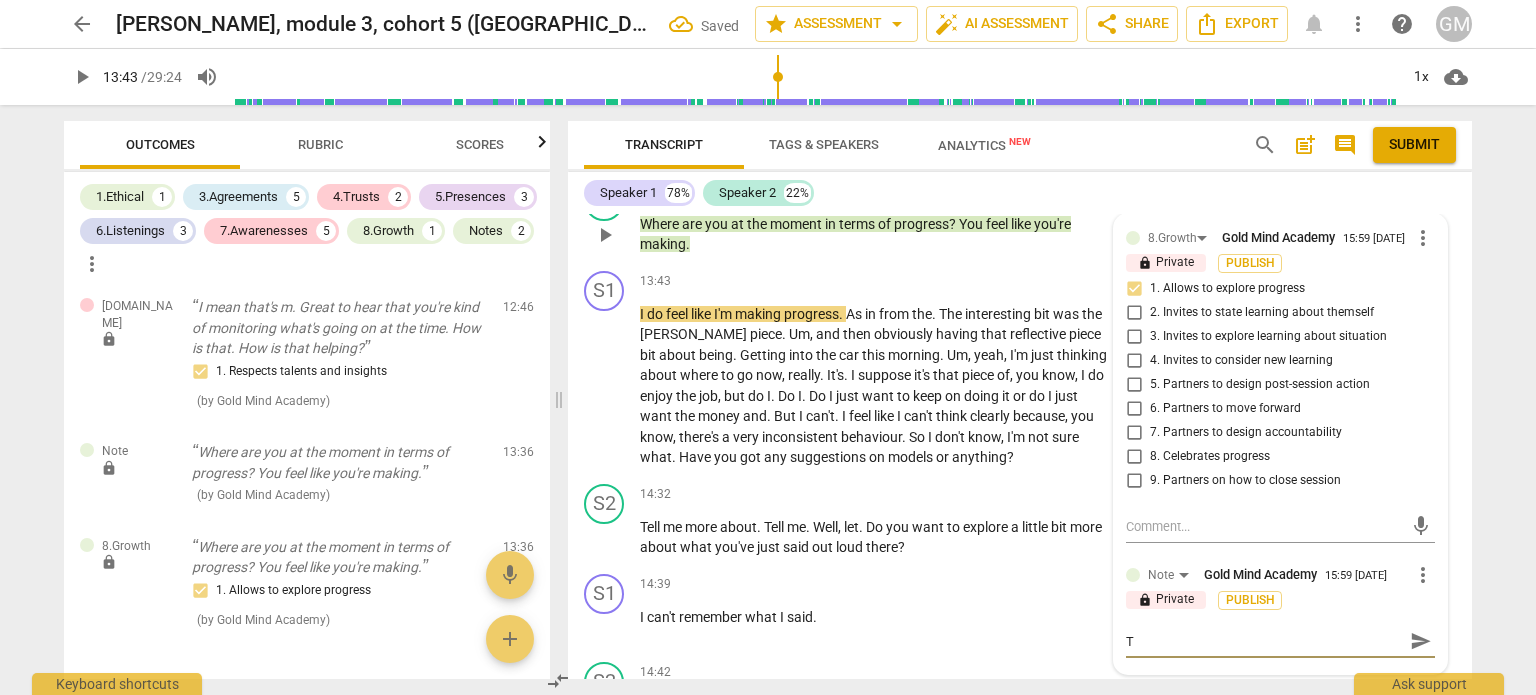 type on "TI" 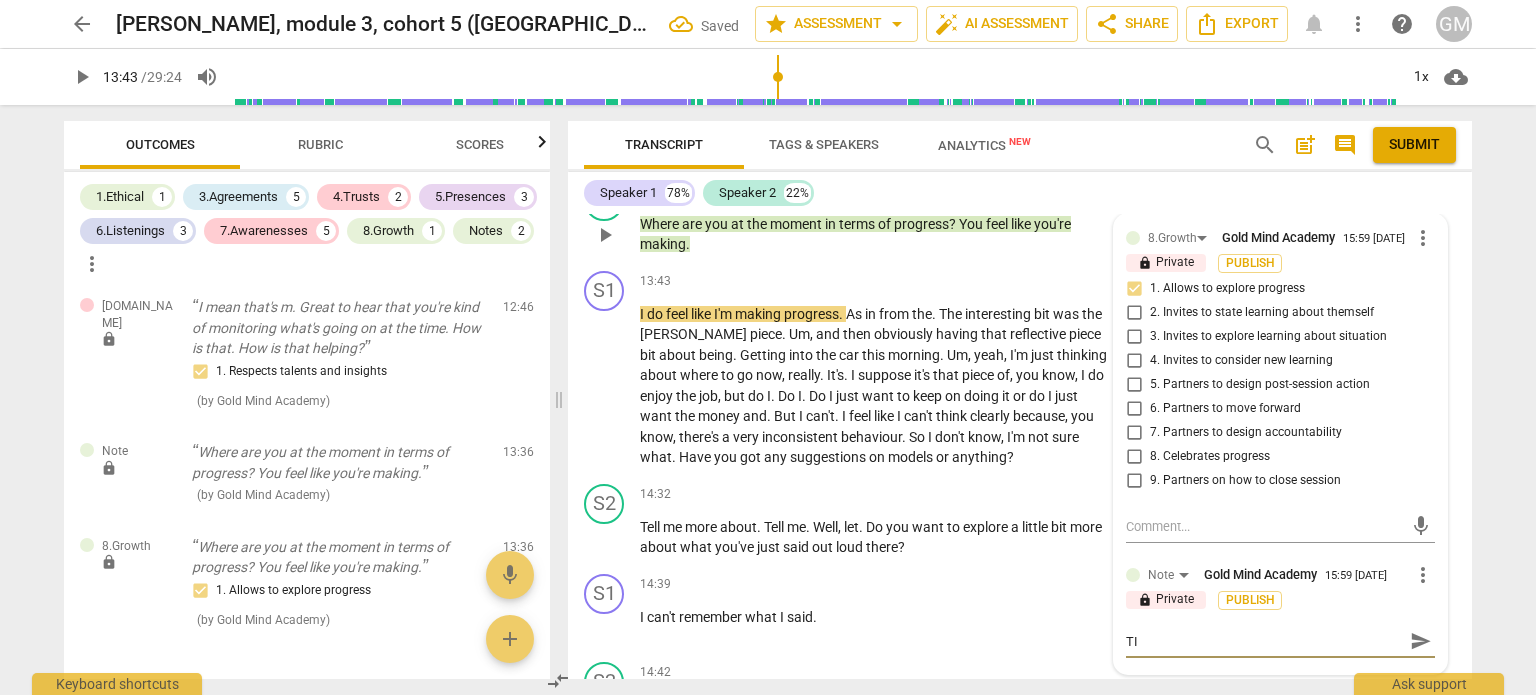 type on "[PERSON_NAME]" 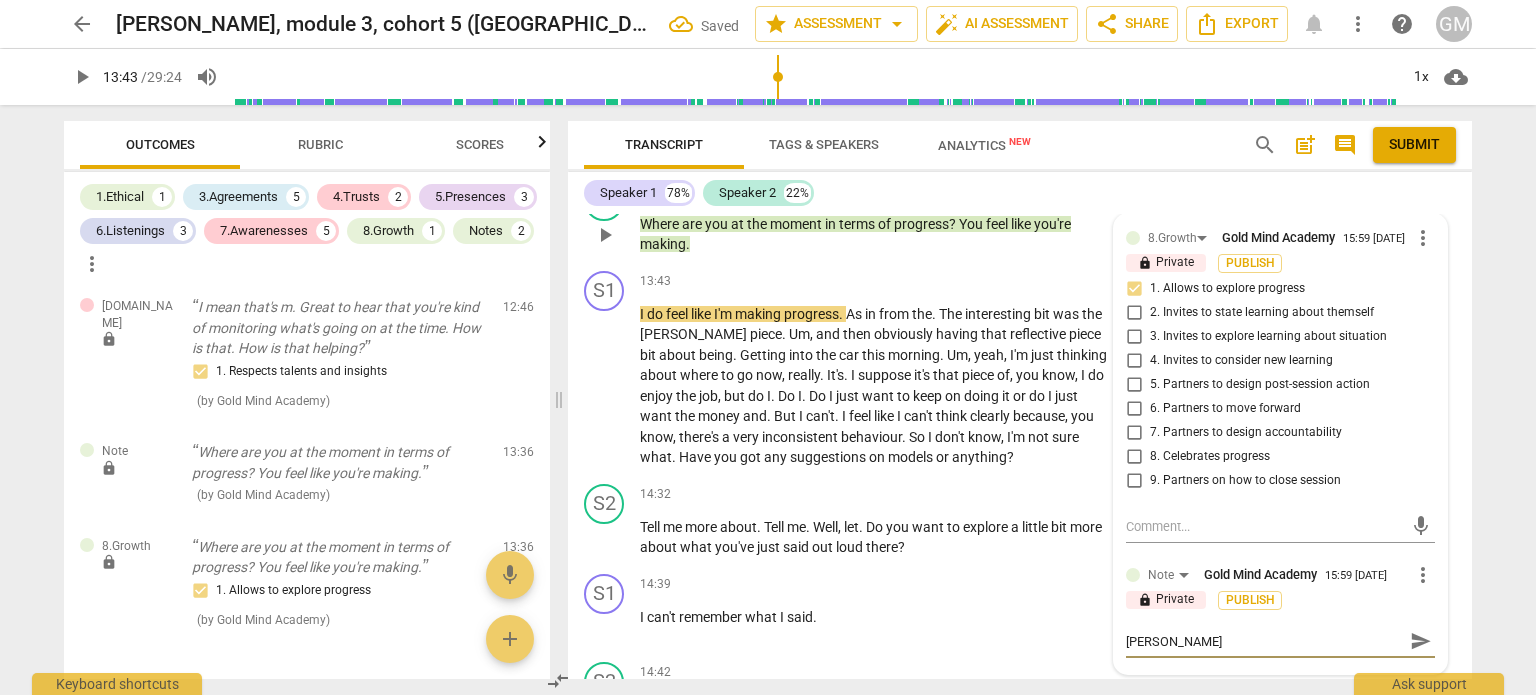 type on "TIME" 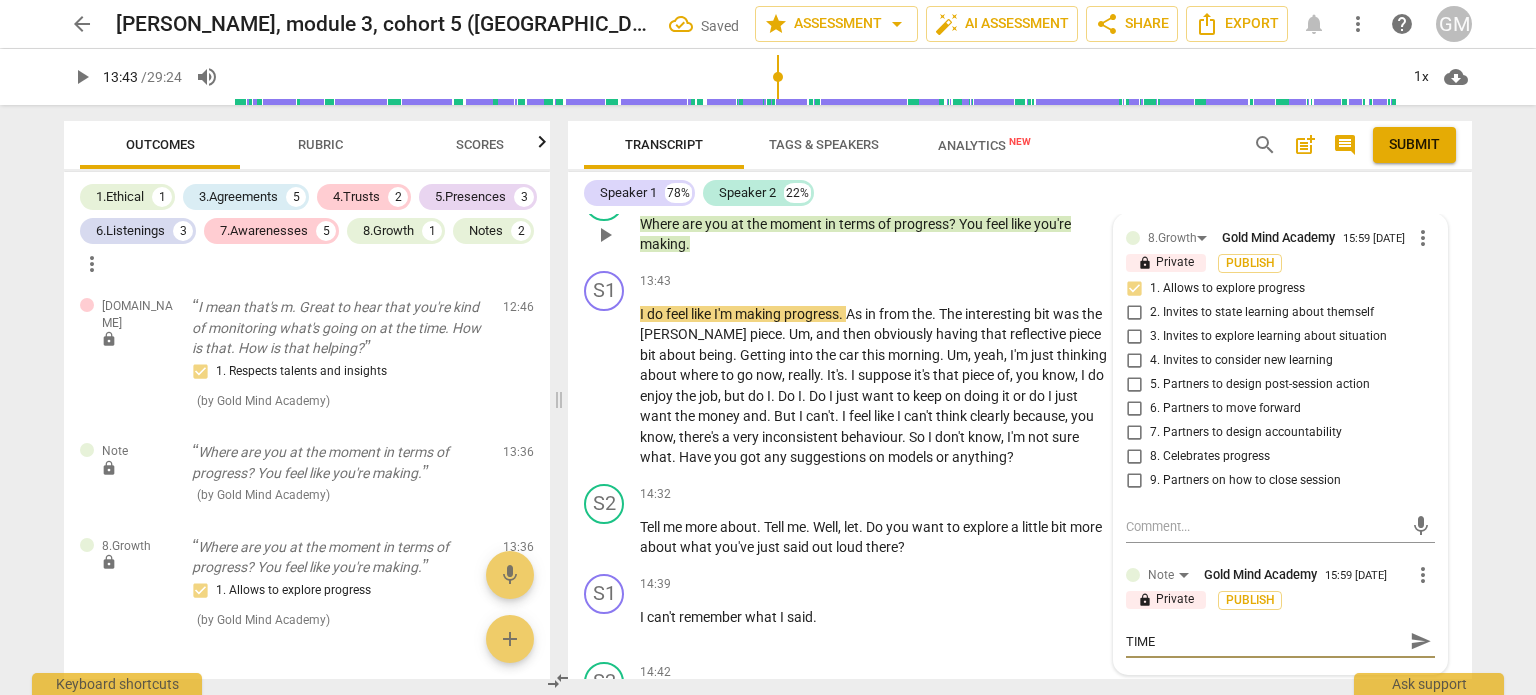 type on "TIME" 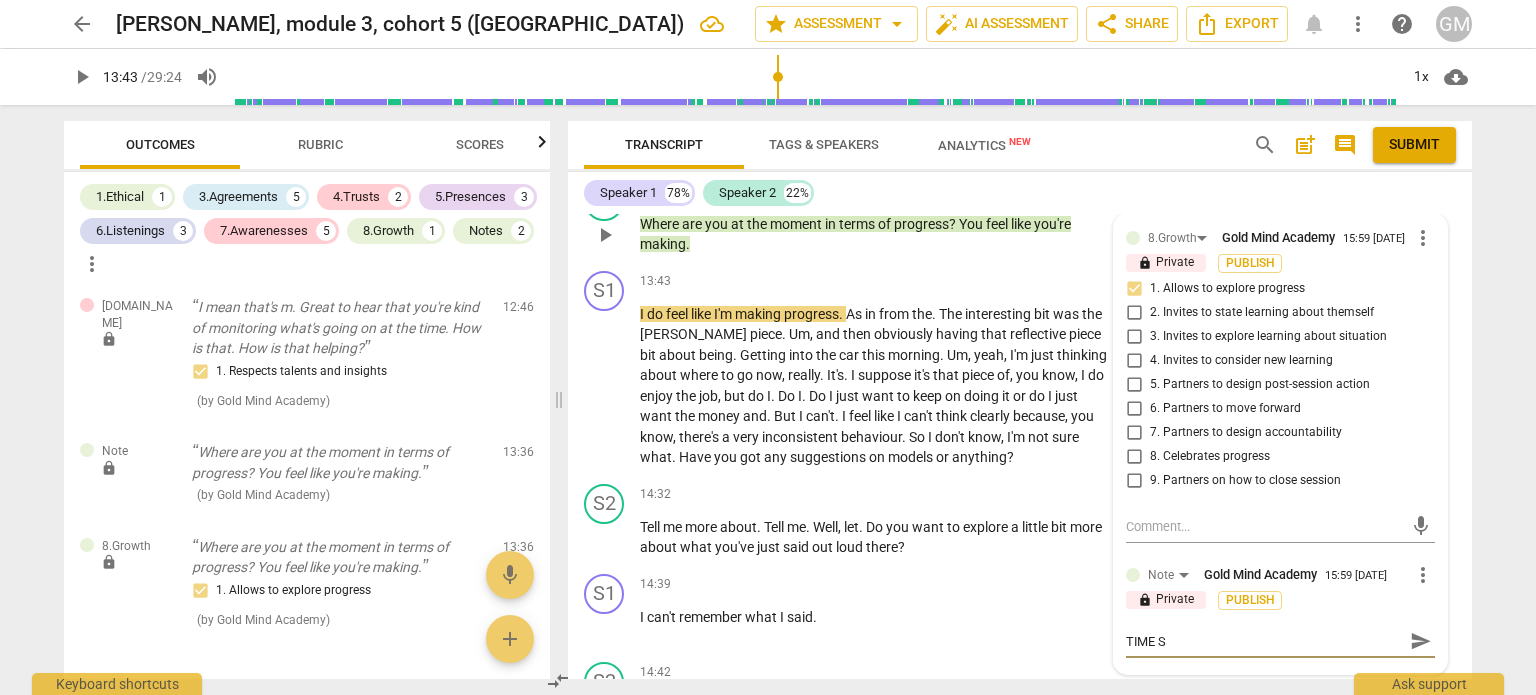 type on "TIME ST" 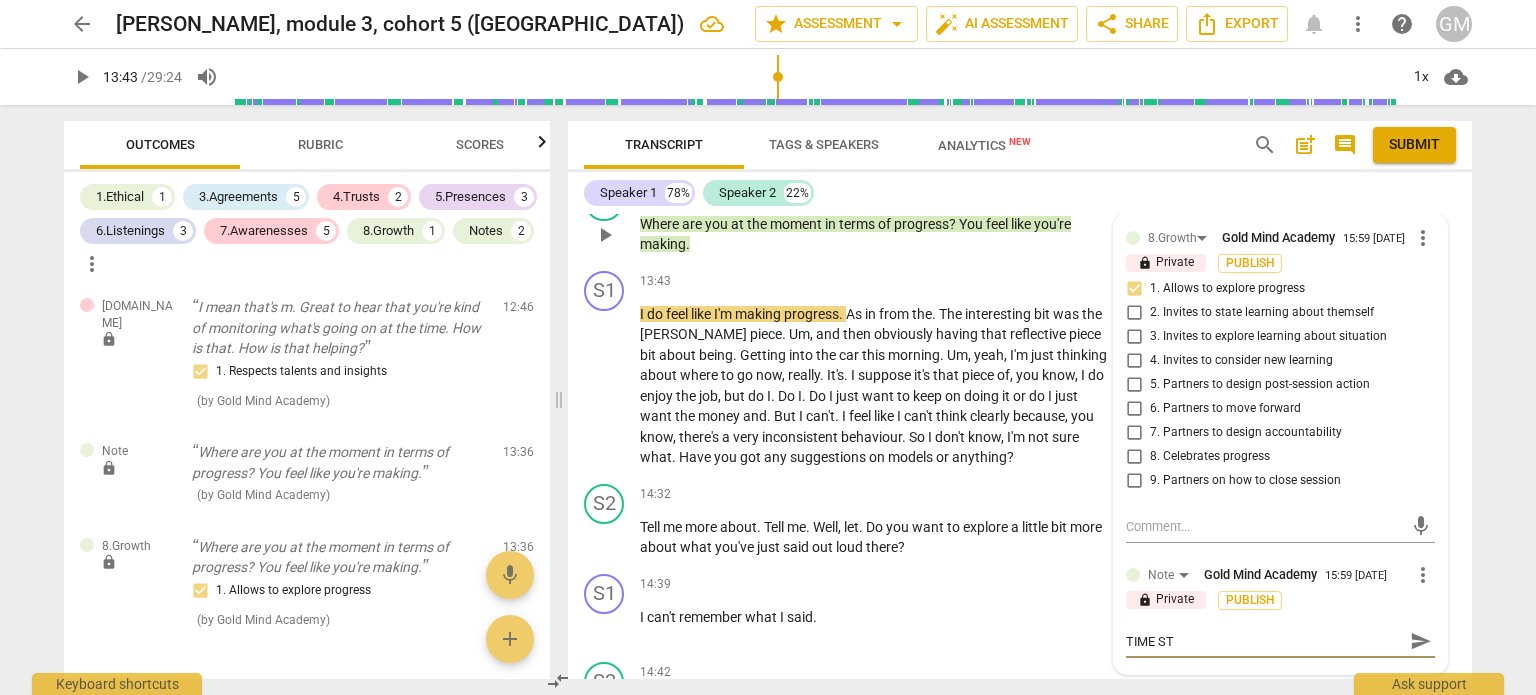 type on "TIME STA" 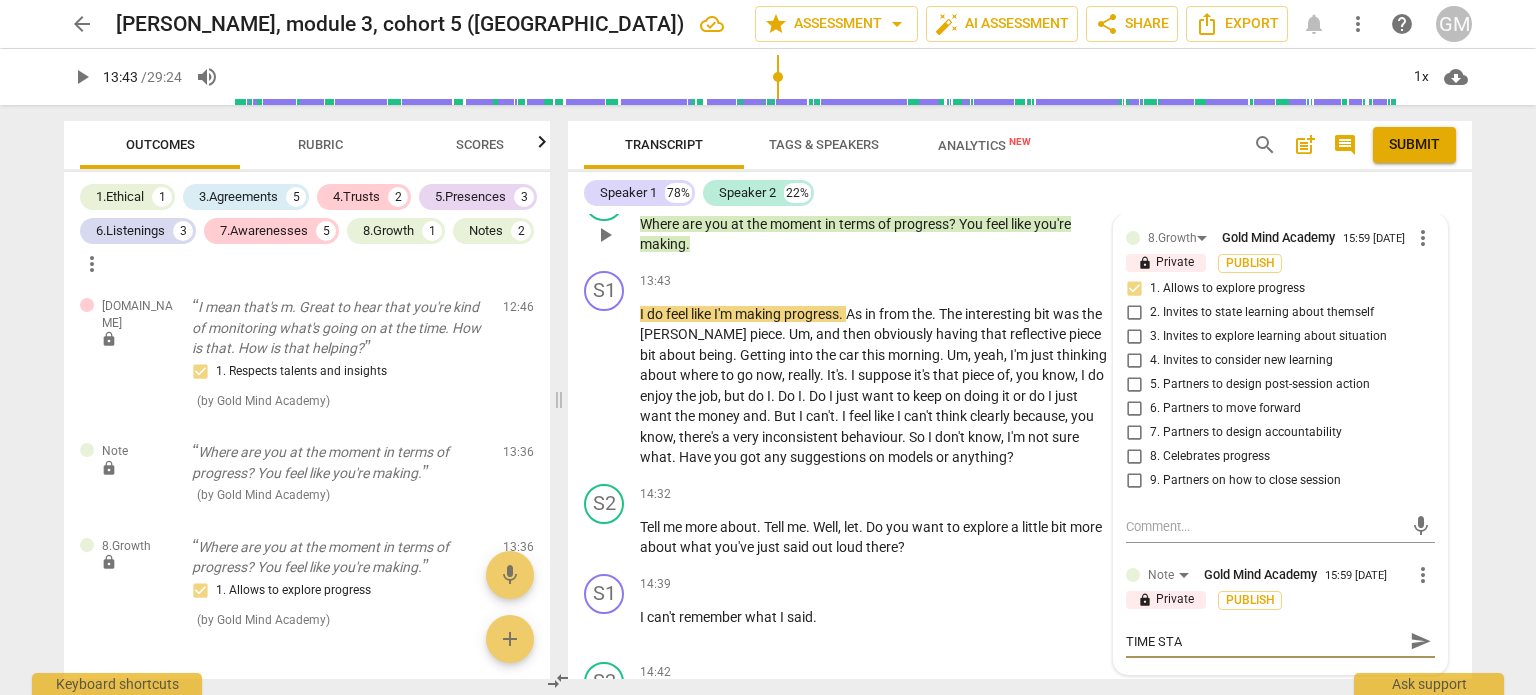 type on "TIME STAM" 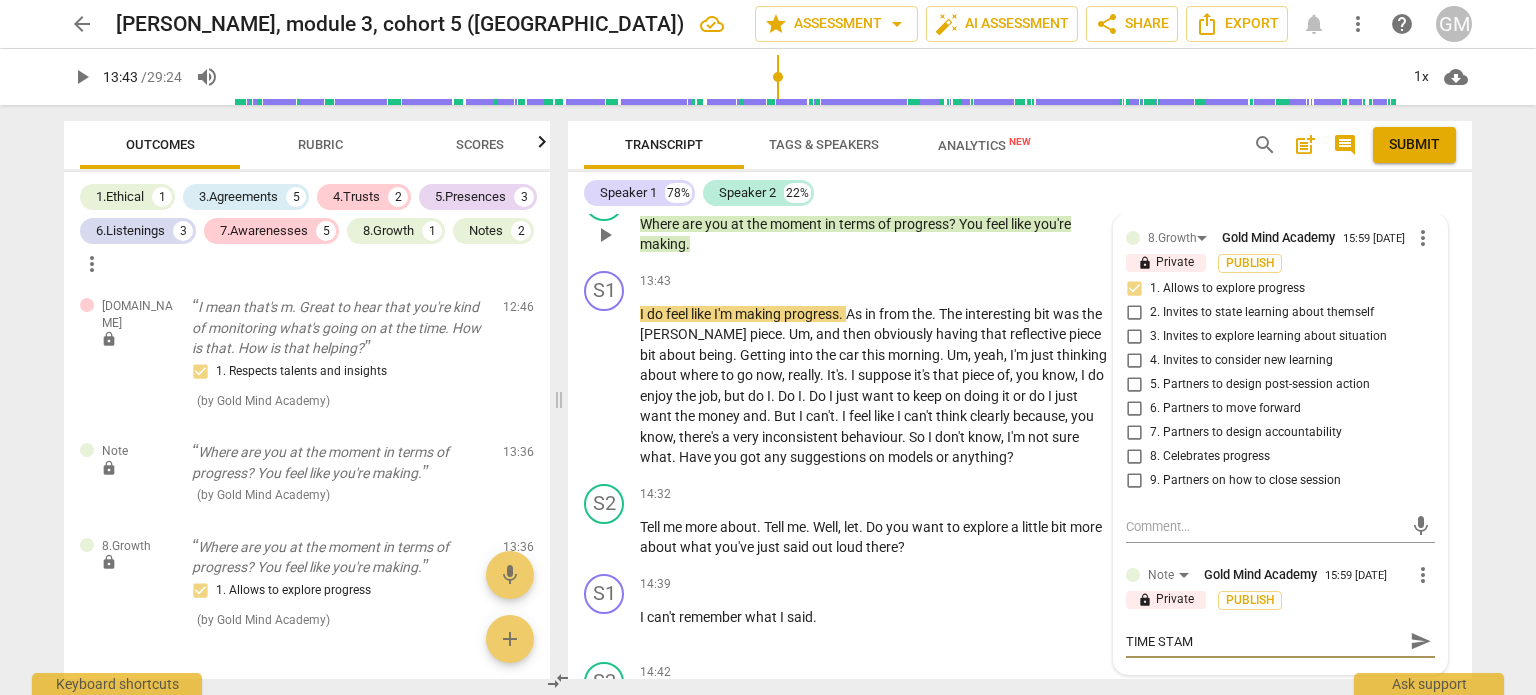 type on "TIME STAMP" 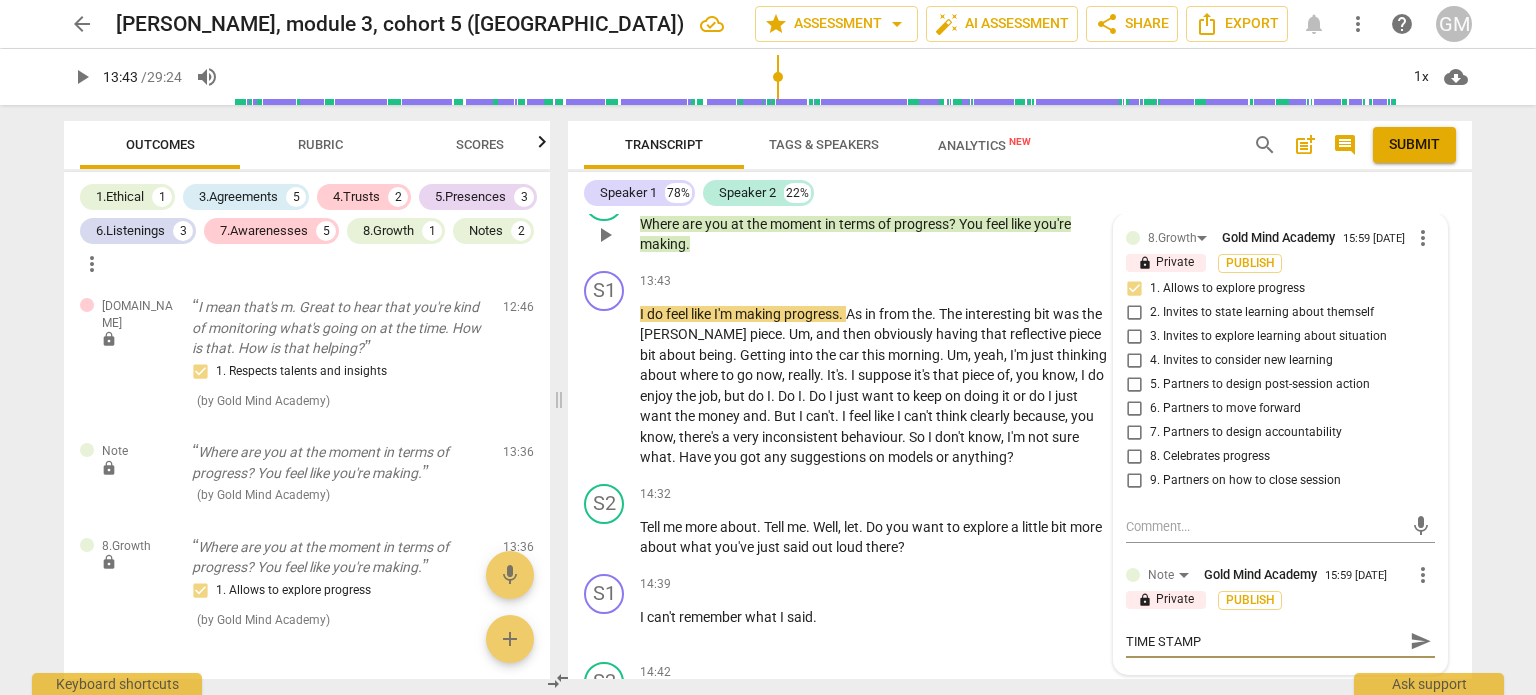 type on "TIME STAMP" 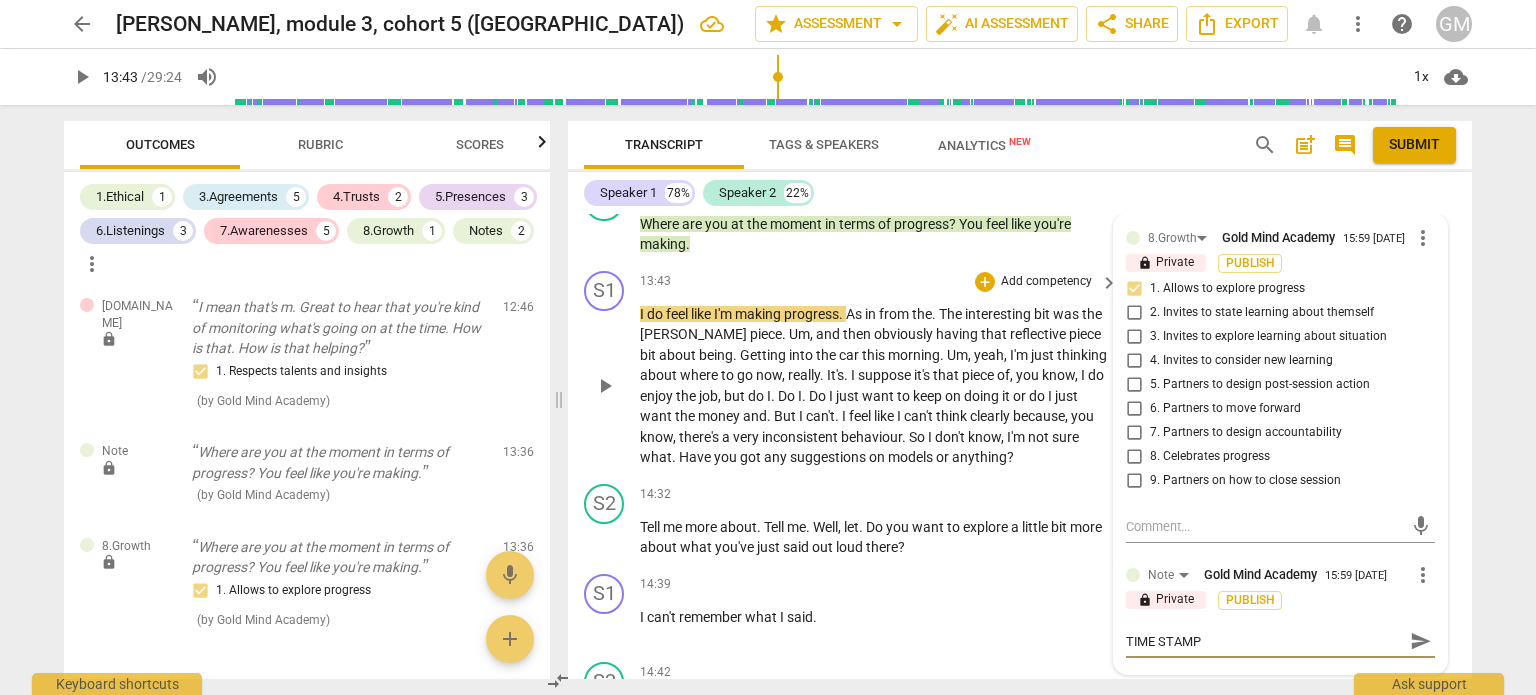type on "TIME STAMP" 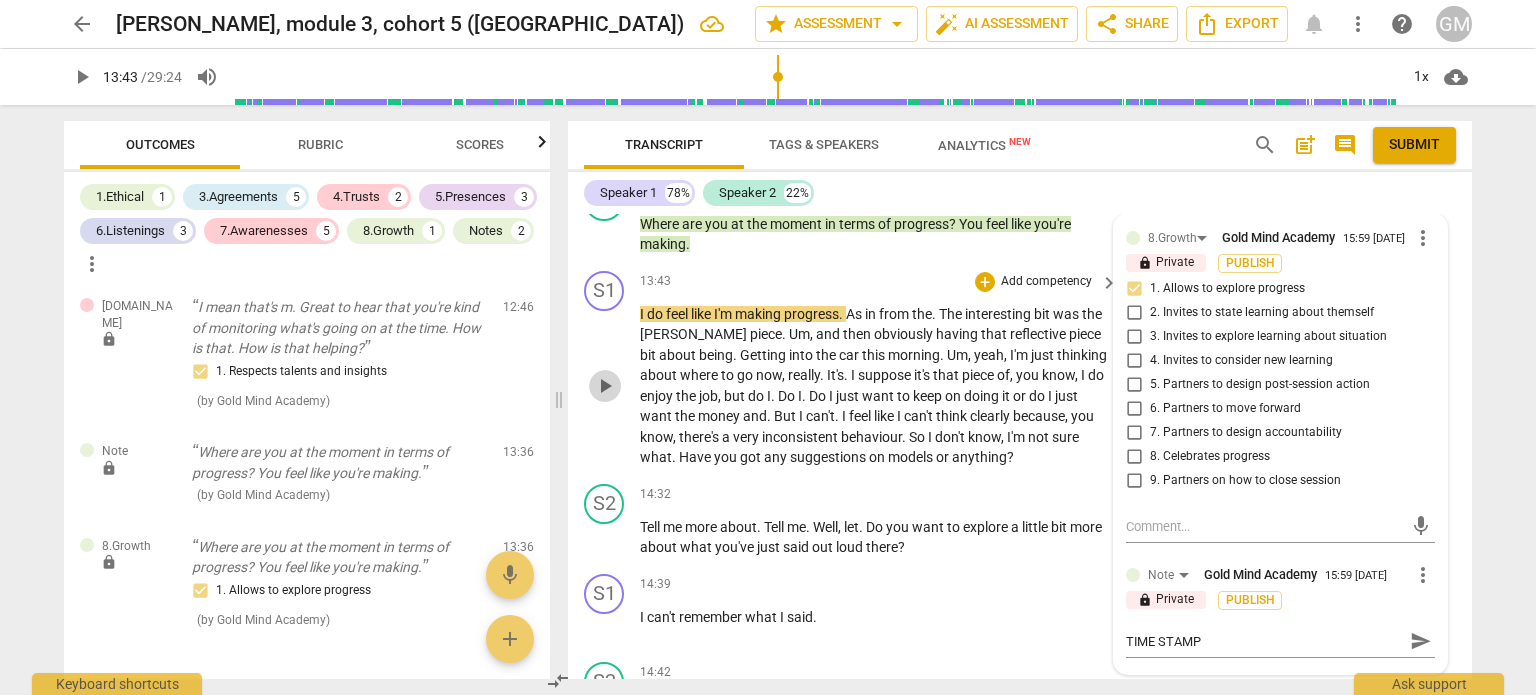 click on "play_arrow" at bounding box center [605, 386] 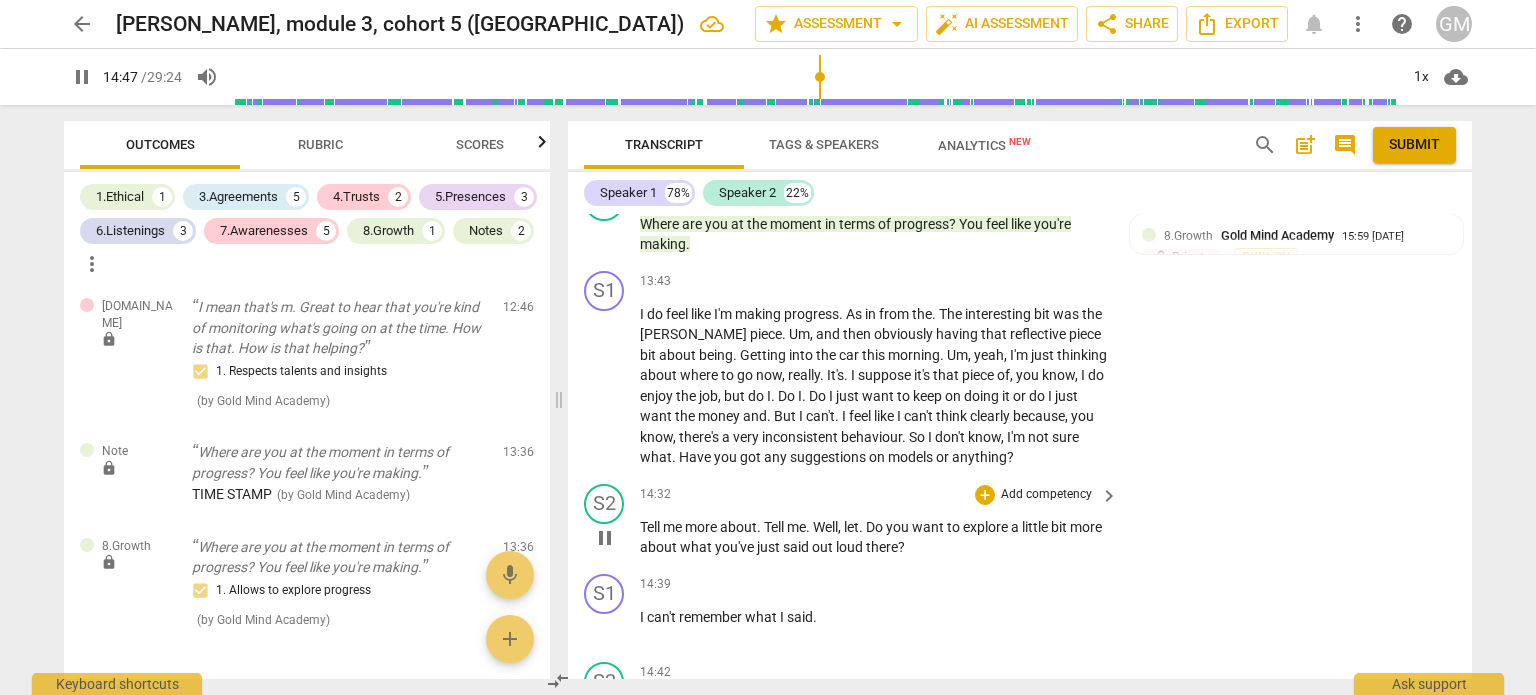 scroll, scrollTop: 7261, scrollLeft: 0, axis: vertical 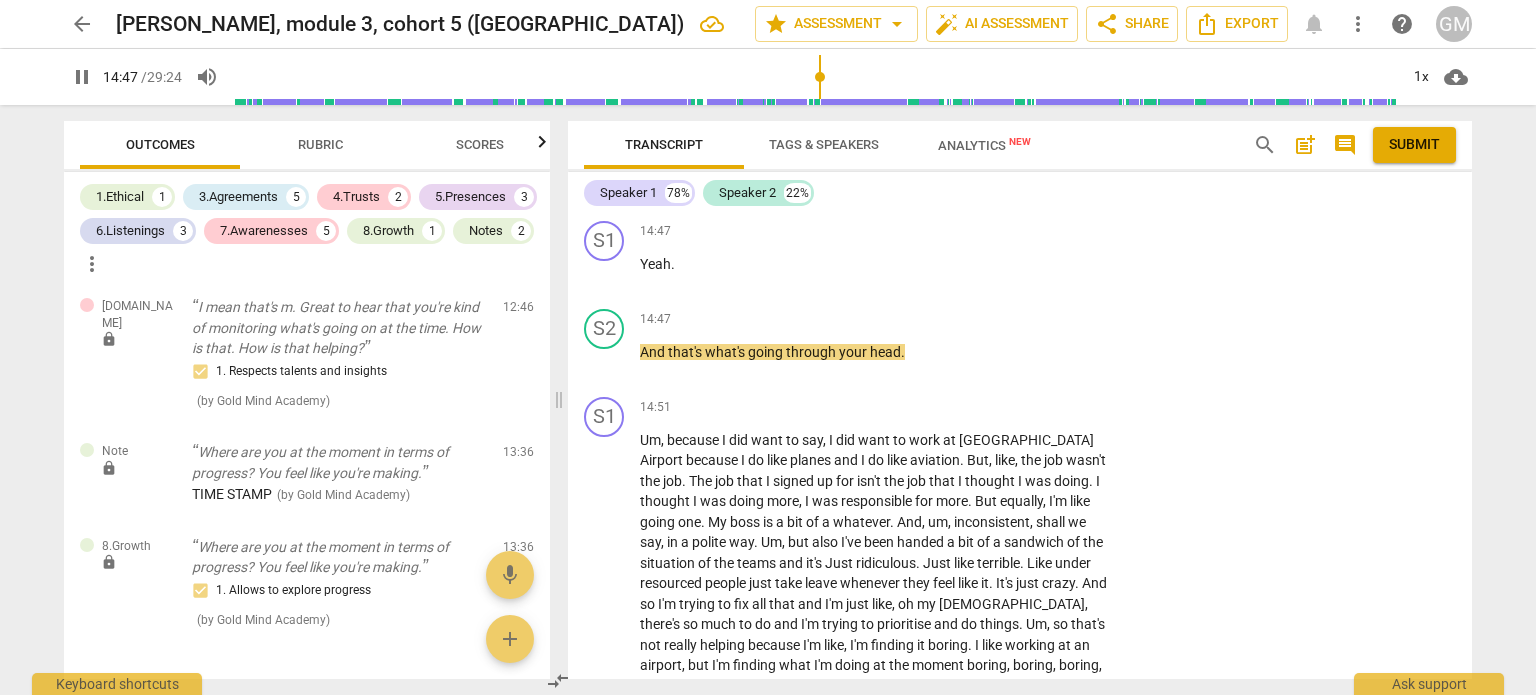 click on "play_arrow pause" at bounding box center (614, 707) 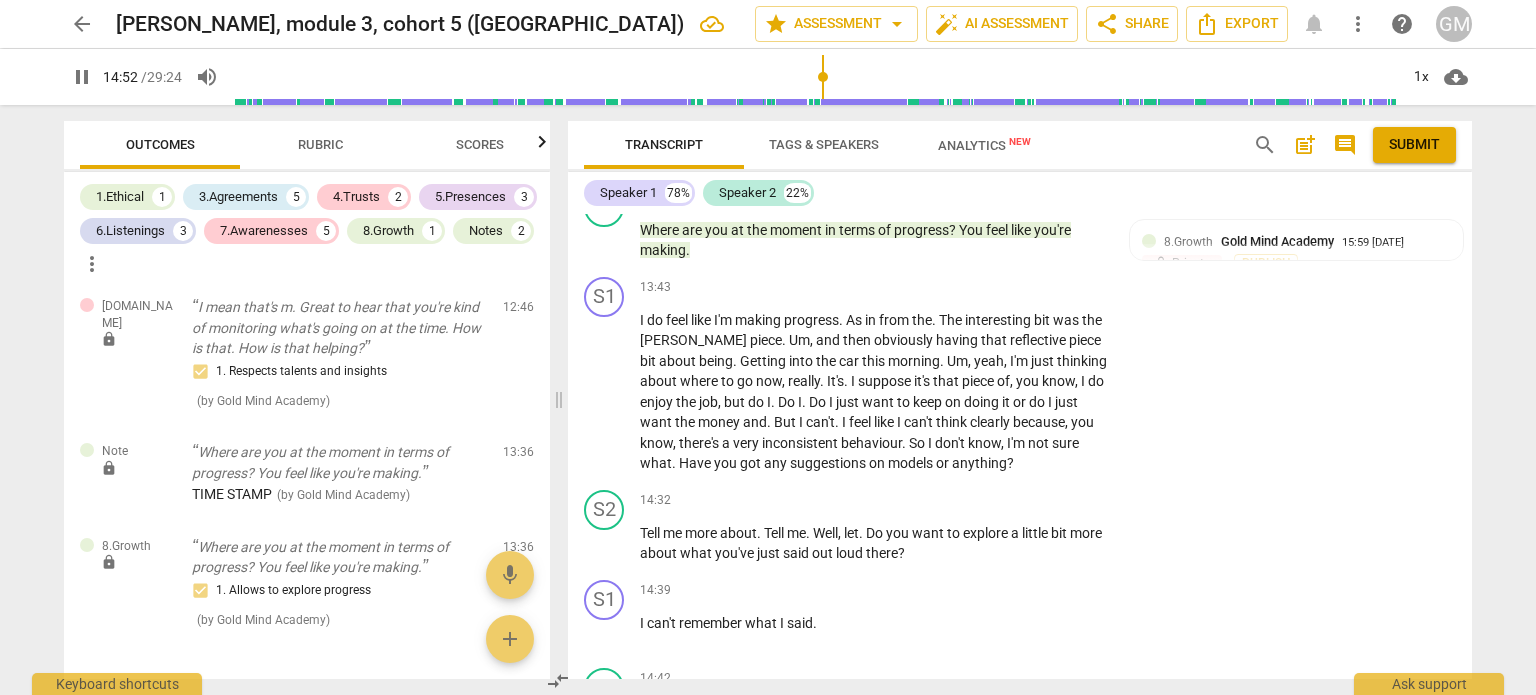 scroll, scrollTop: 6677, scrollLeft: 0, axis: vertical 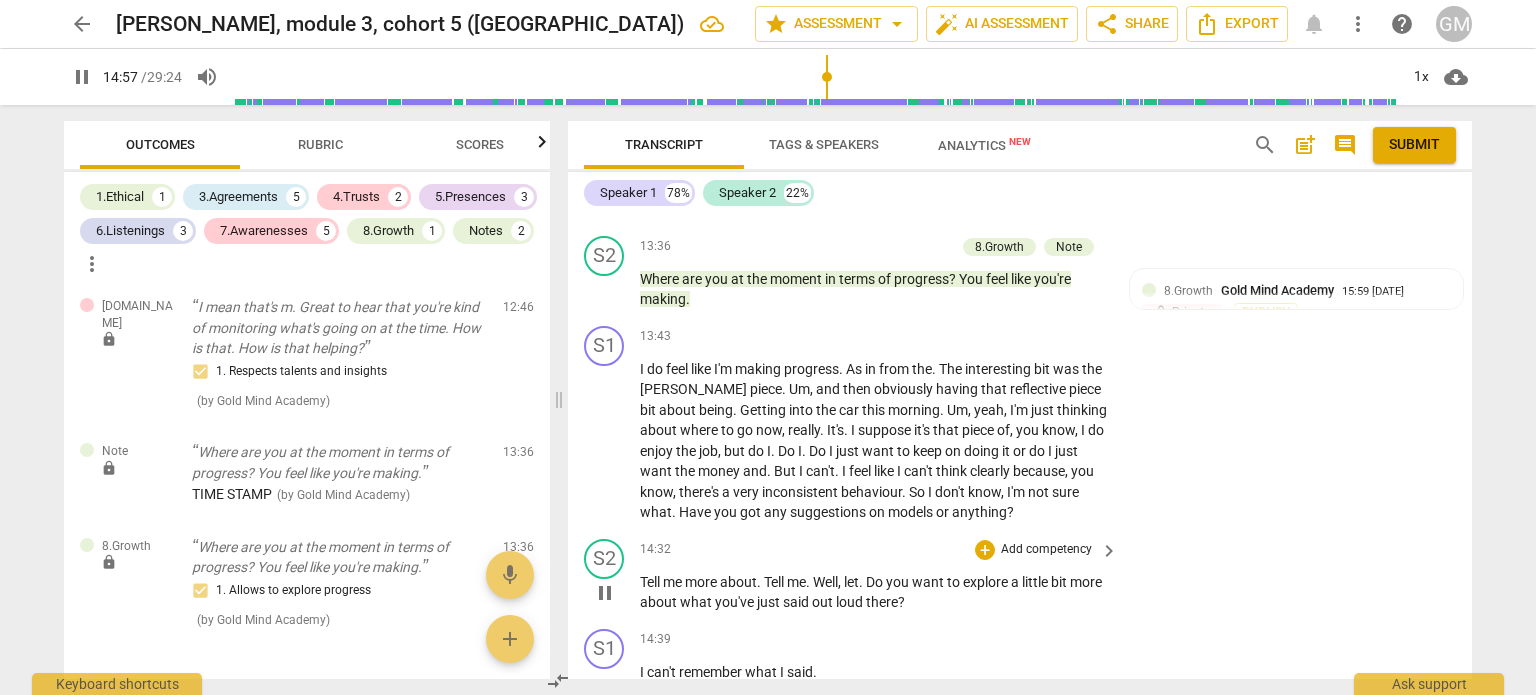 click on "pause" at bounding box center [605, 593] 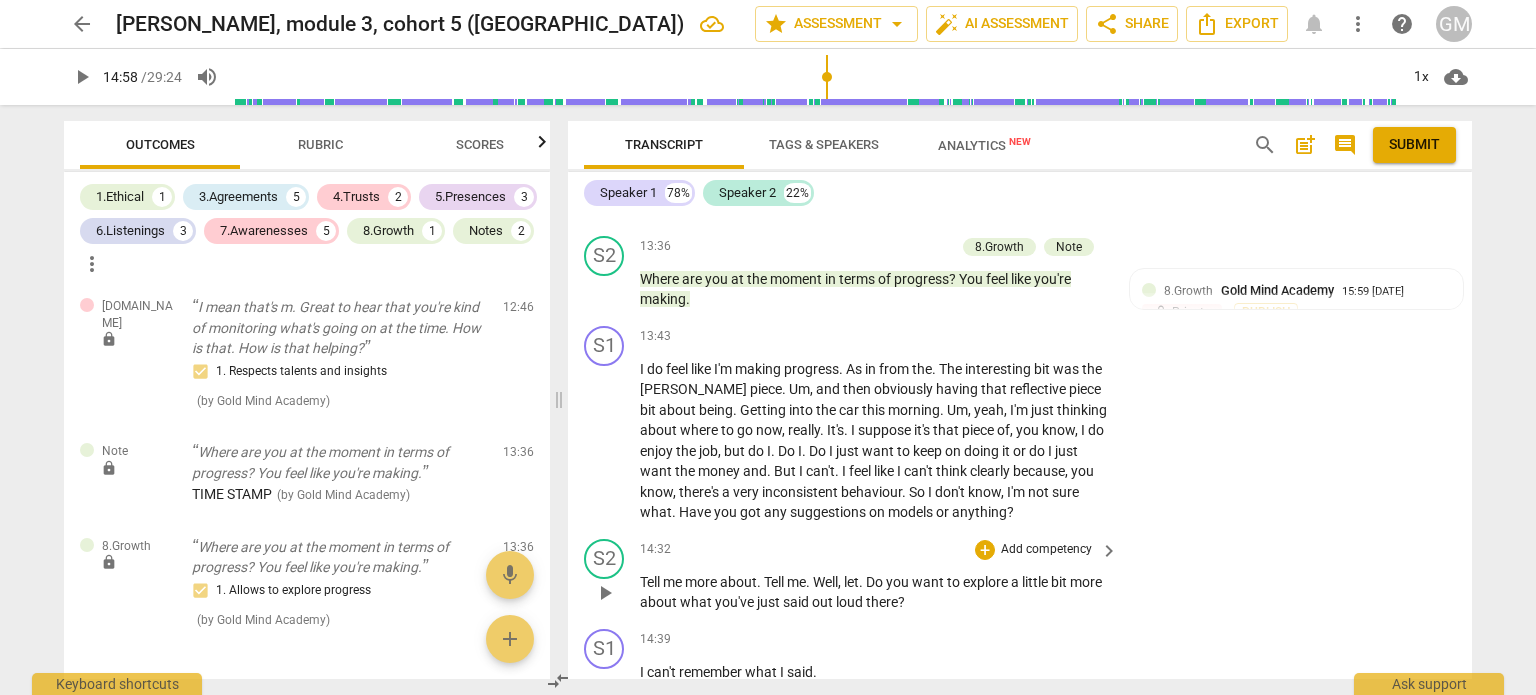 click on "Add competency" at bounding box center [1046, 550] 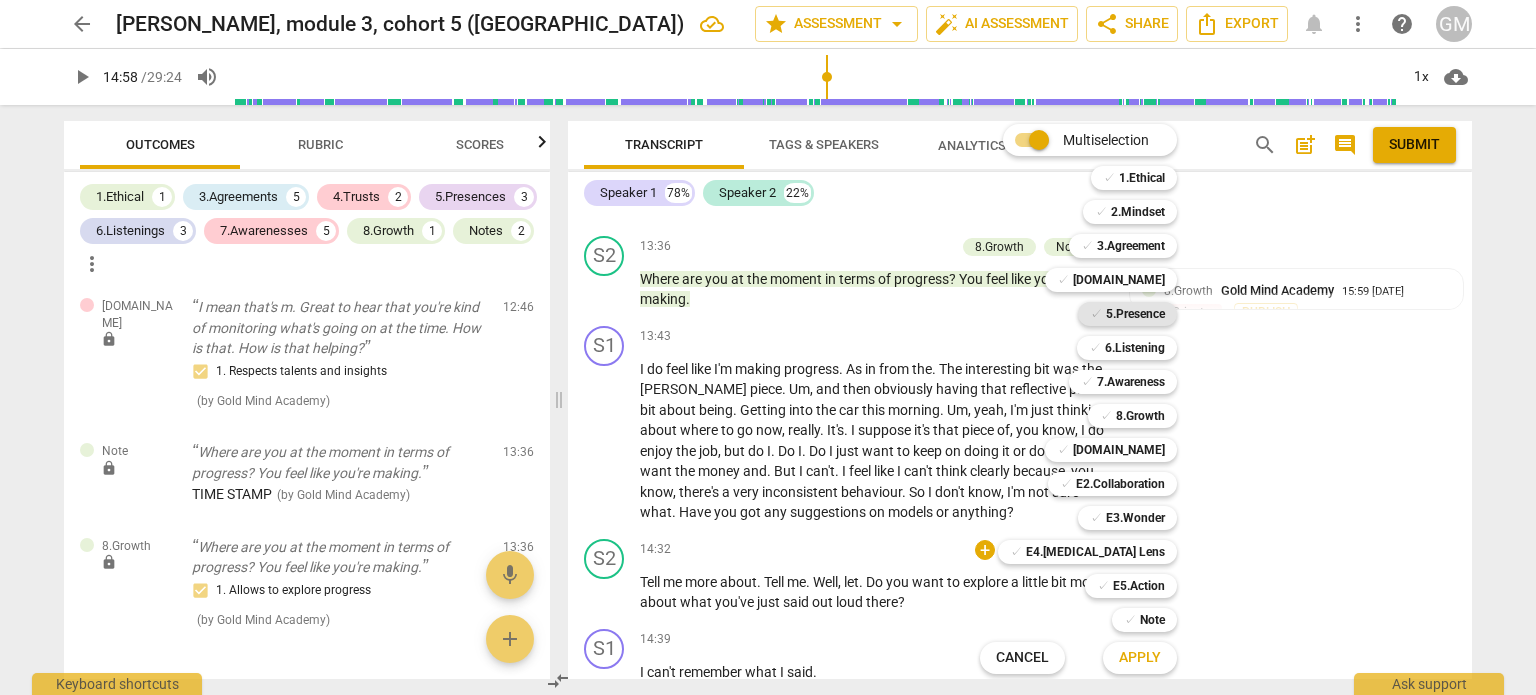 click on "5.Presence" at bounding box center [1135, 314] 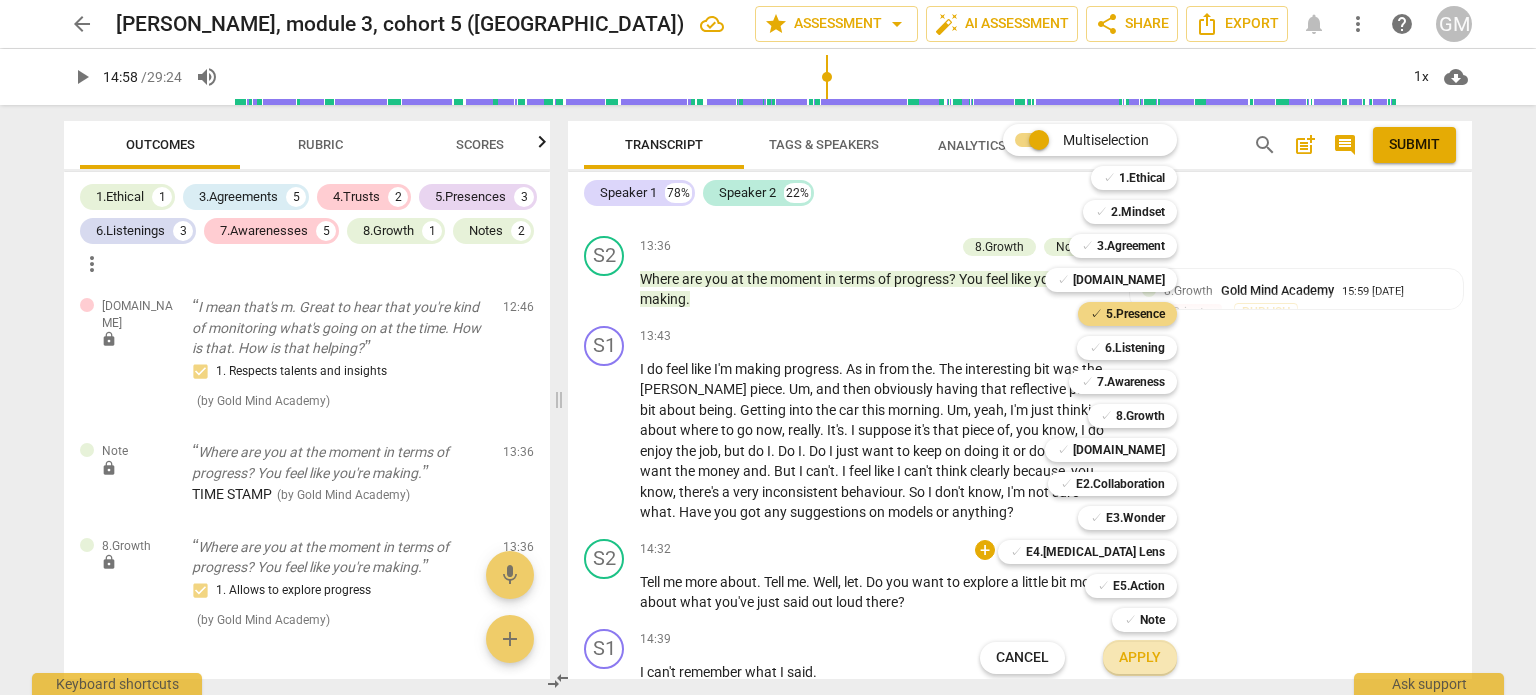click on "Apply" at bounding box center (1140, 658) 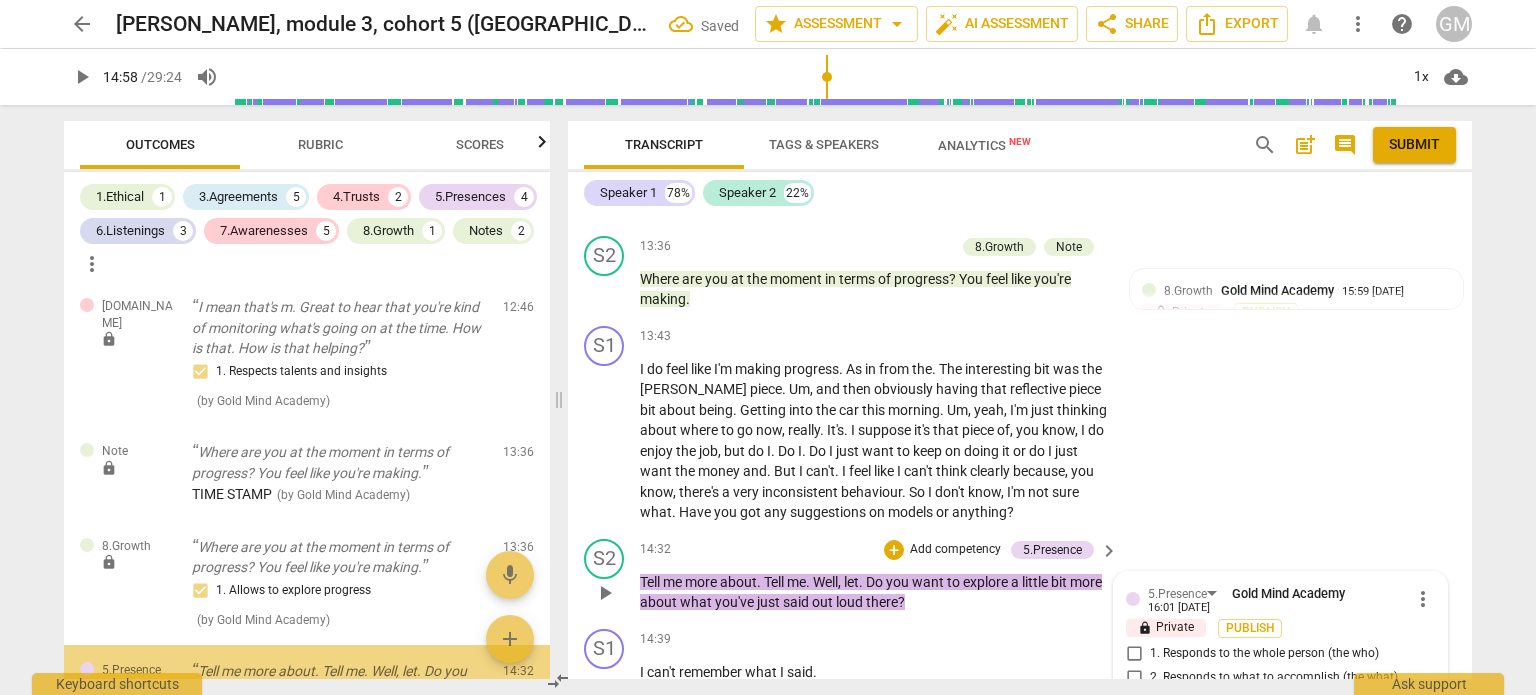 scroll, scrollTop: 6987, scrollLeft: 0, axis: vertical 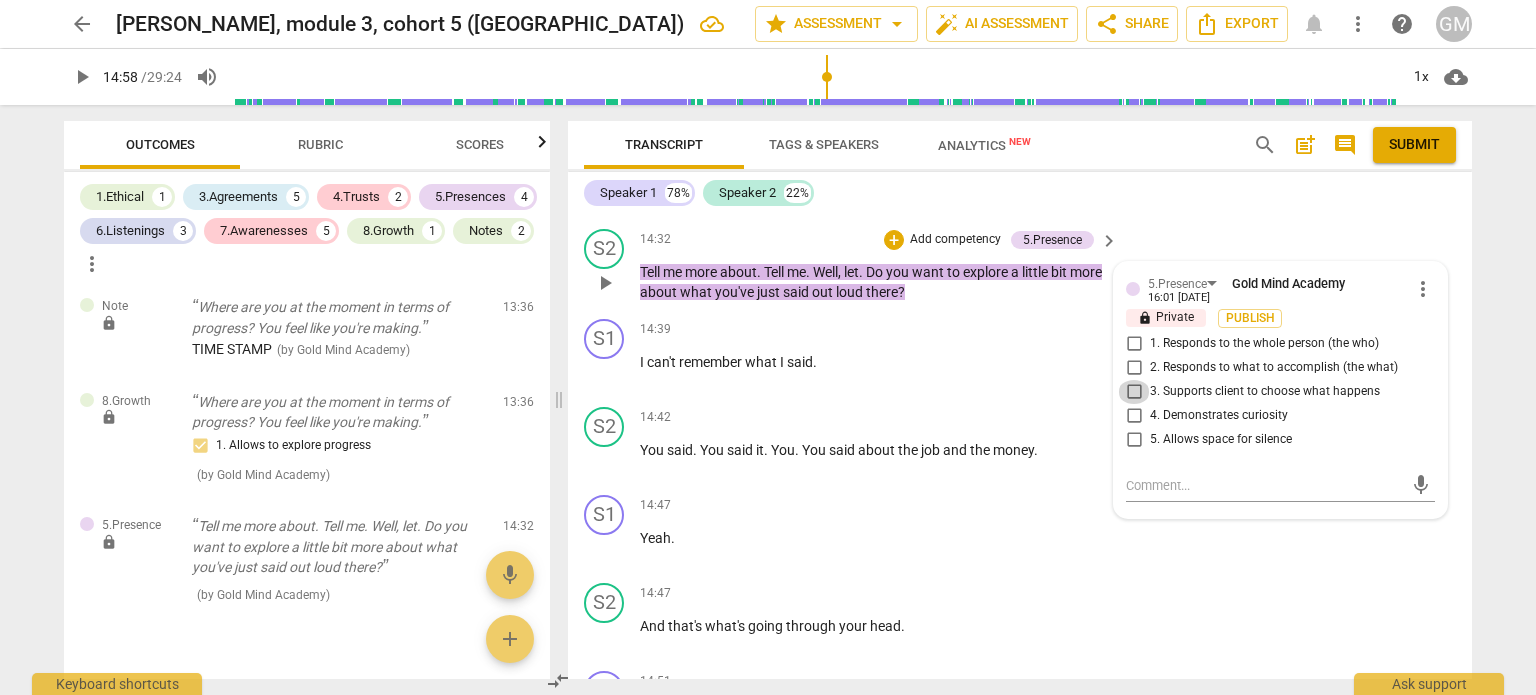 click on "3. Supports client to choose what happens" at bounding box center [1134, 392] 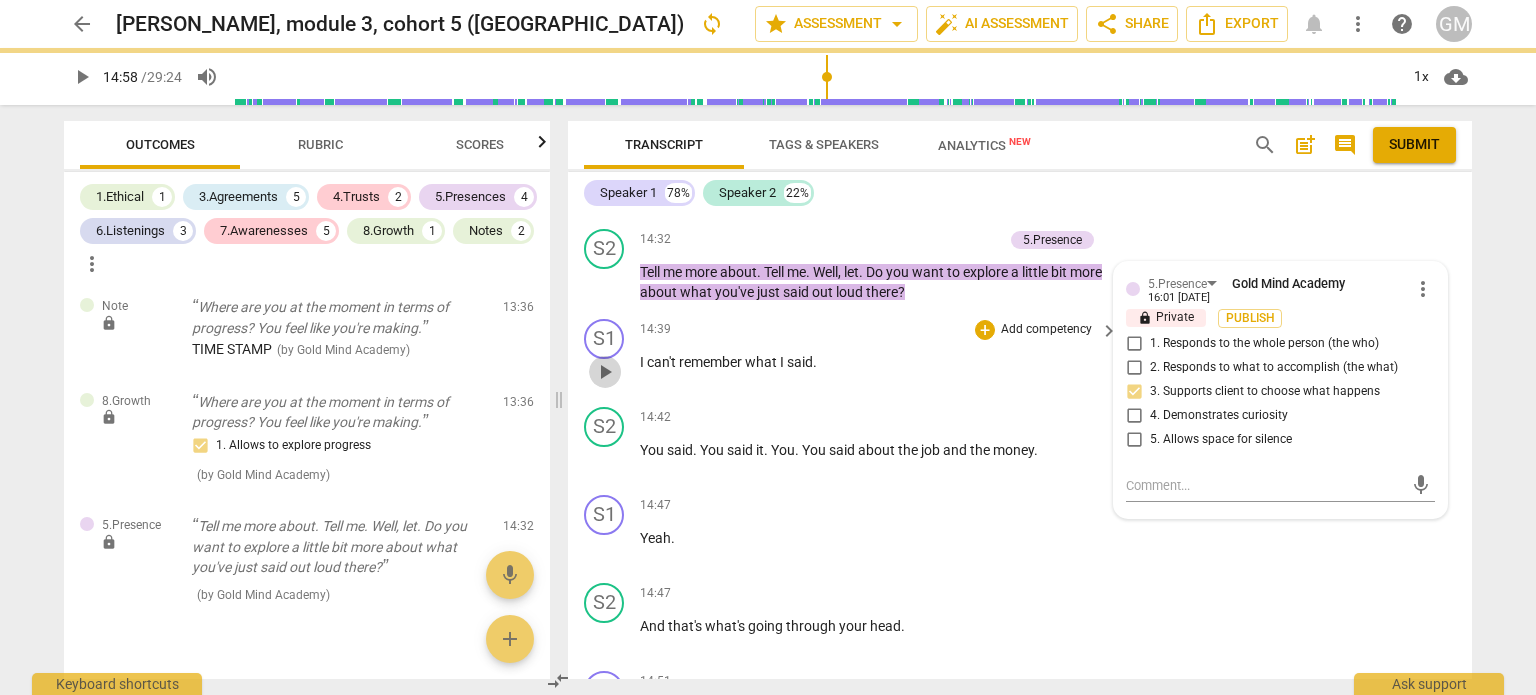 click on "play_arrow" at bounding box center (605, 372) 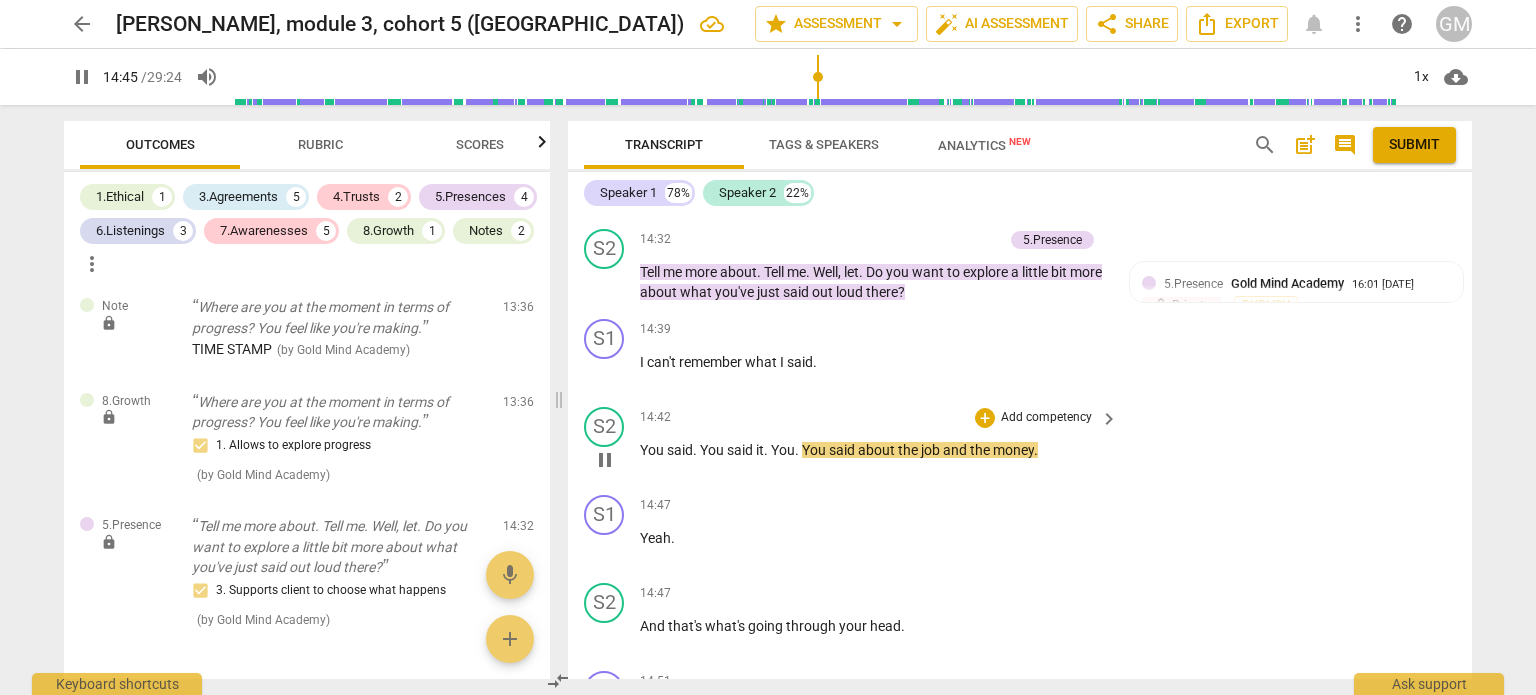 click on "pause" at bounding box center [605, 460] 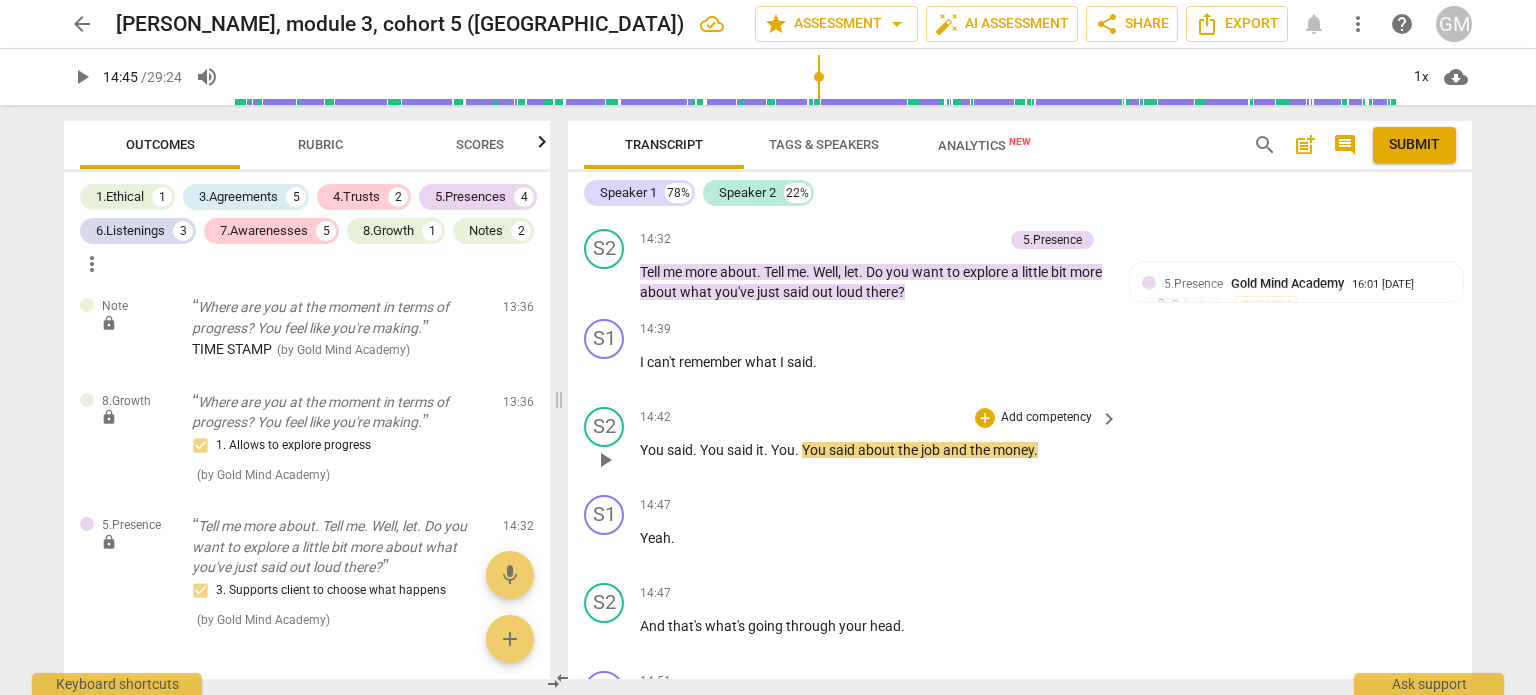 type on "886" 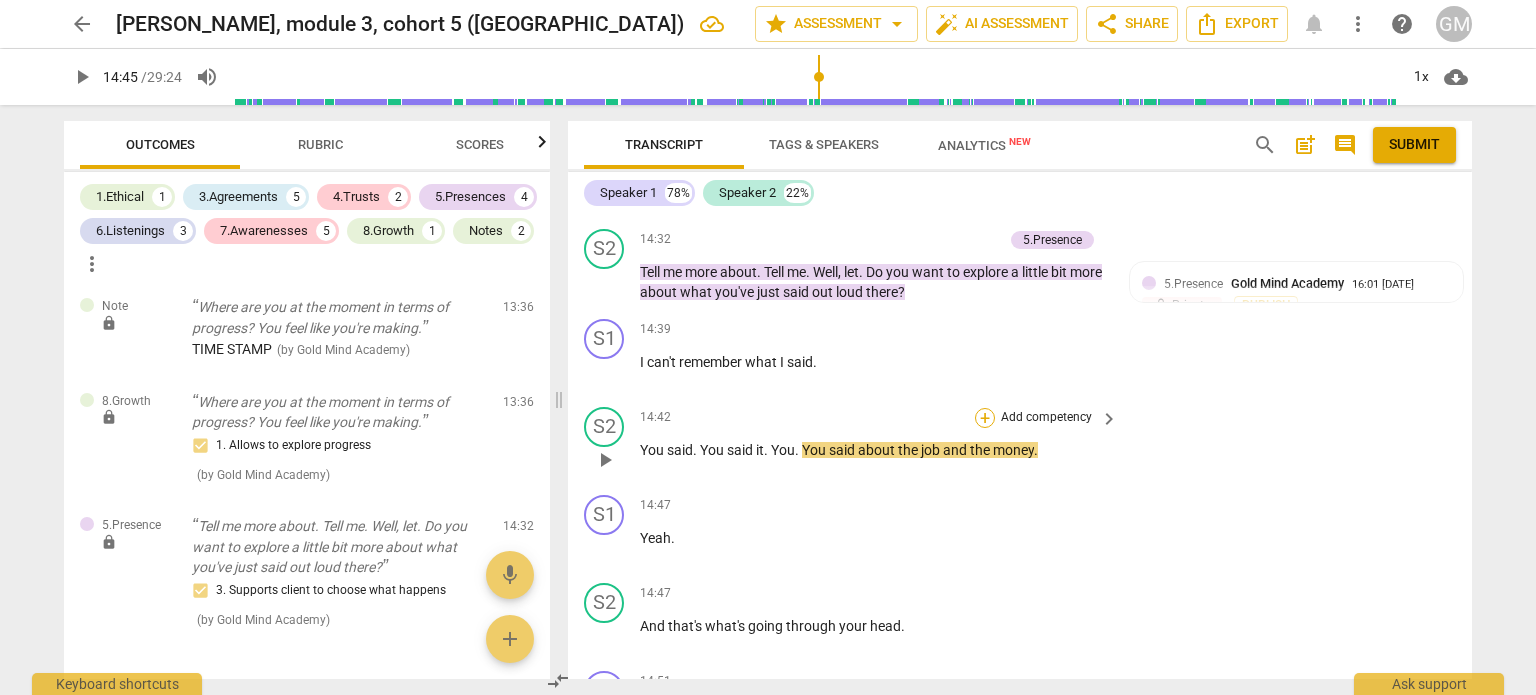 click on "+" at bounding box center [985, 418] 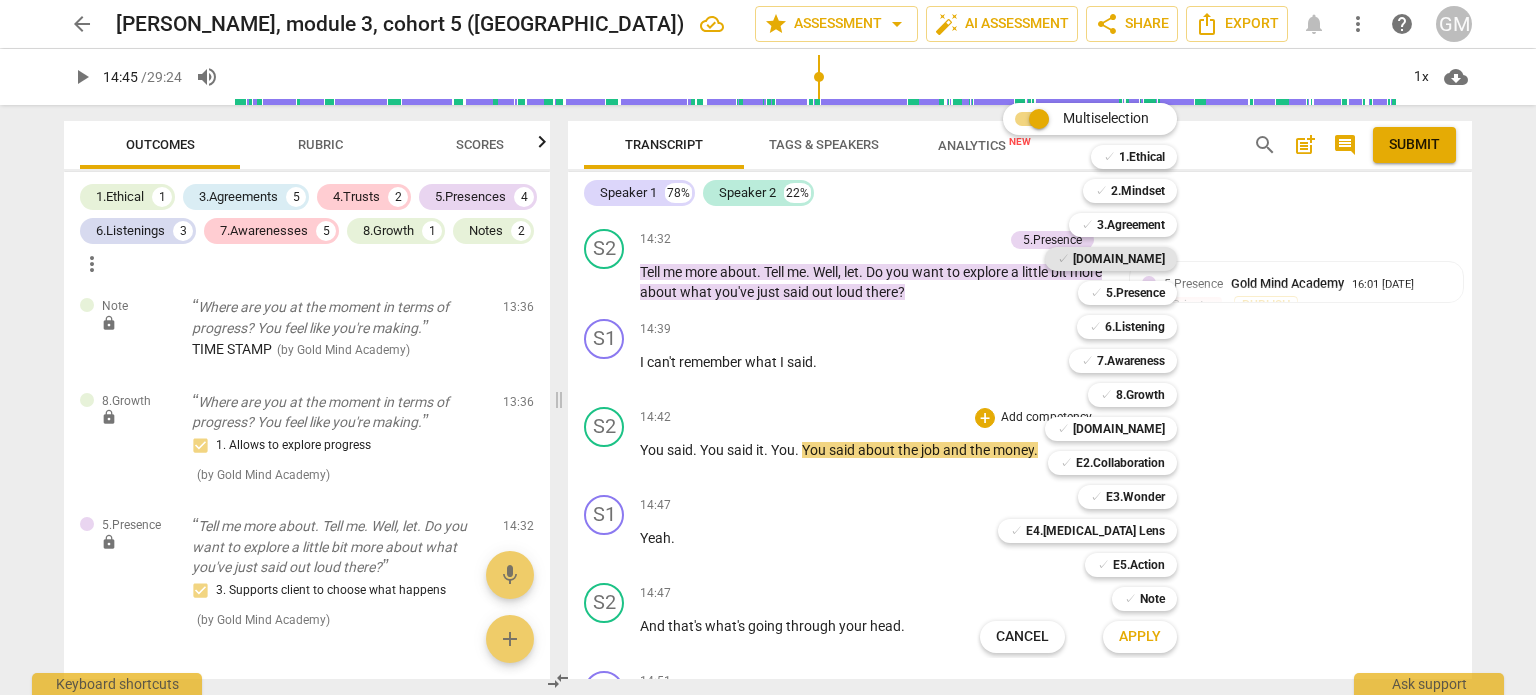 click on "[DOMAIN_NAME]" at bounding box center (1119, 259) 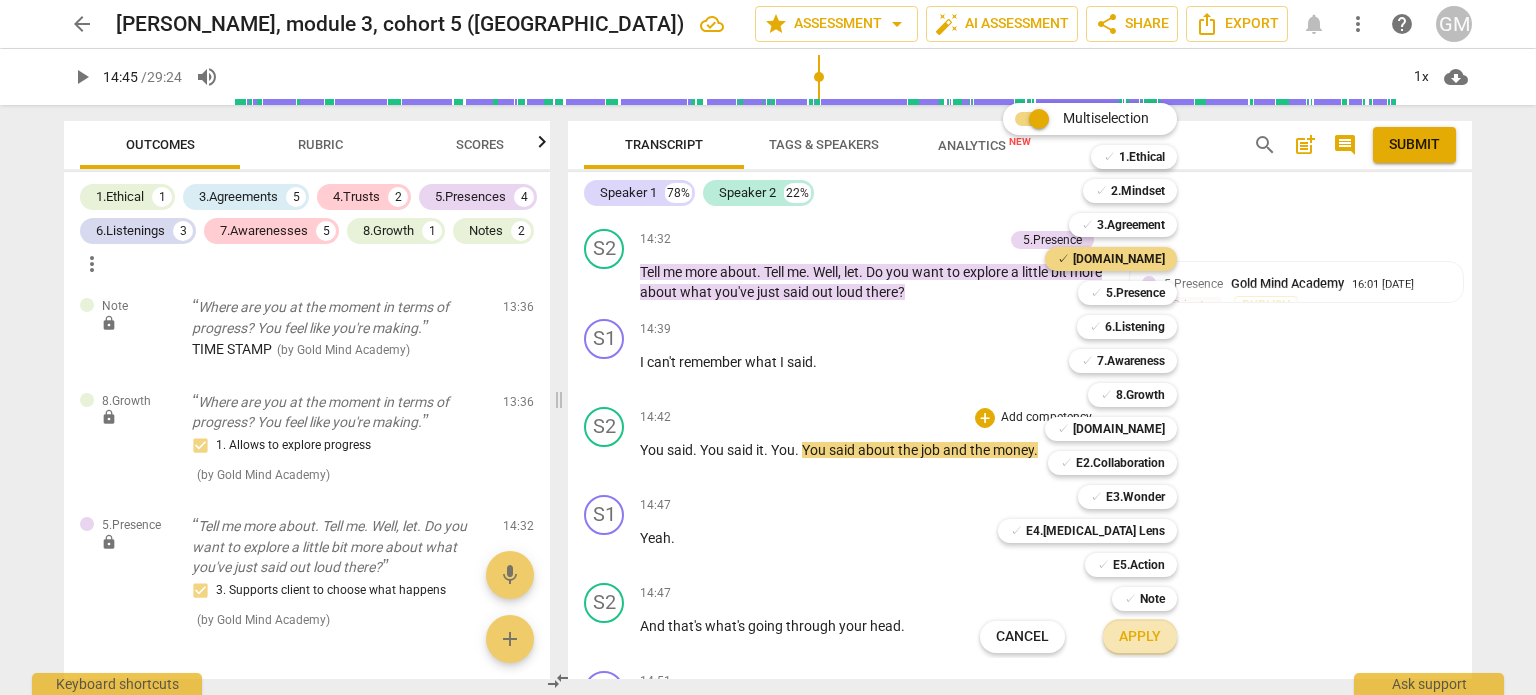click on "Apply" at bounding box center (1140, 637) 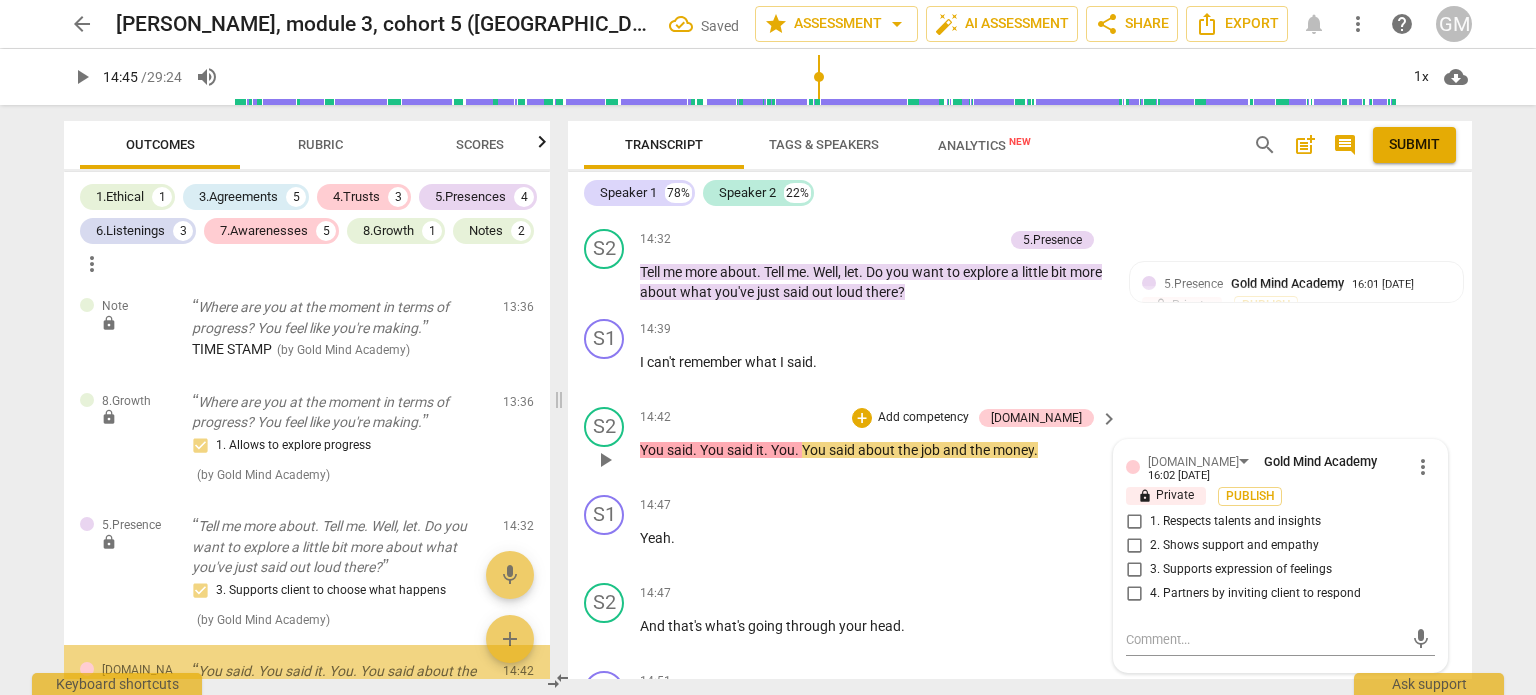 scroll, scrollTop: 3452, scrollLeft: 0, axis: vertical 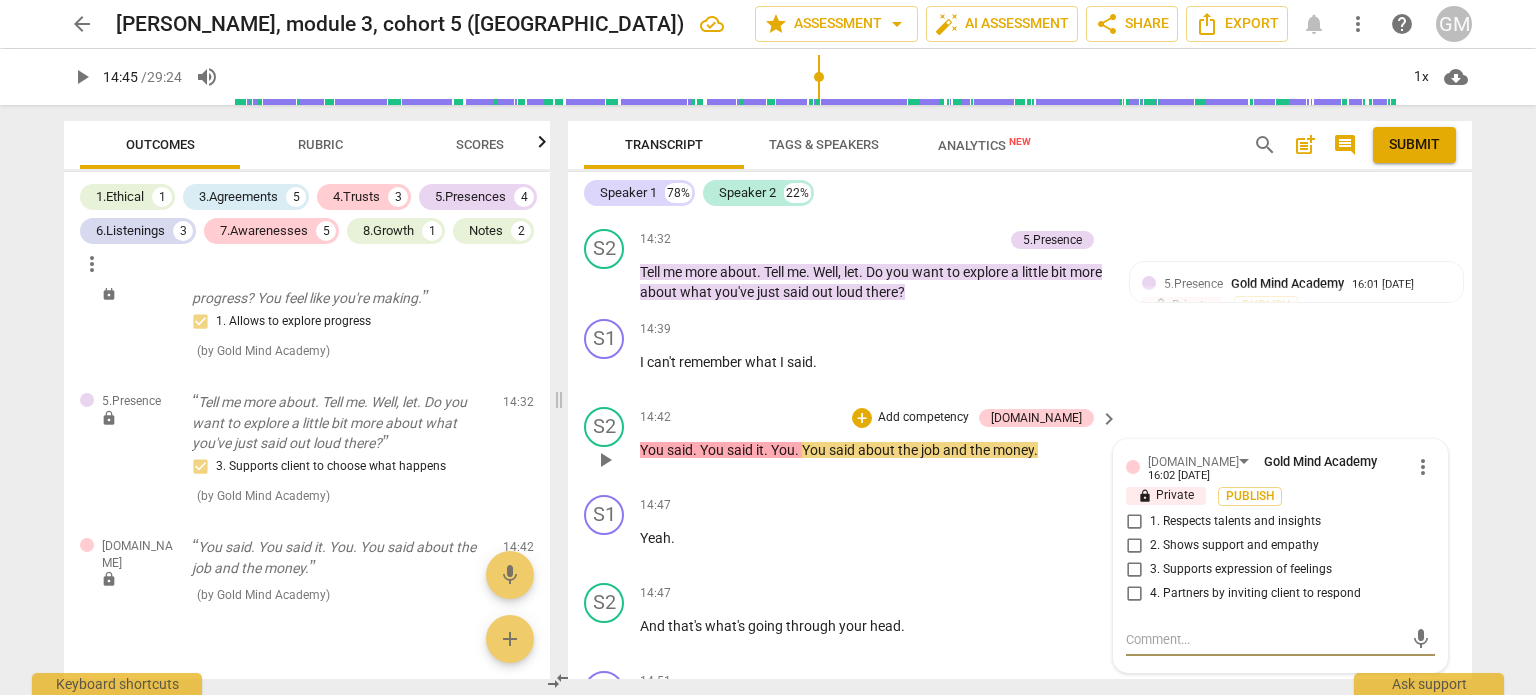 type on "I" 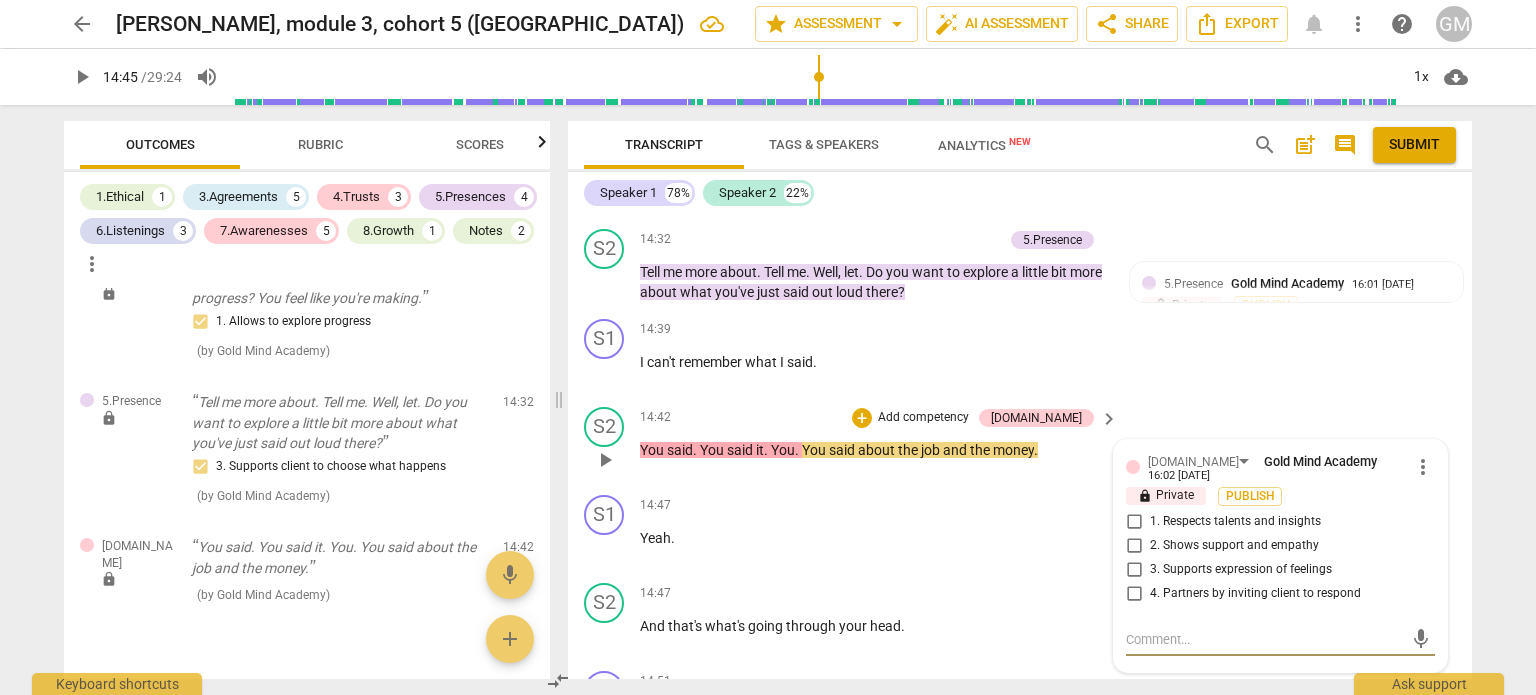 type on "I" 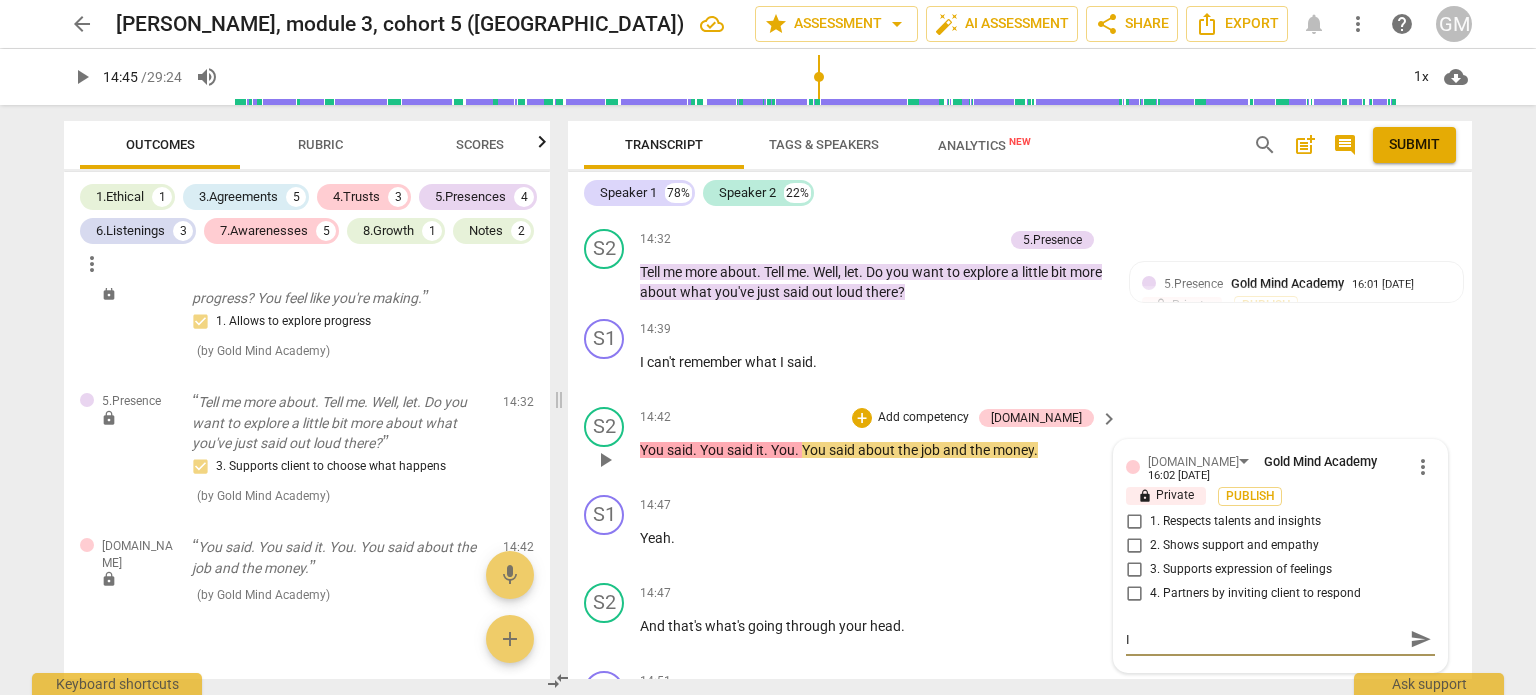 type on "It" 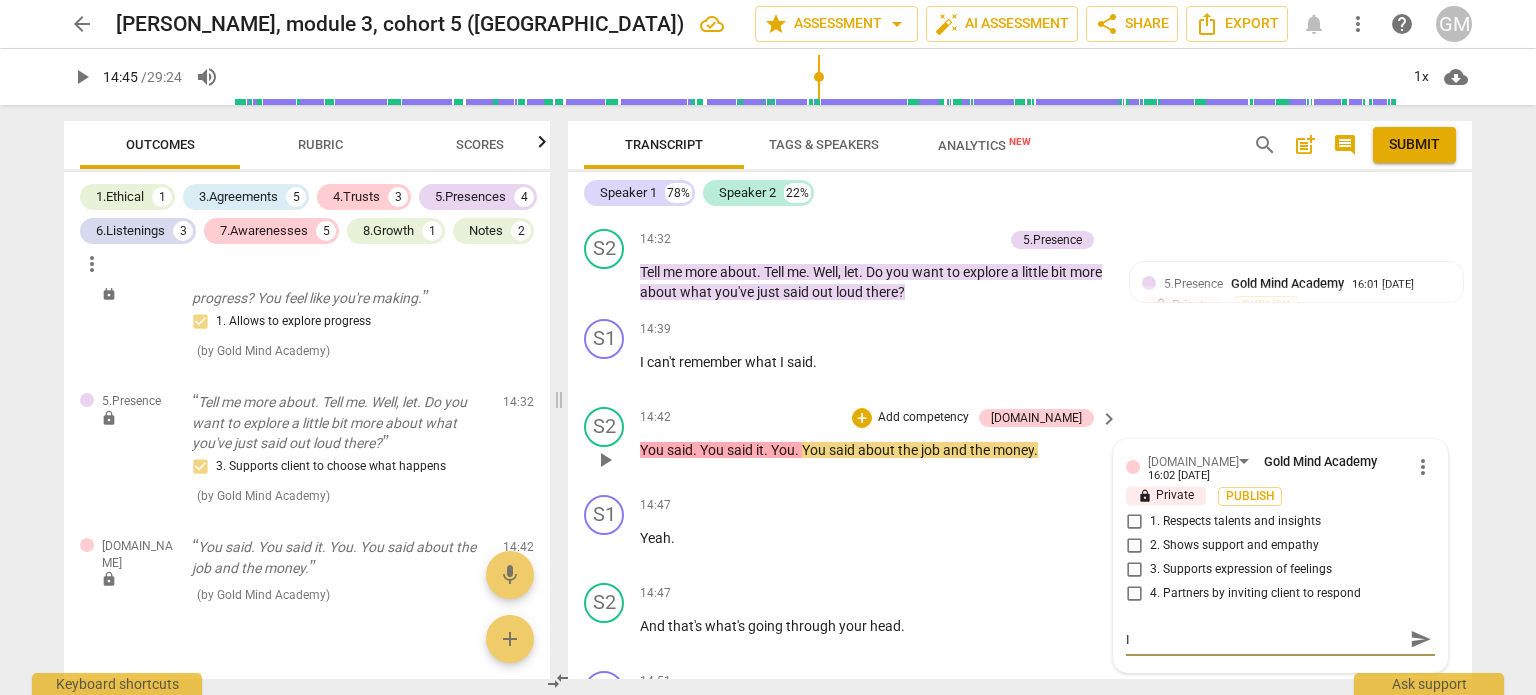 type on "It" 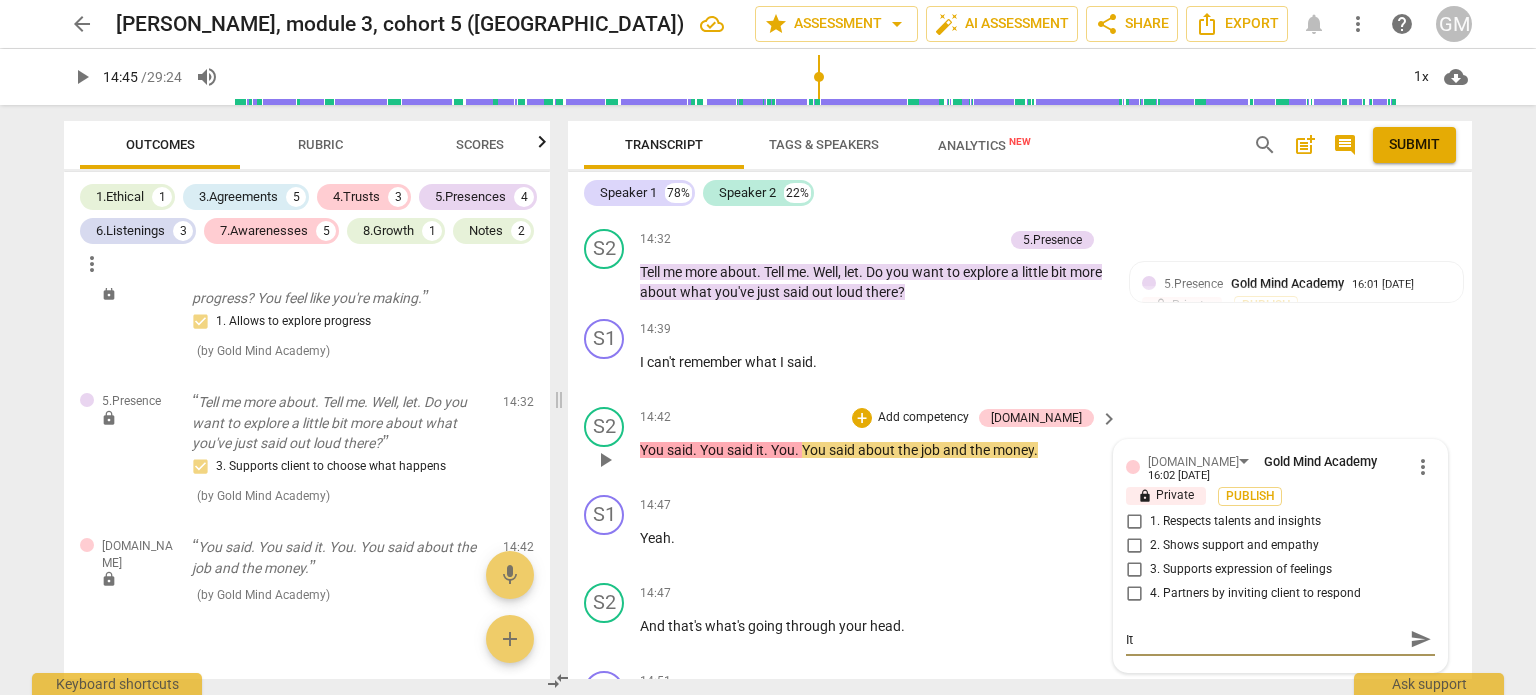 type on "It" 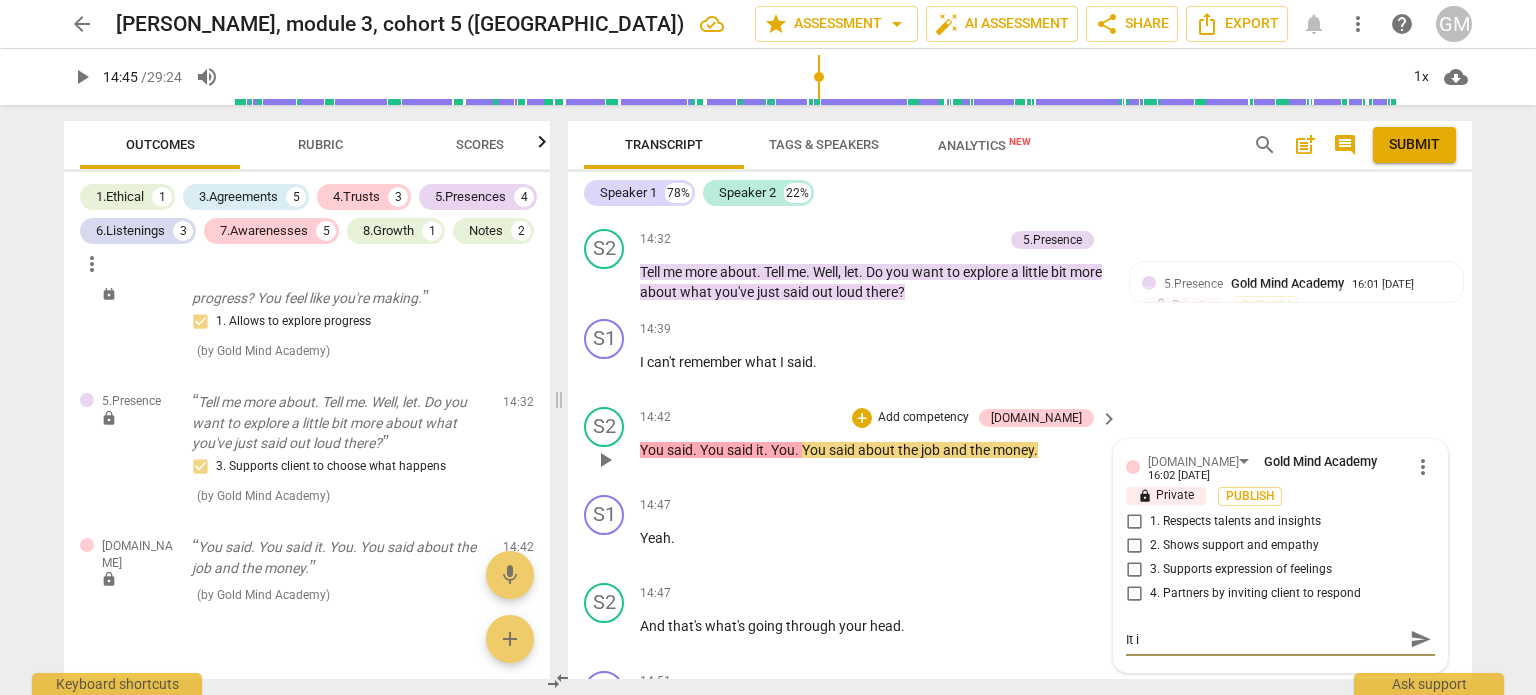 type on "It is" 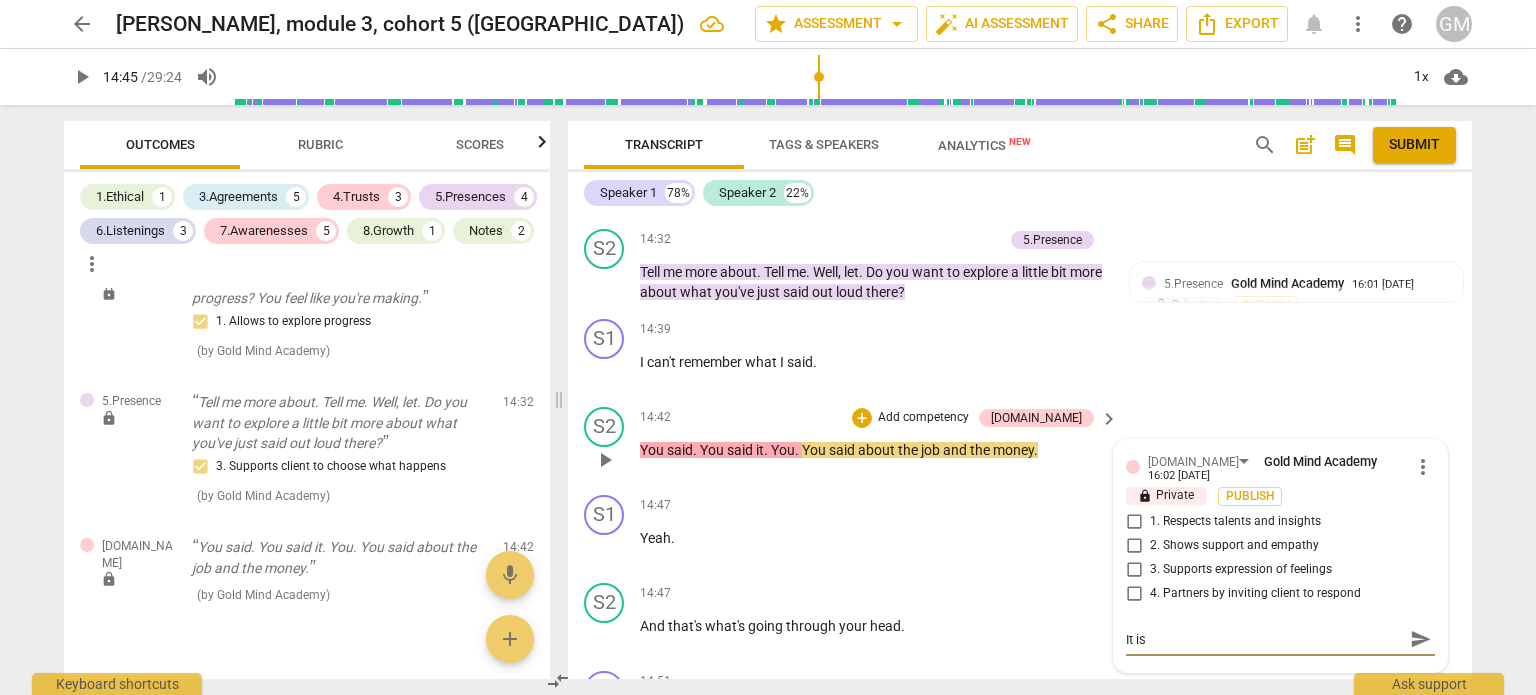 type on "It is" 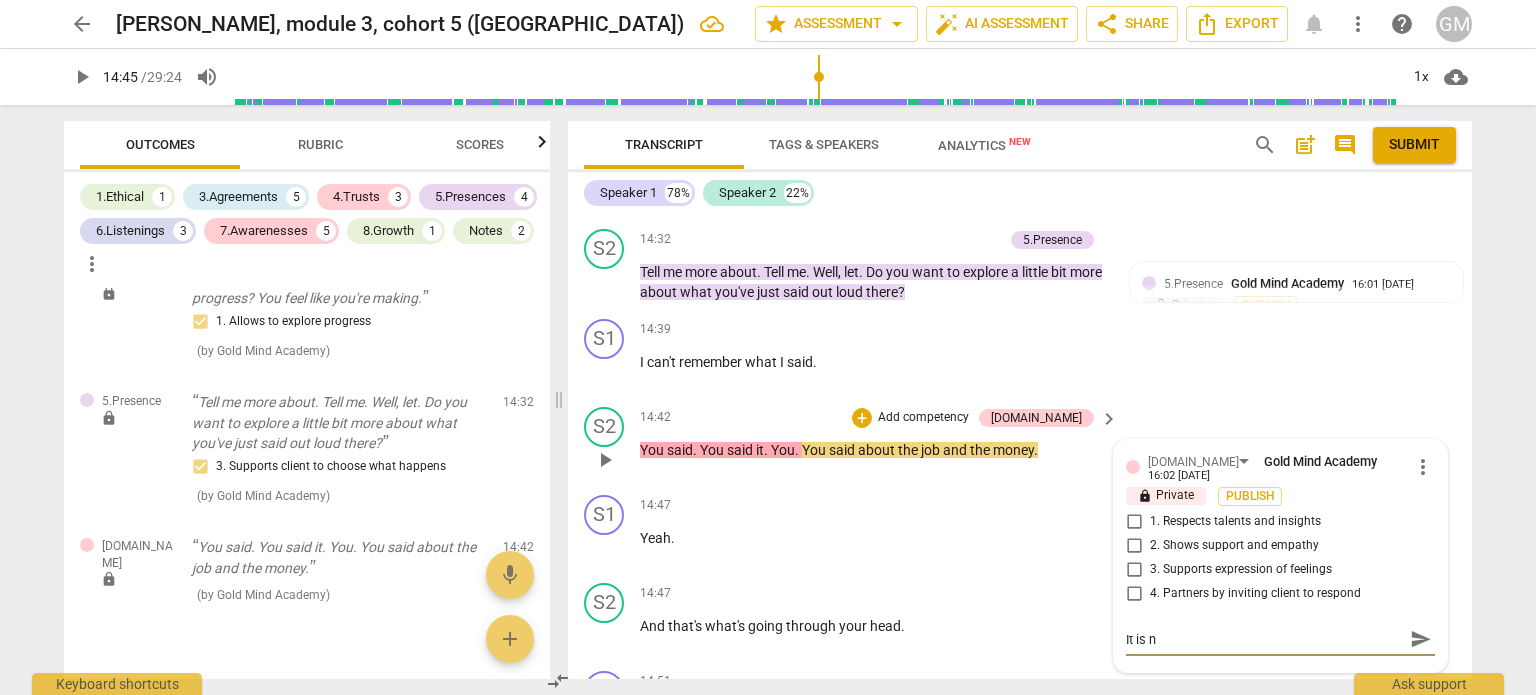 type on "It is no" 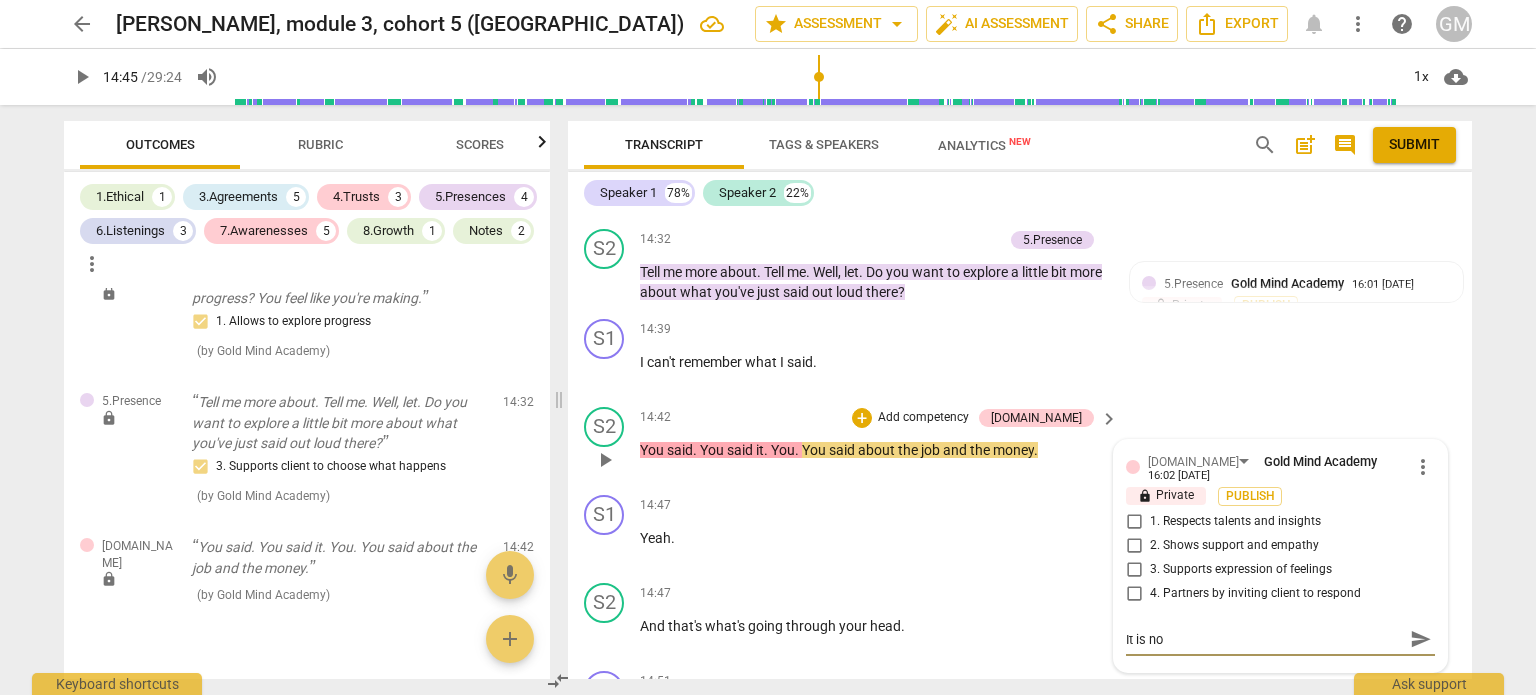 type on "It is not" 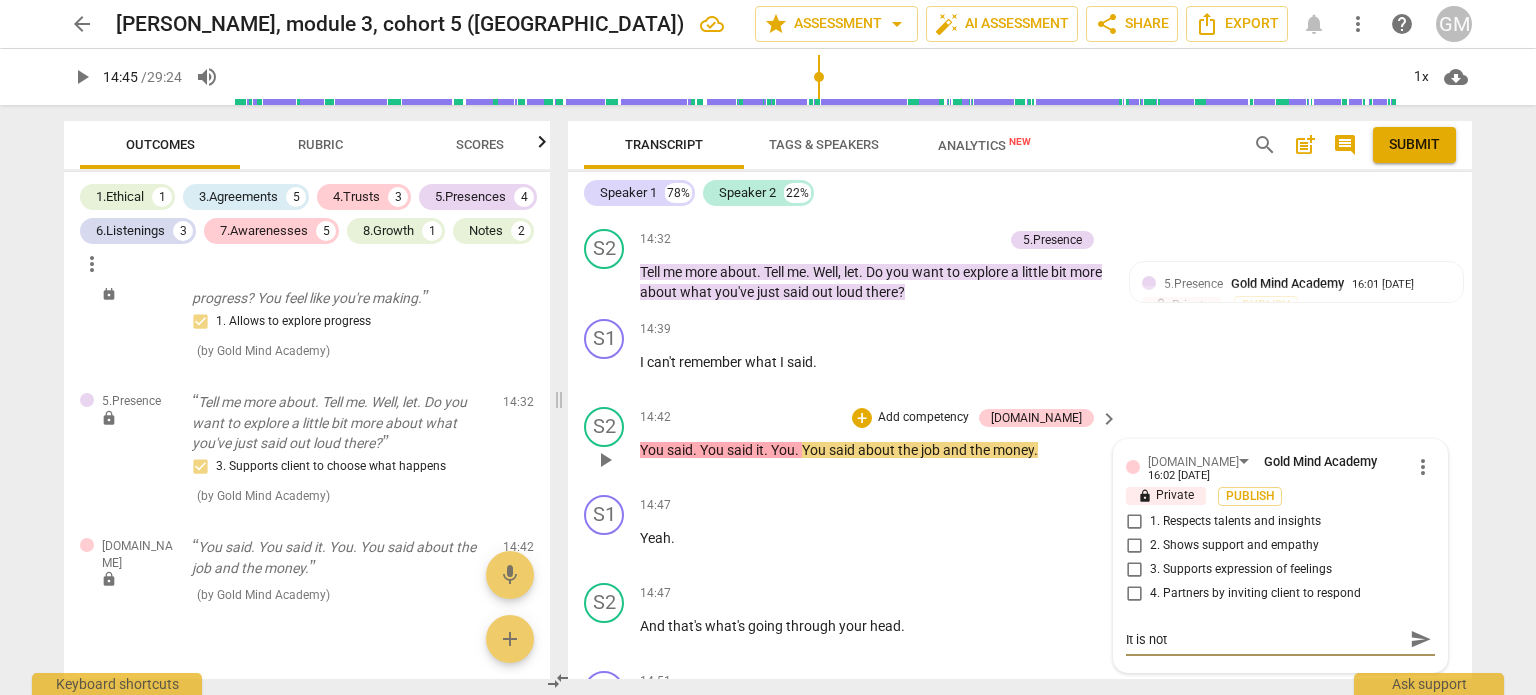 type on "It is not" 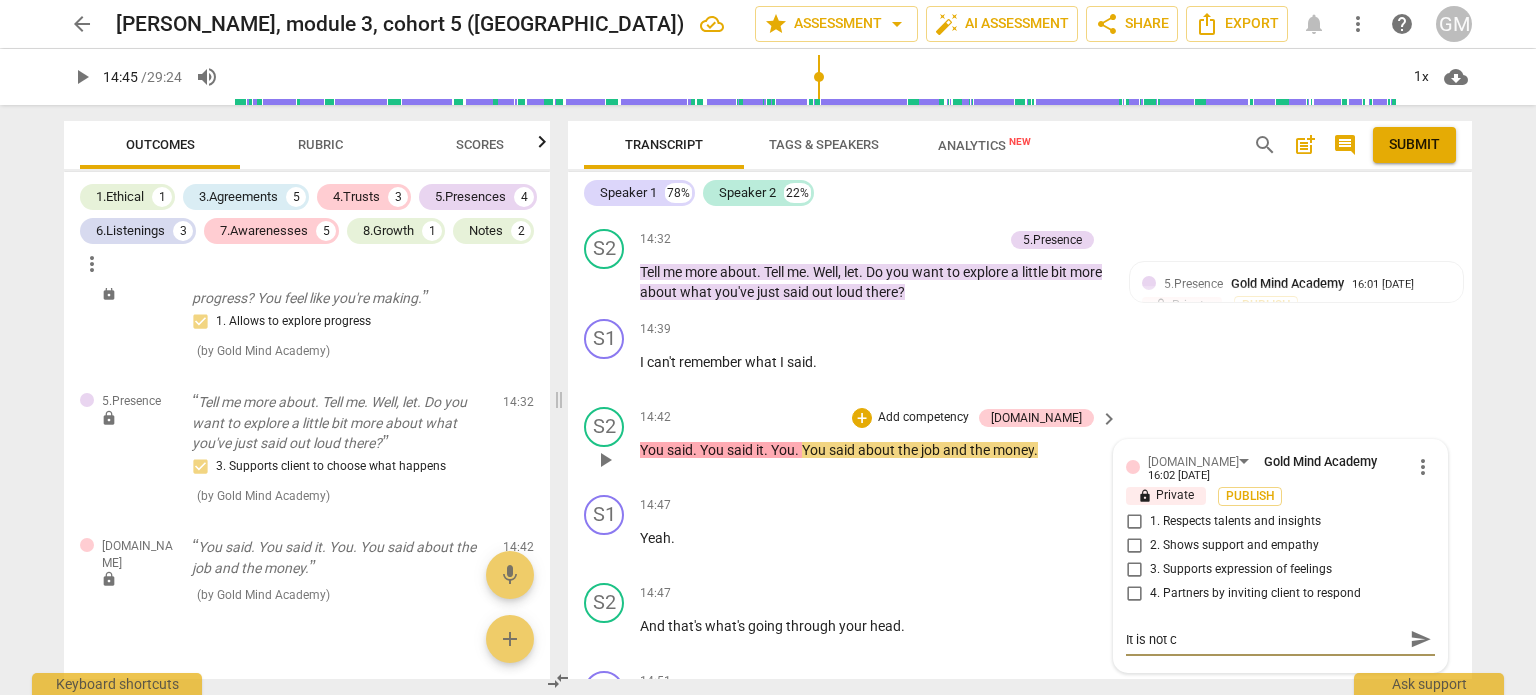 type on "It is not cl" 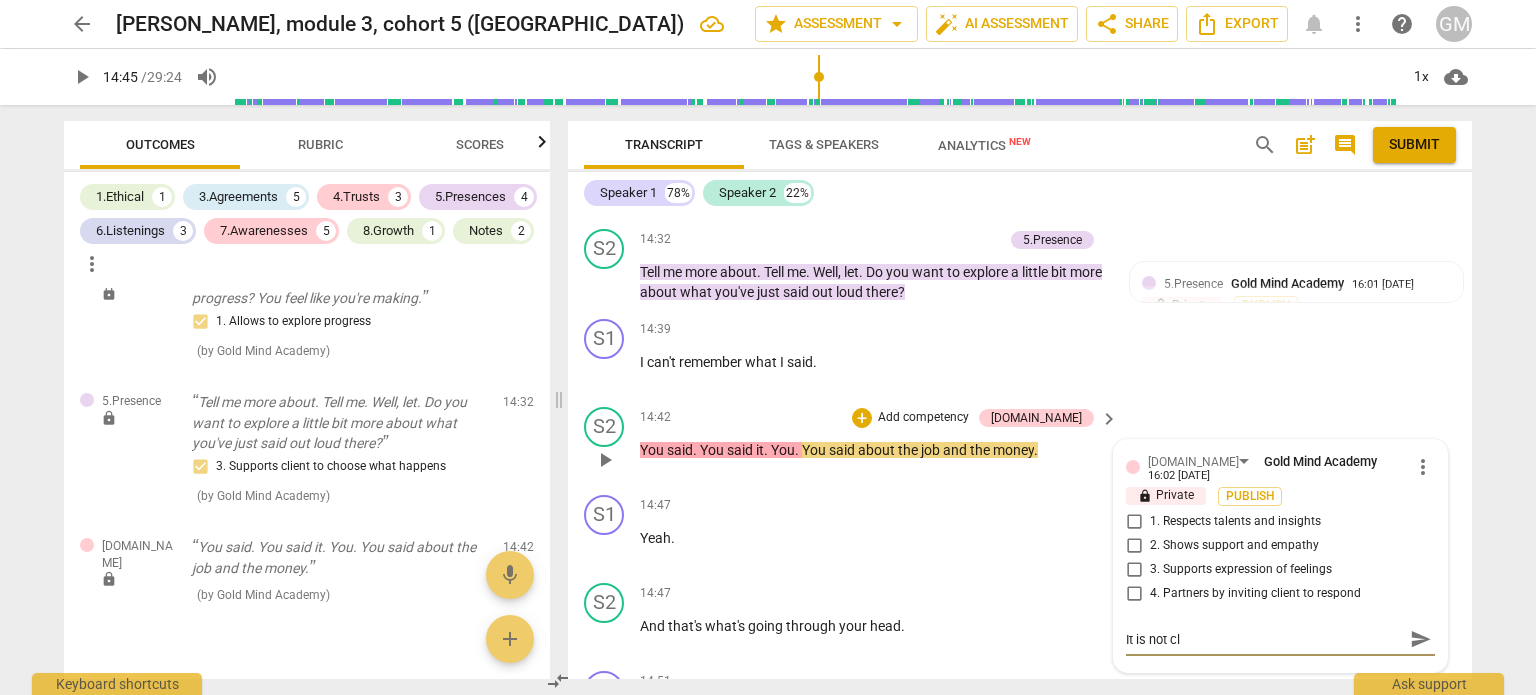 type on "It is not cle" 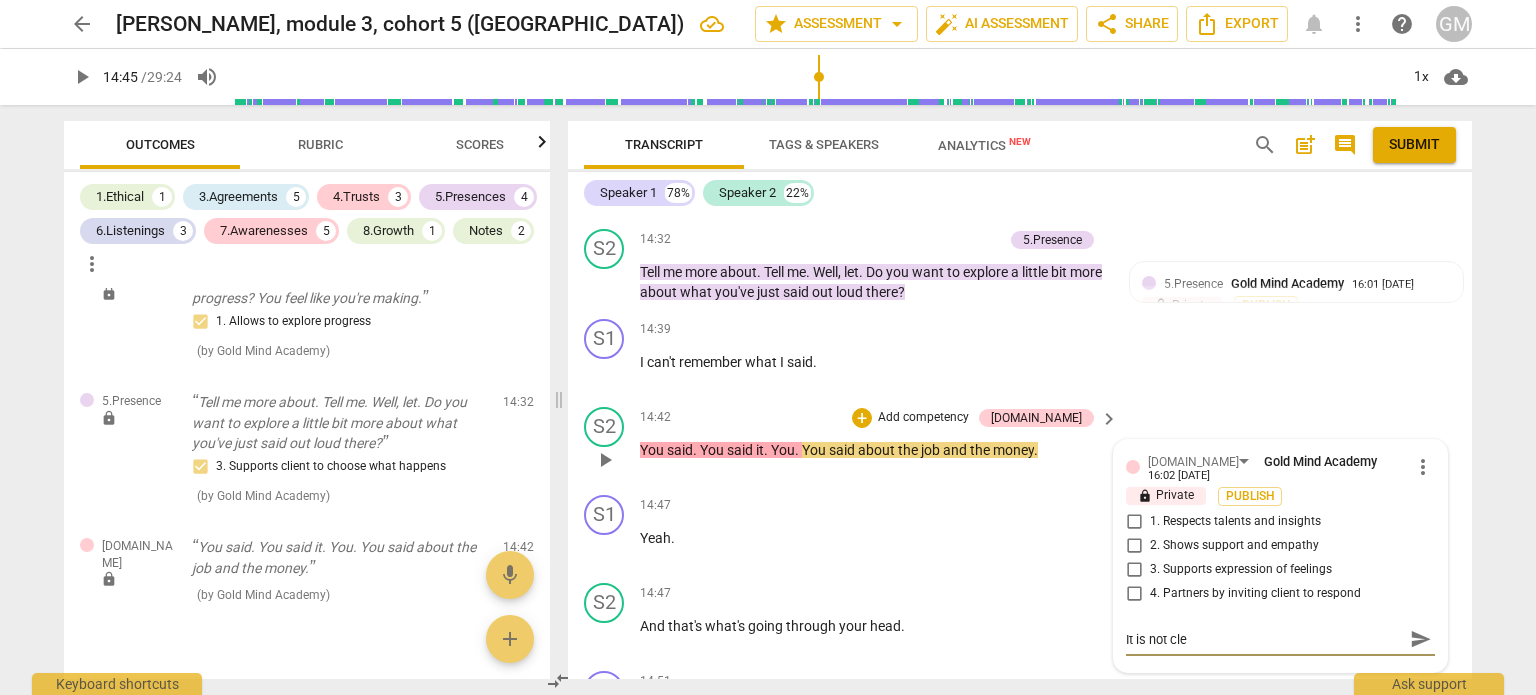 type on "It is not clea" 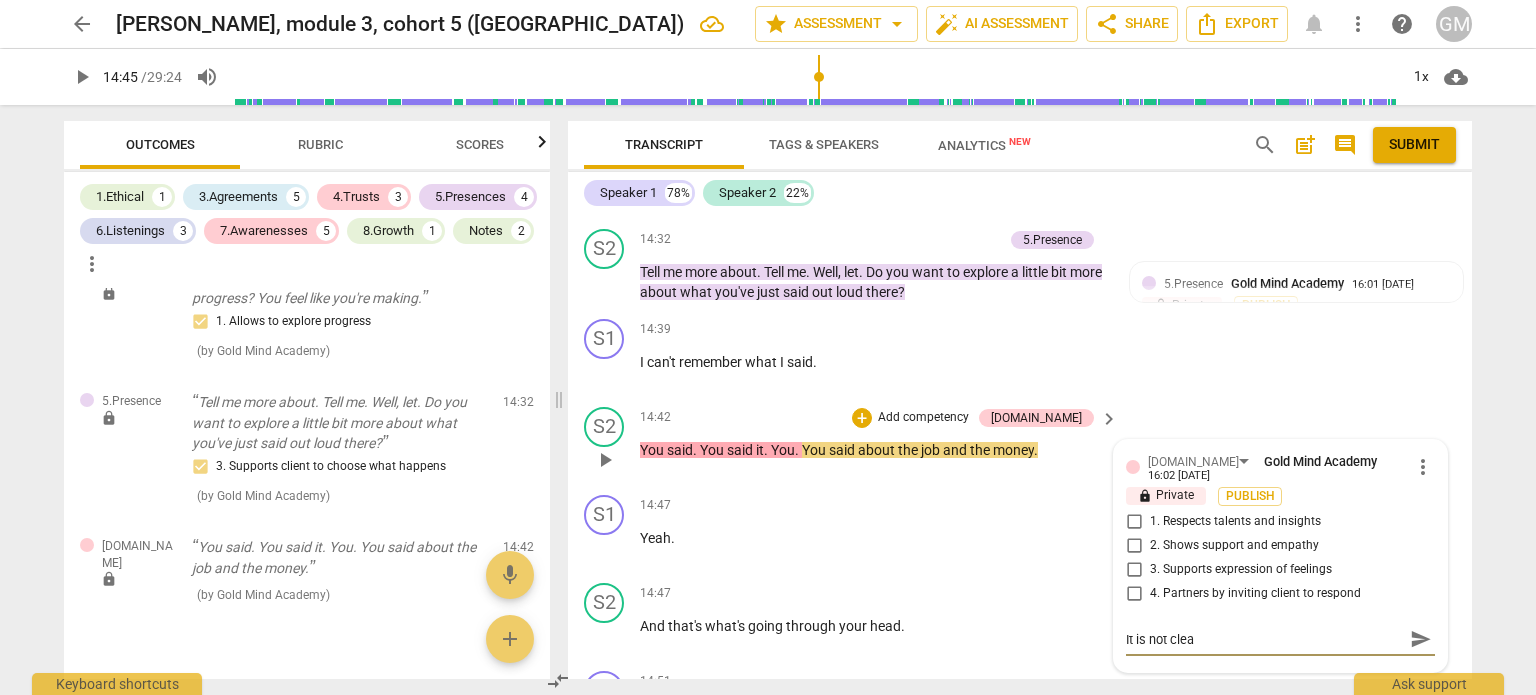 type on "It is not clear" 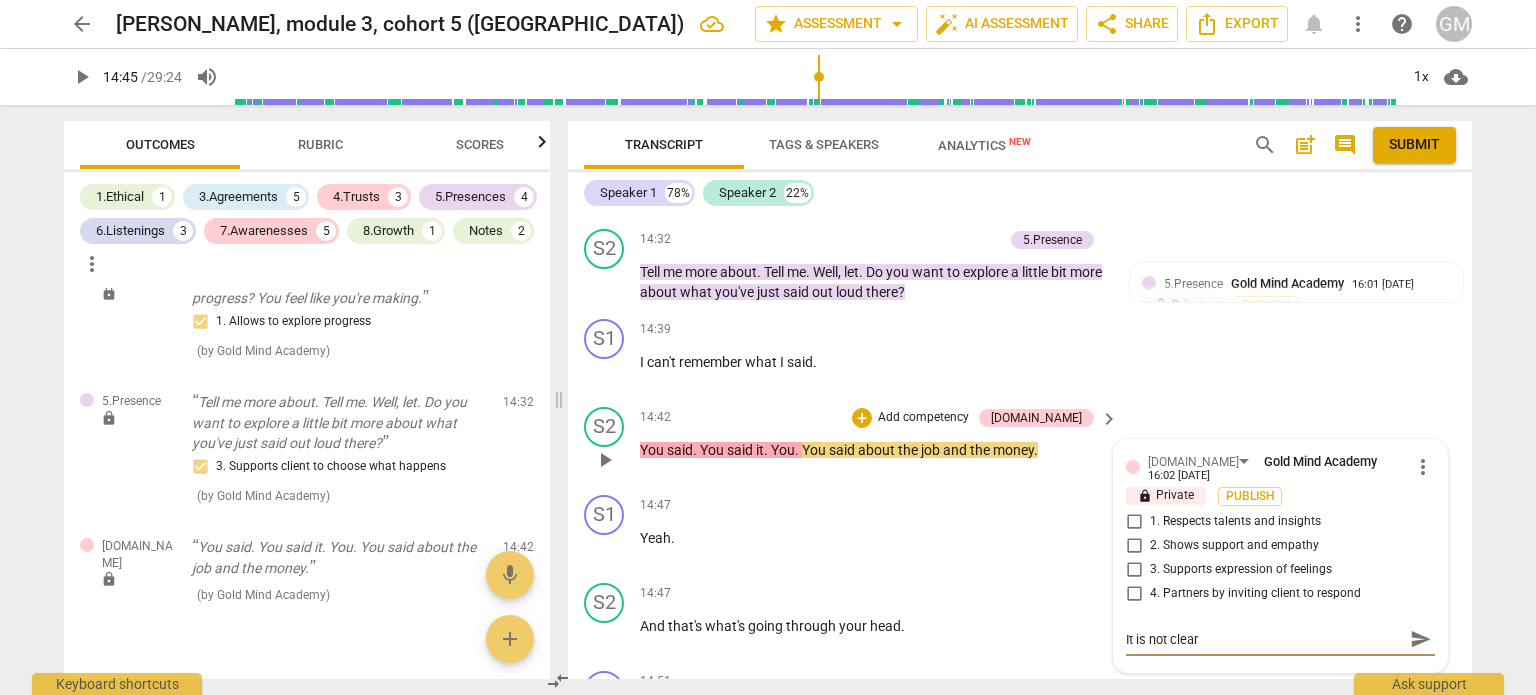 type on "It is not clear" 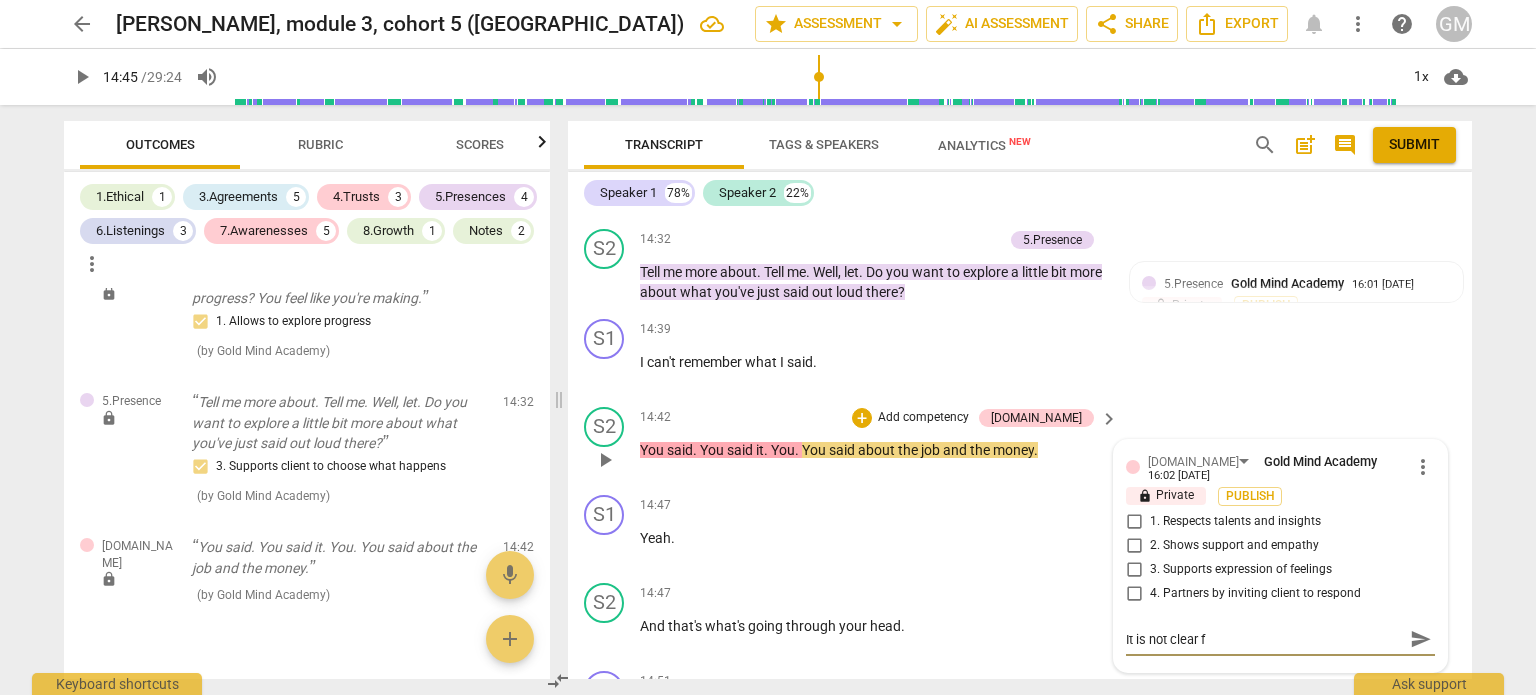 type on "It is not clear fr" 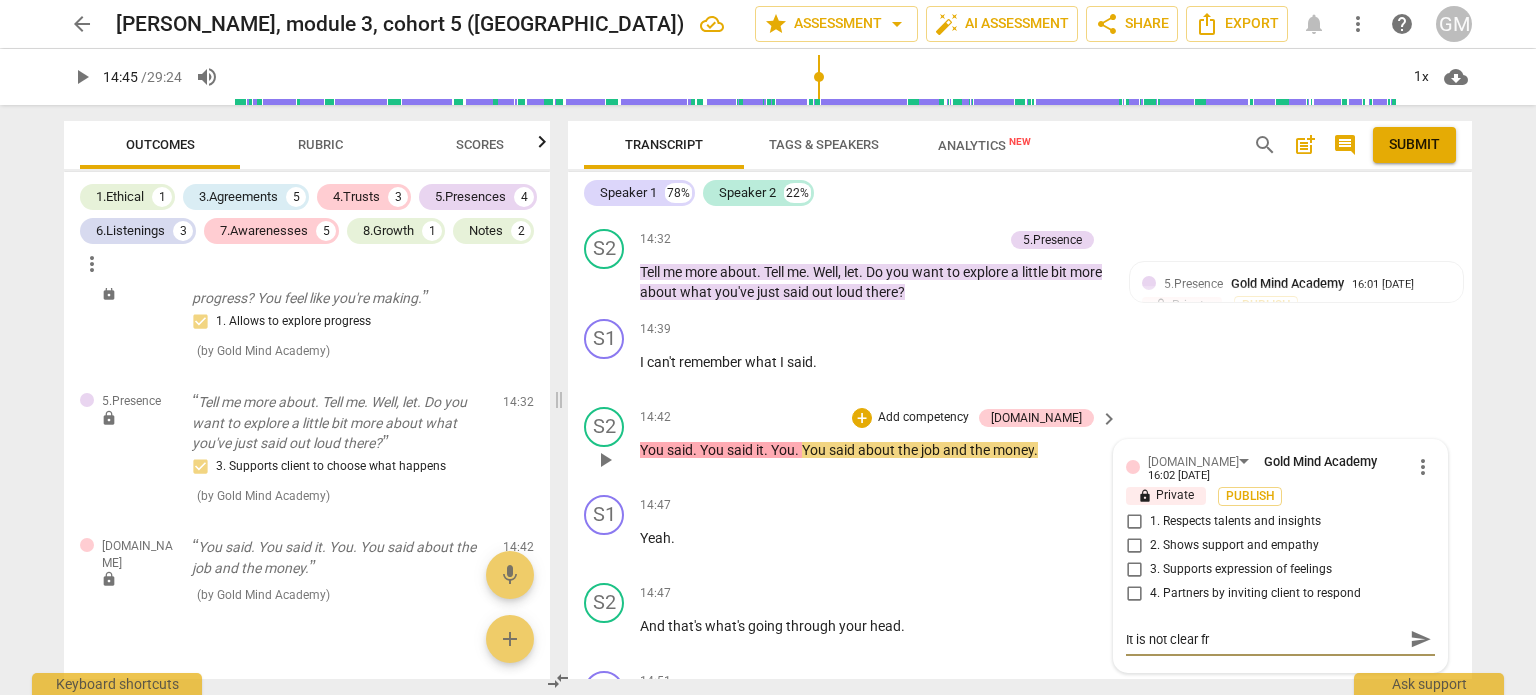 type on "It is not clear fro" 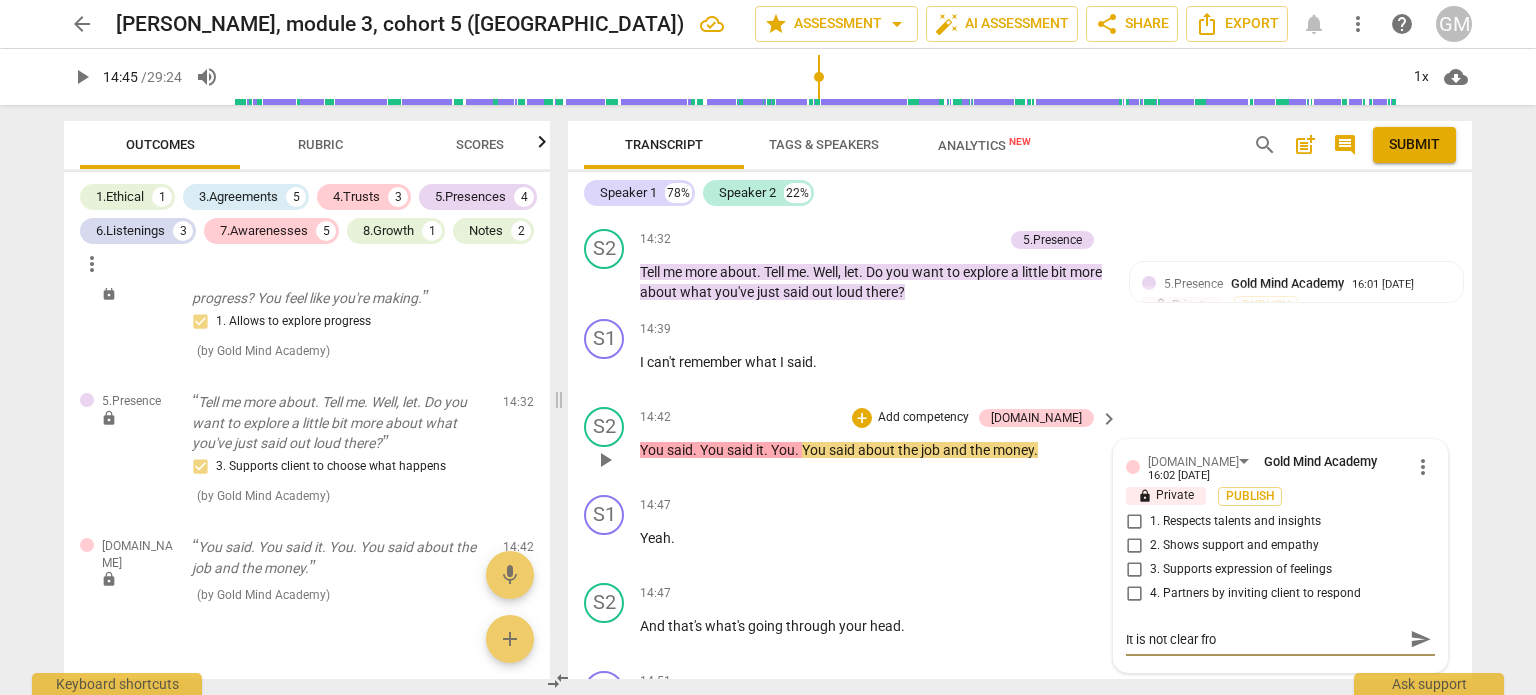 type on "It is not clear from" 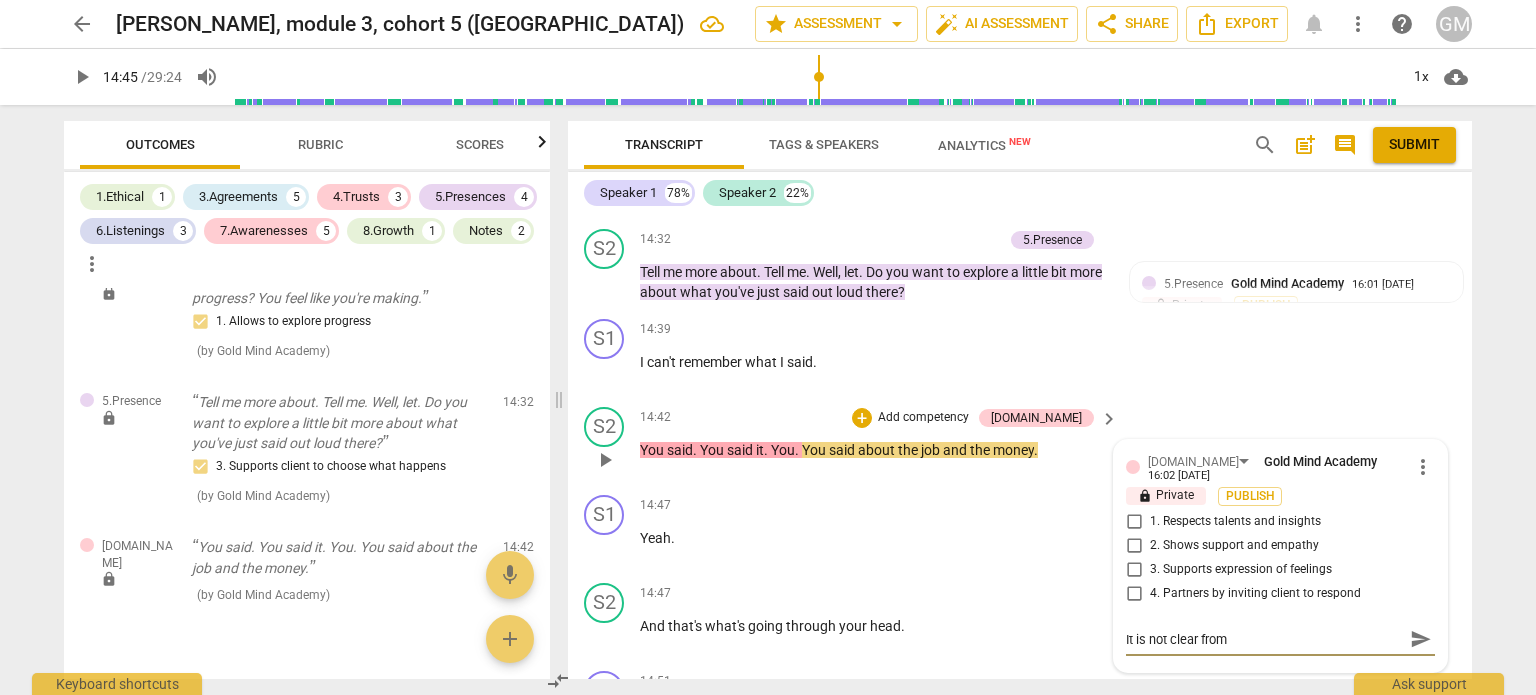 type on "It is not clear from" 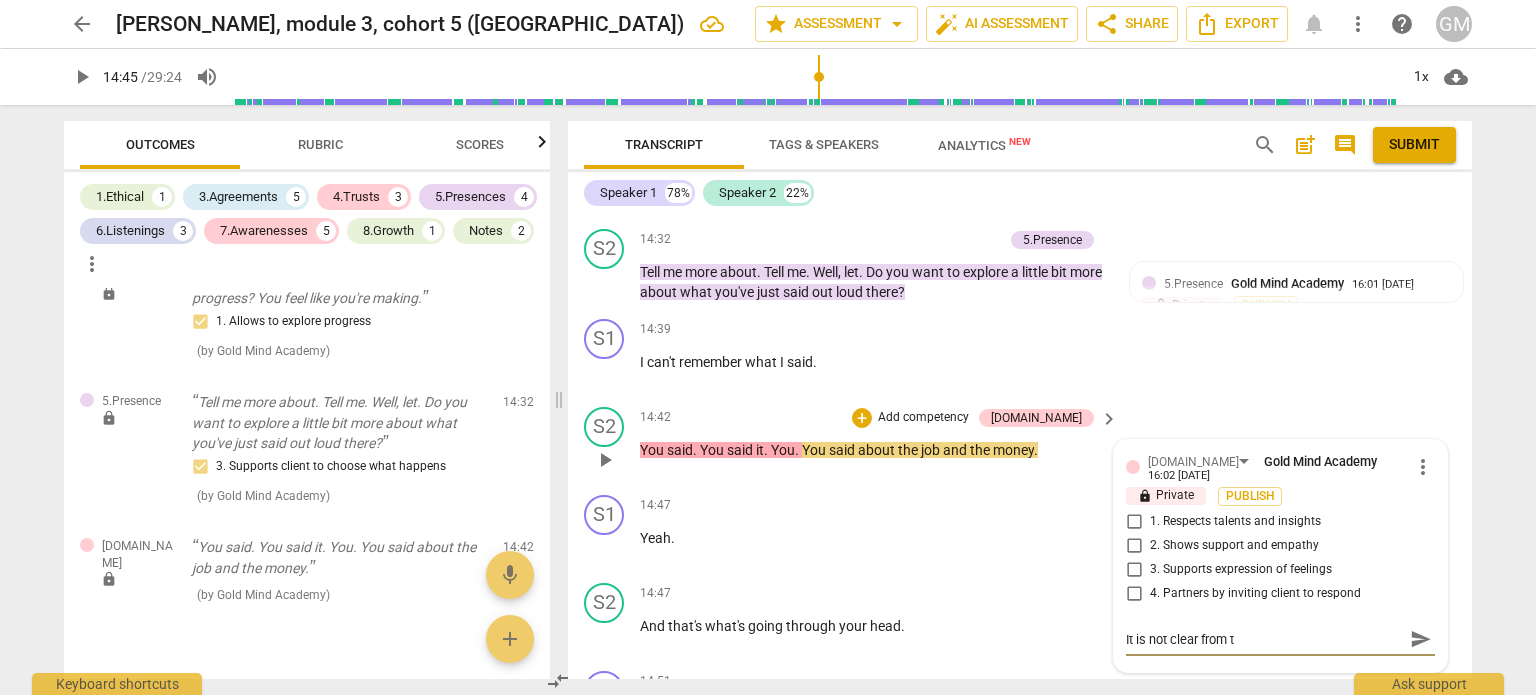 type on "It is not clear from th" 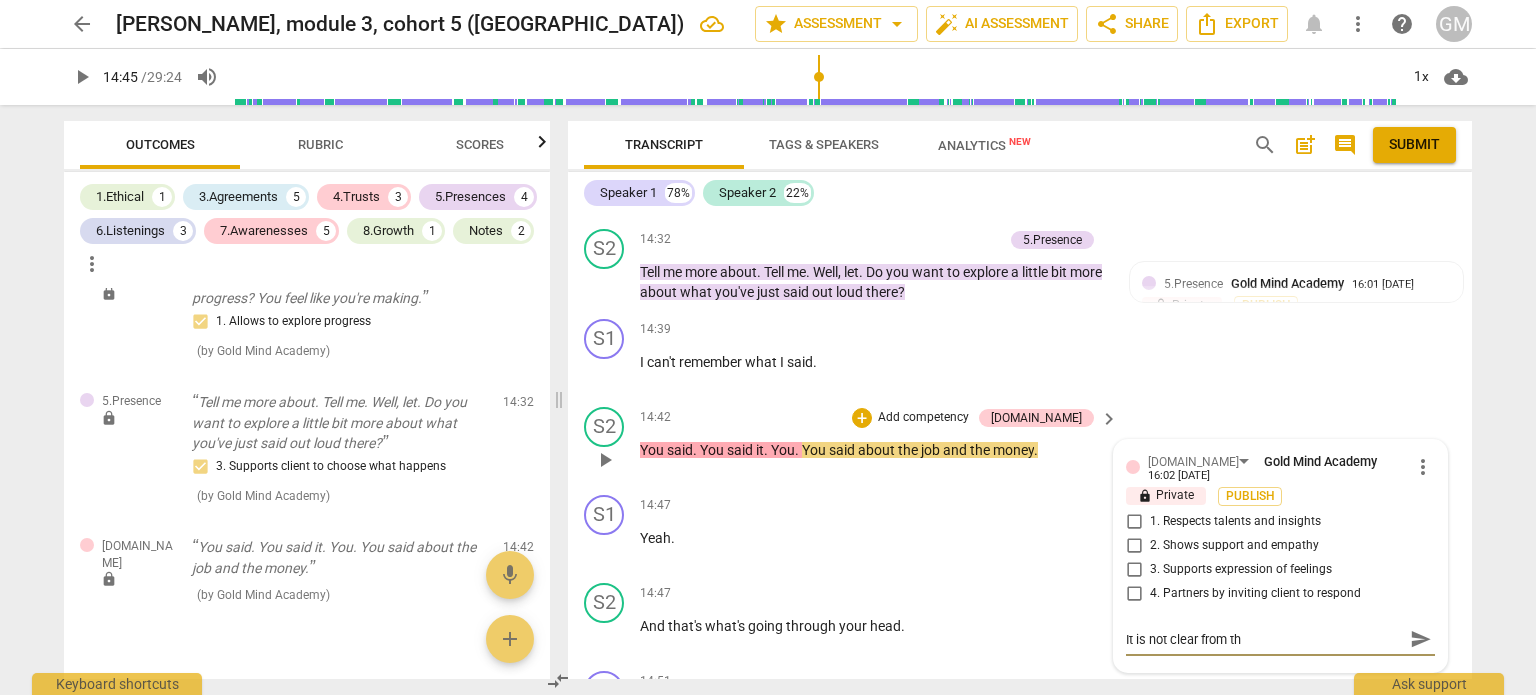 type on "It is not clear from the" 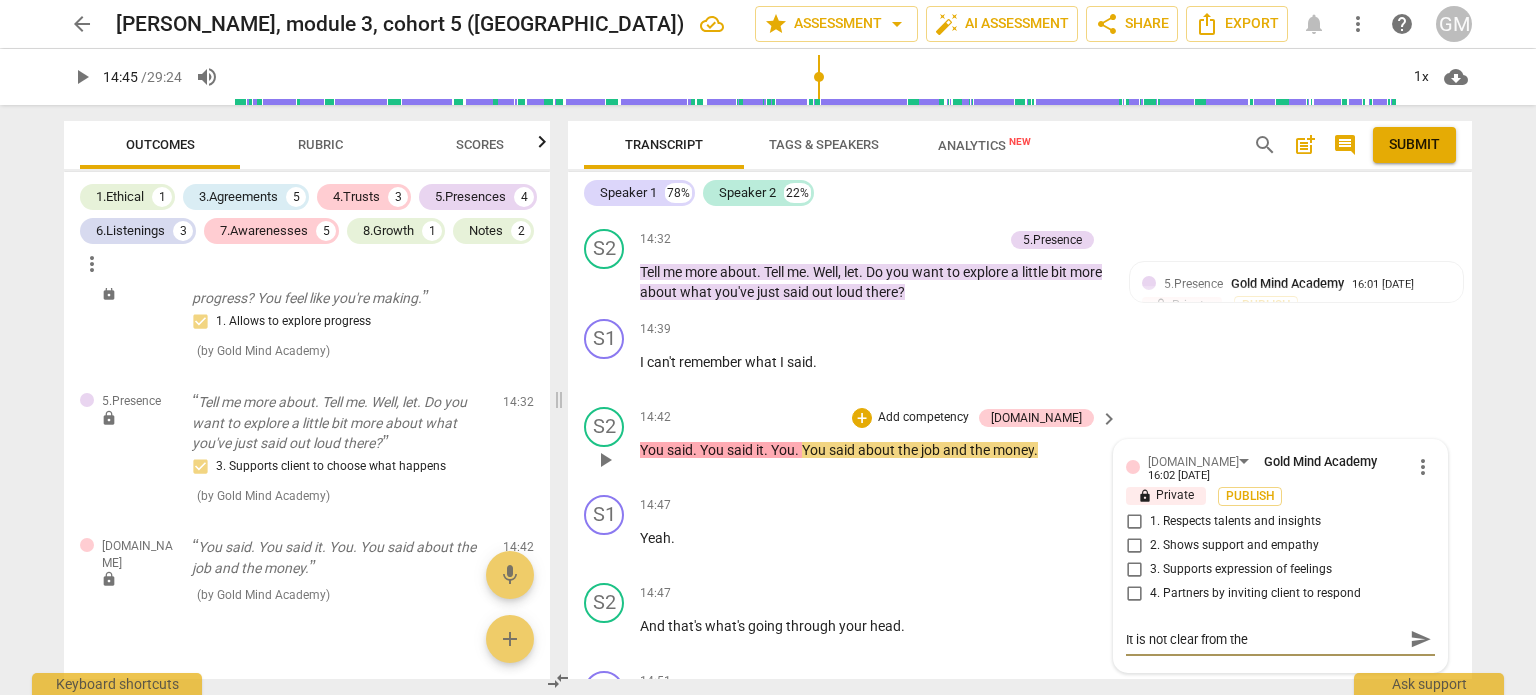 type on "It is not clear from the" 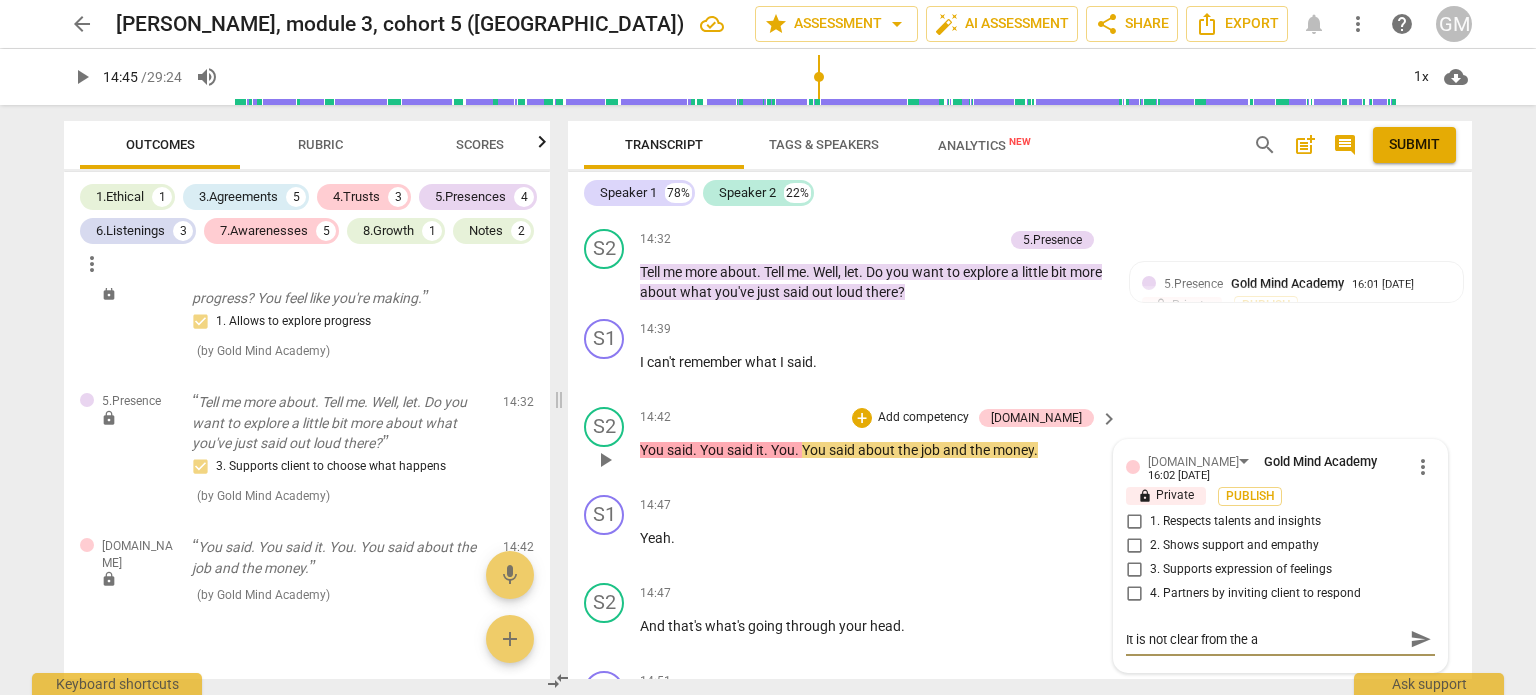 type on "It is not clear from the au" 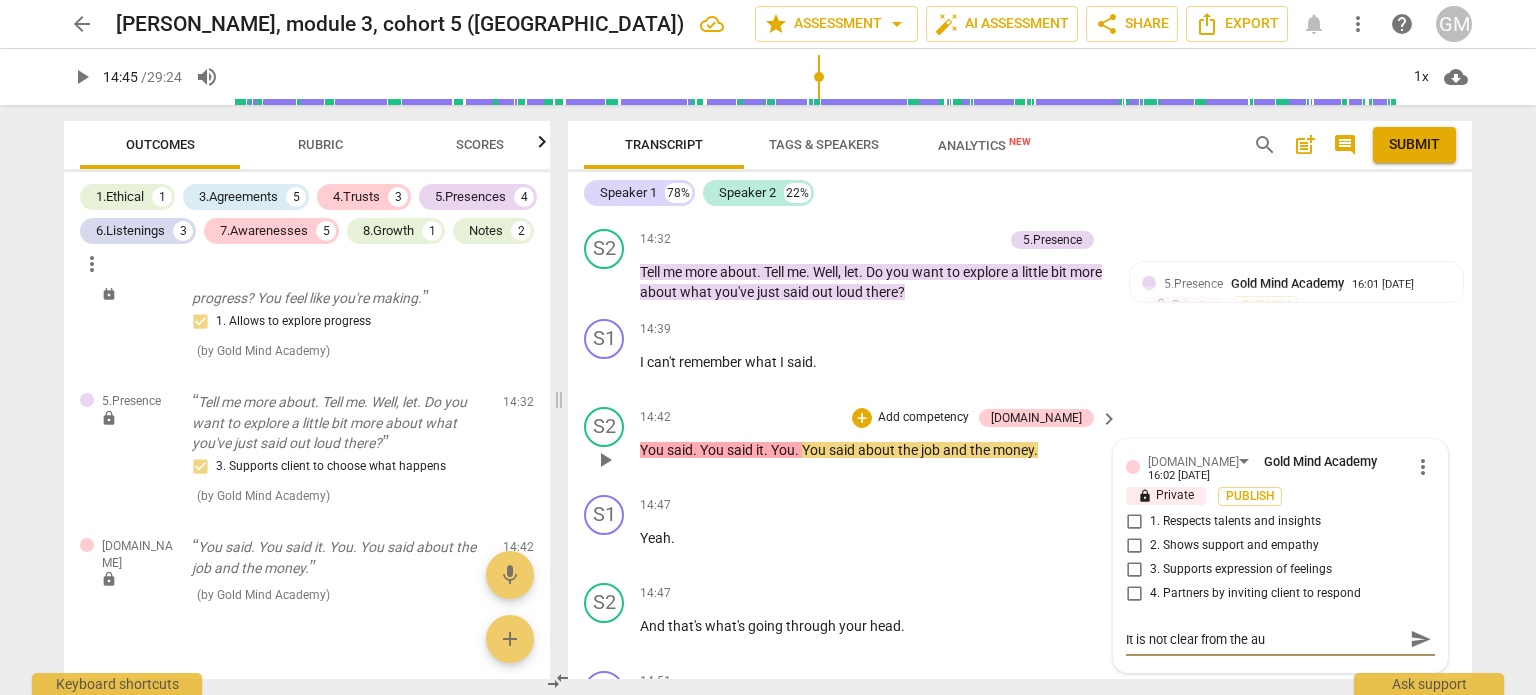 type on "It is not clear from the aus" 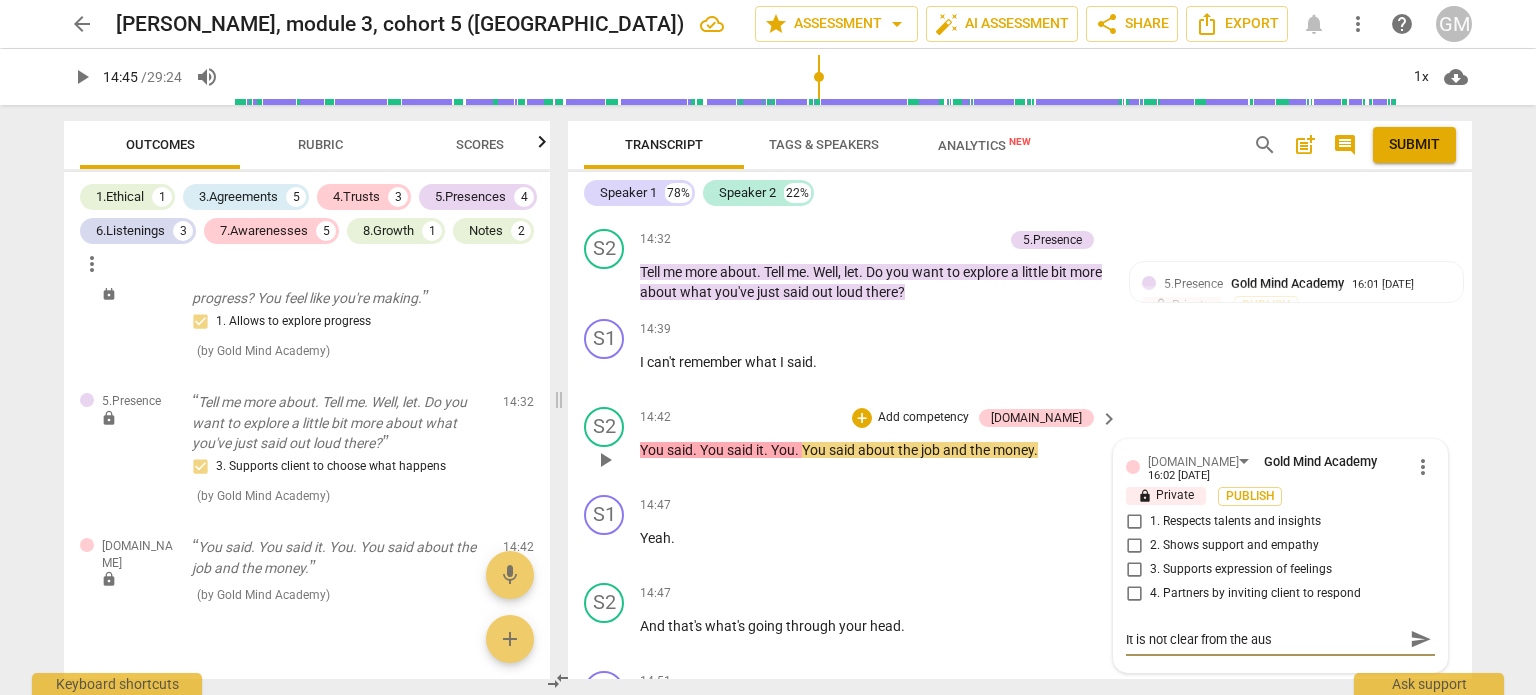 type on "It is not clear from the ausi" 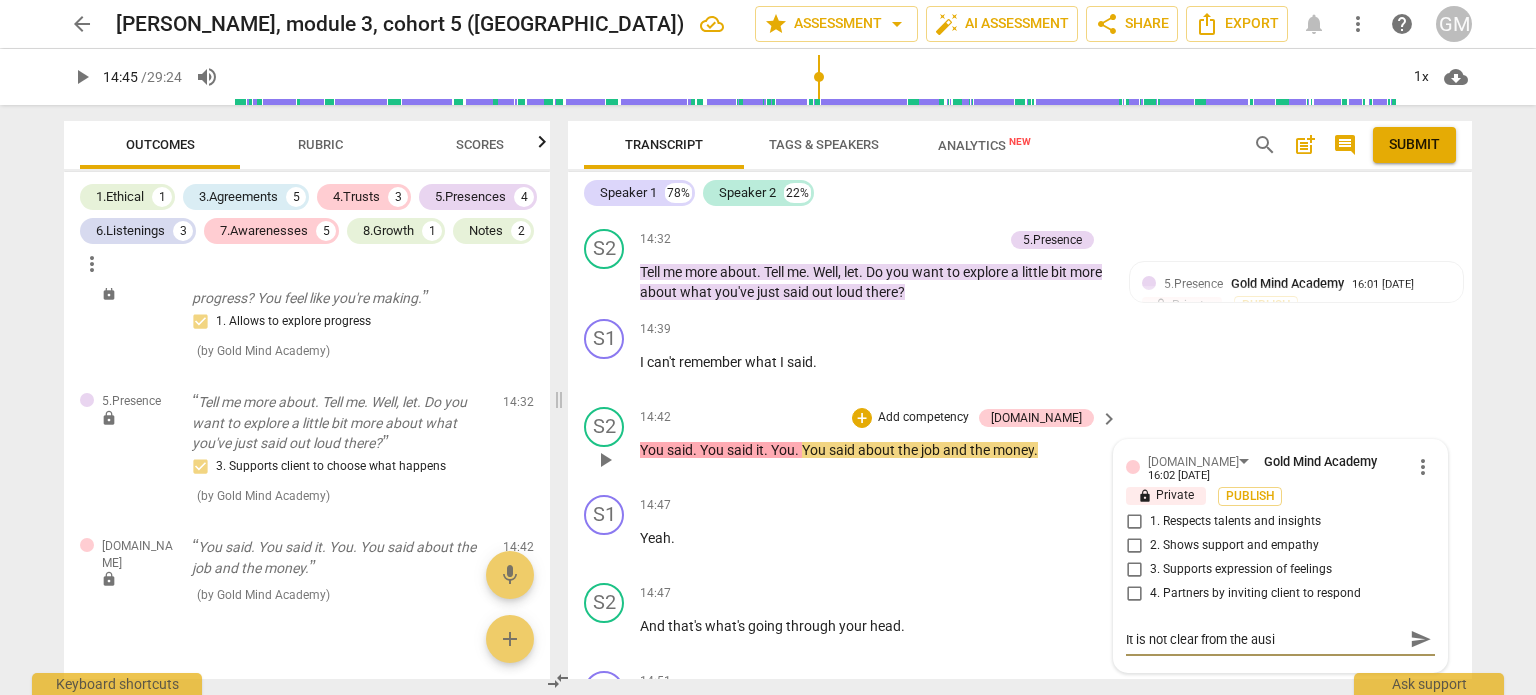 type on "It is not clear from the ausio" 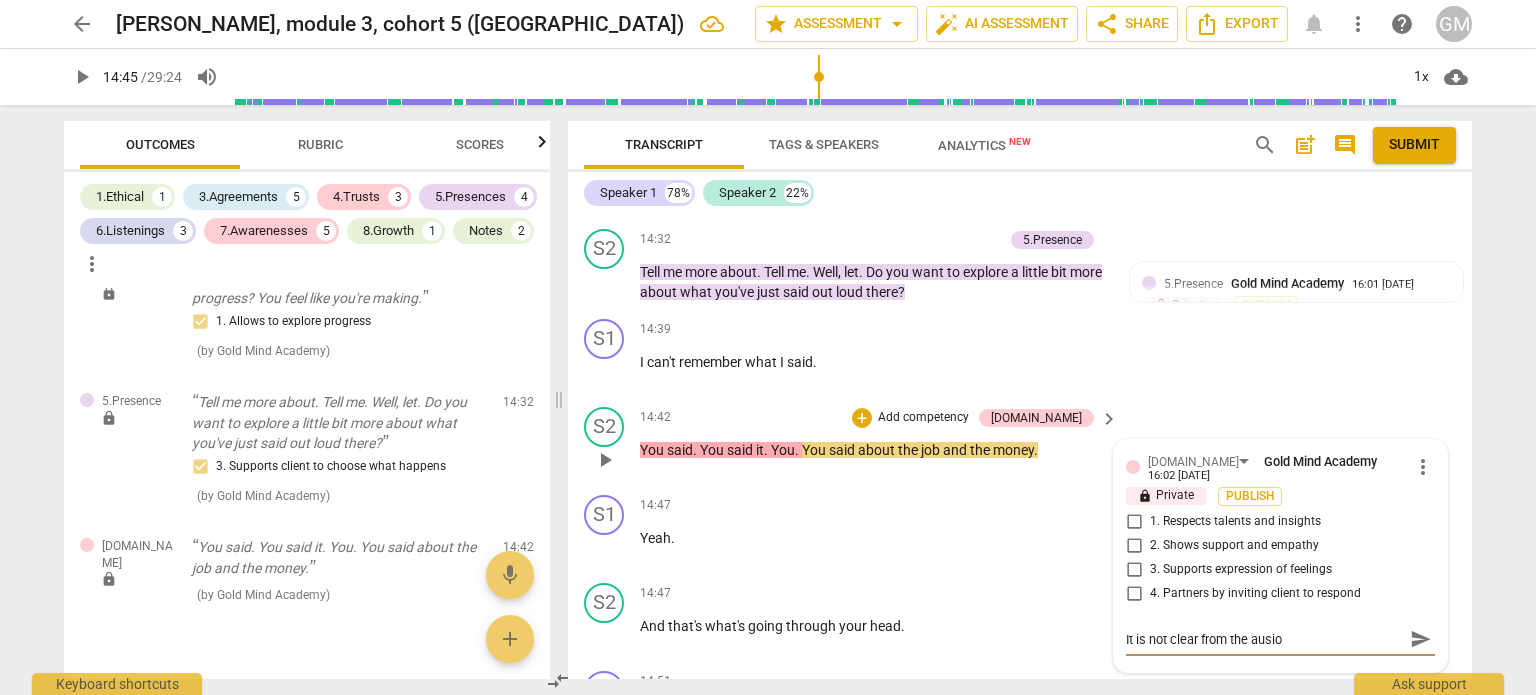 type on "It is not clear from the ausio" 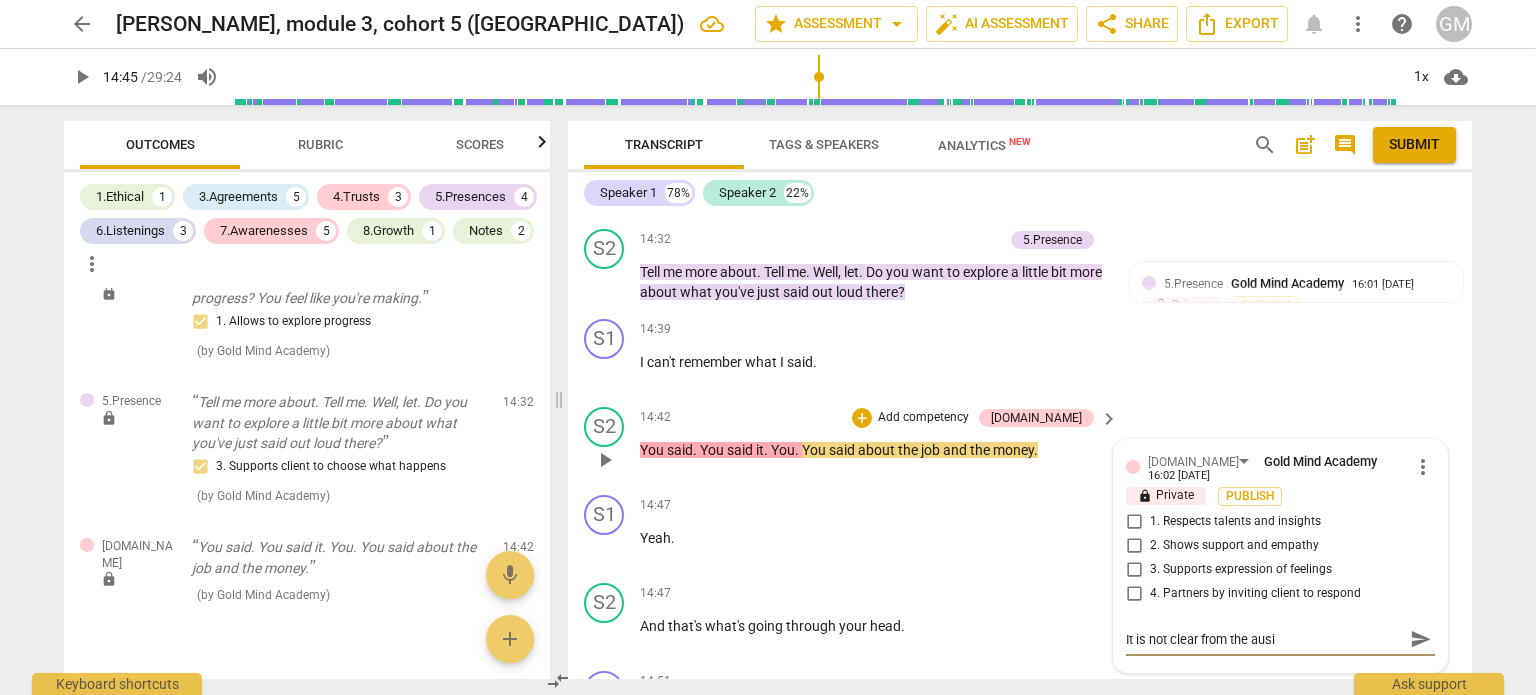 type on "It is not clear from the aus" 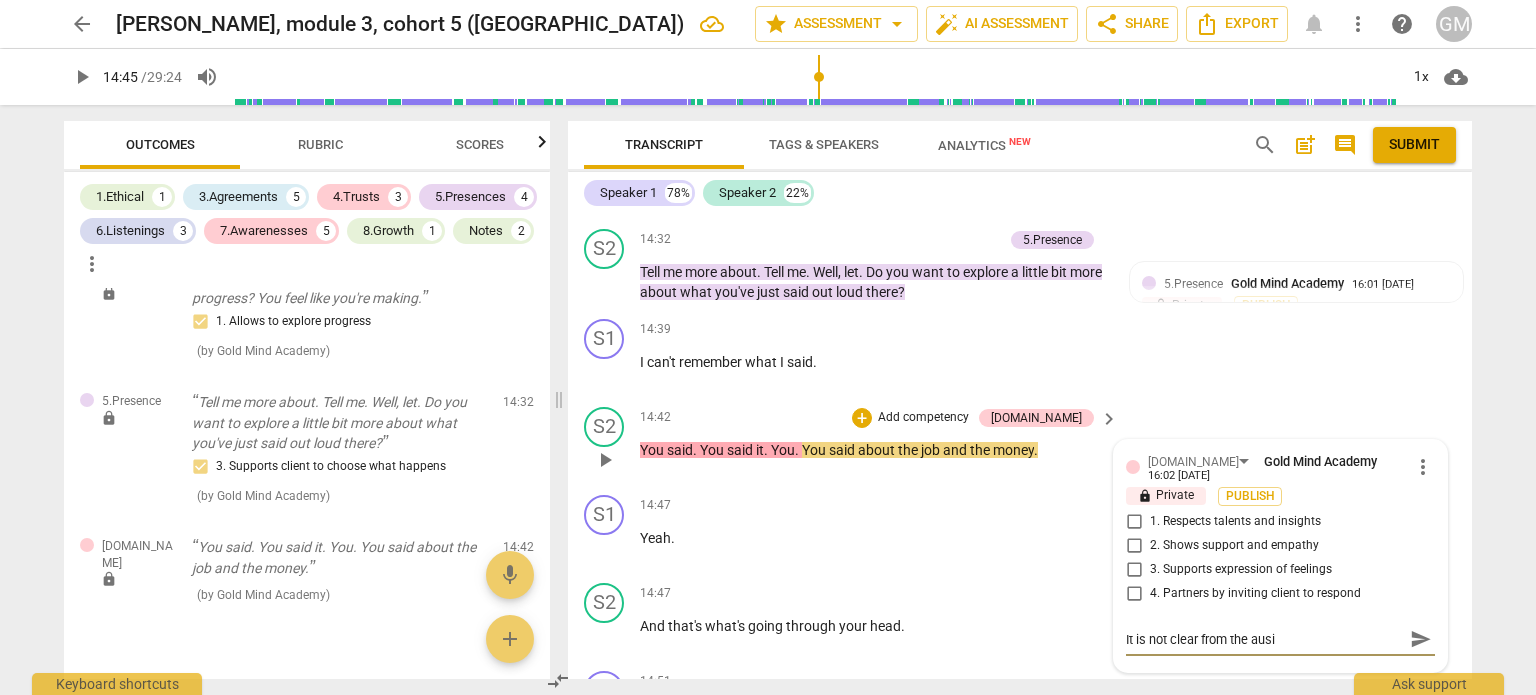 type on "It is not clear from the aus" 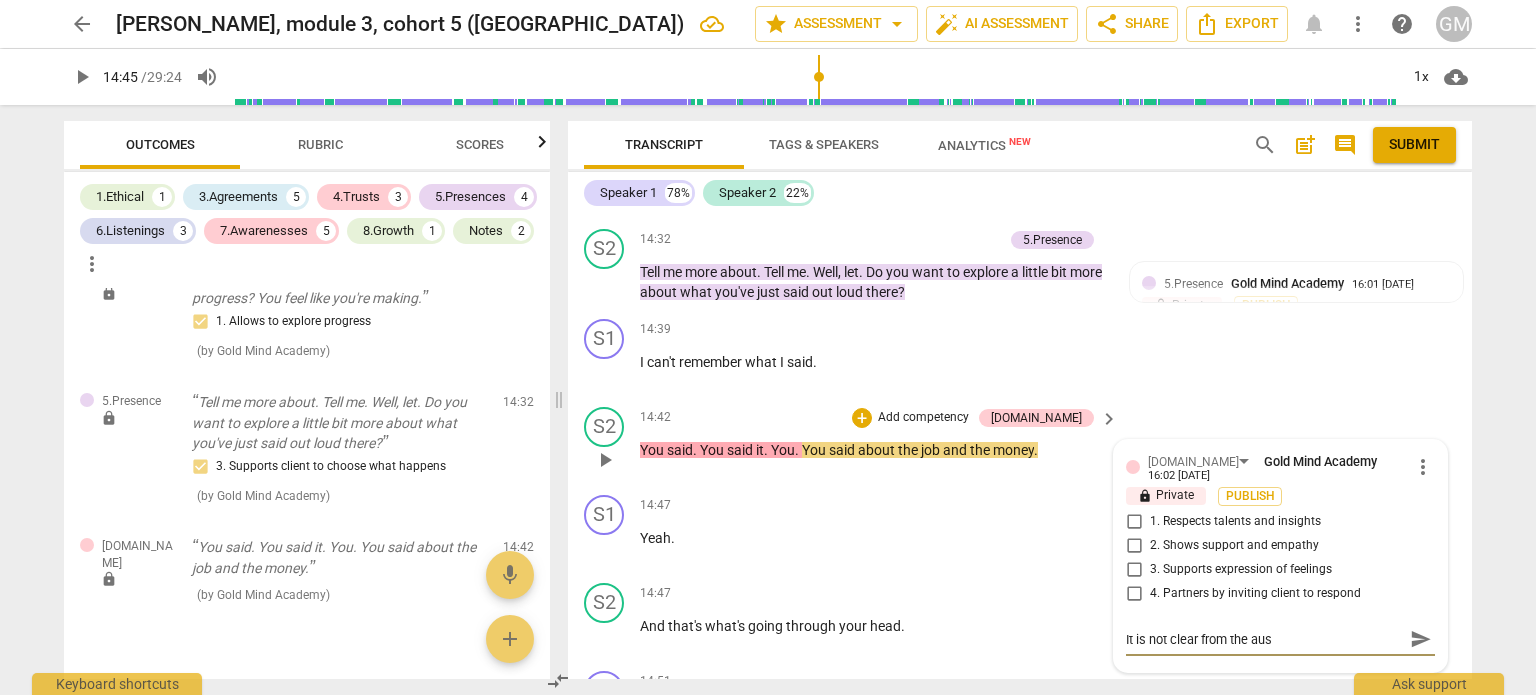 type on "It is not clear from the au" 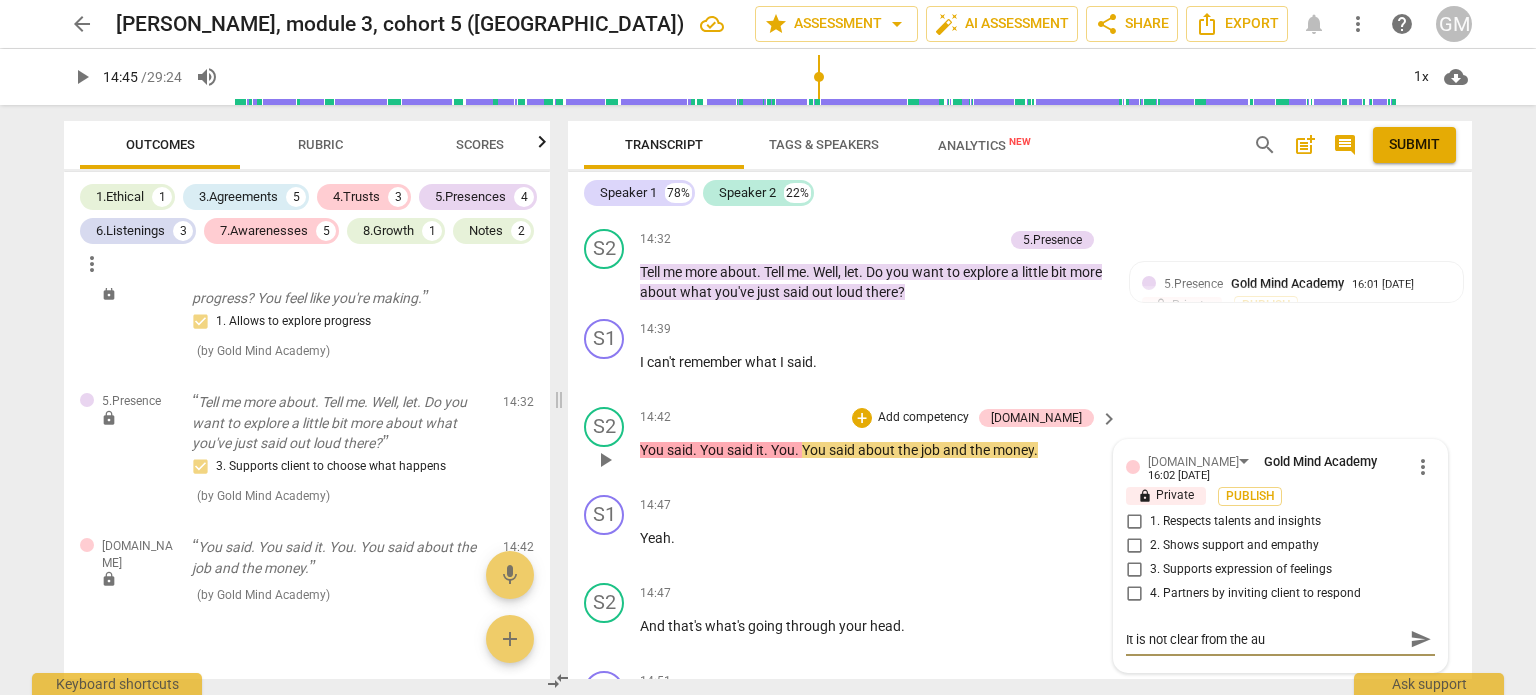 type on "It is not clear from the aud" 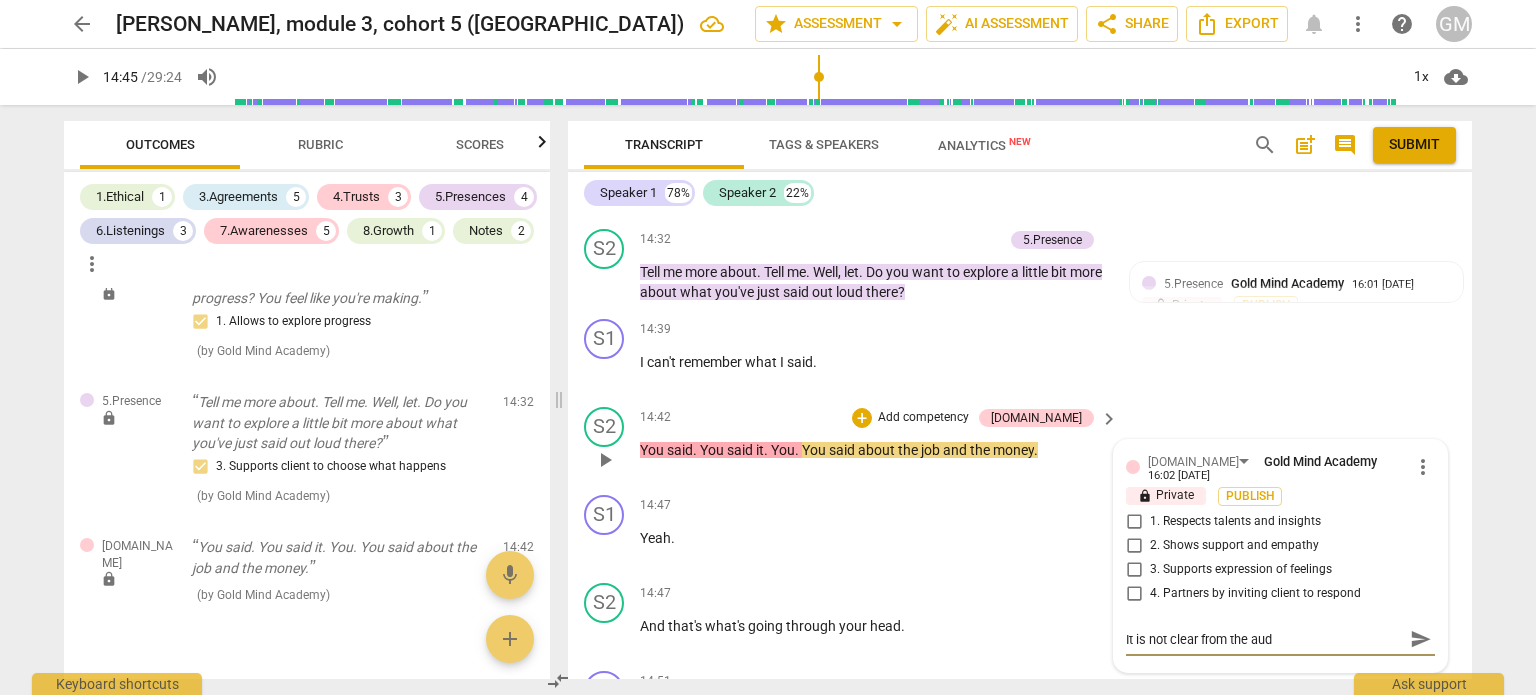 type on "It is not clear from the audi" 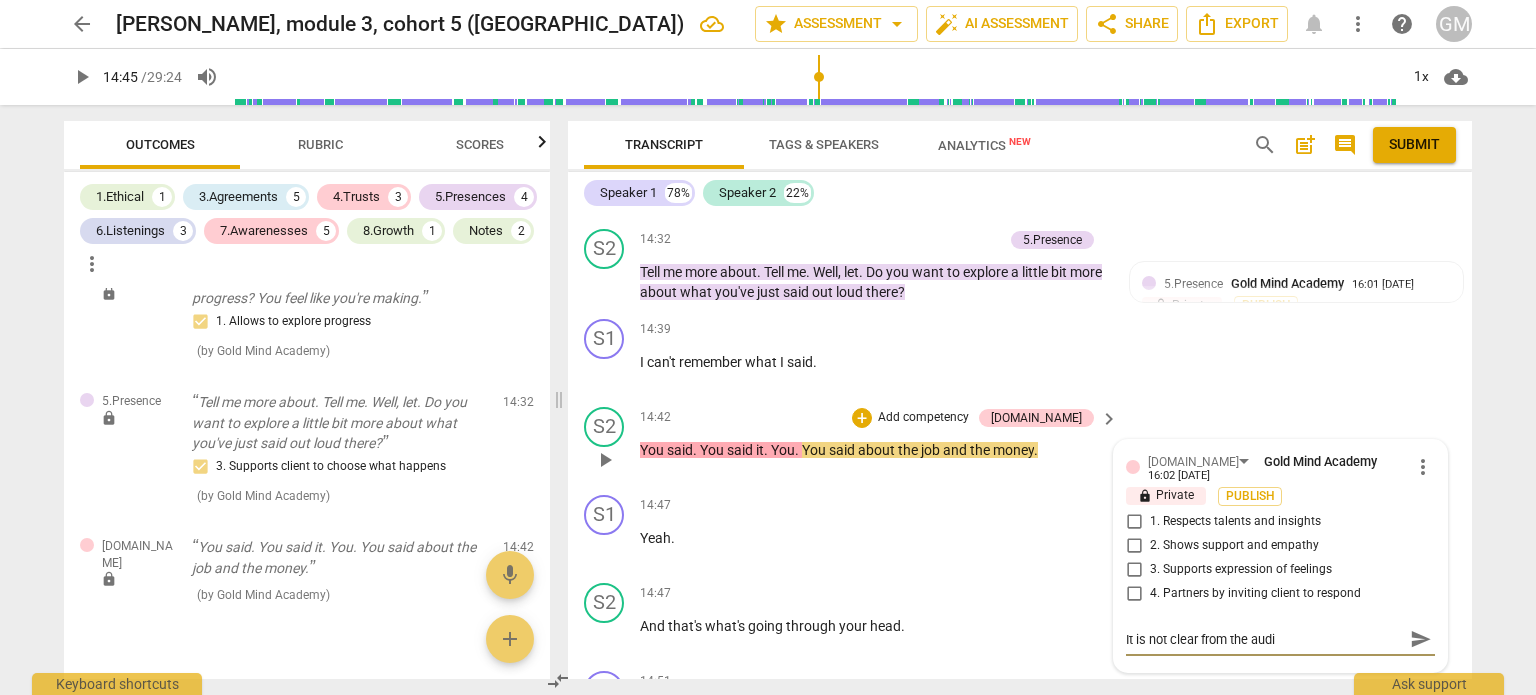 type on "It is not clear from the audio" 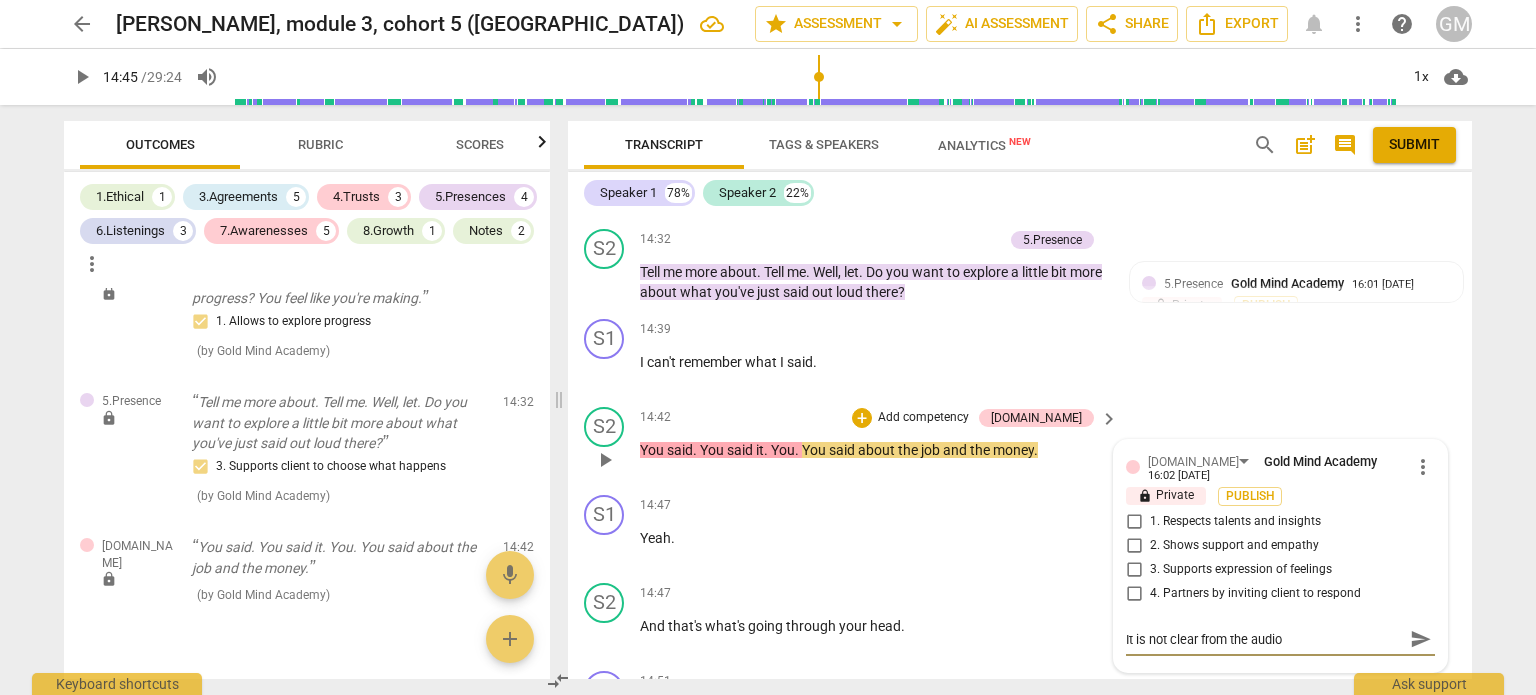 type on "It is not clear from the audio" 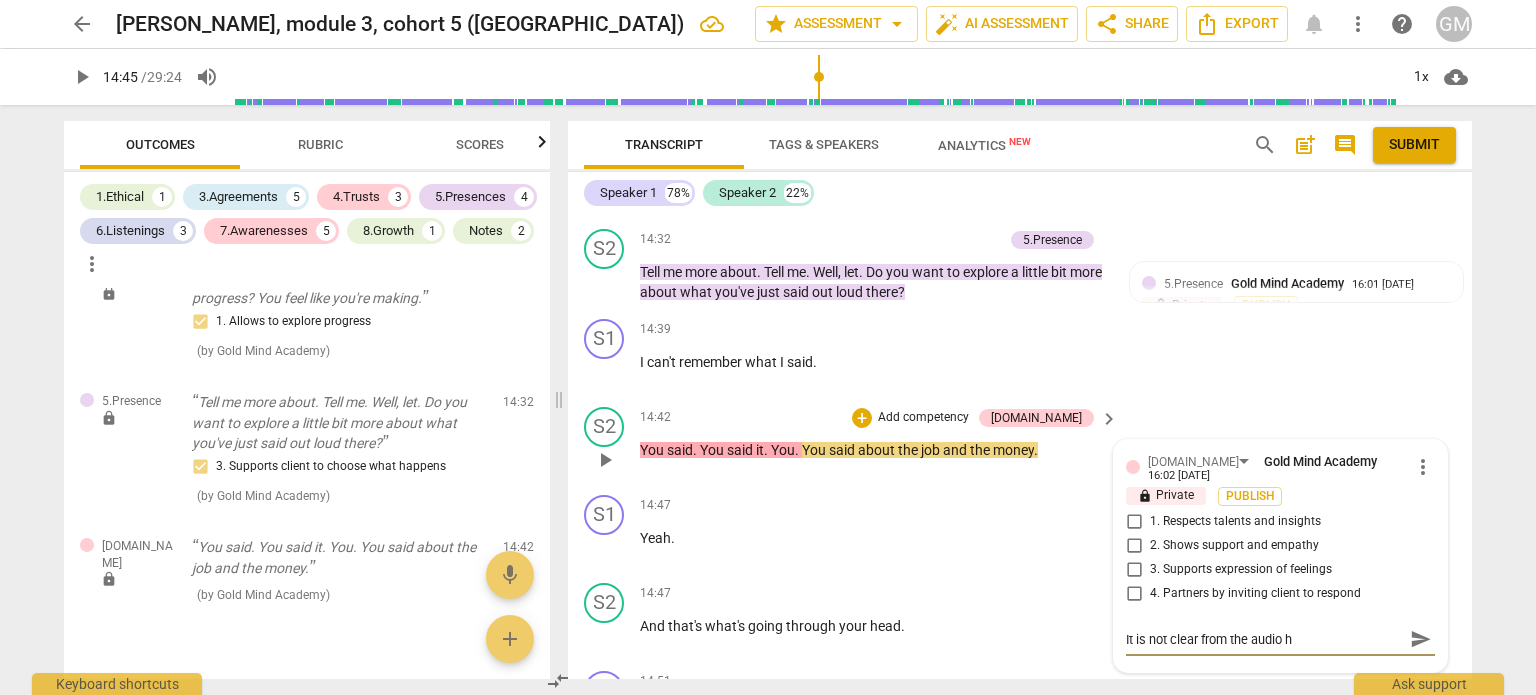 type on "It is not clear from the audio ho" 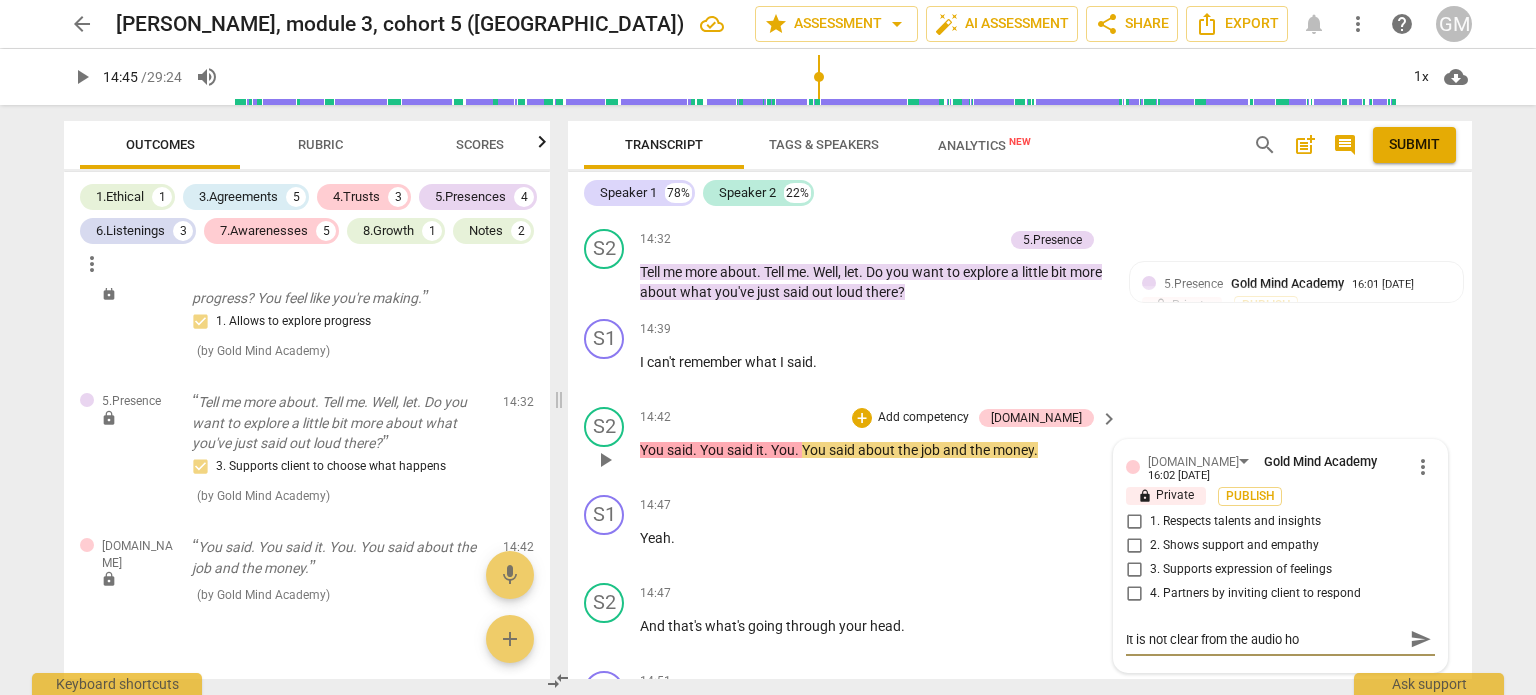 type on "It is not clear from the audio how" 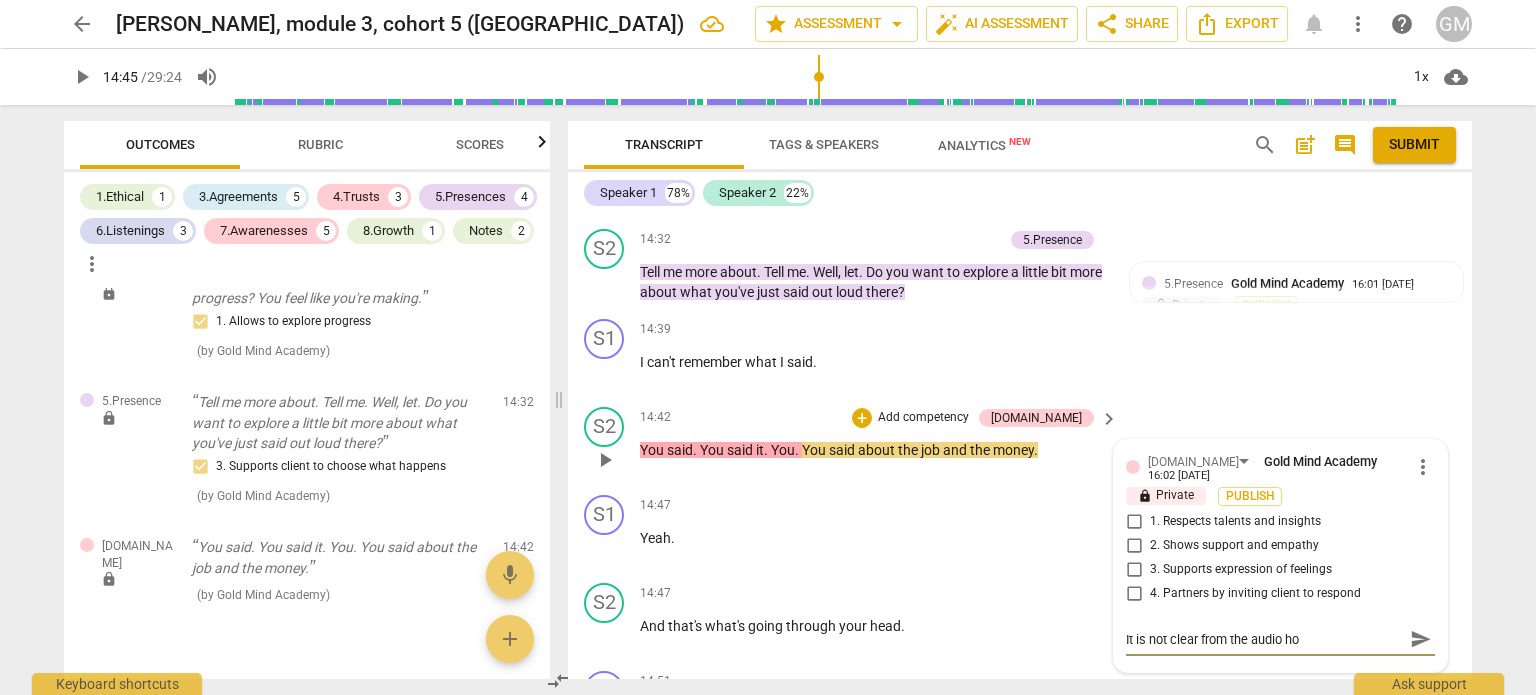 type on "It is not clear from the audio how" 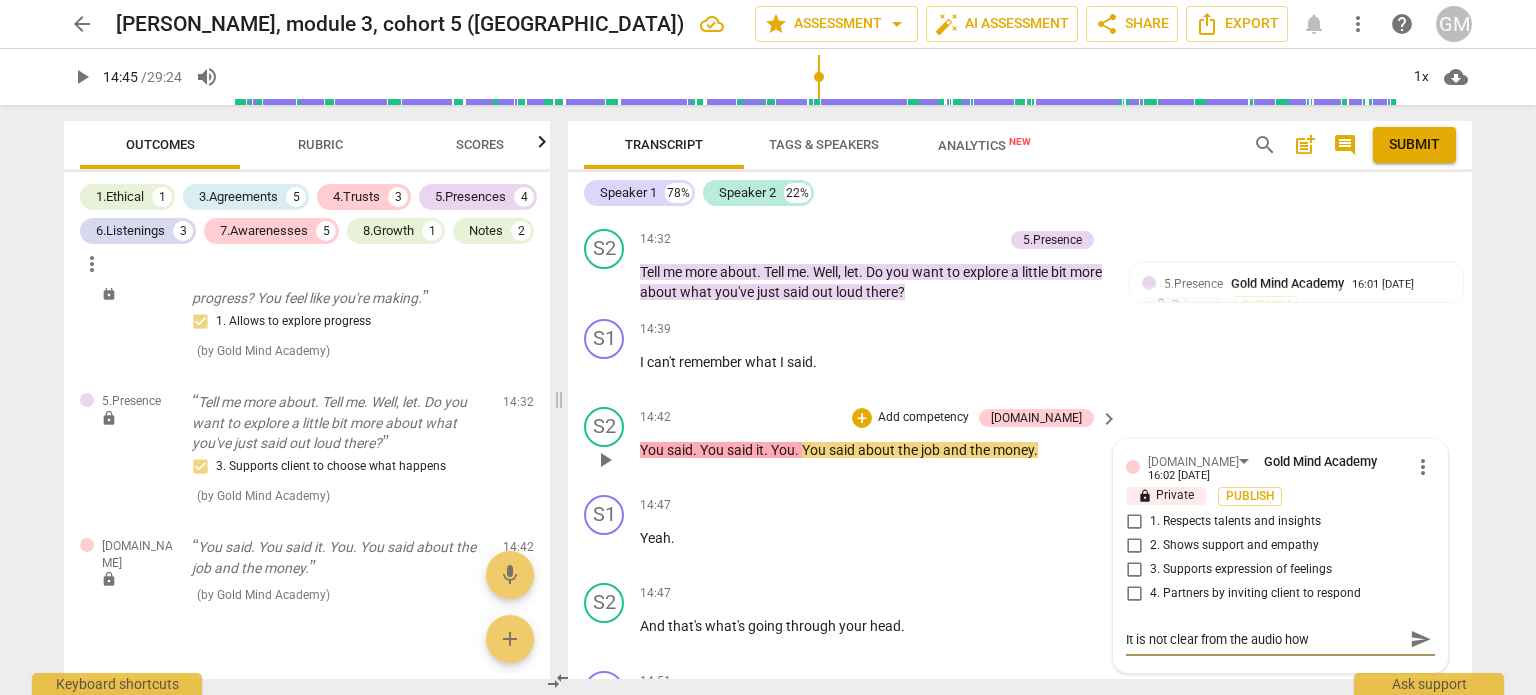 type on "It is not clear from the audio how" 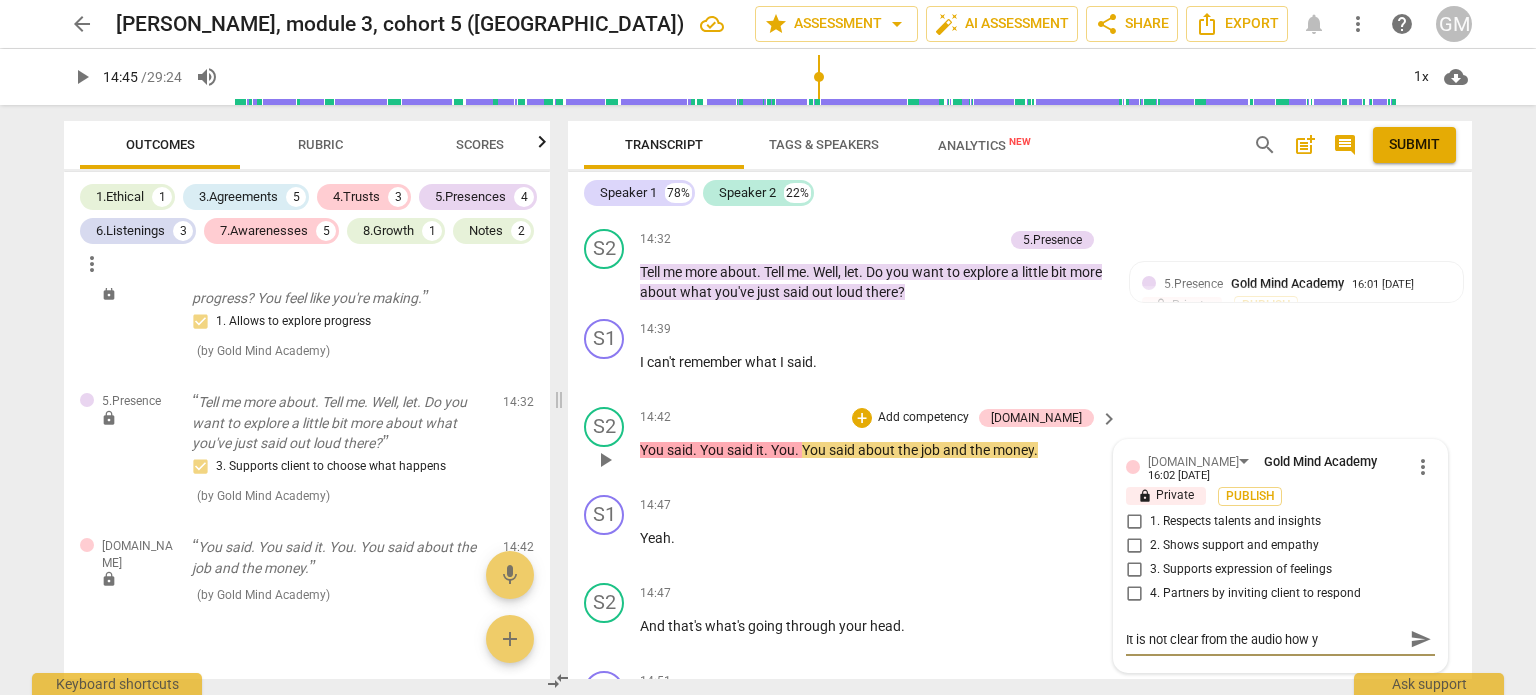 type on "It is not clear from the audio how yo" 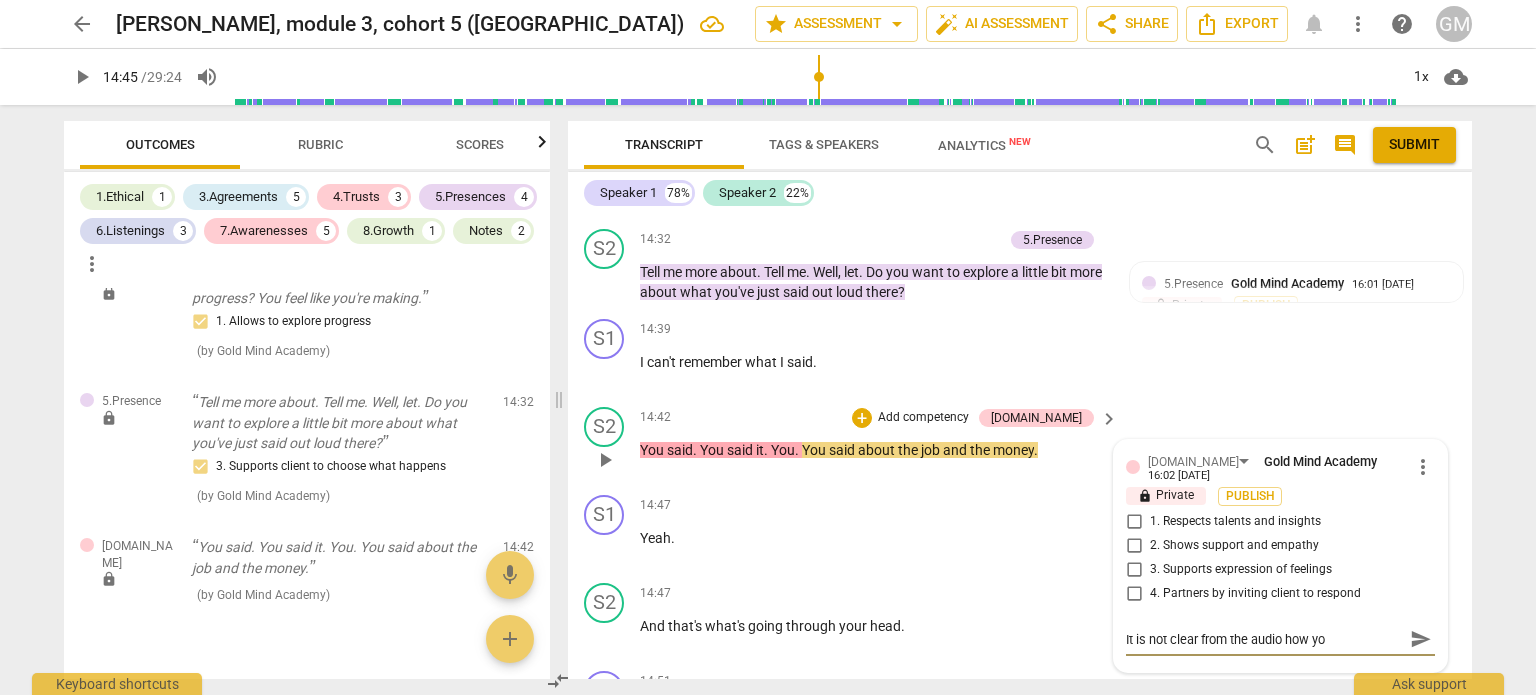 type on "It is not clear from the audio how you" 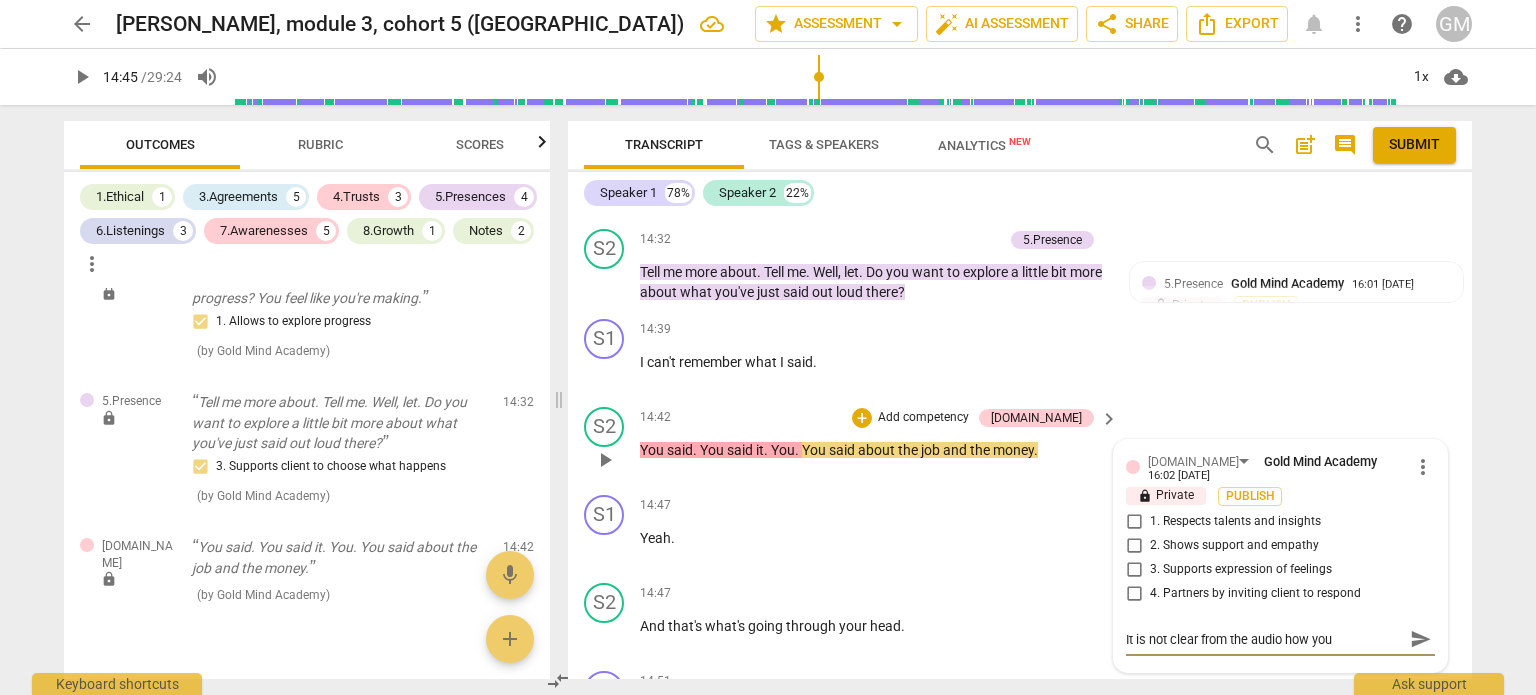type on "It is not clear from the audio how you" 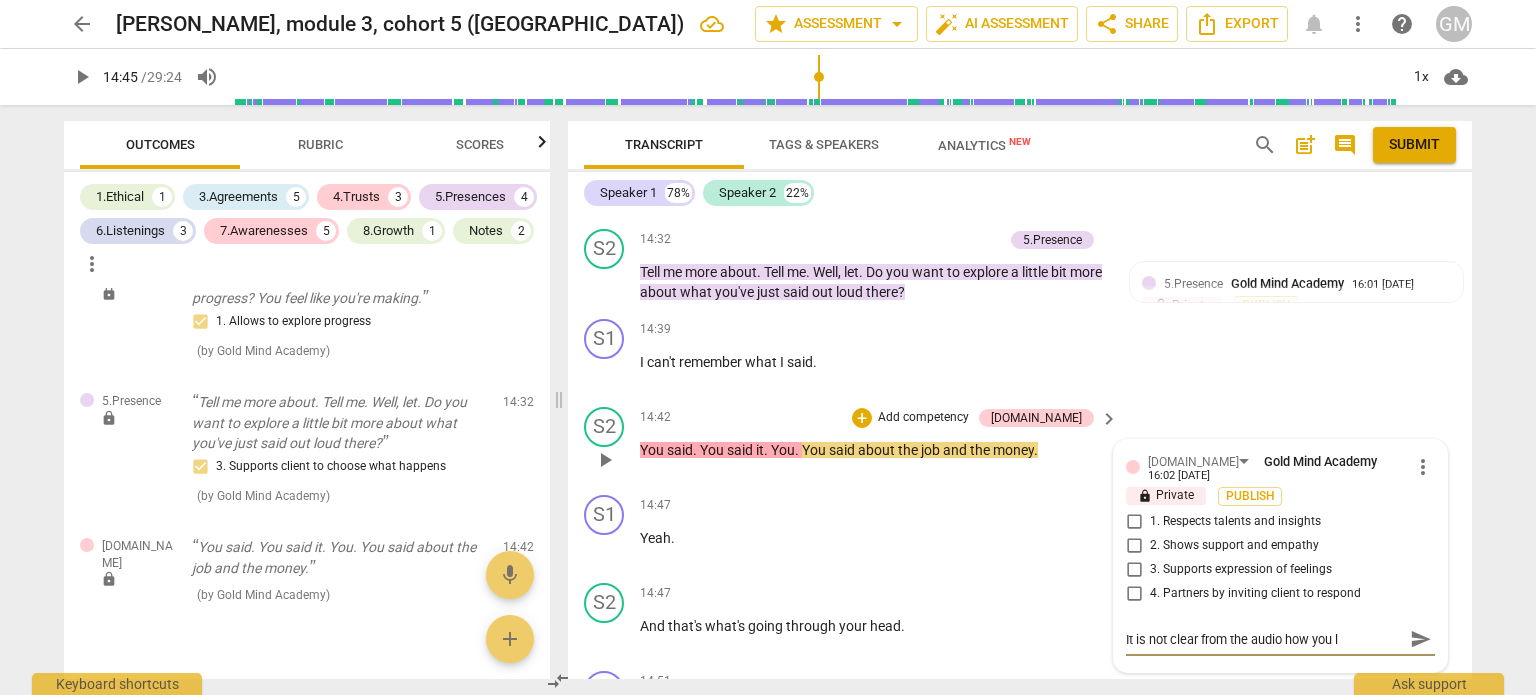 type on "It is not clear from the audio how you la" 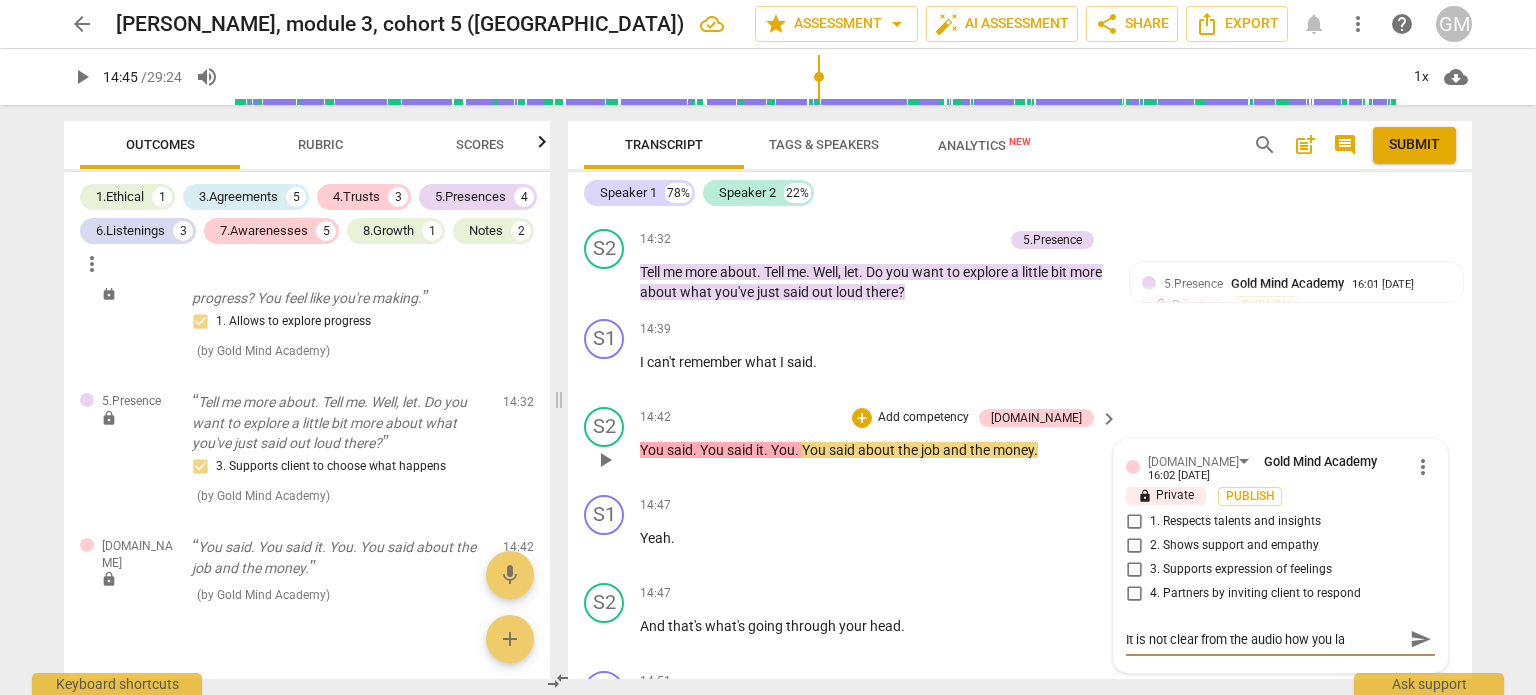 type on "It is not clear from the audio how you [PERSON_NAME]" 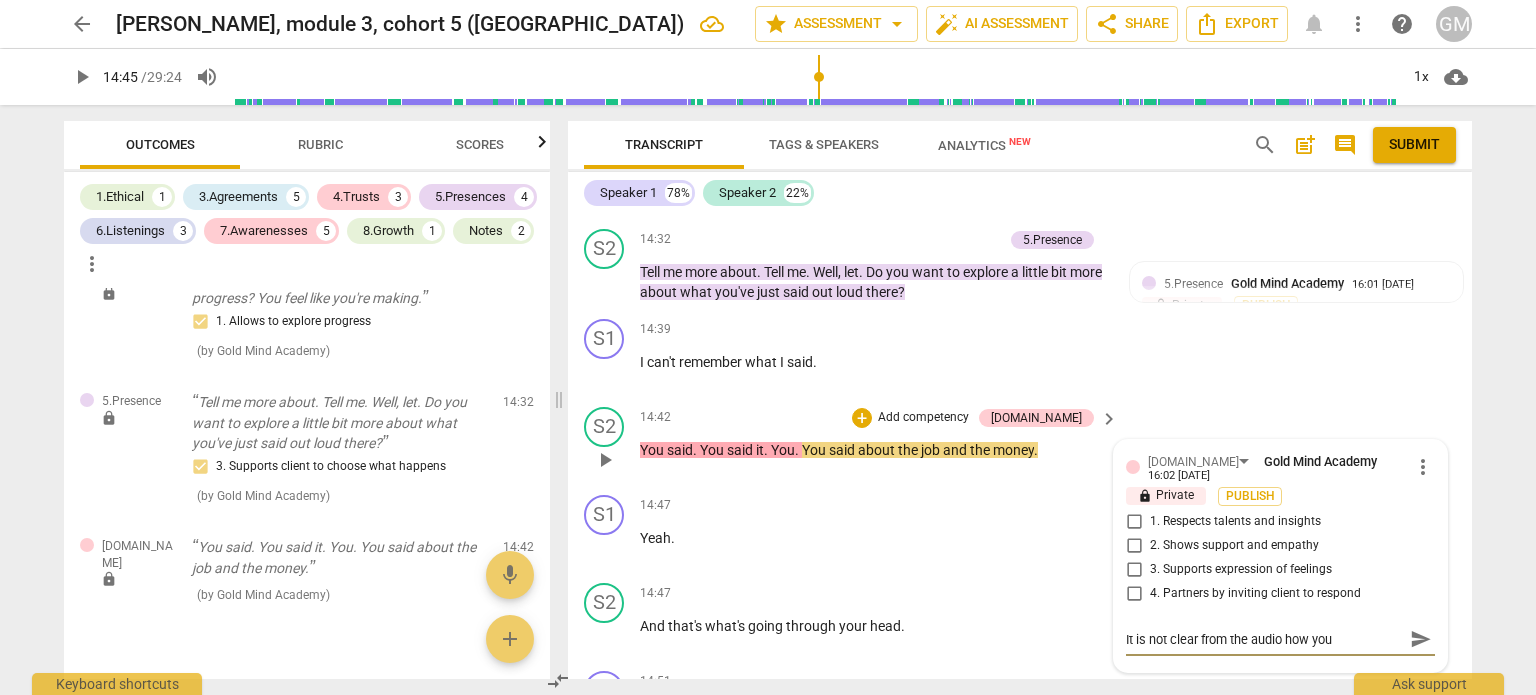 type on "It is not clear from the audio how you [PERSON_NAME]" 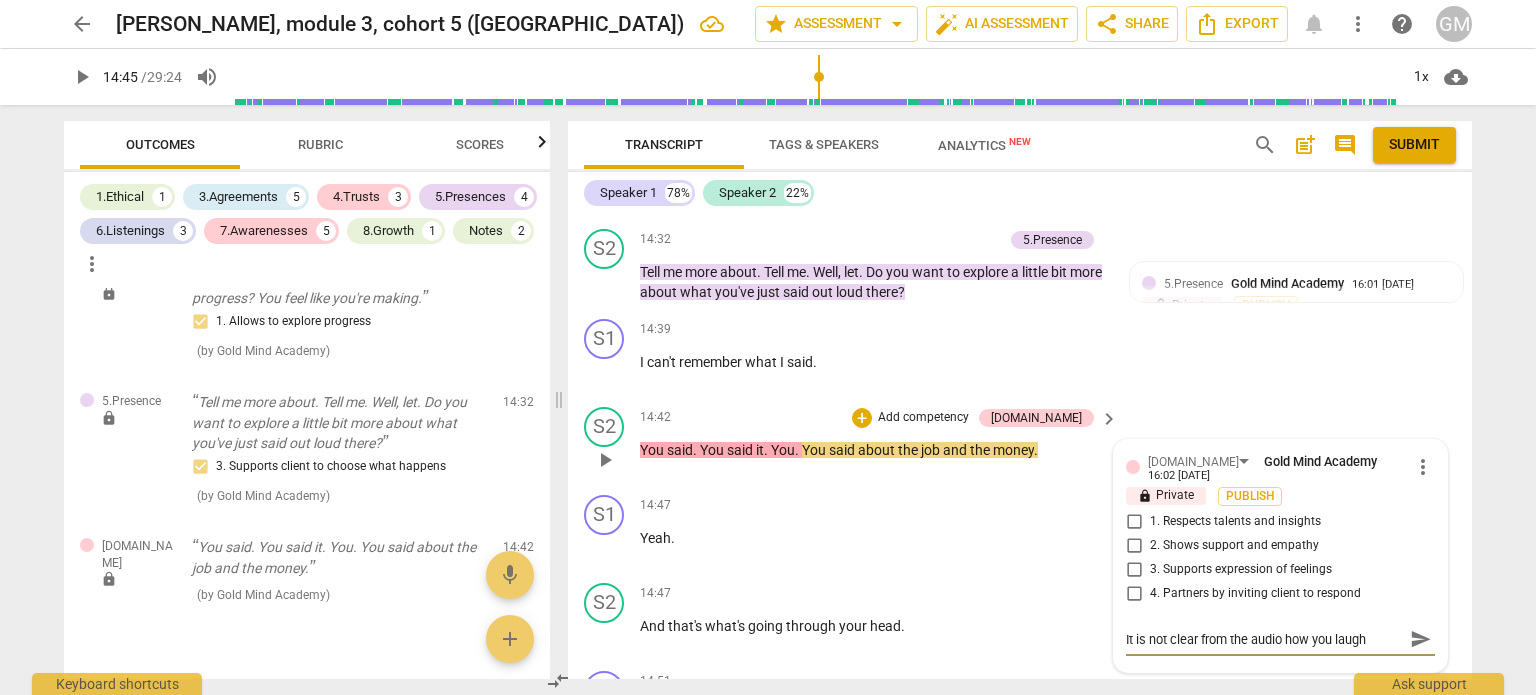 type on "It is not clear from the audio how you laughi" 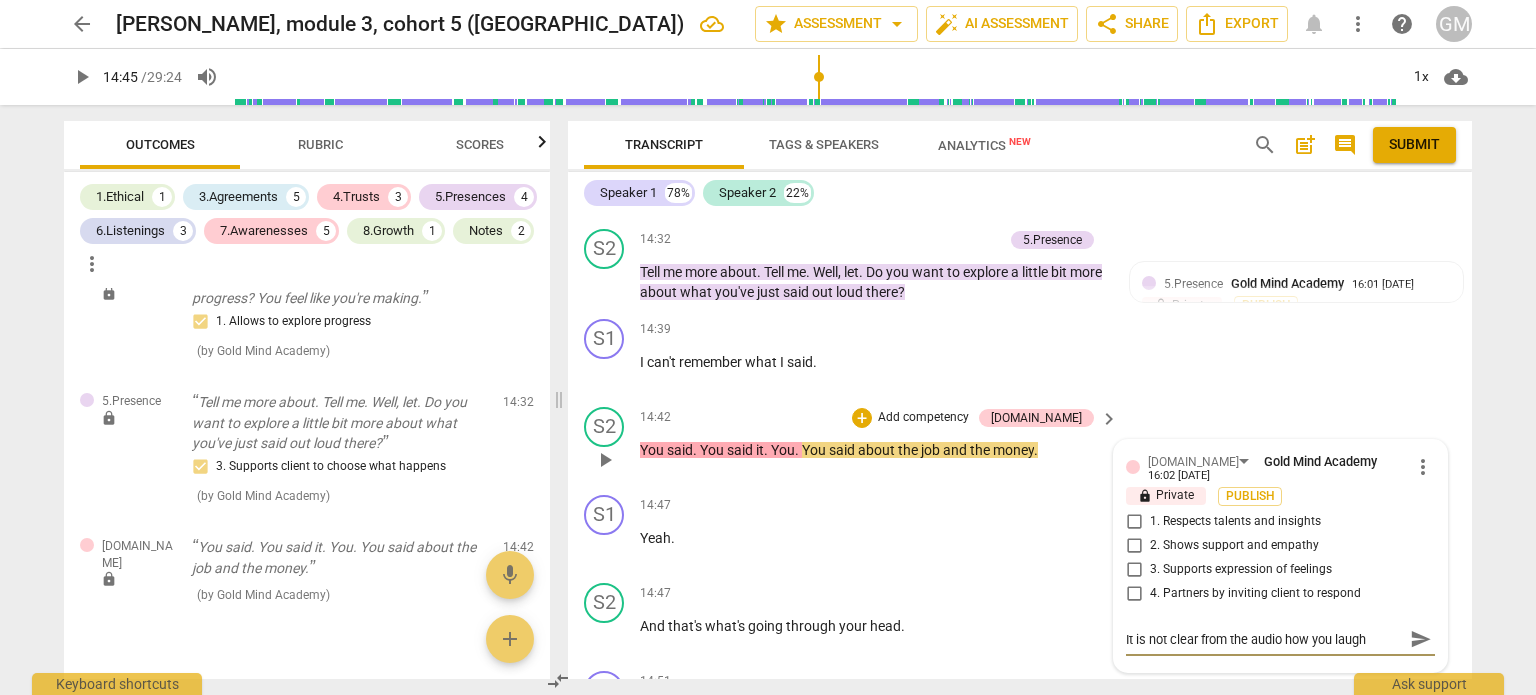 type on "It is not clear from the audio how you laughi" 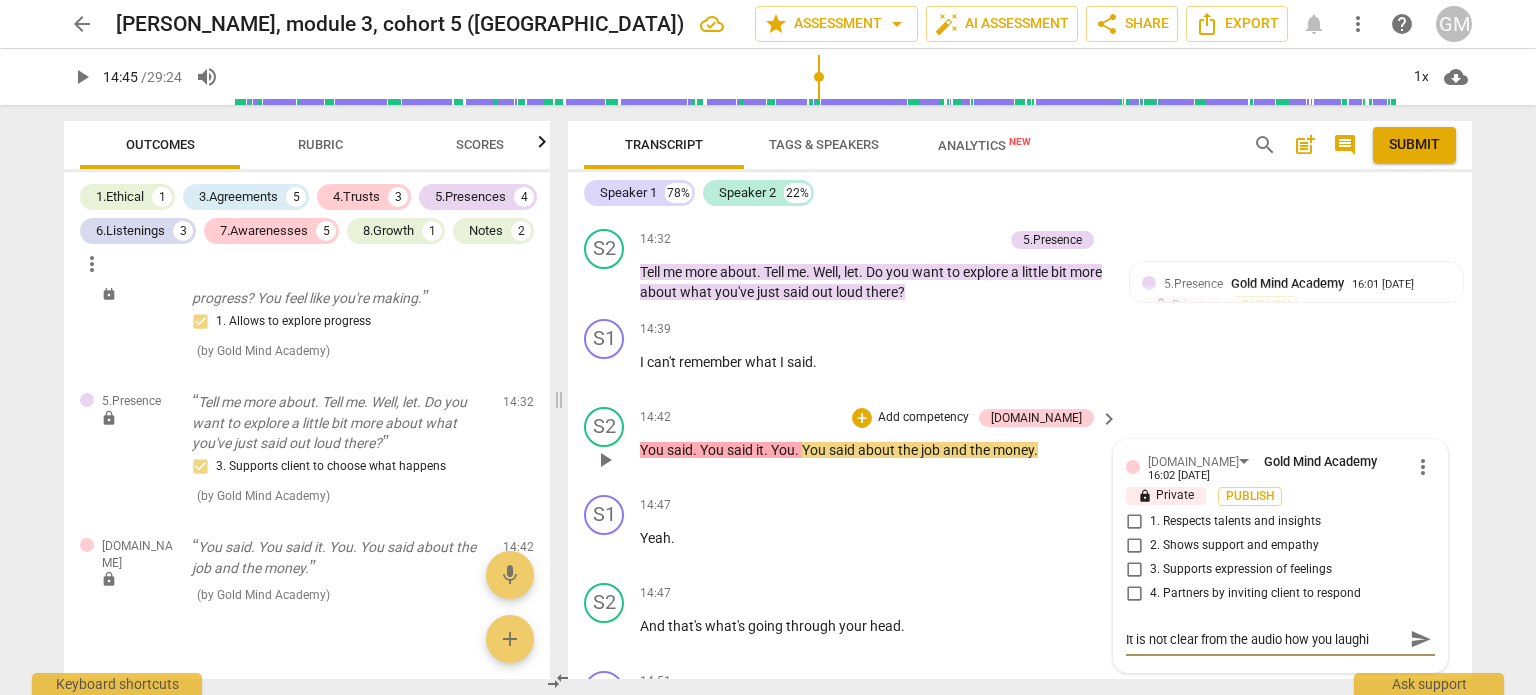 type on "It is not clear from the audio how you laughin" 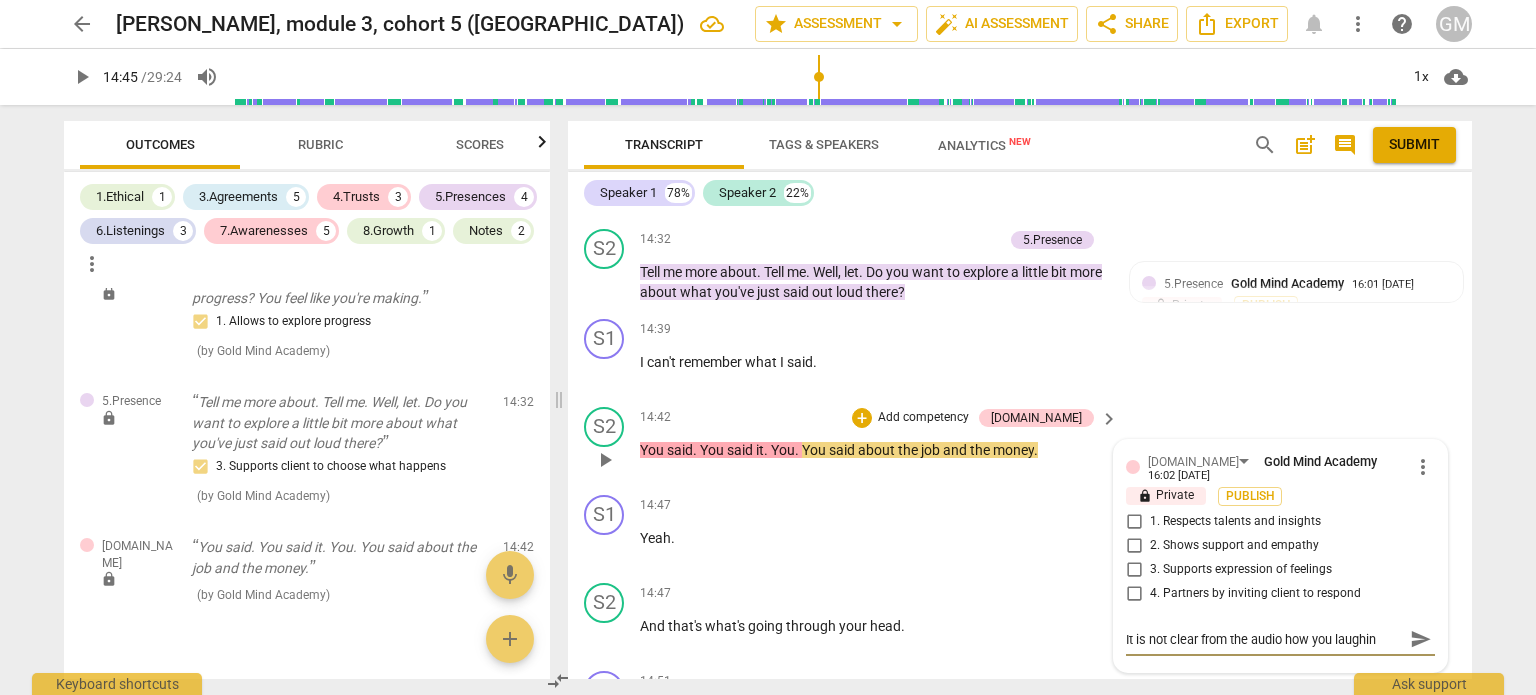 type on "It is not clear from the audio how you laughing" 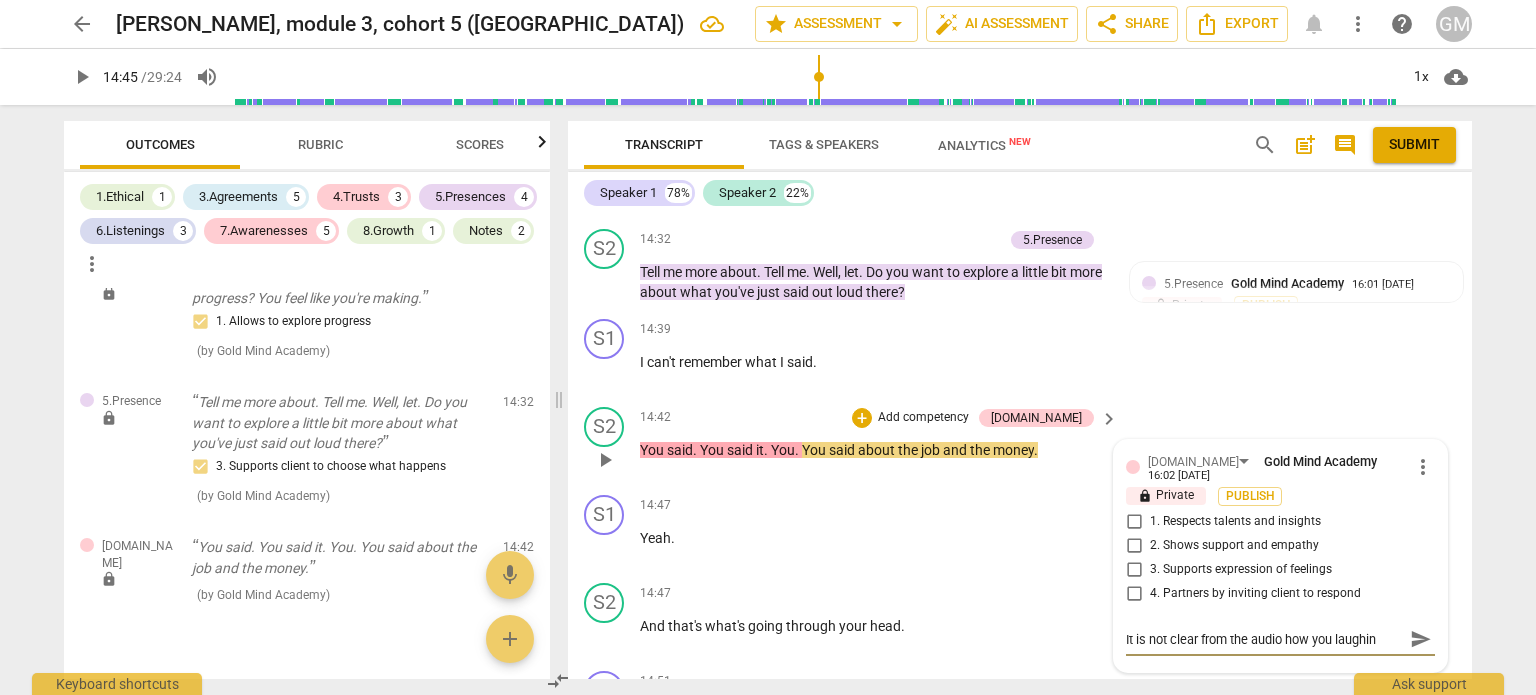 type on "It is not clear from the audio how you laughing" 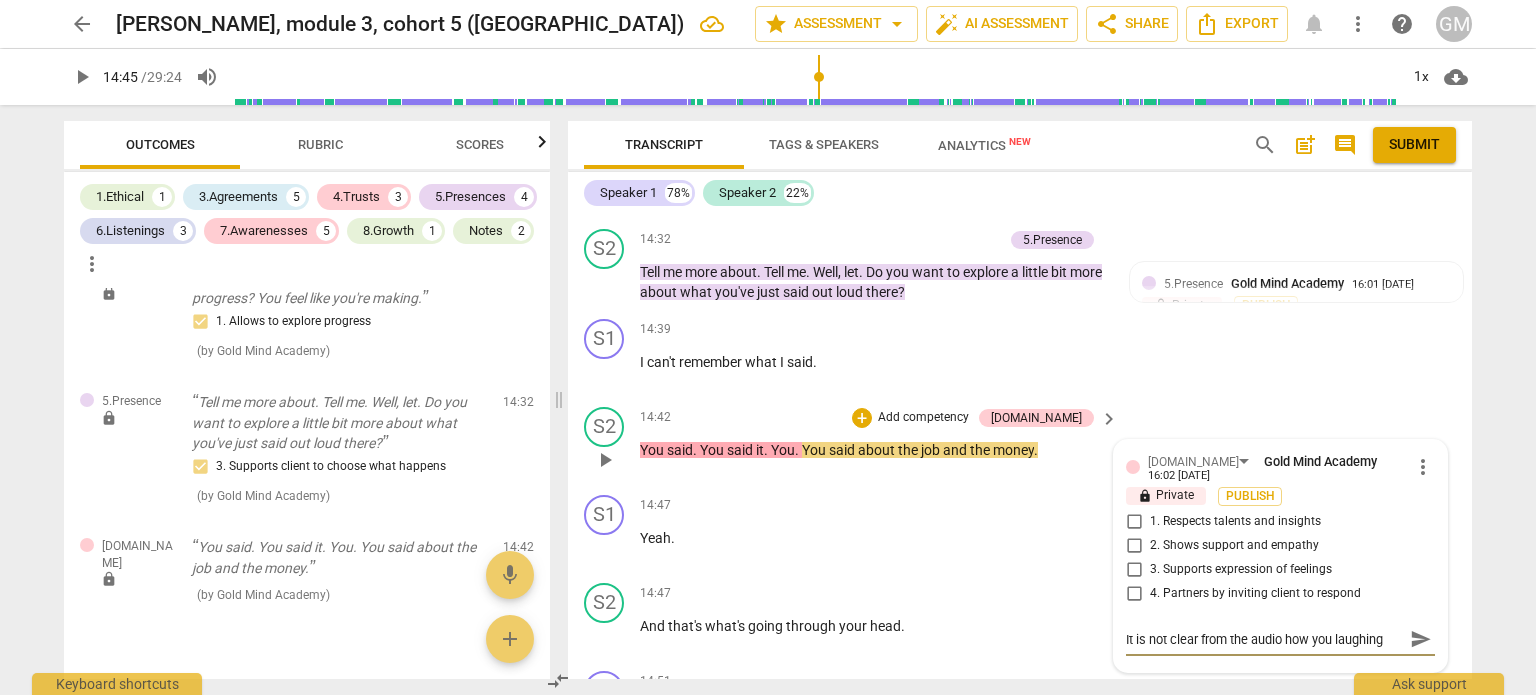 type on "It is not clear from the audio how you laughing" 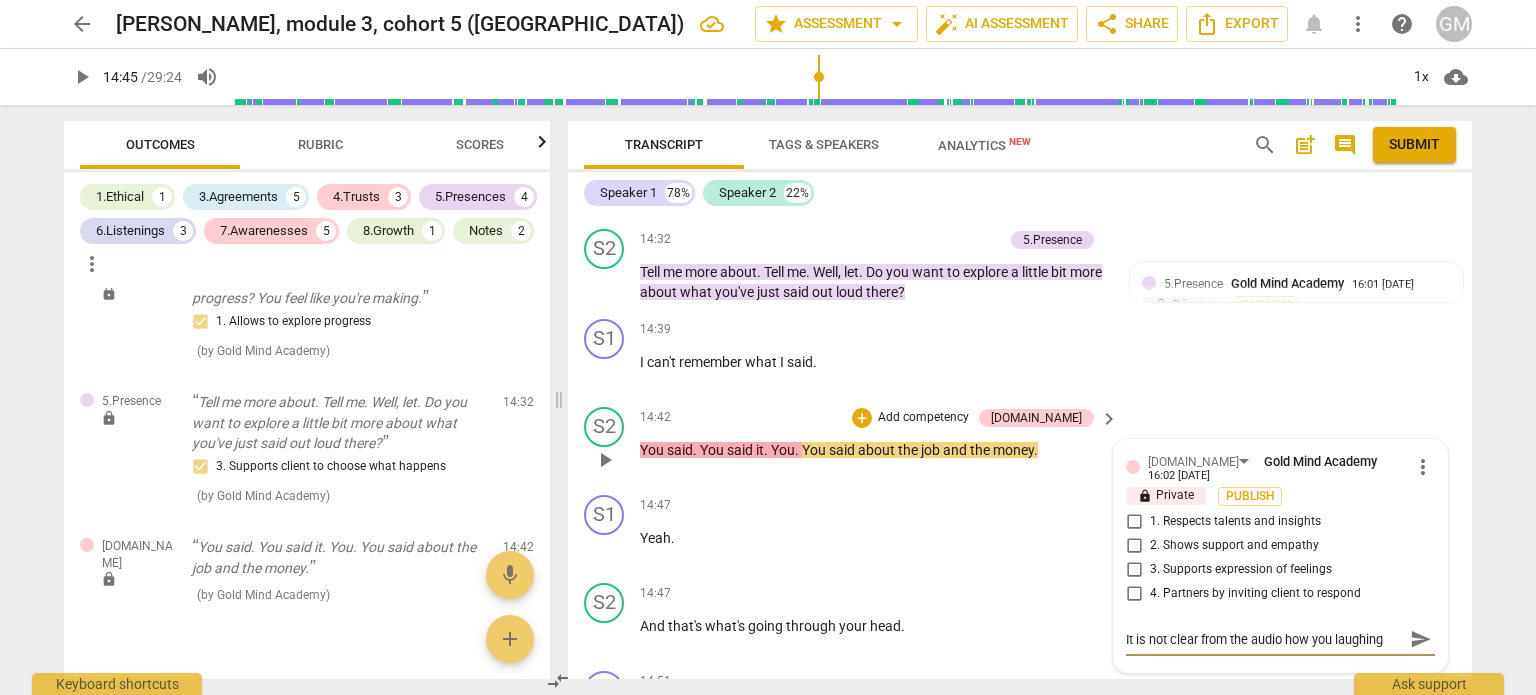 type on "It is not clear from the audio how you laughing a" 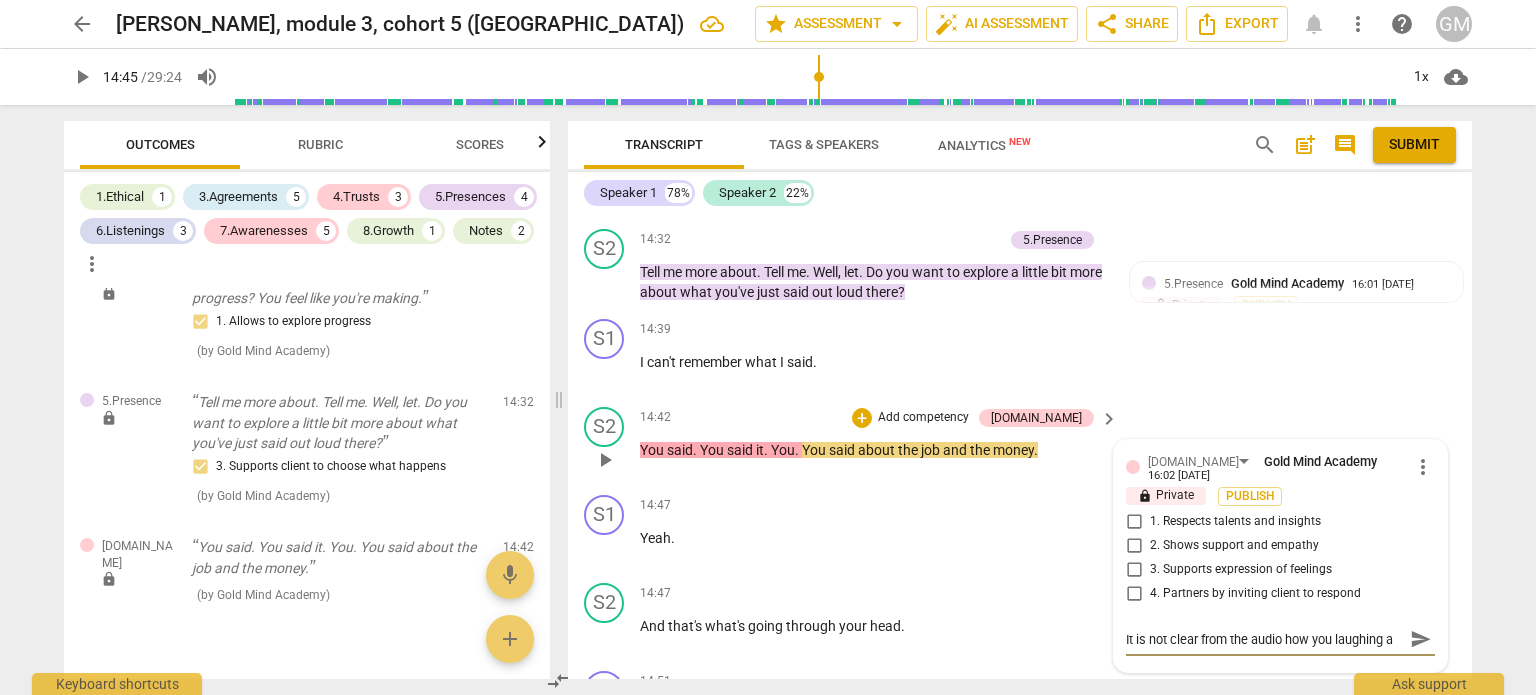 type on "It is not clear from the audio how you laughing at" 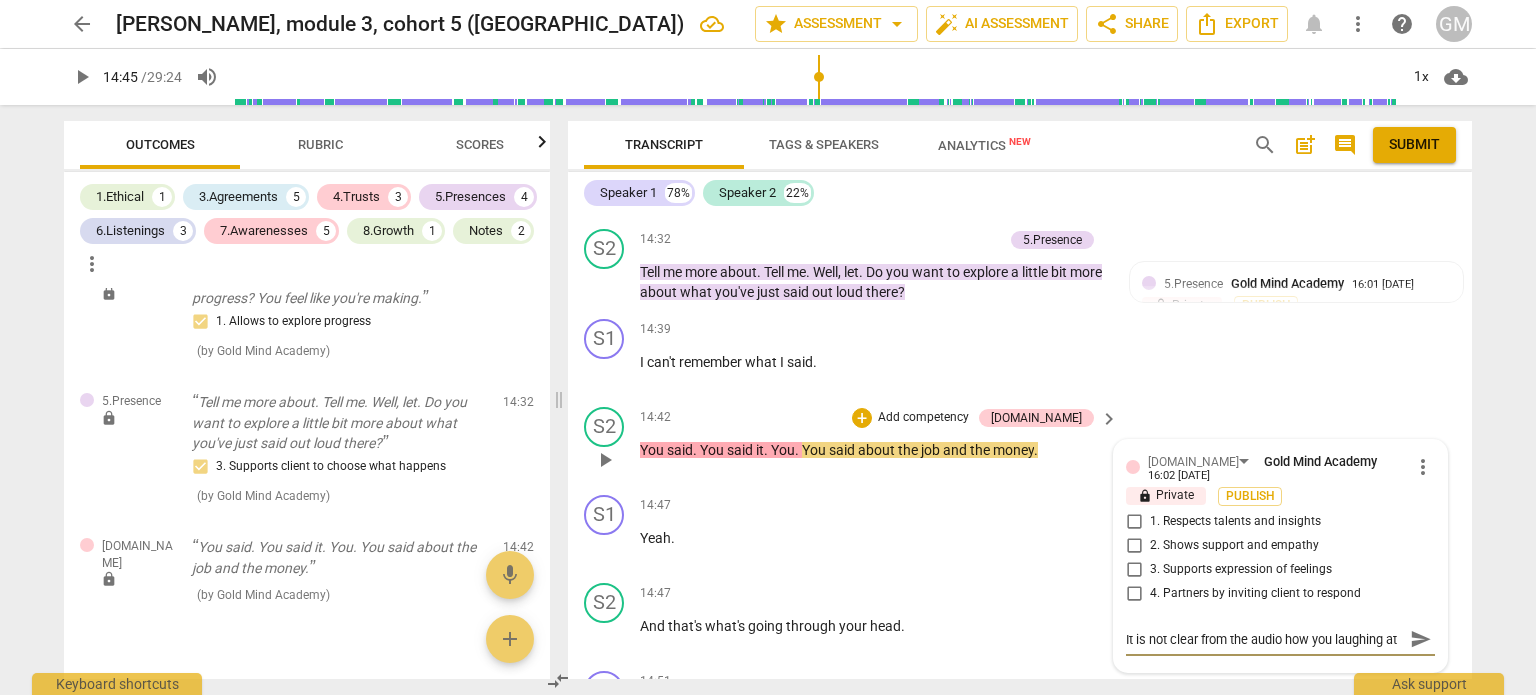 scroll, scrollTop: 17, scrollLeft: 0, axis: vertical 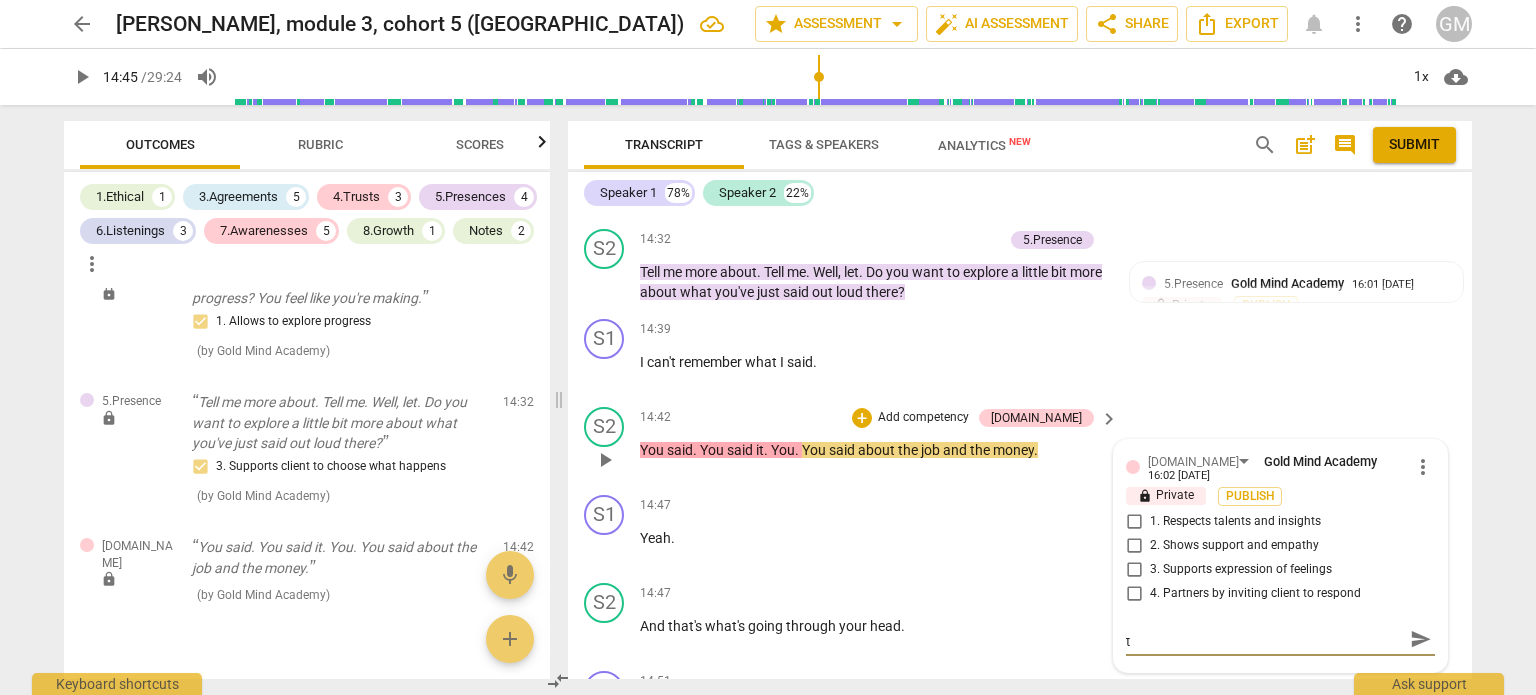 type on "It is not clear from the audio how you laughing at th" 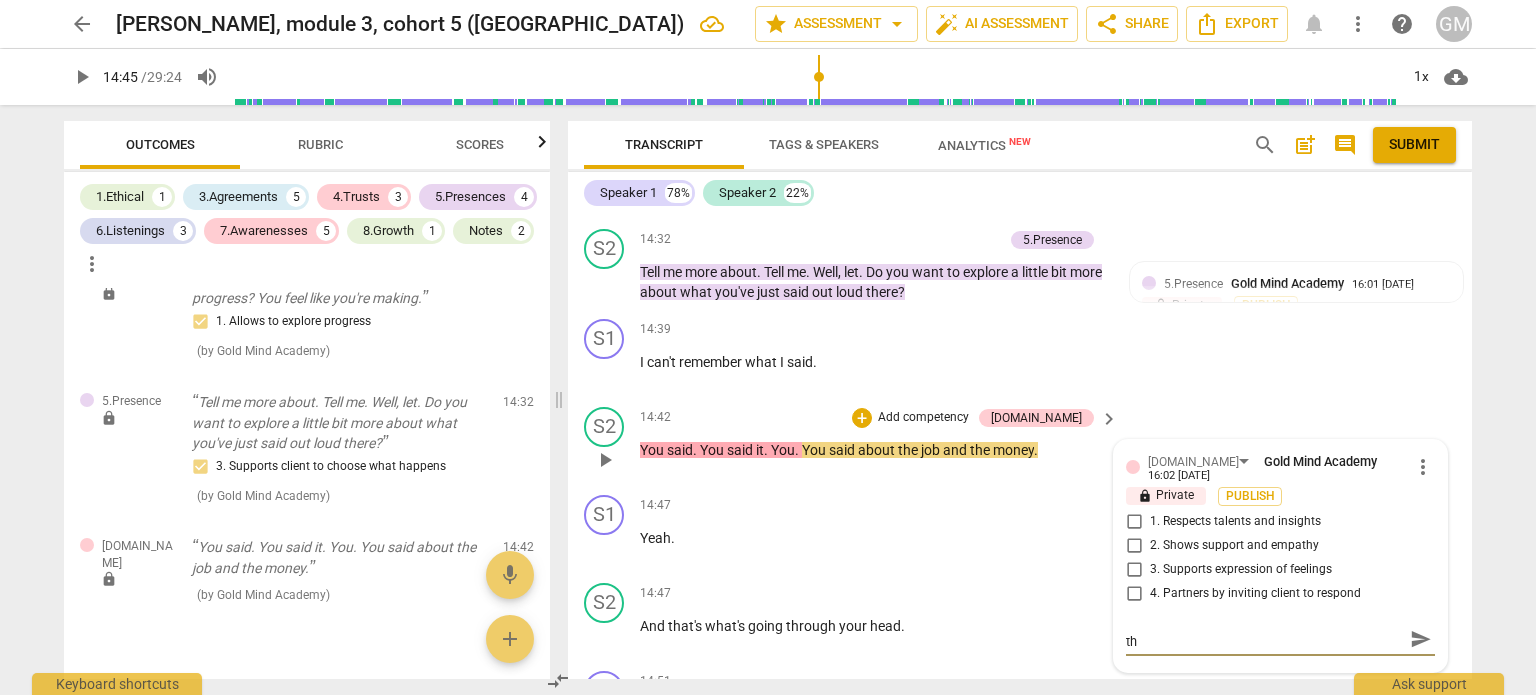 type on "It is not clear from the audio how you laughing at the" 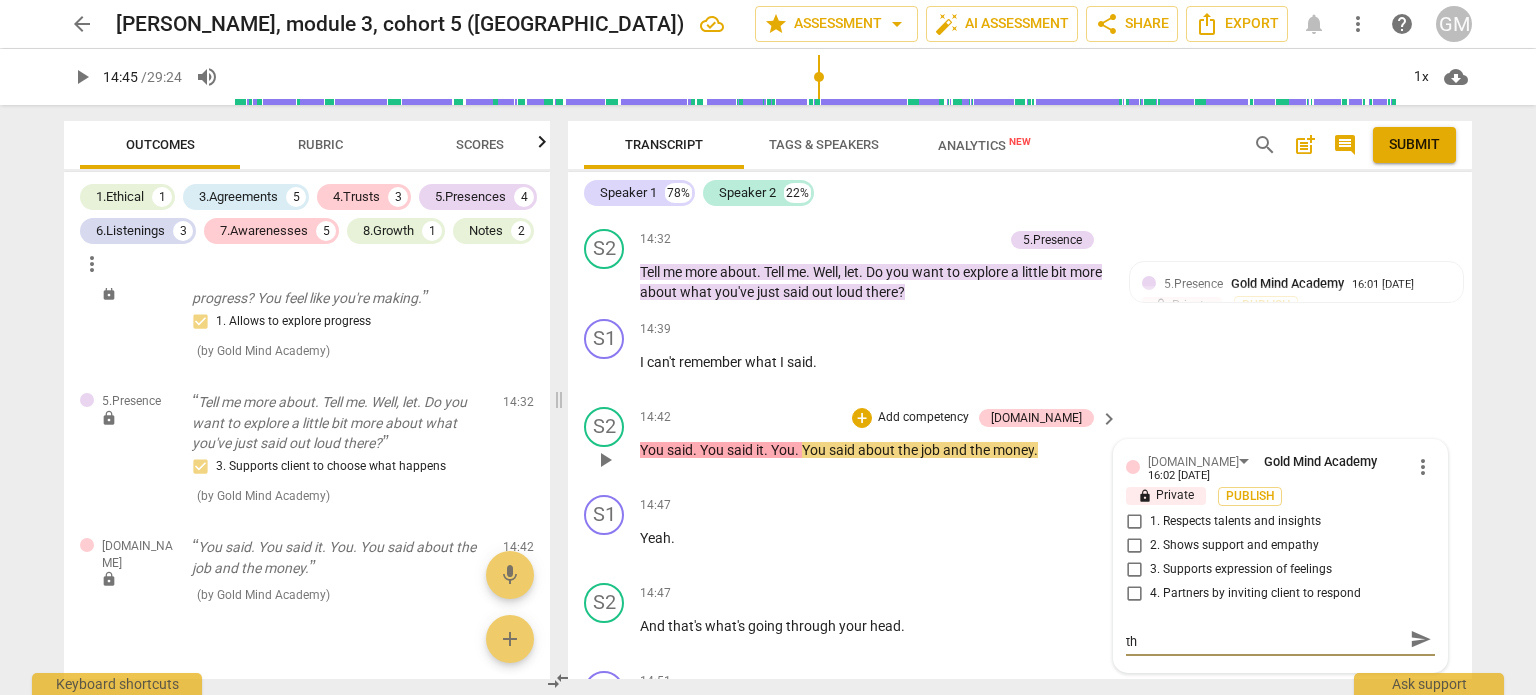 type on "It is not clear from the audio how you laughing at the" 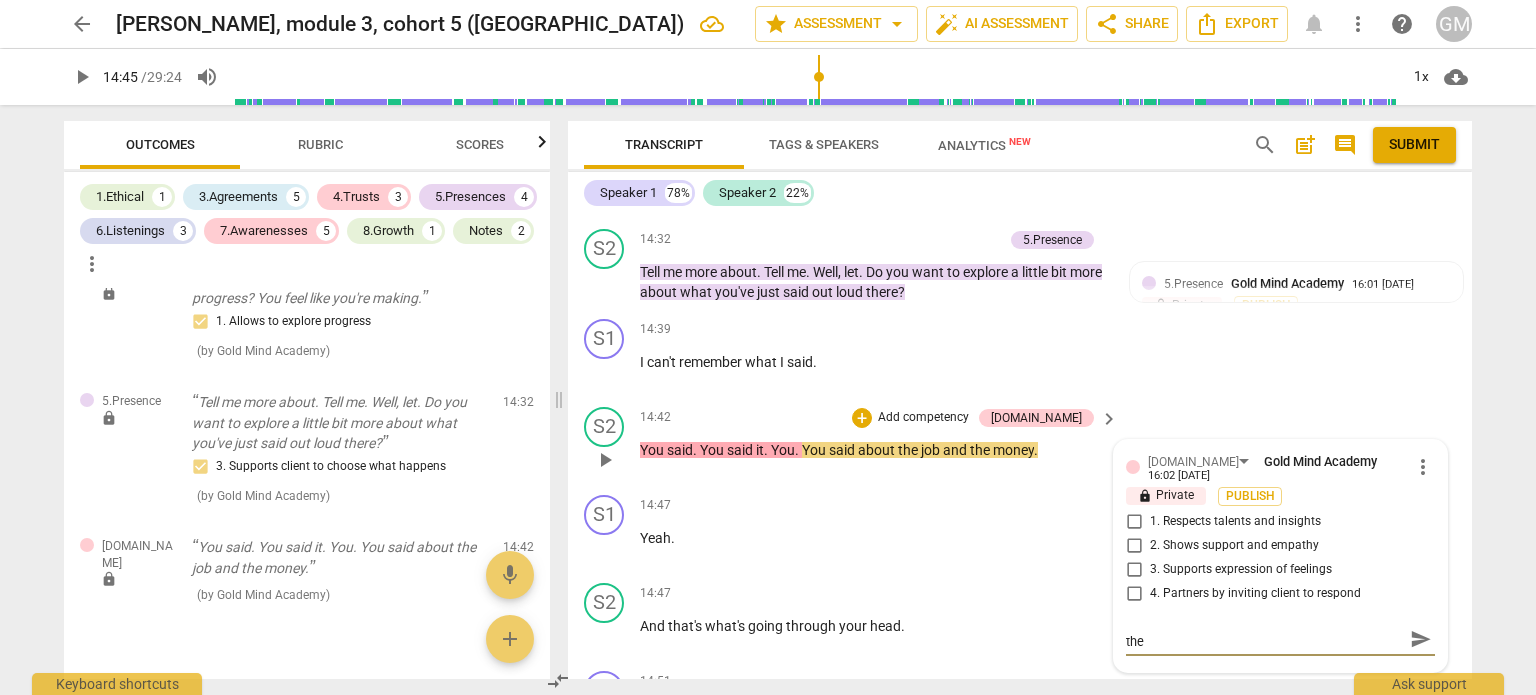 type on "It is not clear from the audio how you laughing at the" 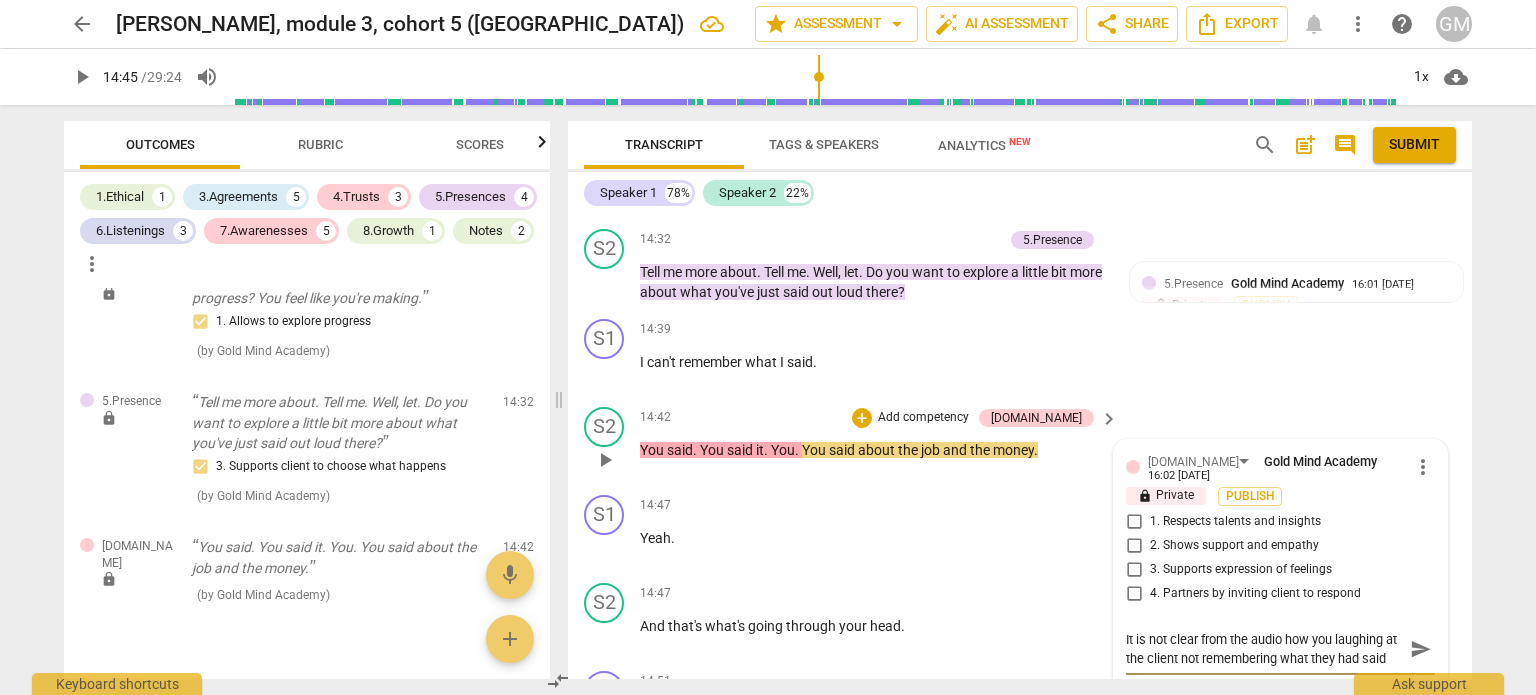 scroll, scrollTop: 16, scrollLeft: 0, axis: vertical 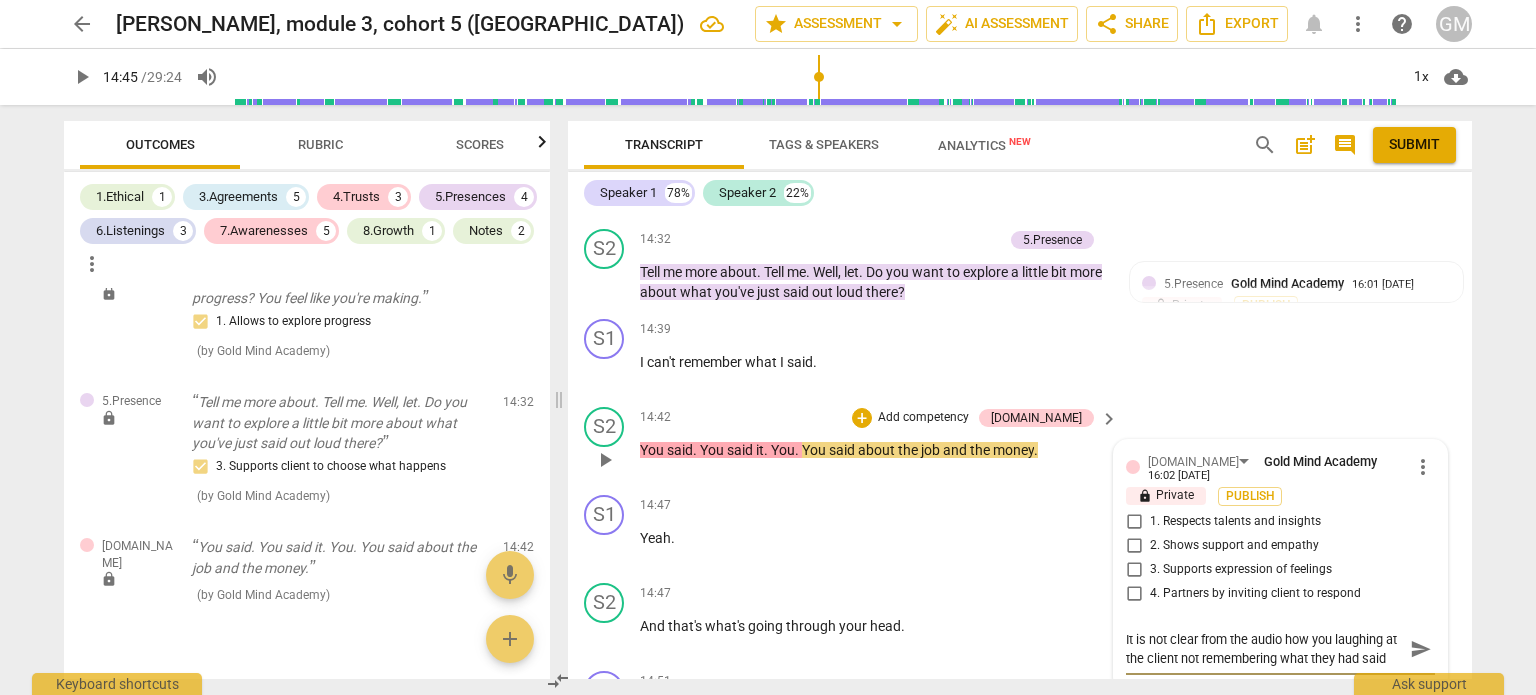 click on "It is not clear from the audio how you laughing at the client not remembering what they had said" at bounding box center (1264, 649) 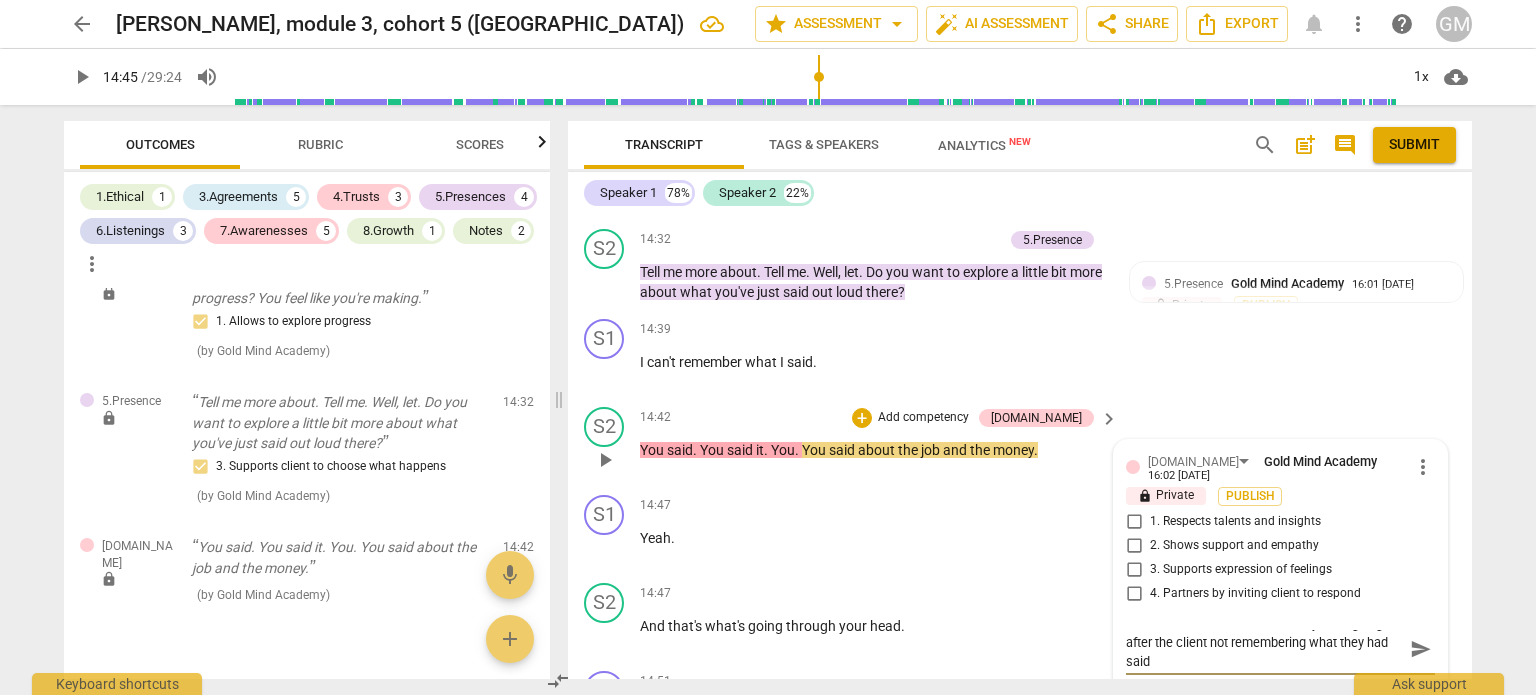 click on "It is not clear from the audio how you laughing after the client not remembering what they had said" at bounding box center (1264, 649) 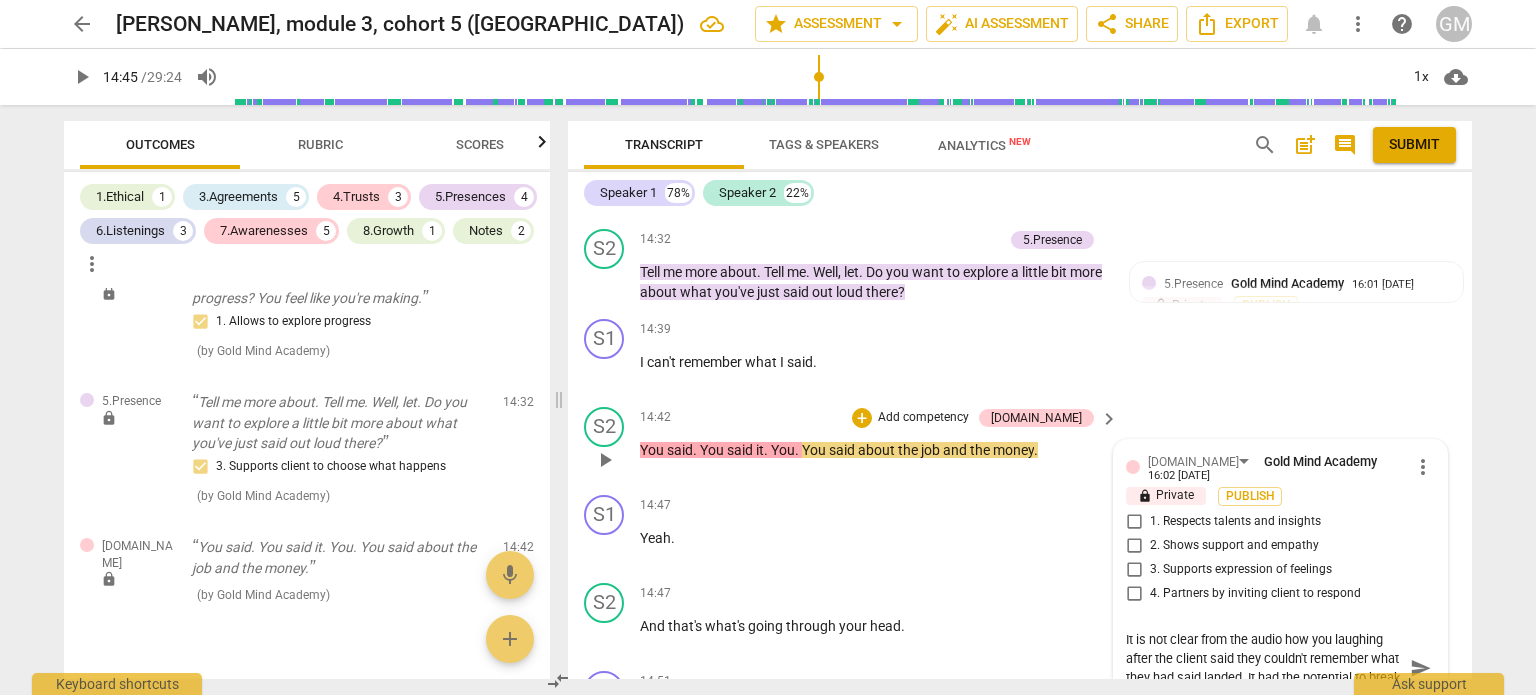 scroll, scrollTop: 17, scrollLeft: 0, axis: vertical 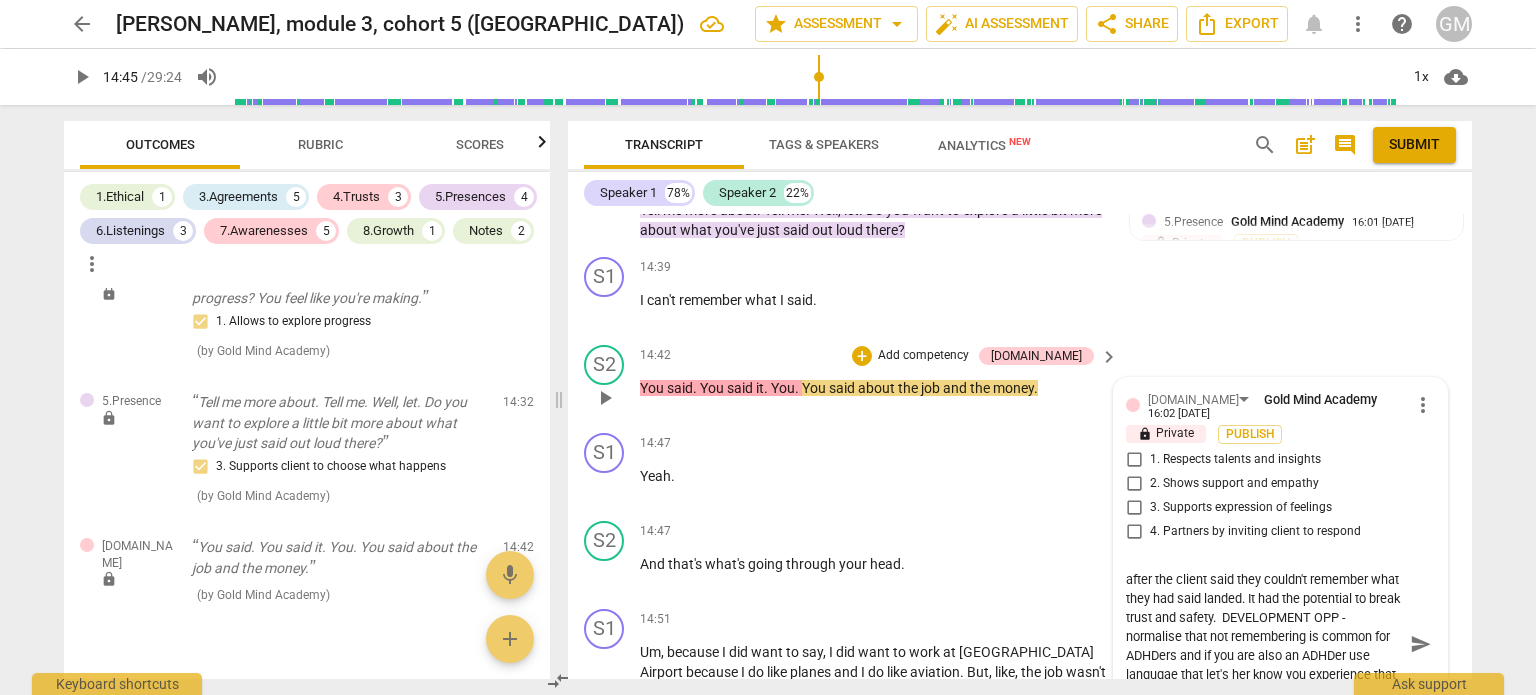 click on "It is not clear from the audio how you laughing after the client said they couldn't remember what they had said landed. It had the potential to break trust and safety.  DEVELOPMENT OPP - normalise that not remembering is common for ADHDers and if you are also an ADHDer use langugae that let's her know you experience that too. "it;s completely normal for us to forget things we have just said...."" at bounding box center (1264, 644) 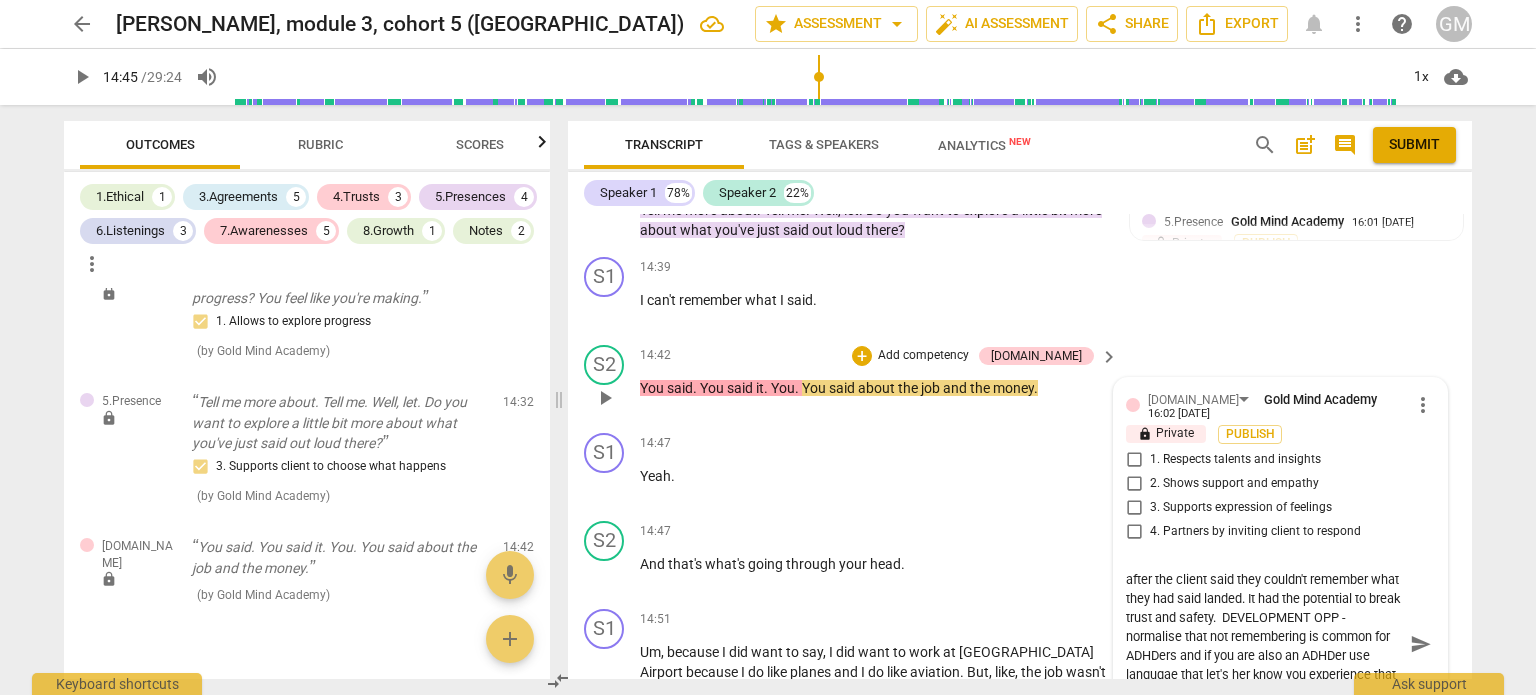scroll, scrollTop: 36, scrollLeft: 0, axis: vertical 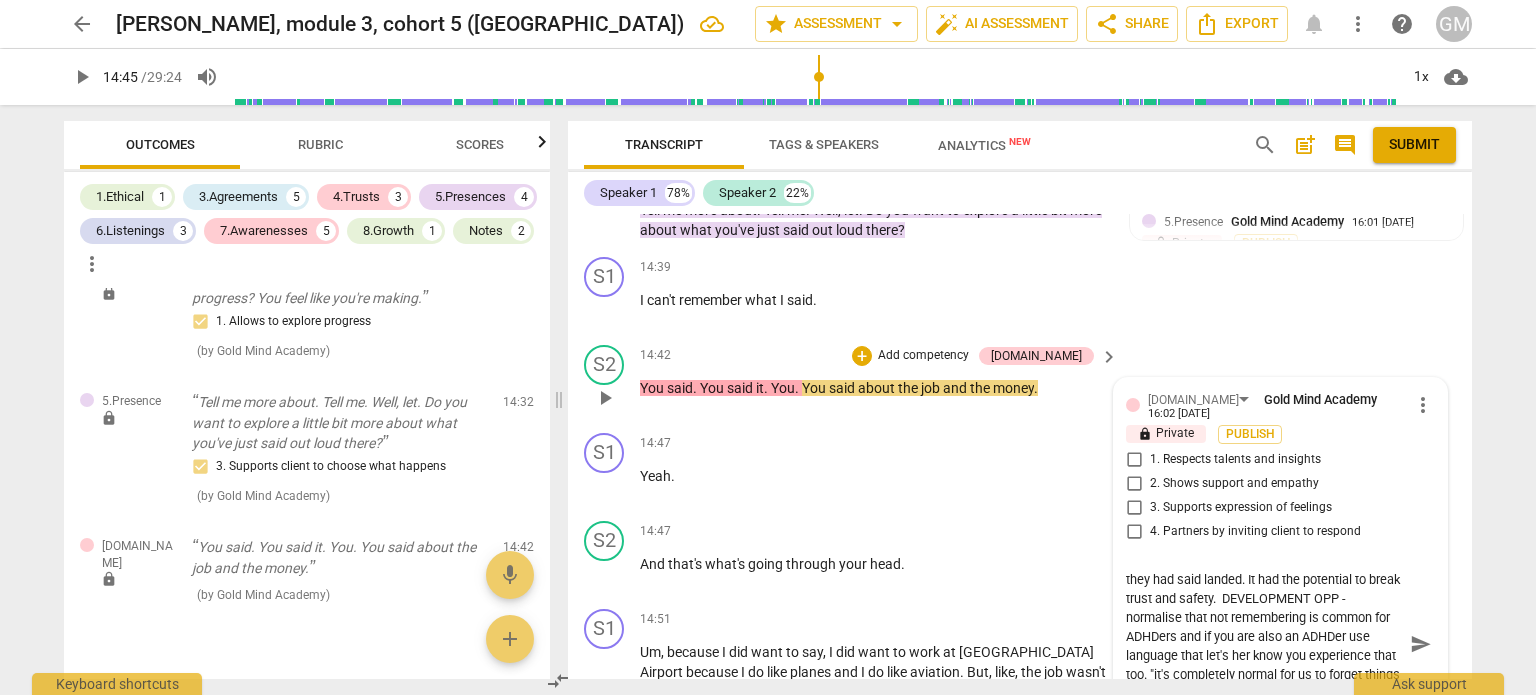 click on "It is not clear from the audio how you laughing after the client said they couldn't remember what they had said landed. It had the potential to break trust and safety.  DEVELOPMENT OPP - normalise that not remembering is common for ADHDers and if you are also an ADHDer use language that let's her know you experience that too. "it's completely normal for us to forget things we have just said...." of "of course, [MEDICAL_DATA] and memory, right."" at bounding box center [1264, 644] 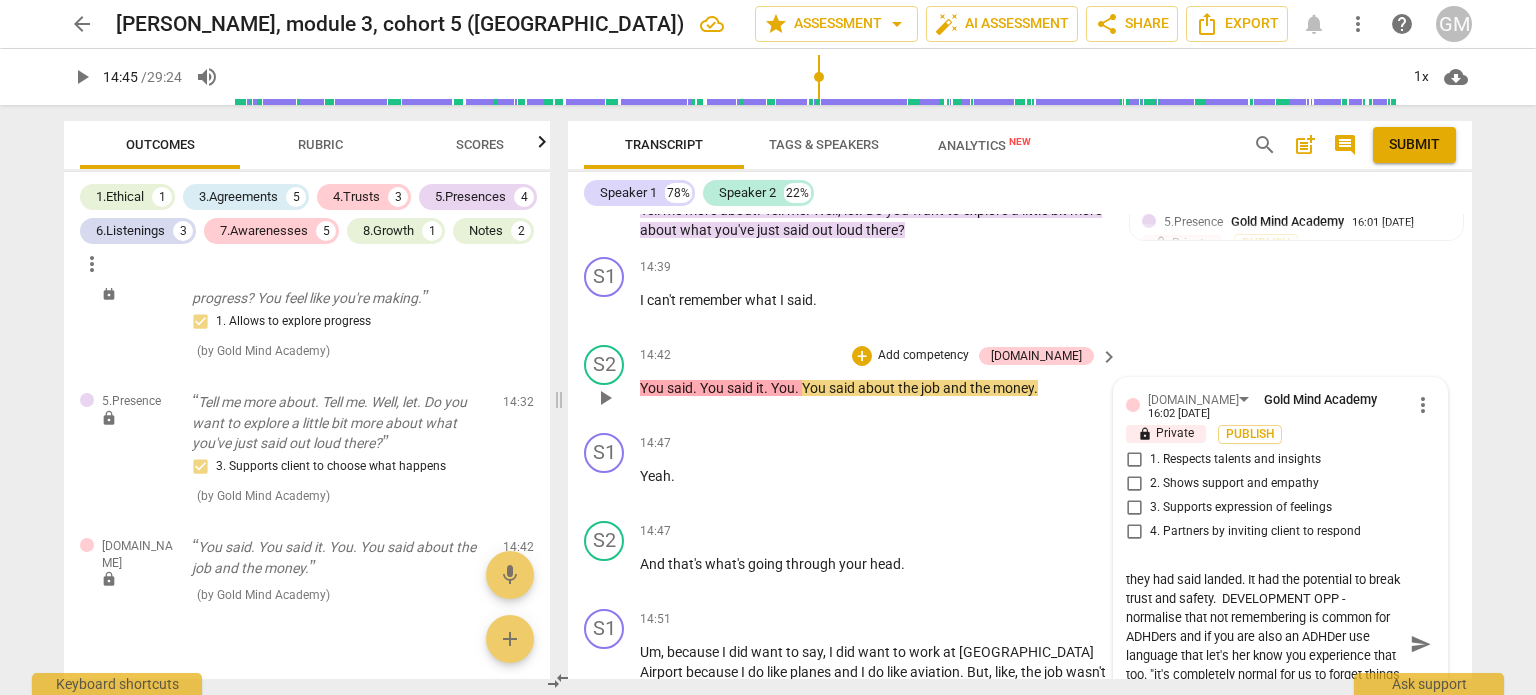 click on "It is not clear from the audio how you laughing after the client said they couldn't remember what they had said landed. It had the potential to break trust and safety.  DEVELOPMENT OPP - normalise that not remembering is common for ADHDers and if you are also an ADHDer use language that let's her know you experience that too. "it's completely normal for us to forget things we have just said...." of "of course, [MEDICAL_DATA] and memory, right."" at bounding box center [1264, 644] 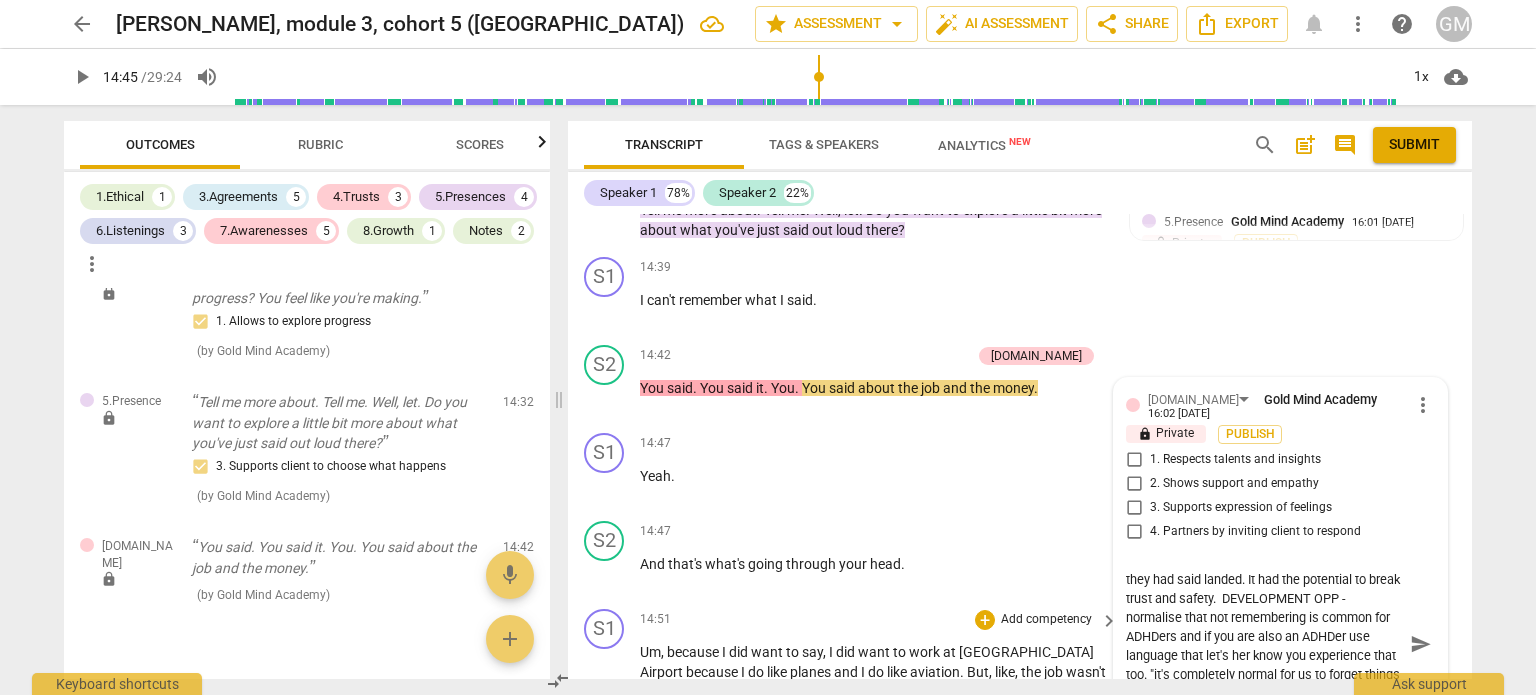scroll, scrollTop: 38, scrollLeft: 0, axis: vertical 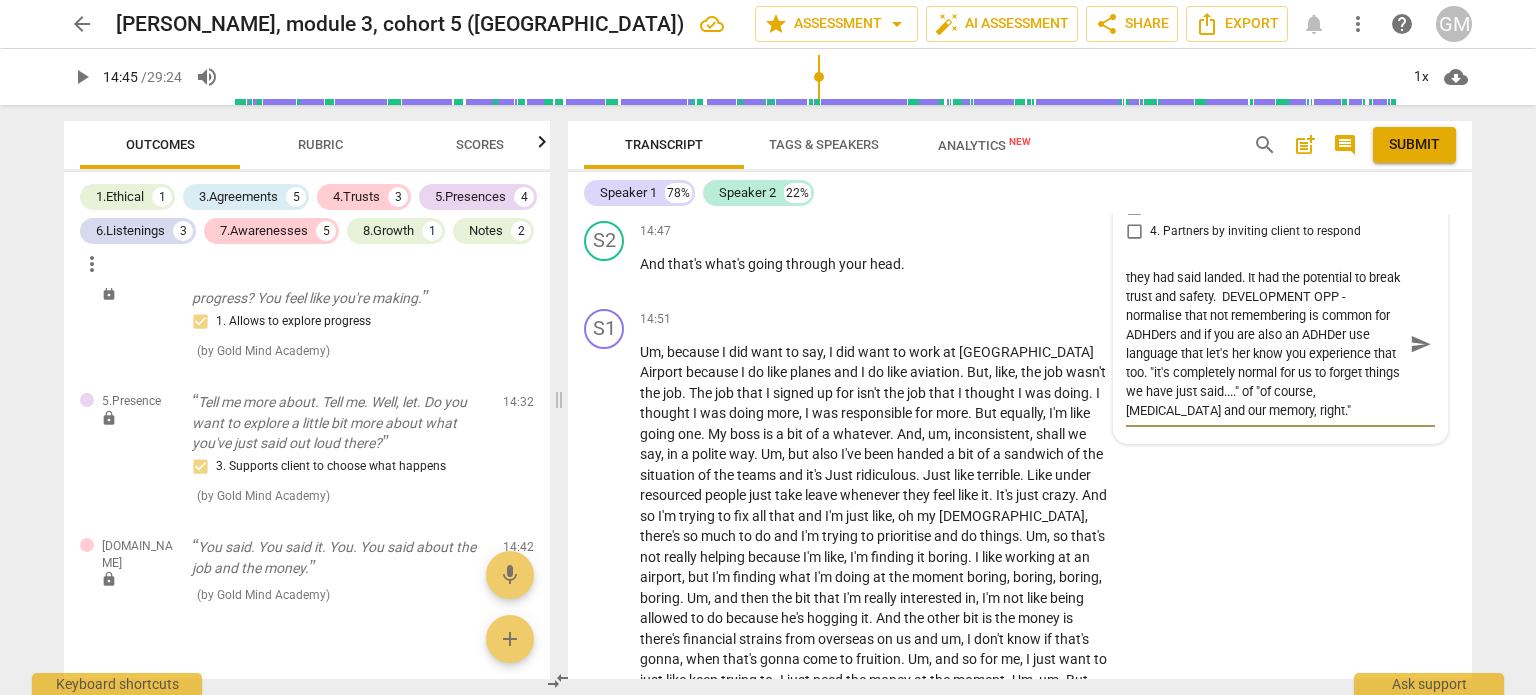 drag, startPoint x: 1252, startPoint y: 672, endPoint x: 1287, endPoint y: 372, distance: 302.03476 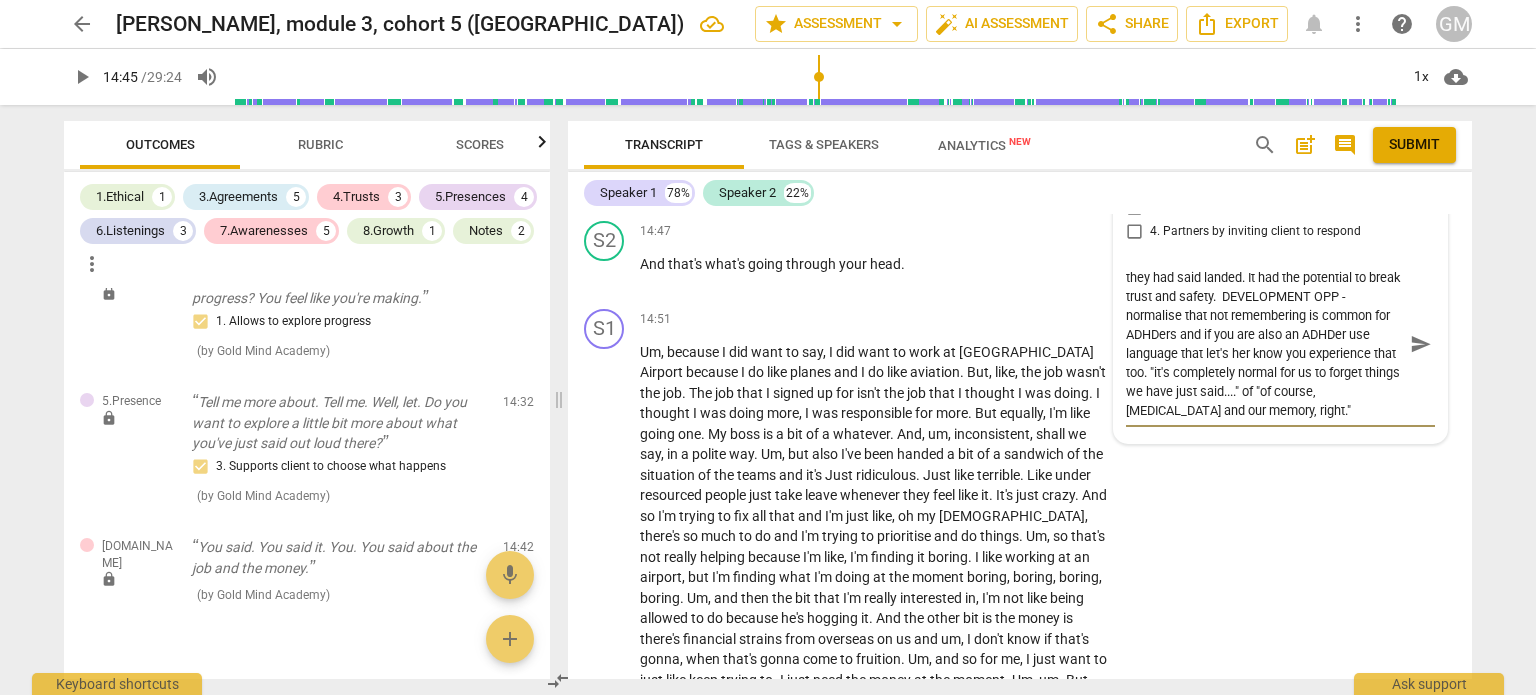 click on "It is not clear from the audio how you laughing after the client said they couldn't remember what they had said landed. It had the potential to break trust and safety.  DEVELOPMENT OPP - normalise that not remembering is common for ADHDers and if you are also an ADHDer use language that let's her know you experience that too. "it's completely normal for us to forget things we have just said...." of "of course, [MEDICAL_DATA] and our memory, right."" at bounding box center (1264, 344) 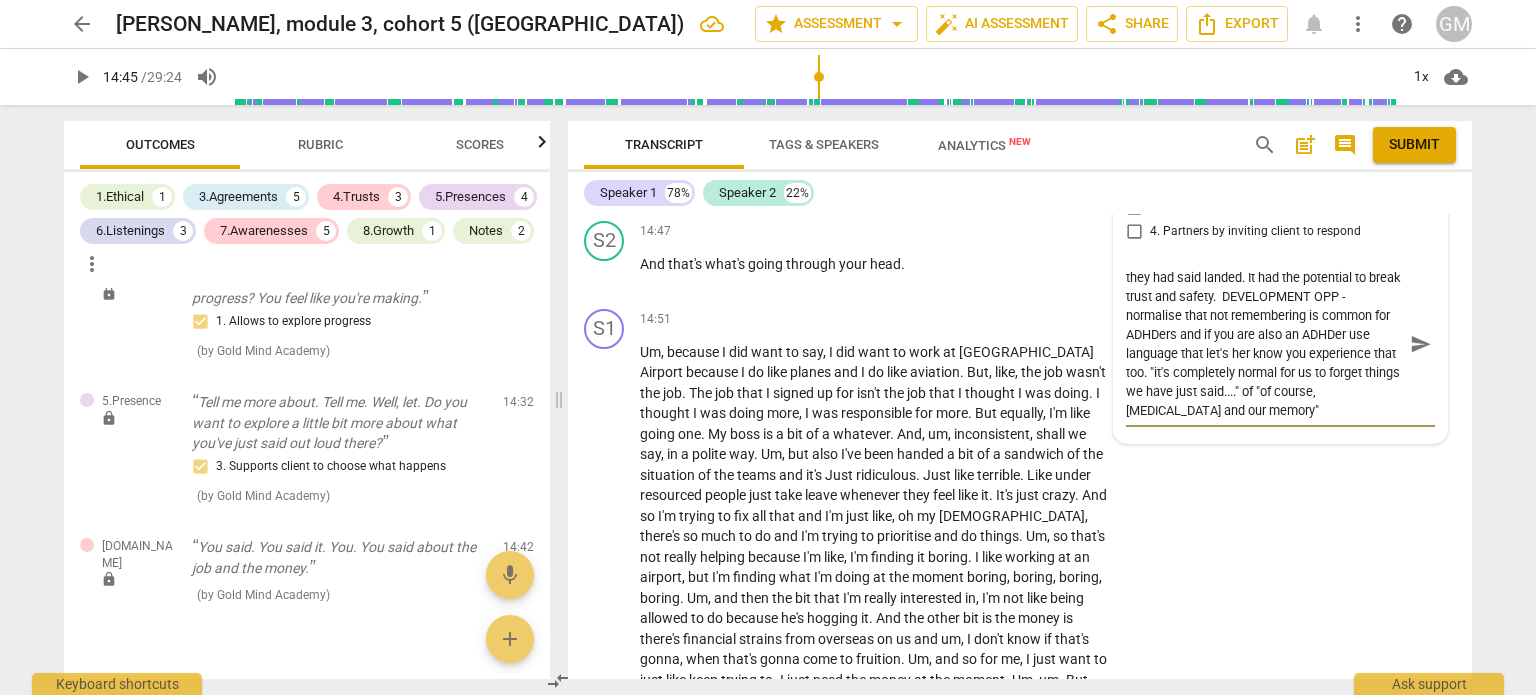 drag, startPoint x: 1278, startPoint y: 348, endPoint x: 1291, endPoint y: 371, distance: 26.41969 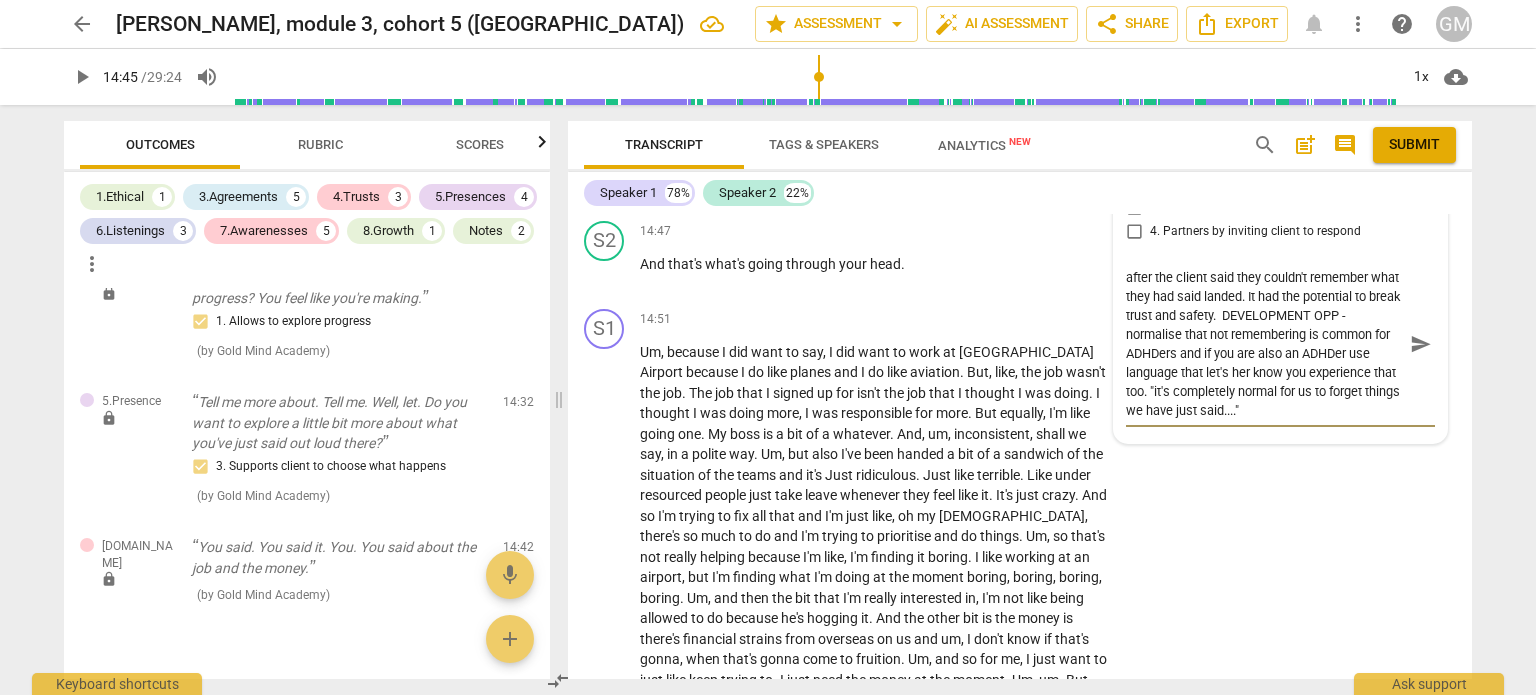 scroll, scrollTop: 19, scrollLeft: 0, axis: vertical 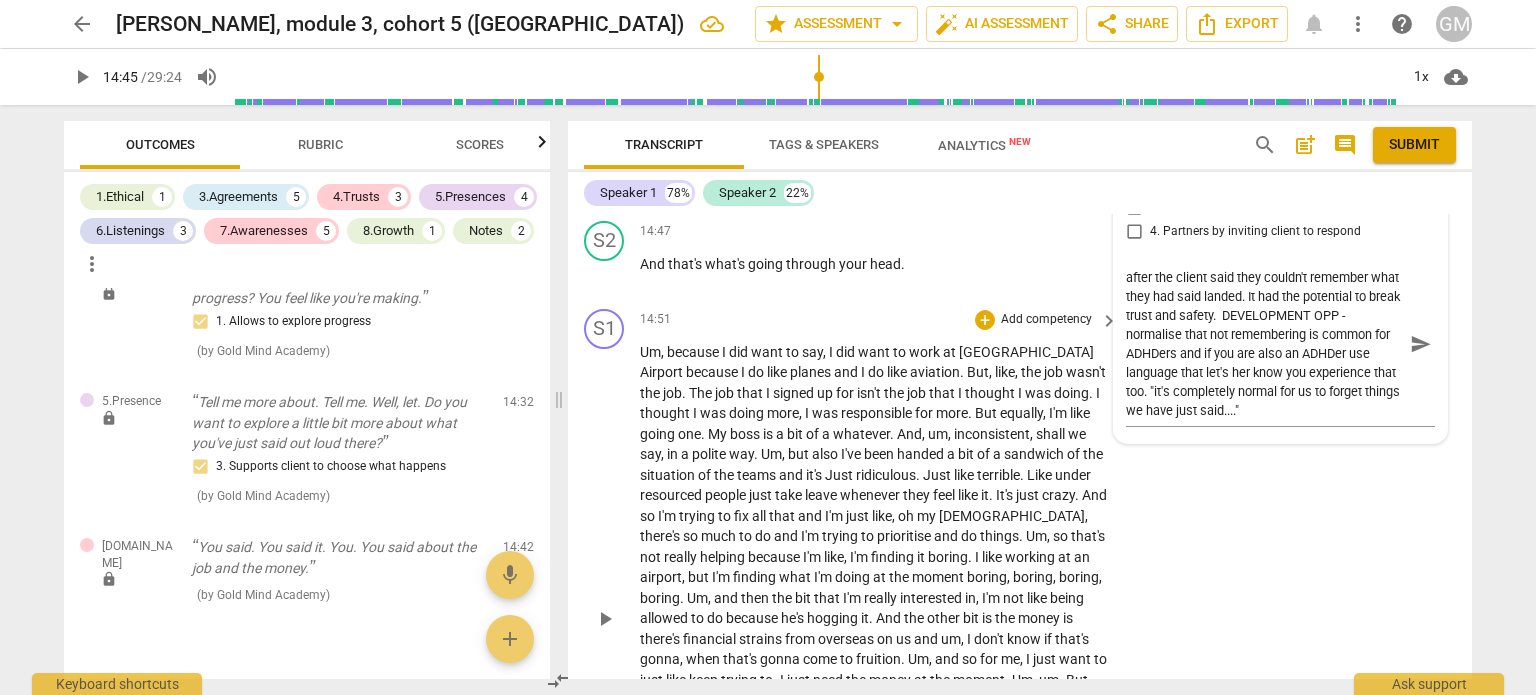 click on "Transcript Tags & Speakers Analytics   New search post_add comment Submit Speaker 1 78% Speaker 2 22% format_bold format_list_bulleted Gold Mind Academy delete Summary:    What are you proud of in this recording in relation to the ICF PCC Markers? I’m proud of how spacious and clean this session felt. I held a clear structure without leading, stayed present, and allowed the client to verbally process in a way that’s really natural for her [MEDICAL_DATA] brain. I was intentional with time — including a midpoint check — and used the [MEDICAL_DATA] lens flexibly, responding to her cues rather than defaulting to a model. She did the work, not me, and I supported her reflection without [PERSON_NAME] to fix or teach. What would you like feedback on in relation to the ICF PCC Markers? S1 play_arrow pause 00:02 + Add competency keyboard_arrow_right Mhm . S2 play_arrow pause 00:03 + Add competency 1.Ethical keyboard_arrow_right Hi   [PERSON_NAME] .   Do   you   mind   for   the   purposes   of   the   video ,   just   saying   that   you're" at bounding box center [1024, 400] 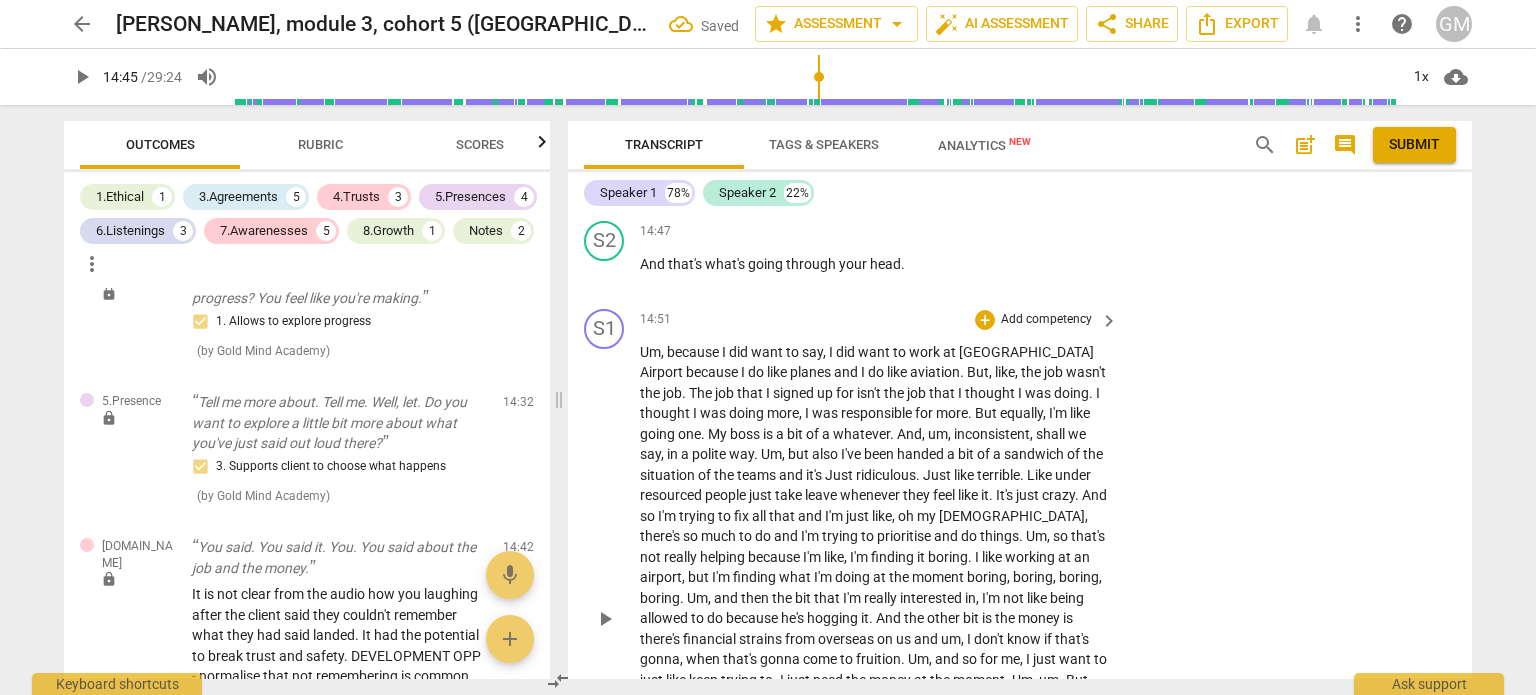 drag, startPoint x: 1464, startPoint y: 458, endPoint x: 1464, endPoint y: 429, distance: 29 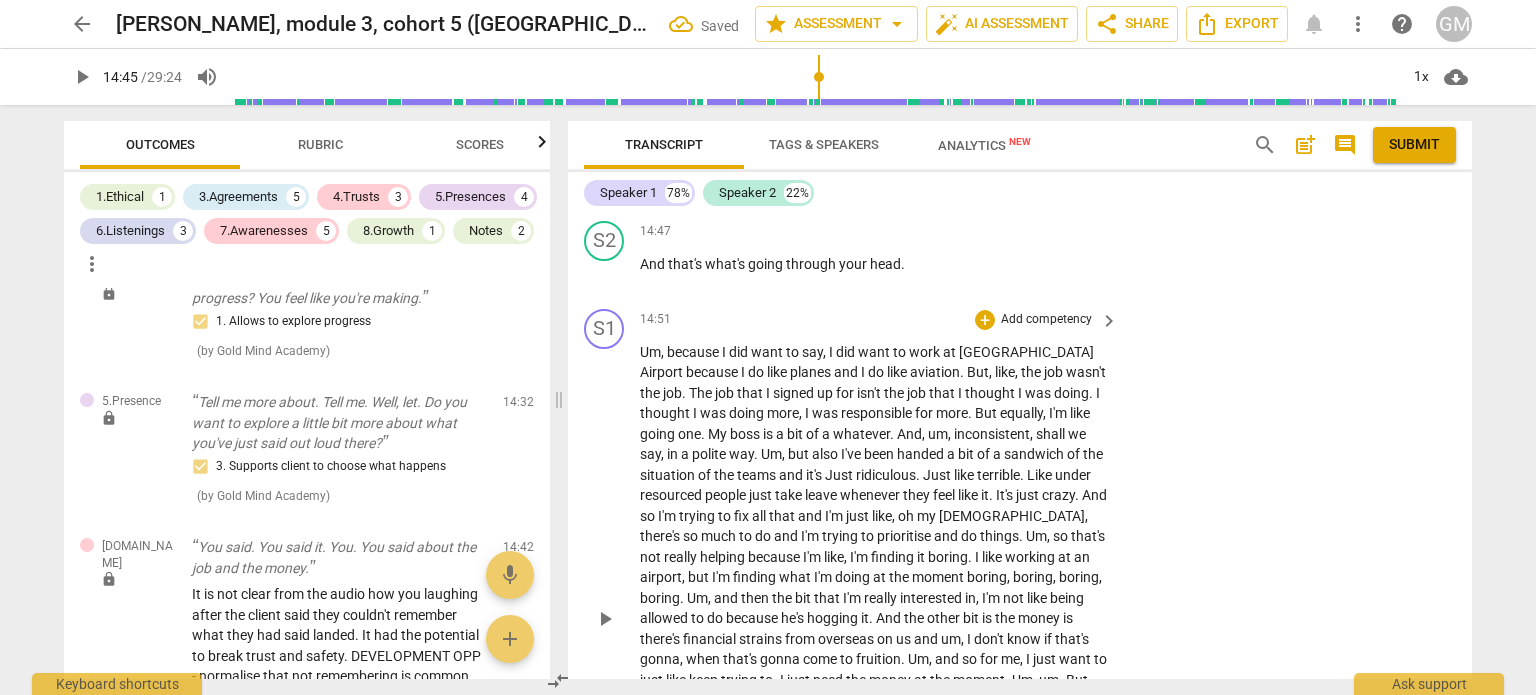 click on "S1 play_arrow pause 14:51 + Add competency keyboard_arrow_right Um ,   because   I   did   want   to   say ,   I   did   want   to   work   at   [GEOGRAPHIC_DATA]   because   I   do   like   planes   and   I   do   like   aviation .   But ,   like ,   the   job   wasn't   the   job .   The   job   that   I   signed   up   for   isn't   the   job   that   I   thought   I   was   doing .   I   thought   I   was   doing   more ,   I   was   responsible   for   more .   But   equally ,   I'm   like   going   one .   My   boss   is   a   bit   of   a   whatever .   And ,   um ,   inconsistent ,   shall   we   say ,   in   a   polite   way .   Um ,   but   also   I've   been   handed   a   bit   of   a   sandwich   of   the   situation   of   the   teams   and   it's   Just   ridiculous .   Just   like   terrible .   Like   under   resourced   people   just   take   leave   whenever   they   feel   like   it .   It's   just   crazy .   And   so   I'm   trying   to   fix   all   that   and   I'm   just   like ,   oh" at bounding box center [1020, 602] 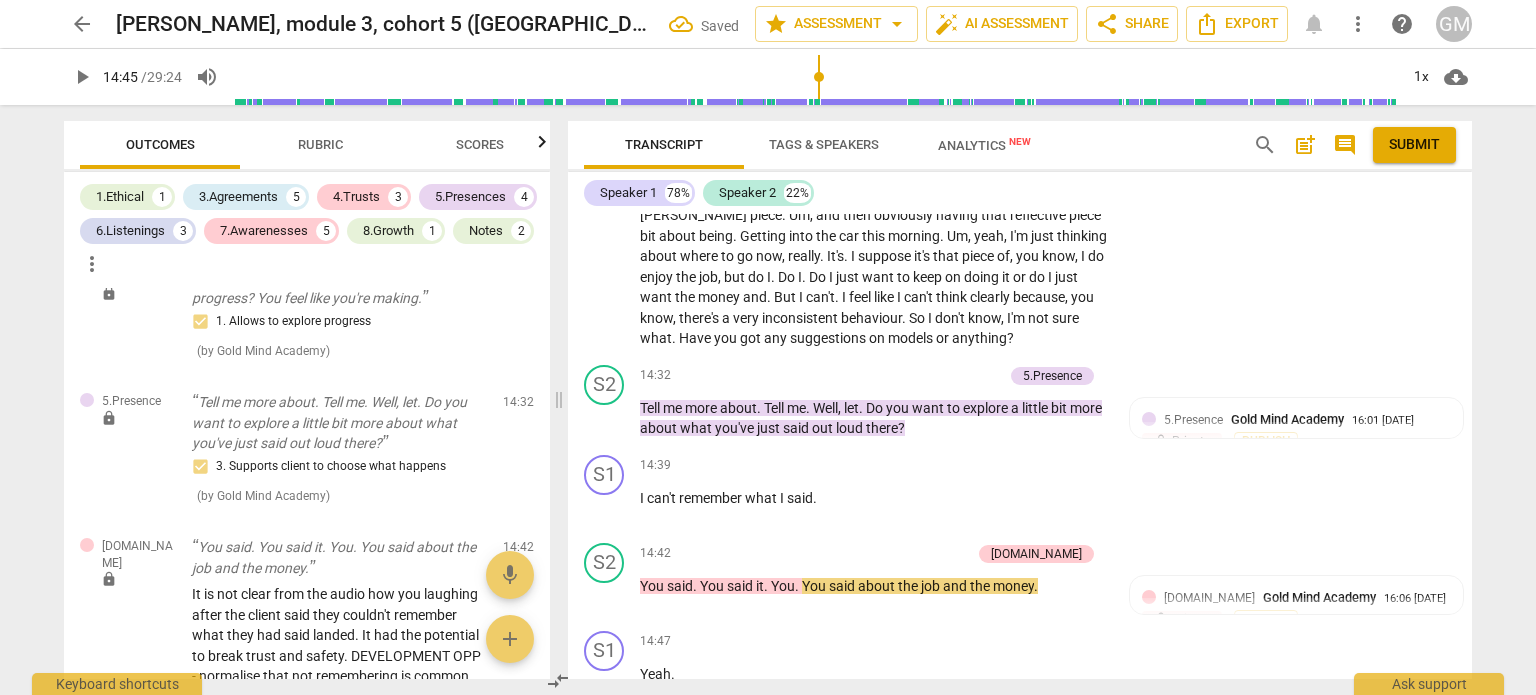 scroll, scrollTop: 6875, scrollLeft: 0, axis: vertical 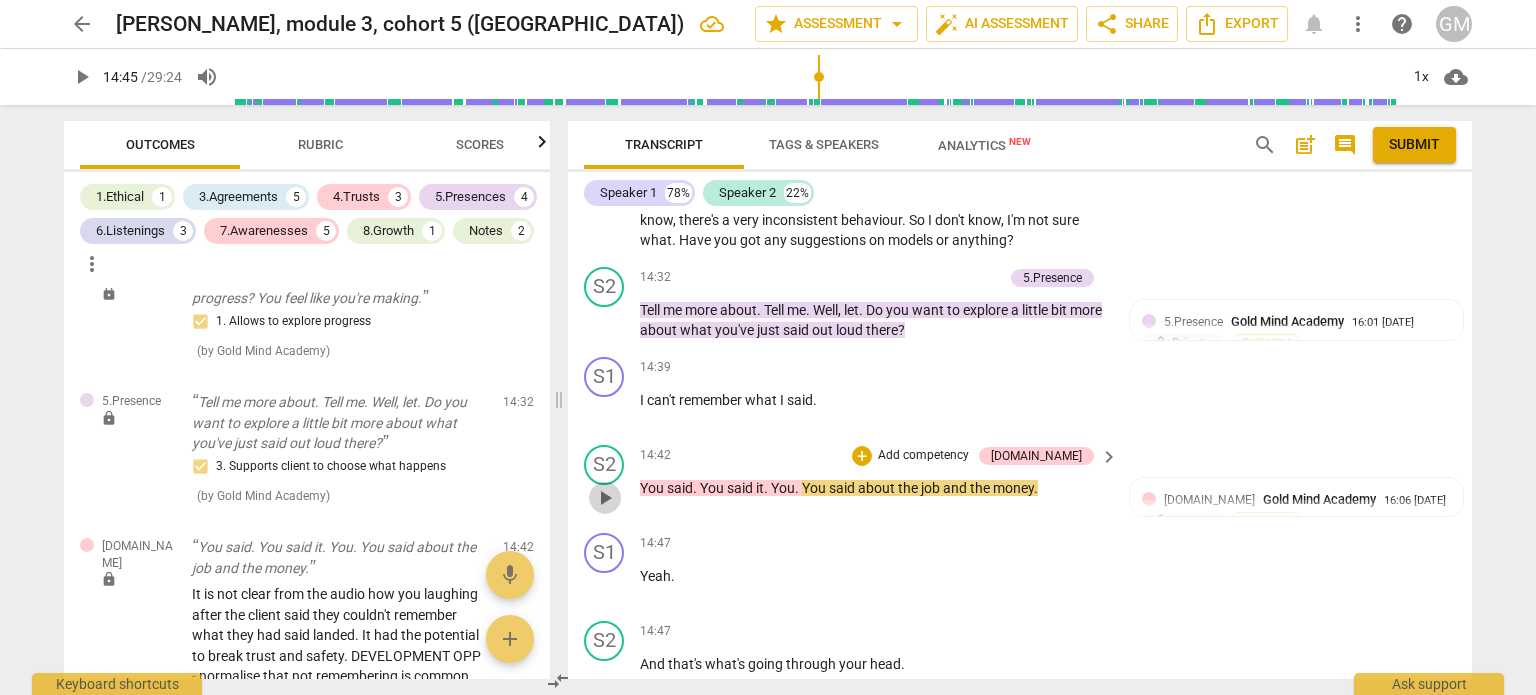 click on "play_arrow" at bounding box center (605, 498) 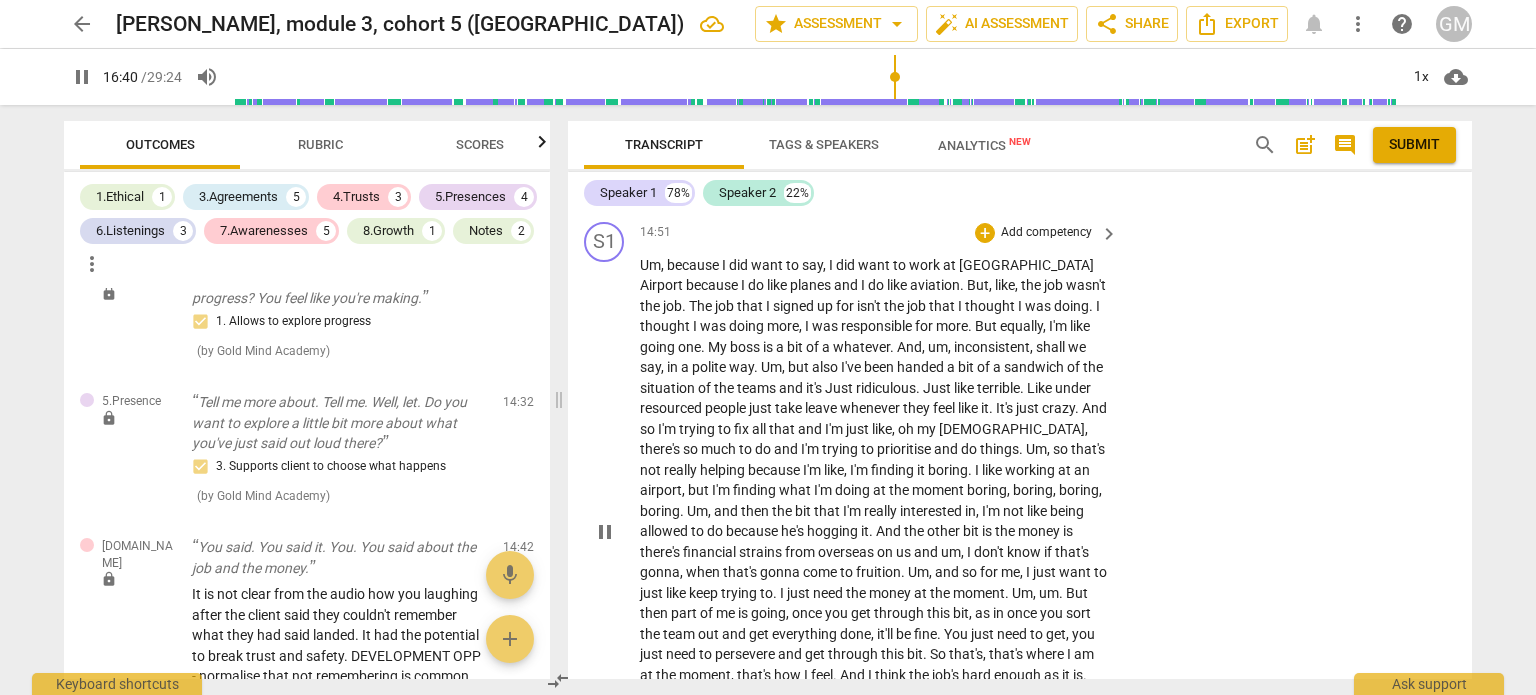 scroll, scrollTop: 7907, scrollLeft: 0, axis: vertical 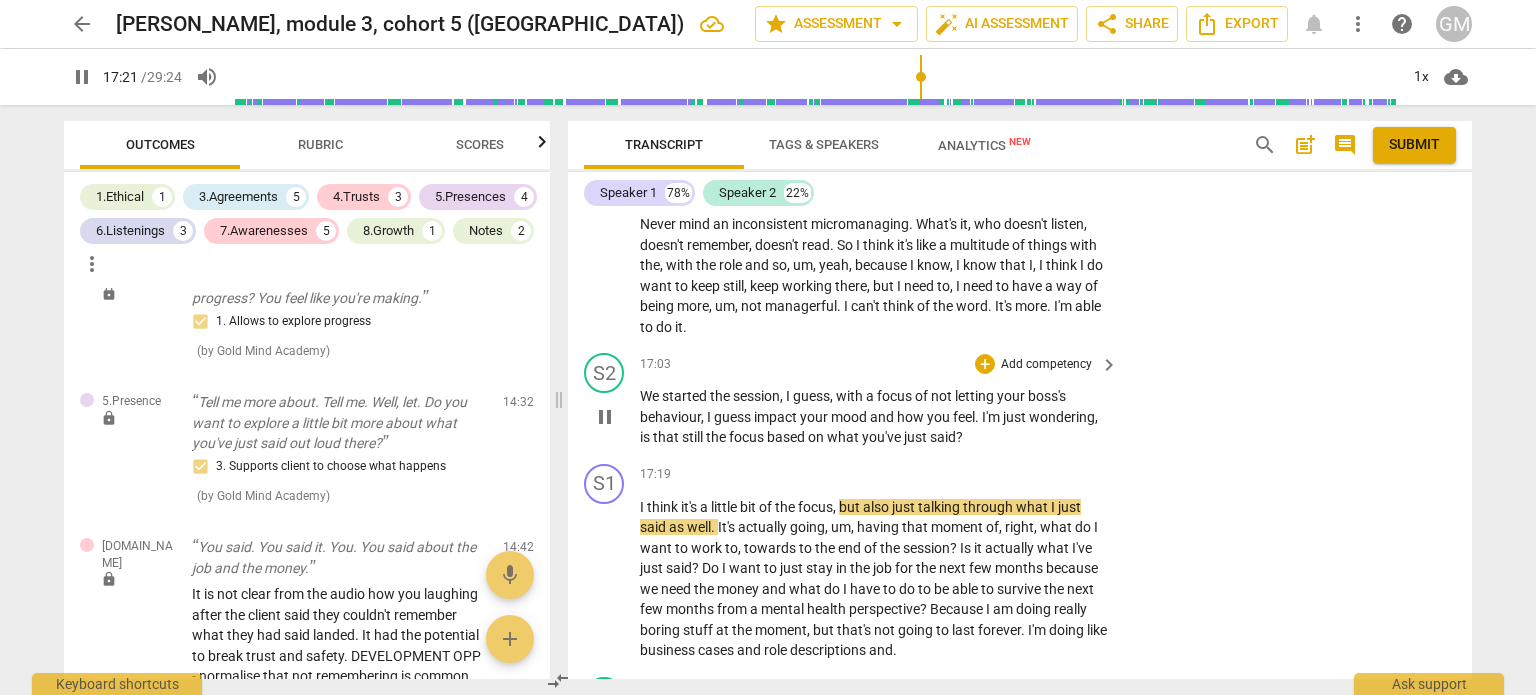 click on "pause" at bounding box center (605, 417) 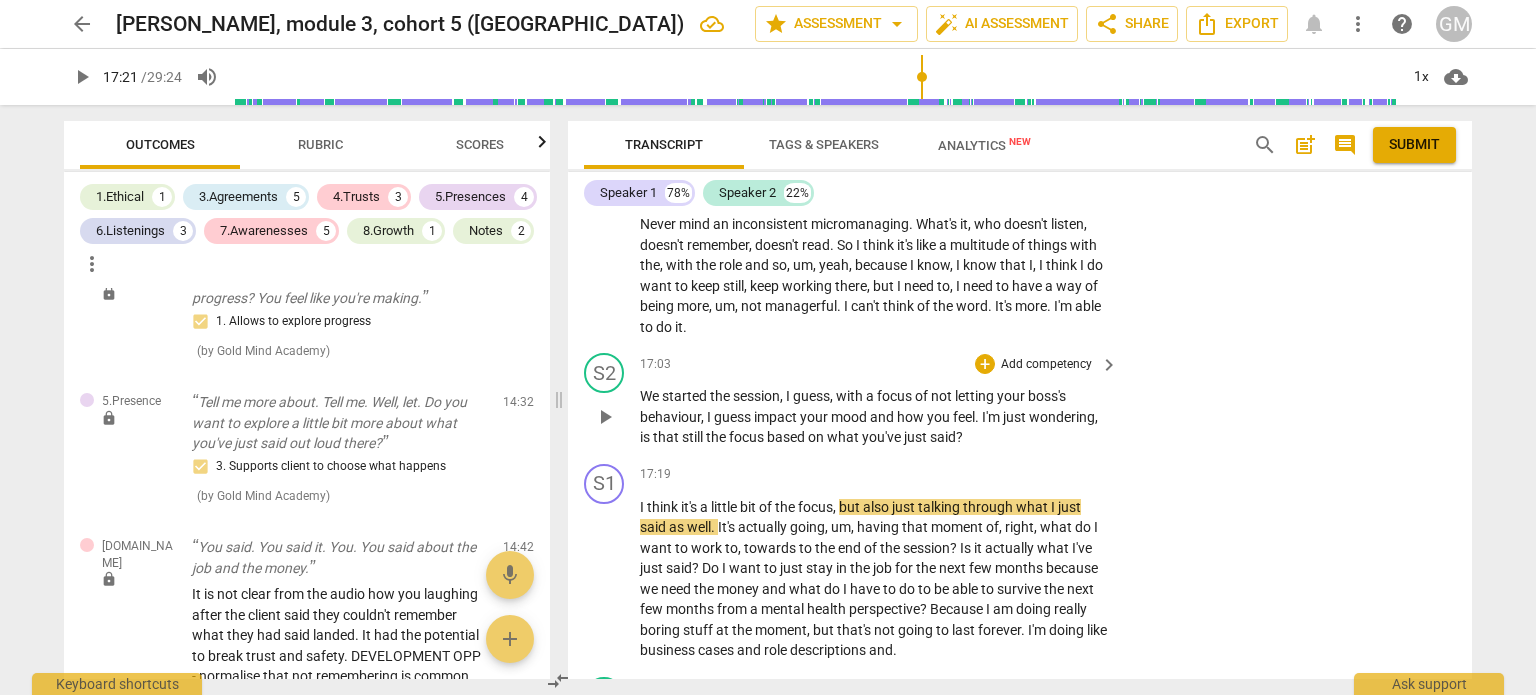 click on "Add competency" at bounding box center [1046, 365] 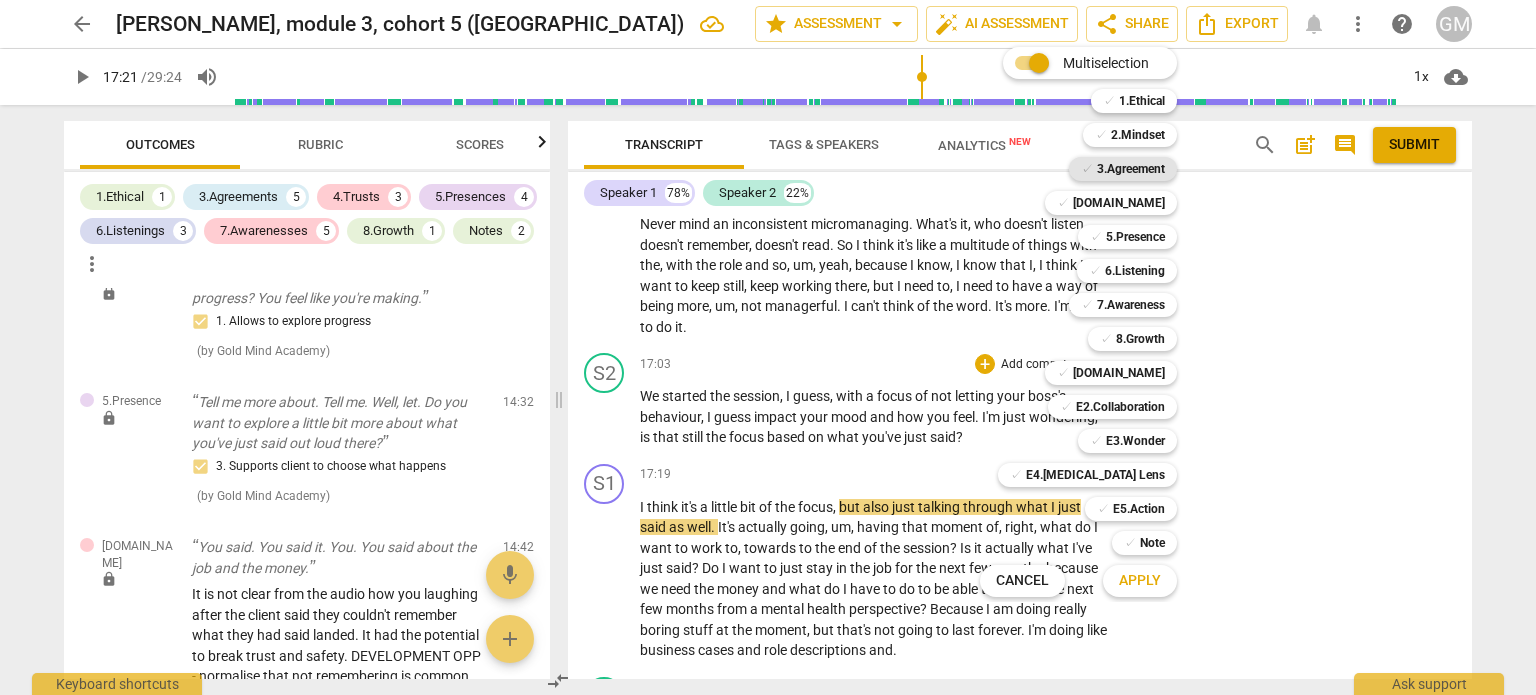 click on "3.Agreement" at bounding box center (1131, 169) 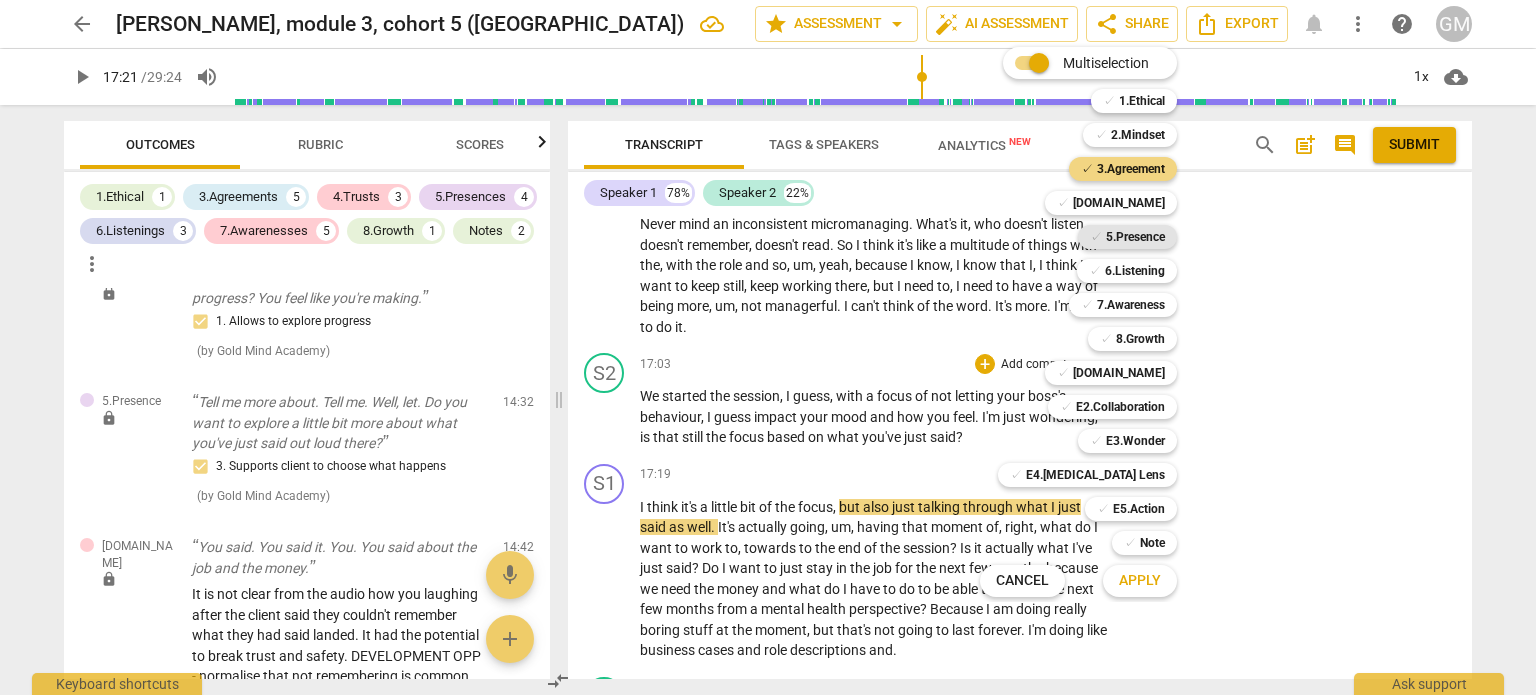 click on "5.Presence" at bounding box center [1135, 237] 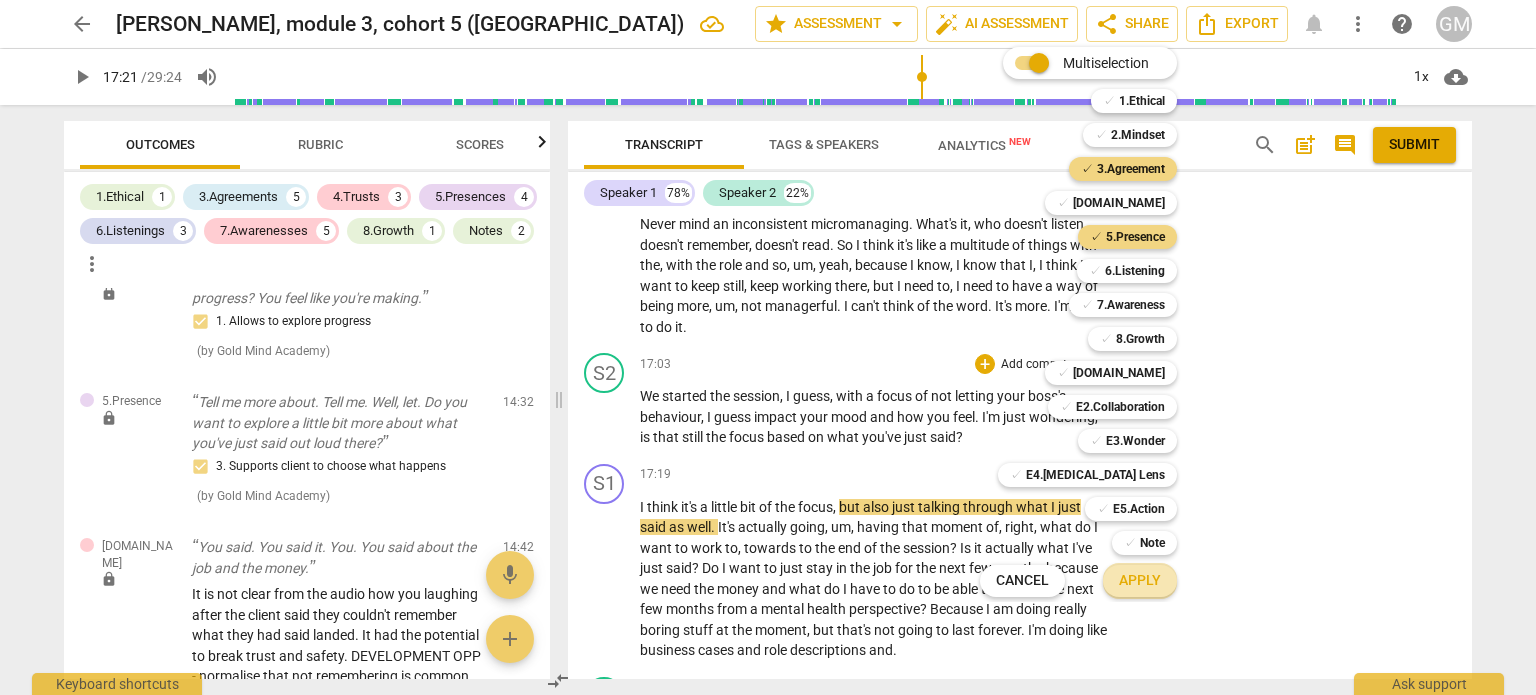 click on "Apply" at bounding box center [1140, 581] 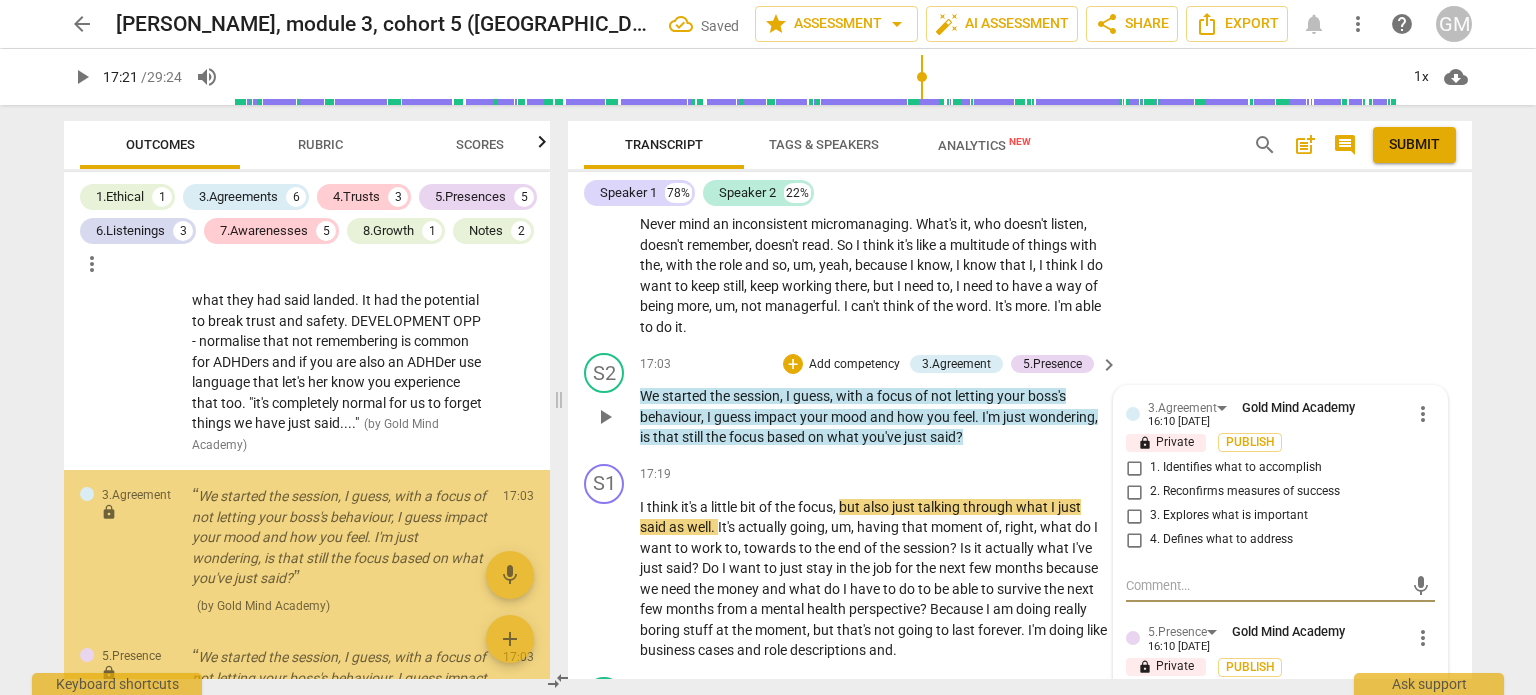 scroll, scrollTop: 3959, scrollLeft: 0, axis: vertical 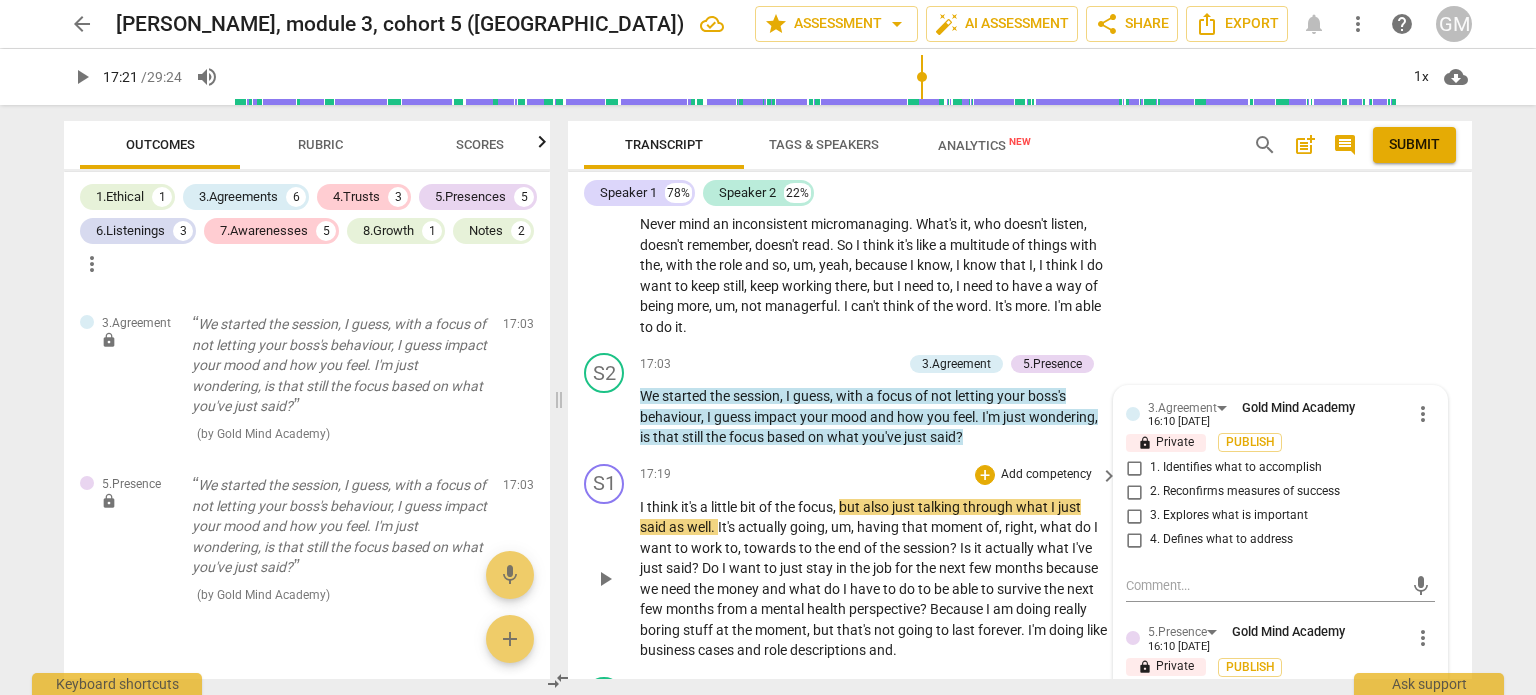 drag, startPoint x: 1464, startPoint y: 479, endPoint x: 1464, endPoint y: 467, distance: 12 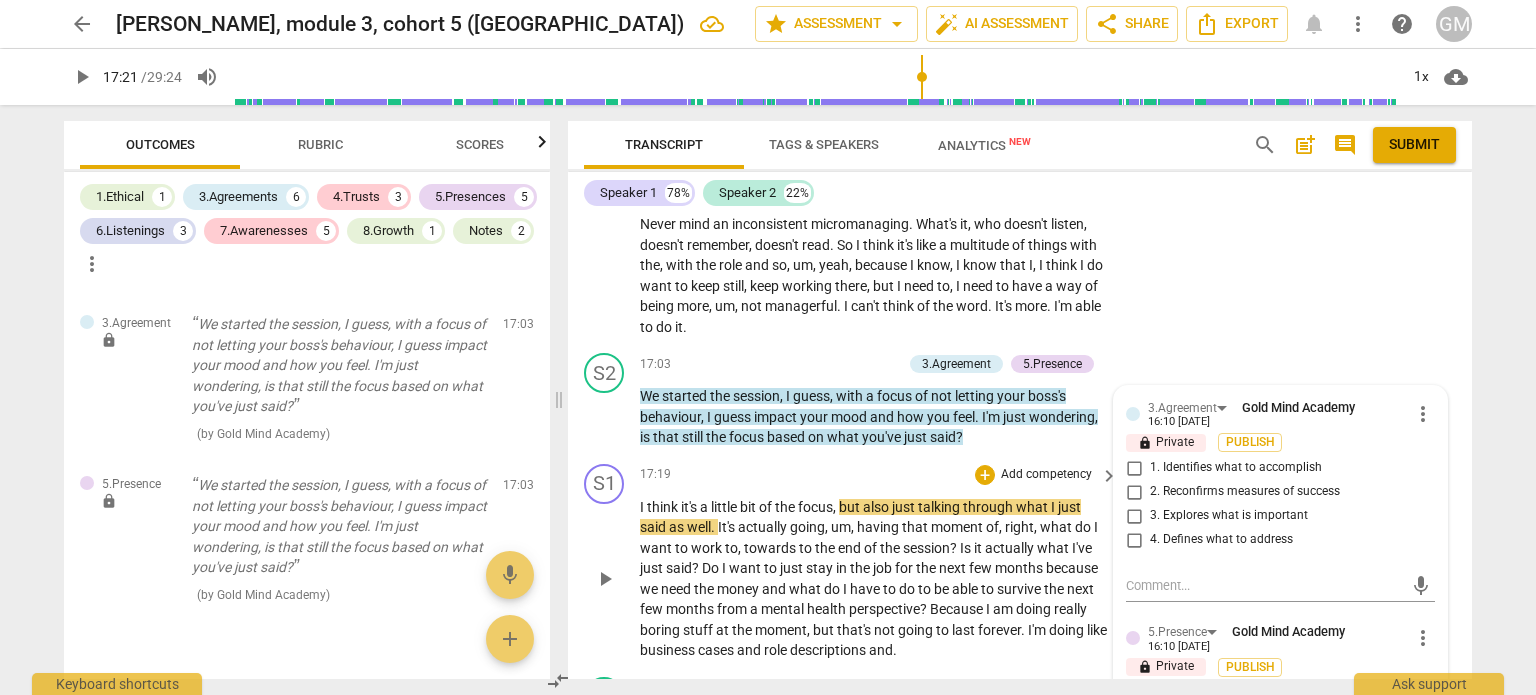 click on "S1 play_arrow pause 17:19 + Add competency keyboard_arrow_right I   think   it's   a   little   bit   of   the   focus ,   but   also   just   talking   through   what   I   just   said   as   well .   It's   actually   going ,   um ,   having   that   moment   of ,   right ,   what   do   I   want   to   work   to ,   towards   to   the   end   of   the   session ?   Is   it   actually   what   I've   just   said ?   Do   I   want   to   just   stay   in   the   job   for   the   next   few   months   because   we   need   the   money   and   what   do   I   have   to   do   to   be   able   to   survive   the   next   few   months   from   a   mental   health   perspective ?   Because   I   am   doing   really   boring   stuff   at   the   moment ,   but   that's   not   going   to   last   forever .   I'm   doing   like   business   cases   and   role   descriptions   and ." at bounding box center [1020, 562] 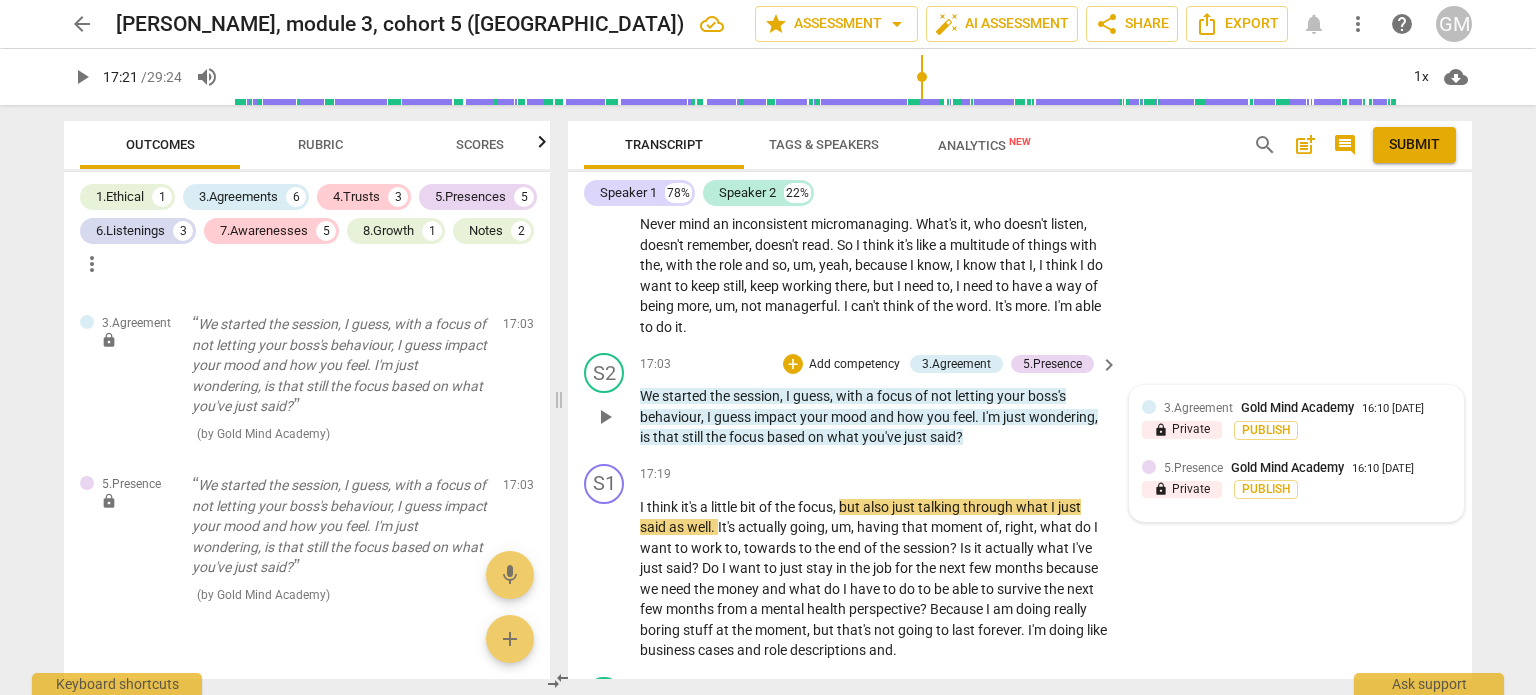 click on "Gold Mind Academy" at bounding box center [1297, 407] 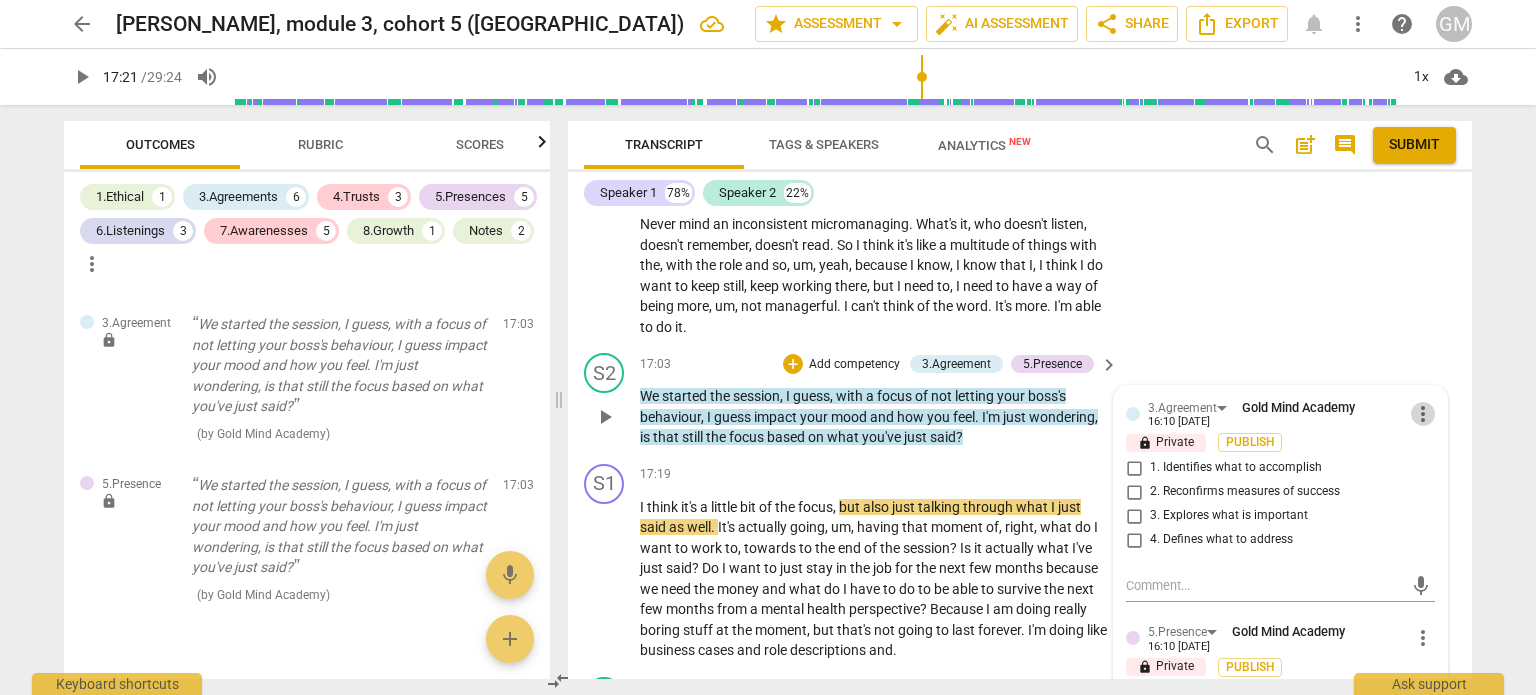 click on "more_vert" at bounding box center [1423, 414] 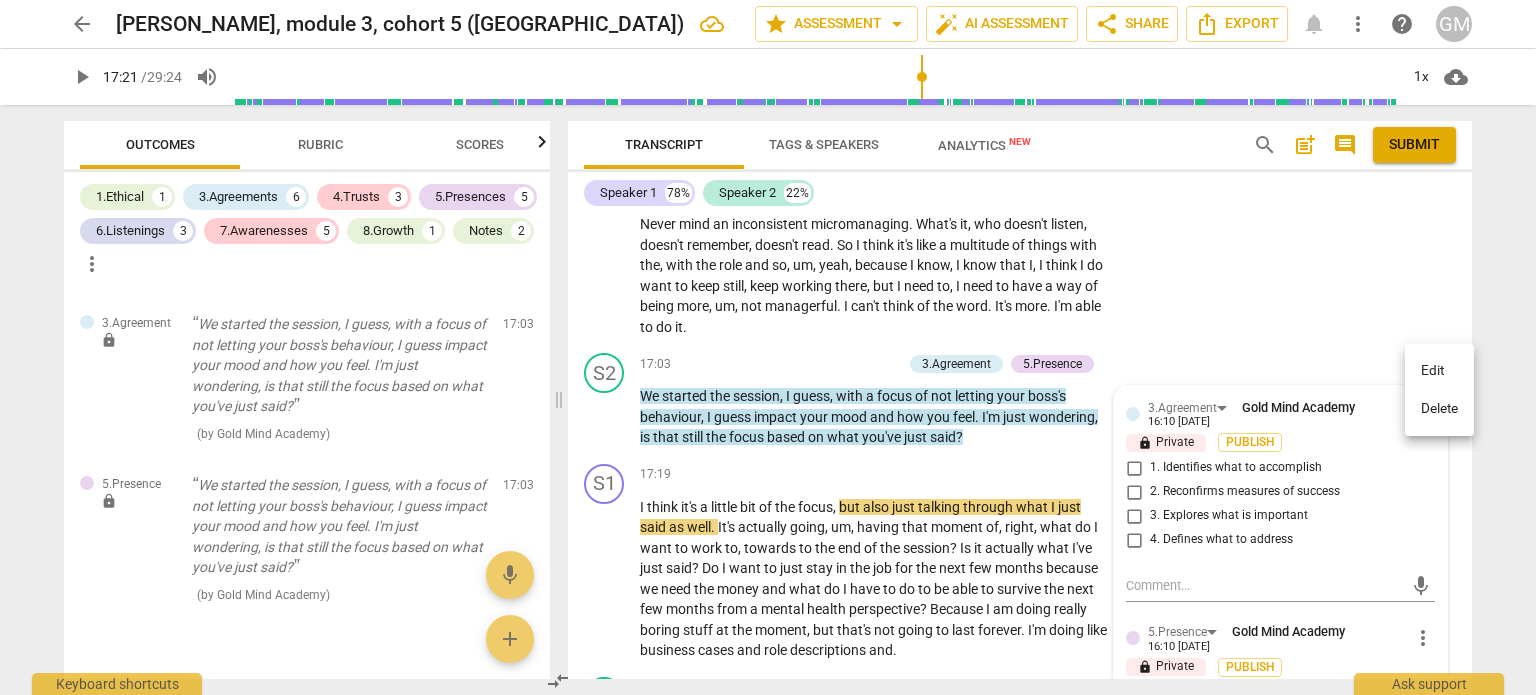 click on "Delete" at bounding box center (1439, 409) 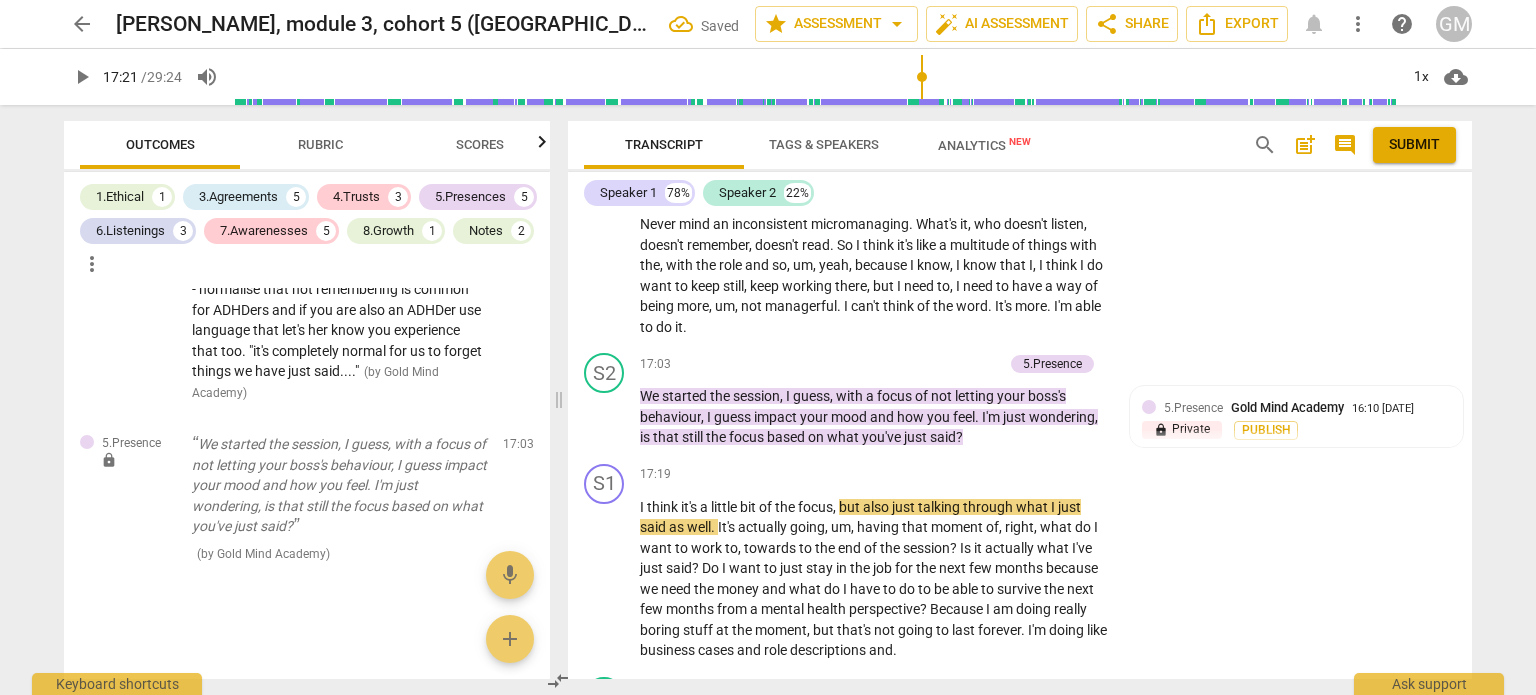 scroll, scrollTop: 3797, scrollLeft: 0, axis: vertical 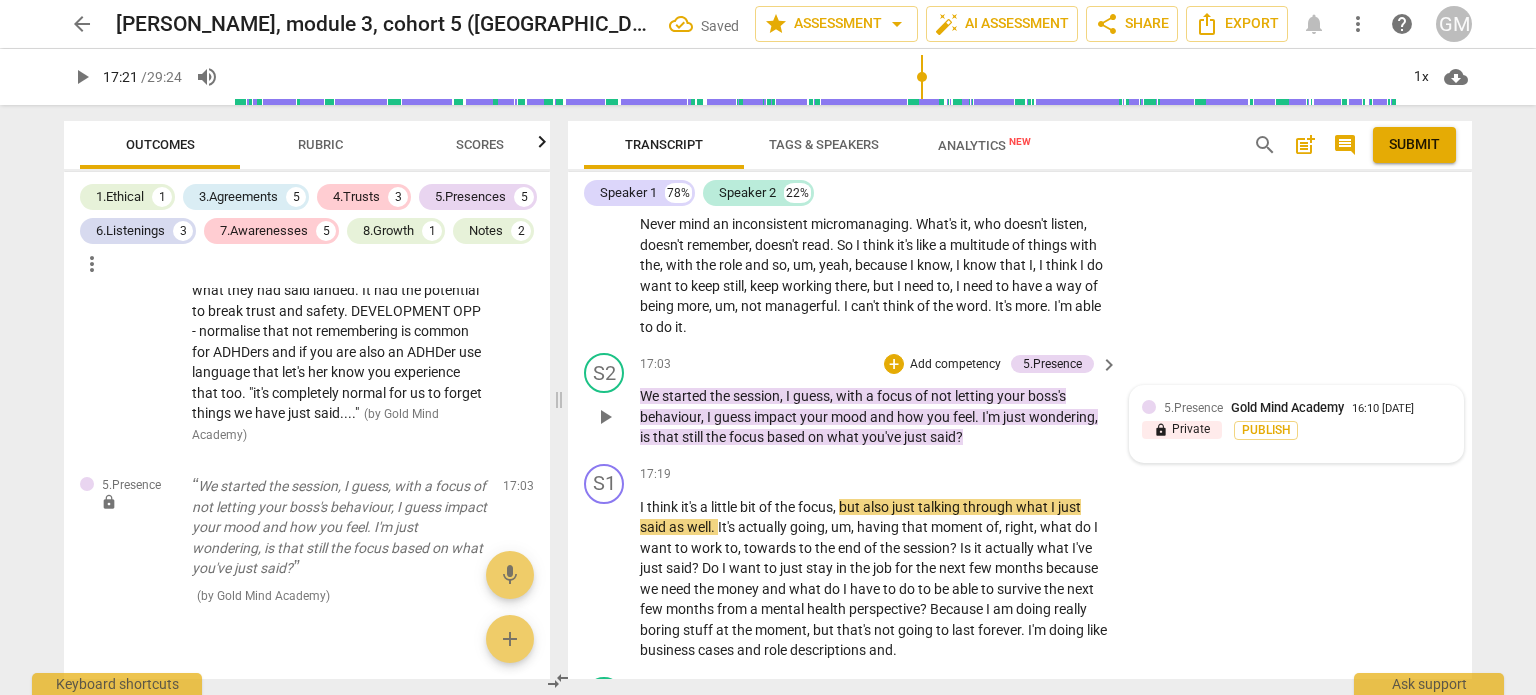 click on "5.Presence" at bounding box center (1193, 408) 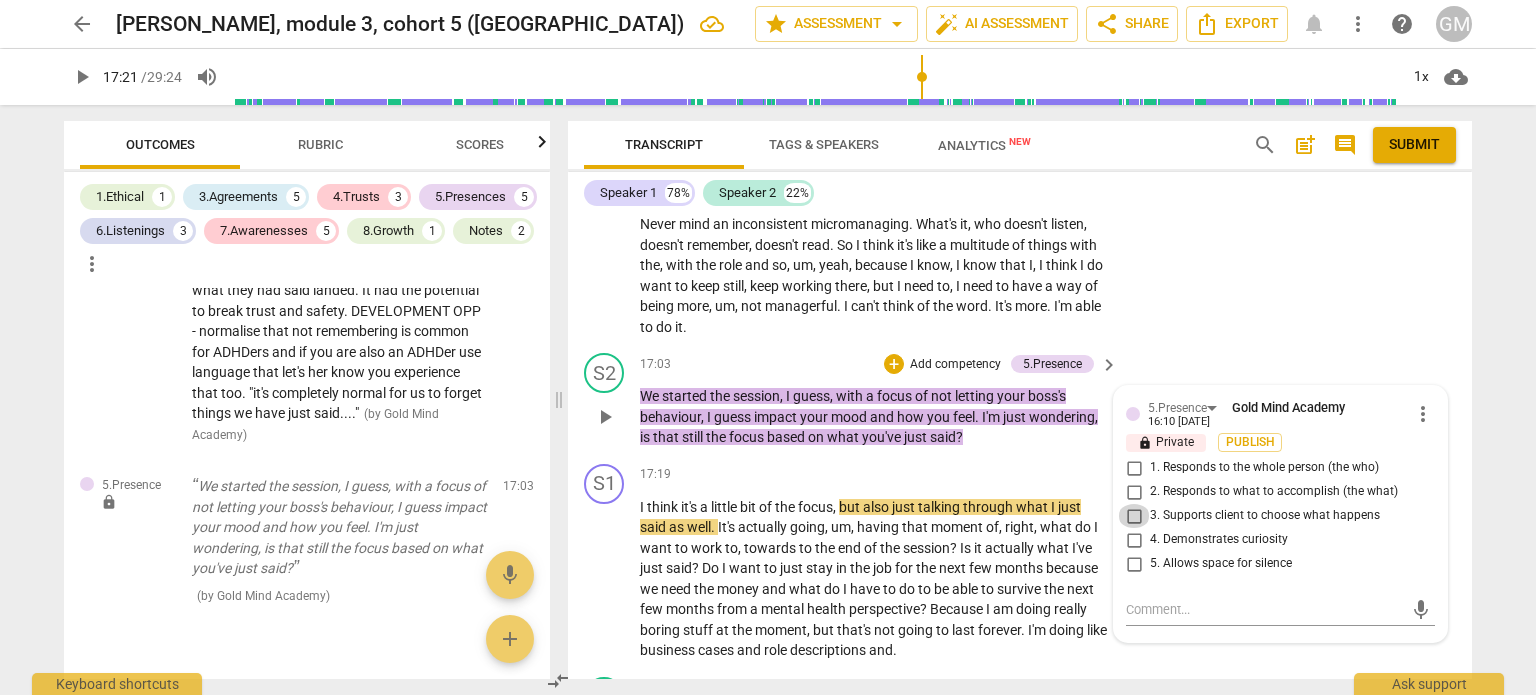 click on "3. Supports client to choose what happens" at bounding box center [1134, 516] 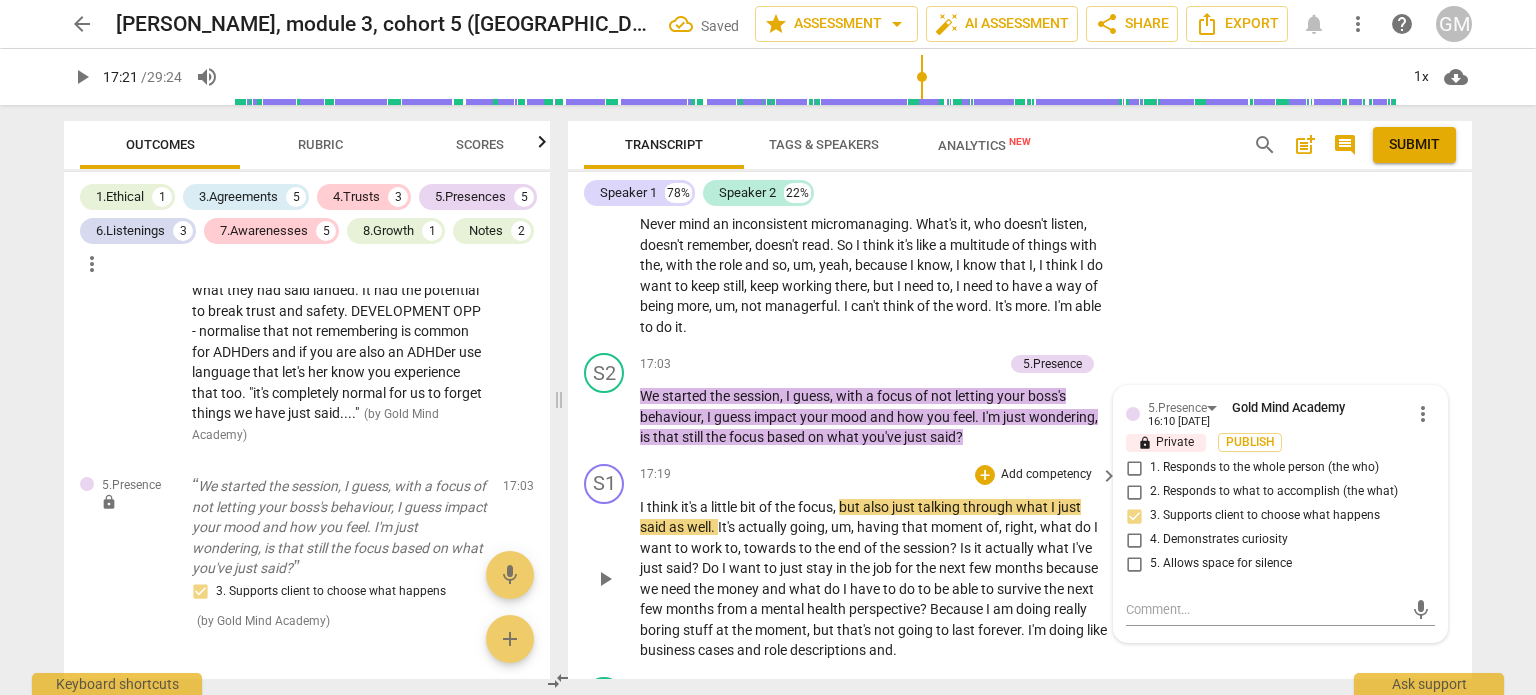 scroll, scrollTop: 3798, scrollLeft: 0, axis: vertical 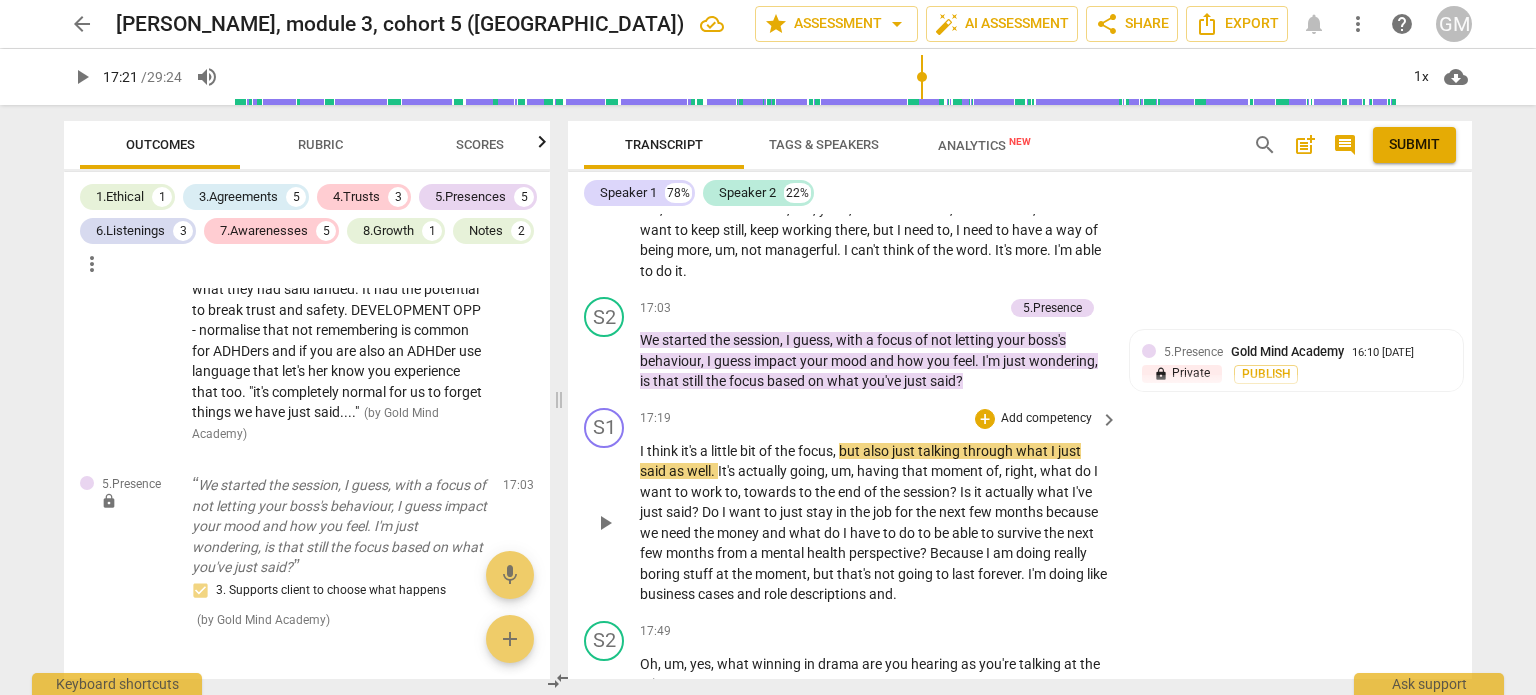 click on "play_arrow" at bounding box center [605, 523] 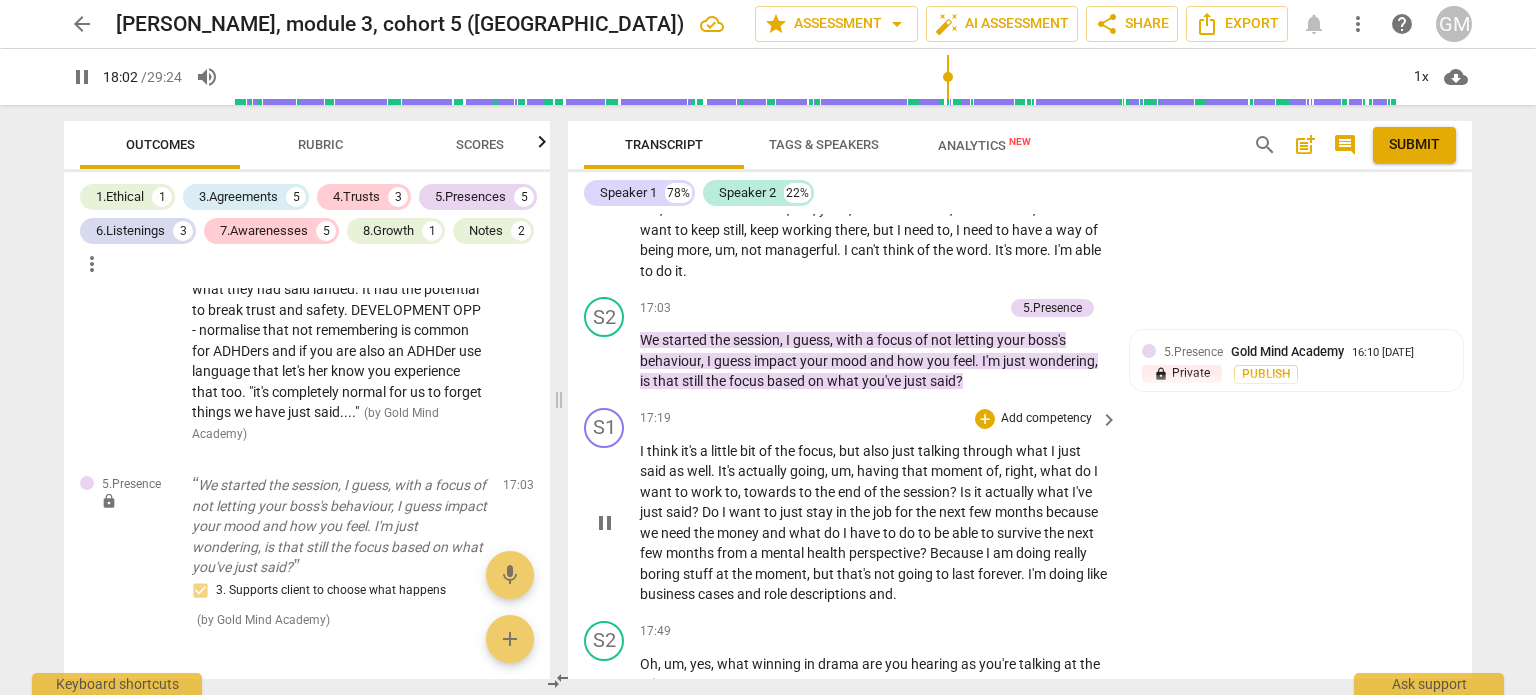 scroll, scrollTop: 8452, scrollLeft: 0, axis: vertical 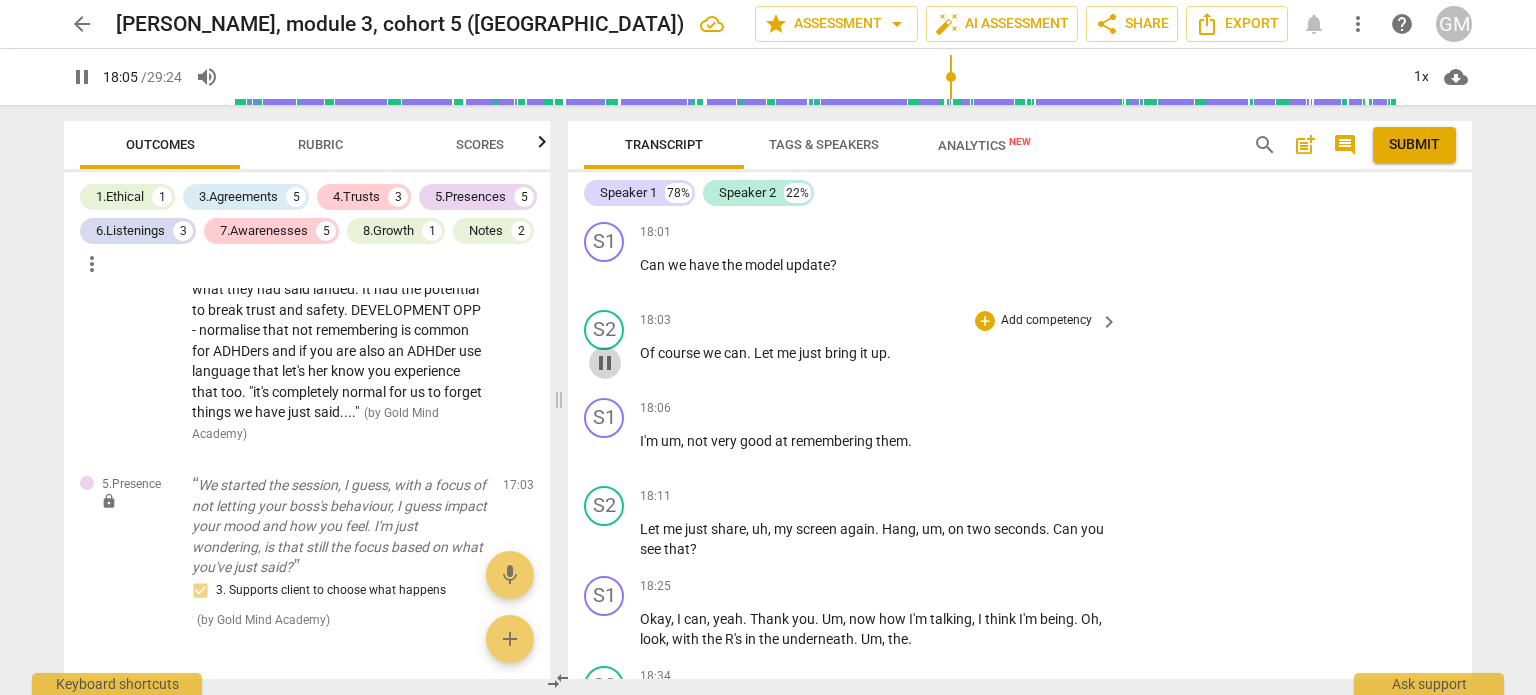 click on "pause" at bounding box center (605, 363) 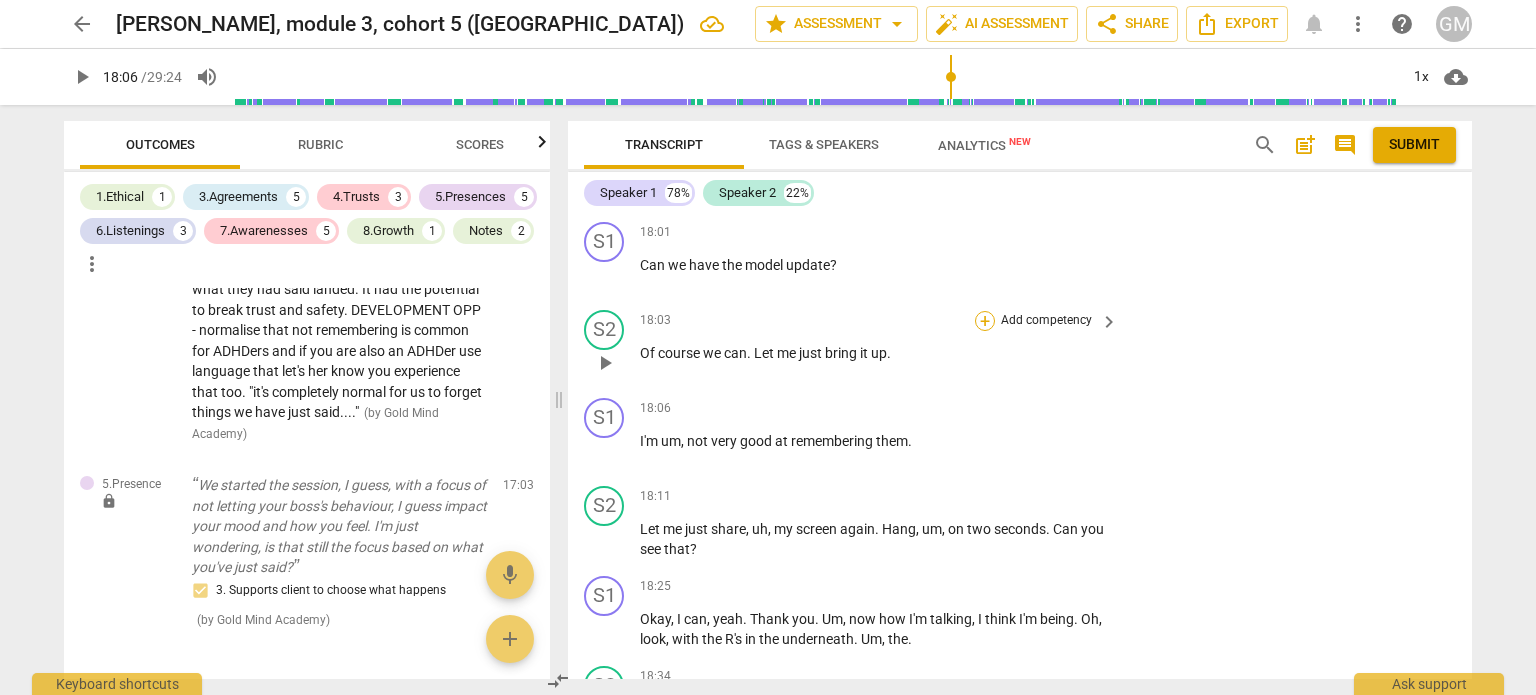 click on "+" at bounding box center (985, 321) 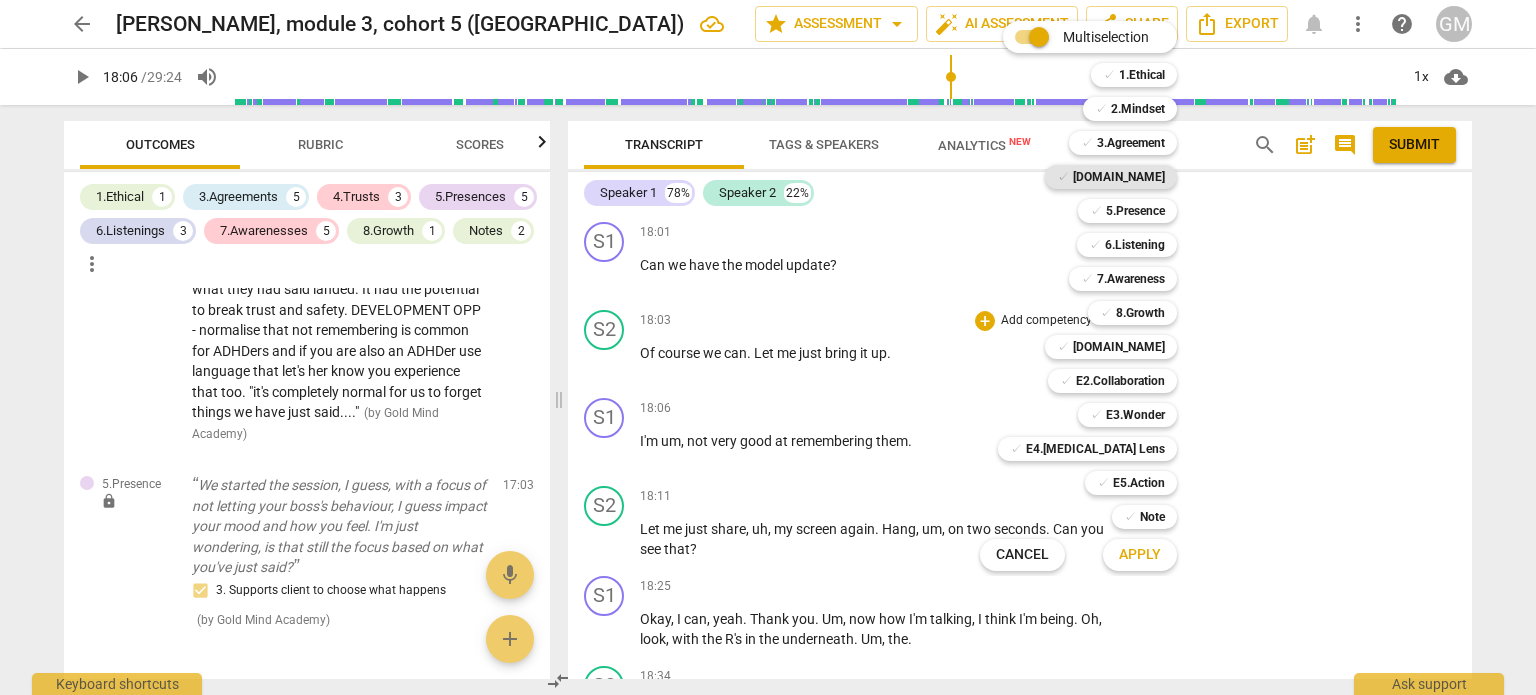 click on "[DOMAIN_NAME]" at bounding box center [1119, 177] 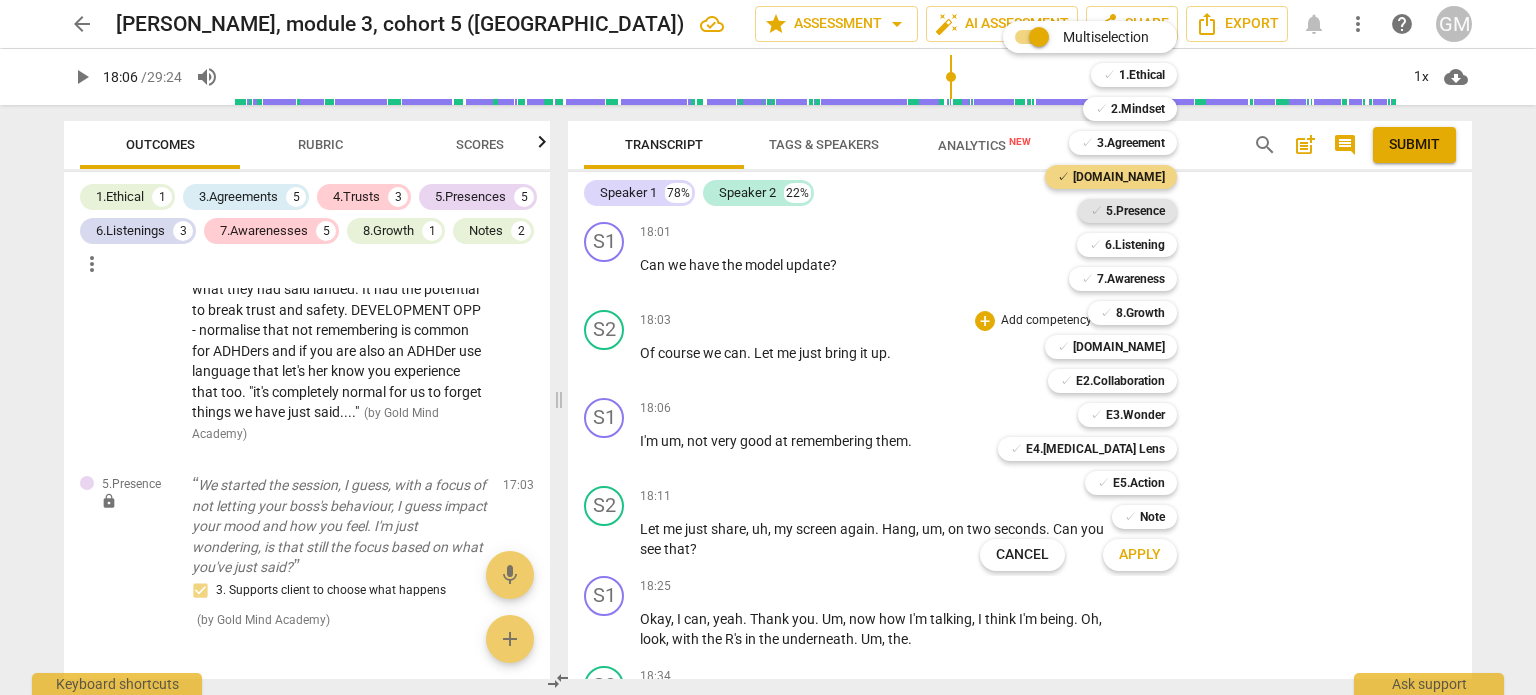 click on "5.Presence" at bounding box center [1135, 211] 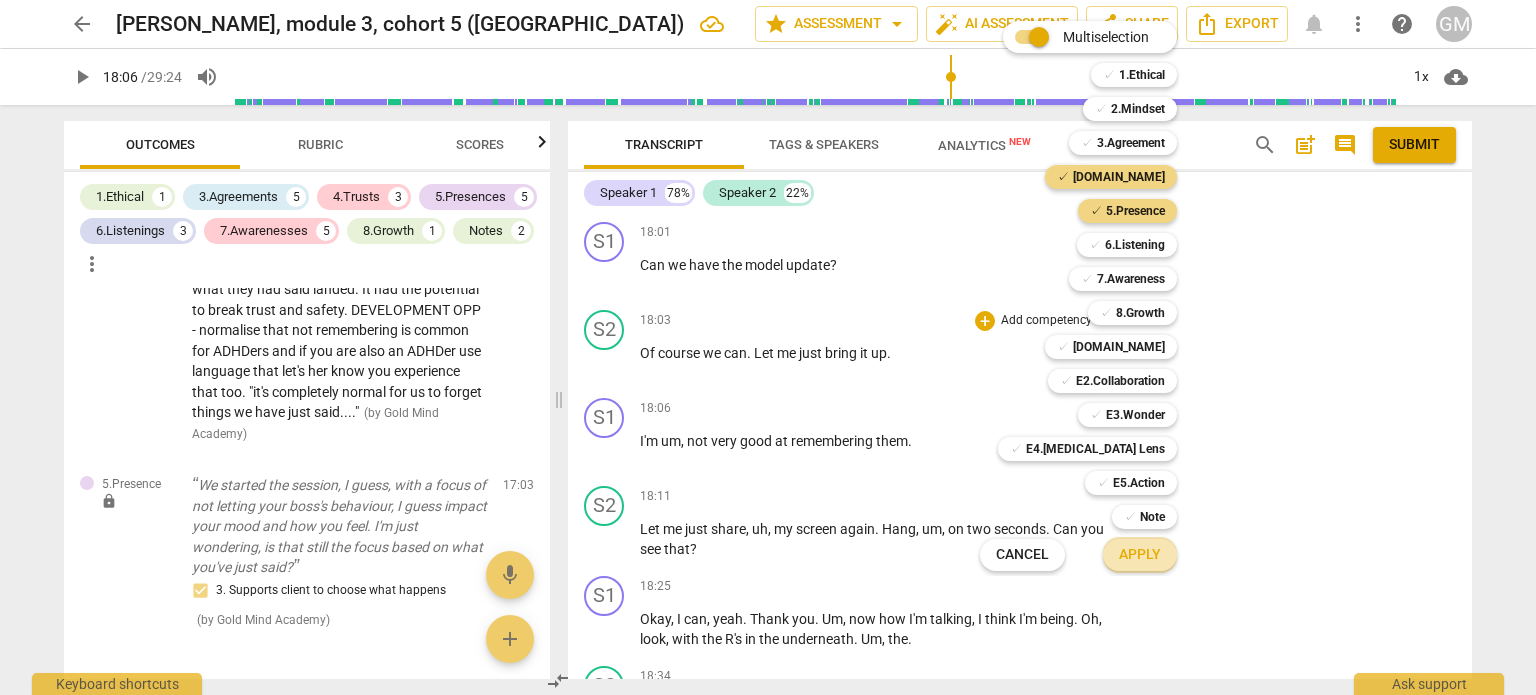 click on "Apply" at bounding box center (1140, 555) 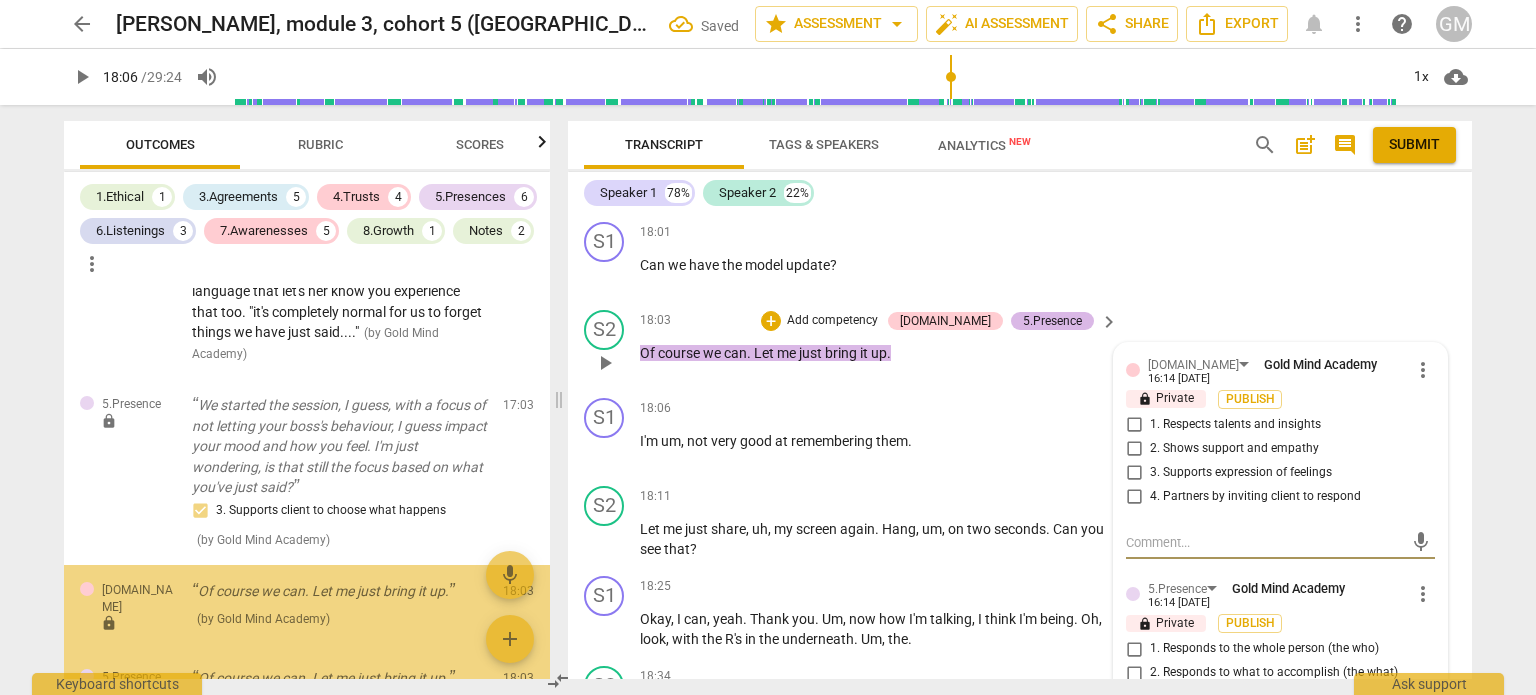 scroll, scrollTop: 3980, scrollLeft: 0, axis: vertical 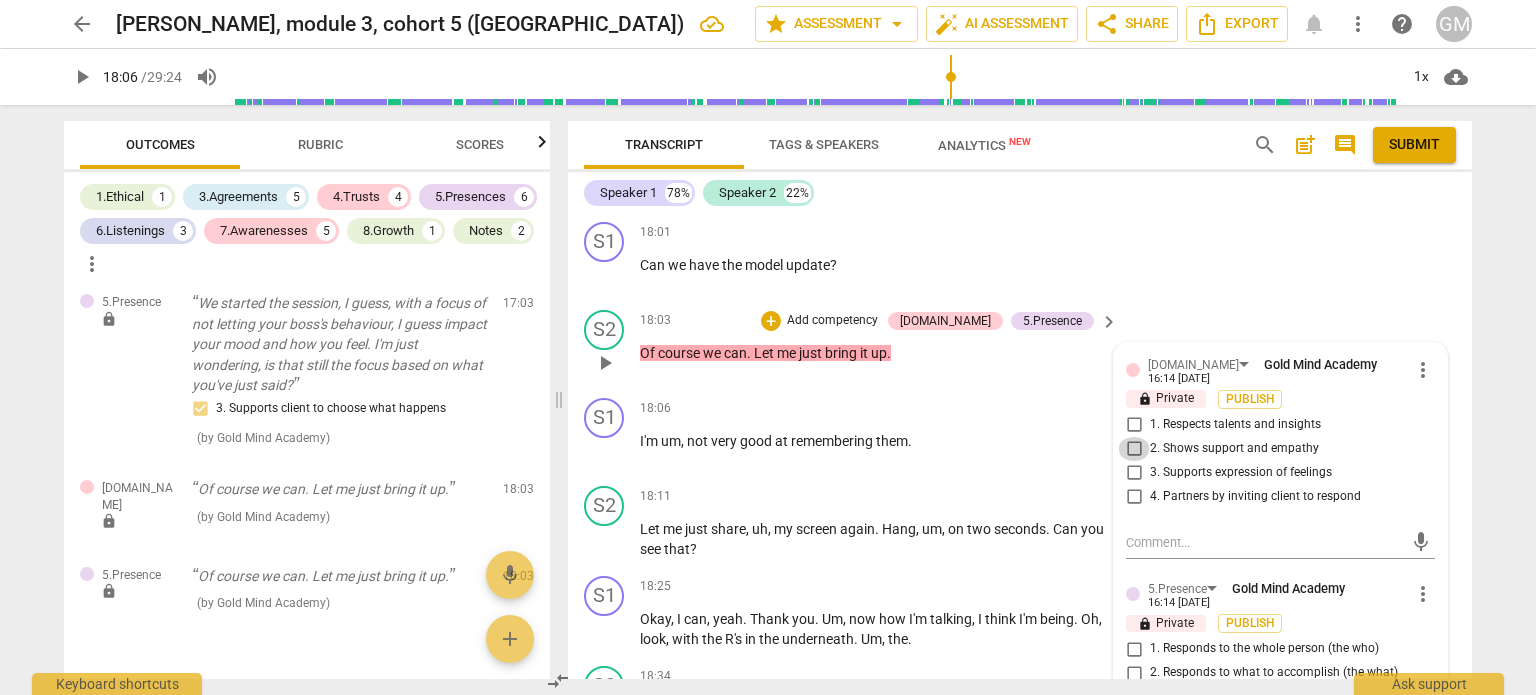 click on "2. Shows support and empathy" at bounding box center [1134, 449] 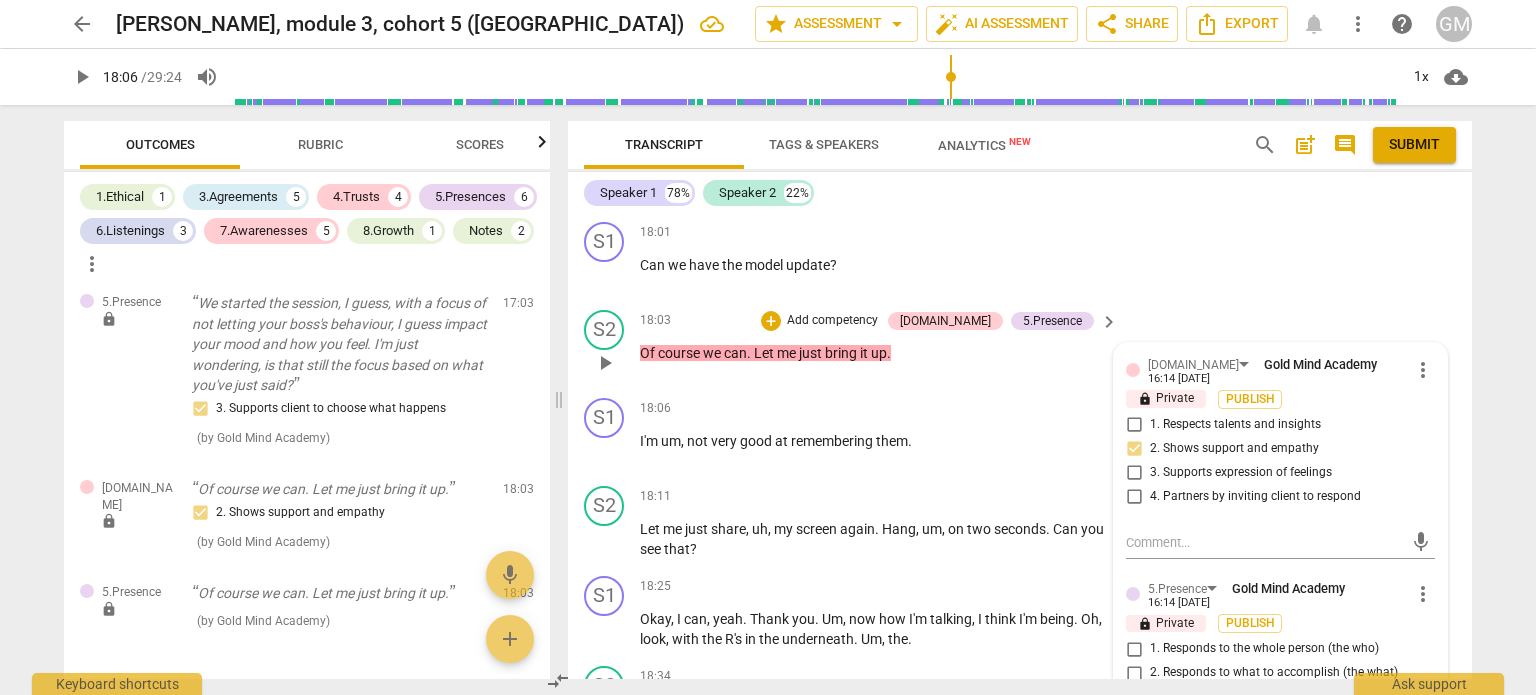 drag, startPoint x: 1464, startPoint y: 503, endPoint x: 1132, endPoint y: 656, distance: 365.55847 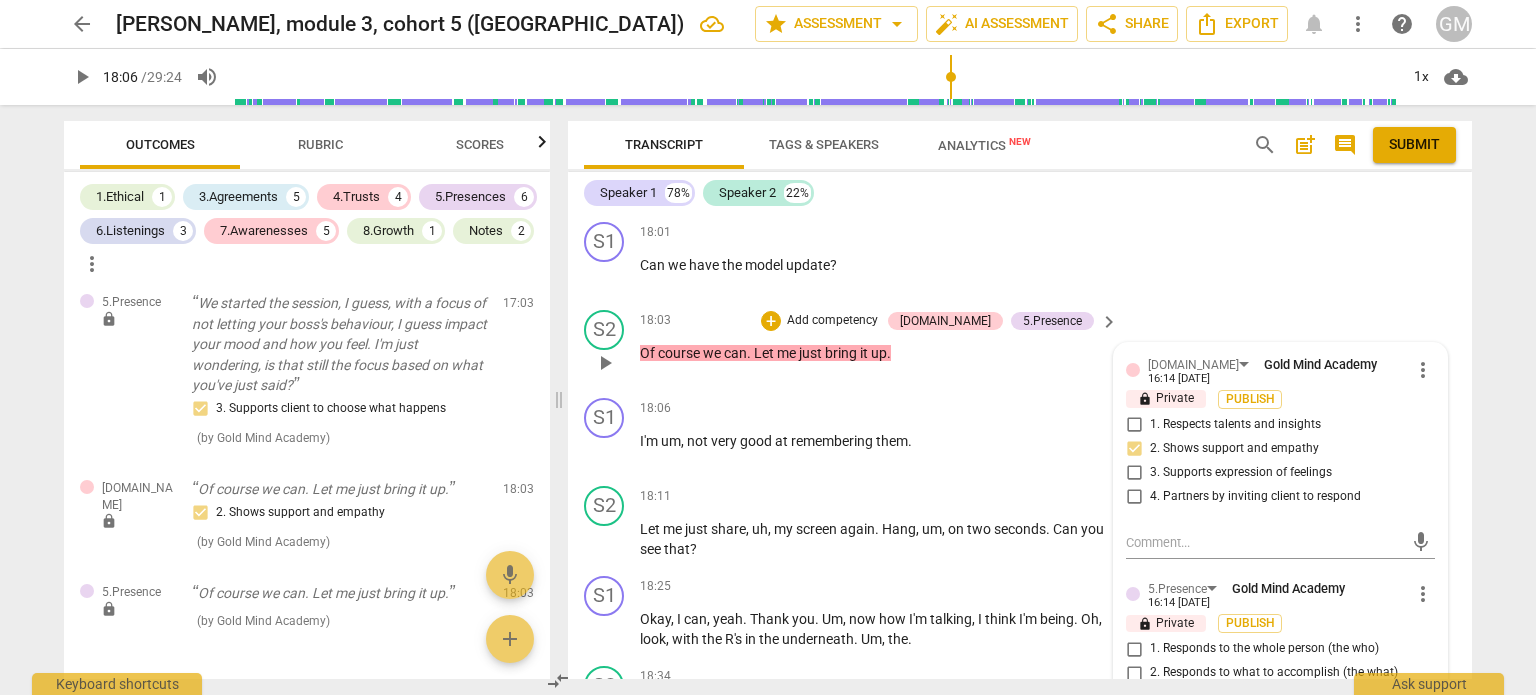 click on "format_bold format_list_bulleted Gold Mind Academy delete Summary:    What are you proud of in this recording in relation to the ICF PCC Markers? I’m proud of how spacious and clean this session felt. I held a clear structure without leading, stayed present, and allowed the client to verbally process in a way that’s really natural for her [MEDICAL_DATA] brain. I was intentional with time — including a midpoint check — and used the [MEDICAL_DATA] lens flexibly, responding to her cues rather than defaulting to a model. She did the work, not me, and I supported her reflection without [PERSON_NAME] to fix or teach. What would you like feedback on in relation to the ICF PCC Markers? I’d love feedback on whether I stayed fully non-directive, especially when I reflected or offered models — did it still feel client-led? I’d also welcome input on whether I did enough with 8.2/8.3 (learning about the self/situation), and whether my final questions landed cleanly without crowding the close. S1 play_arrow pause 00:02 + Mhm . S2 + Hi" at bounding box center (1020, 446) 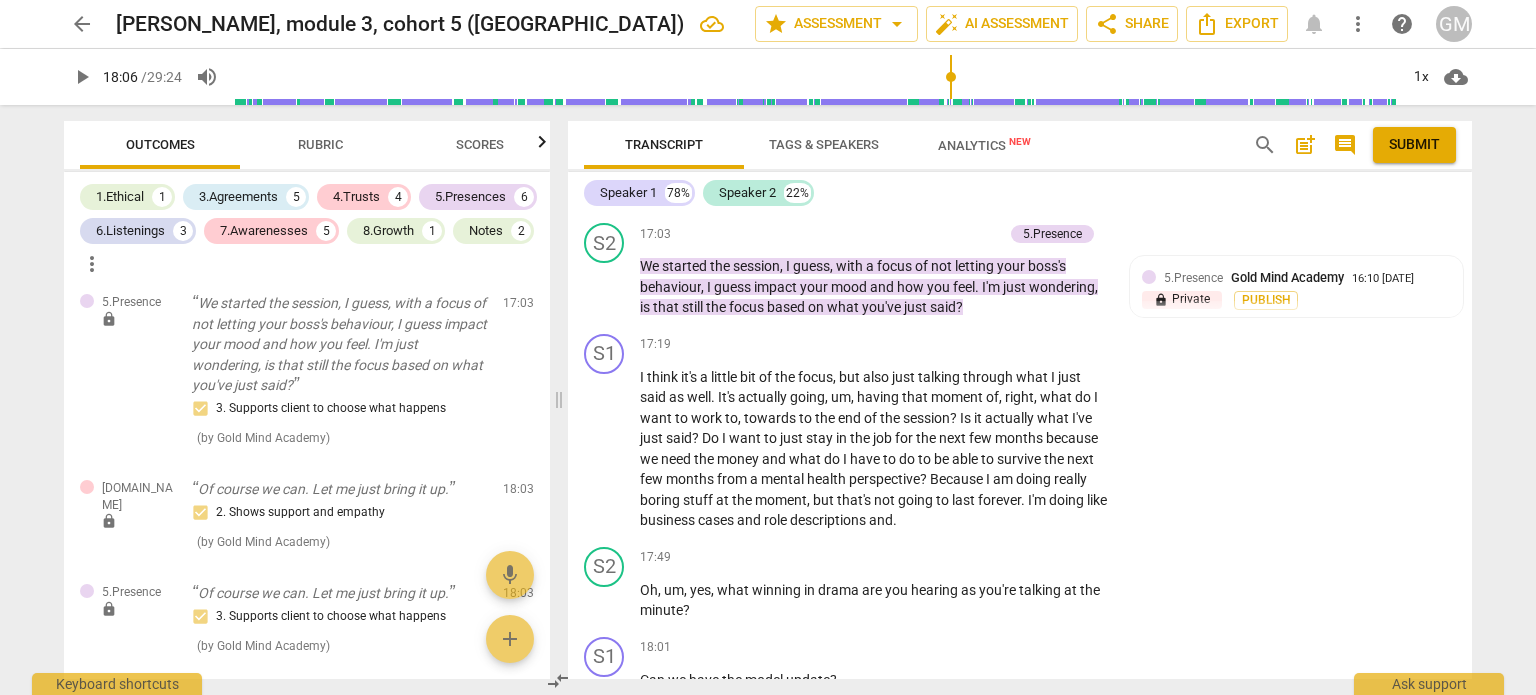 scroll, scrollTop: 8063, scrollLeft: 0, axis: vertical 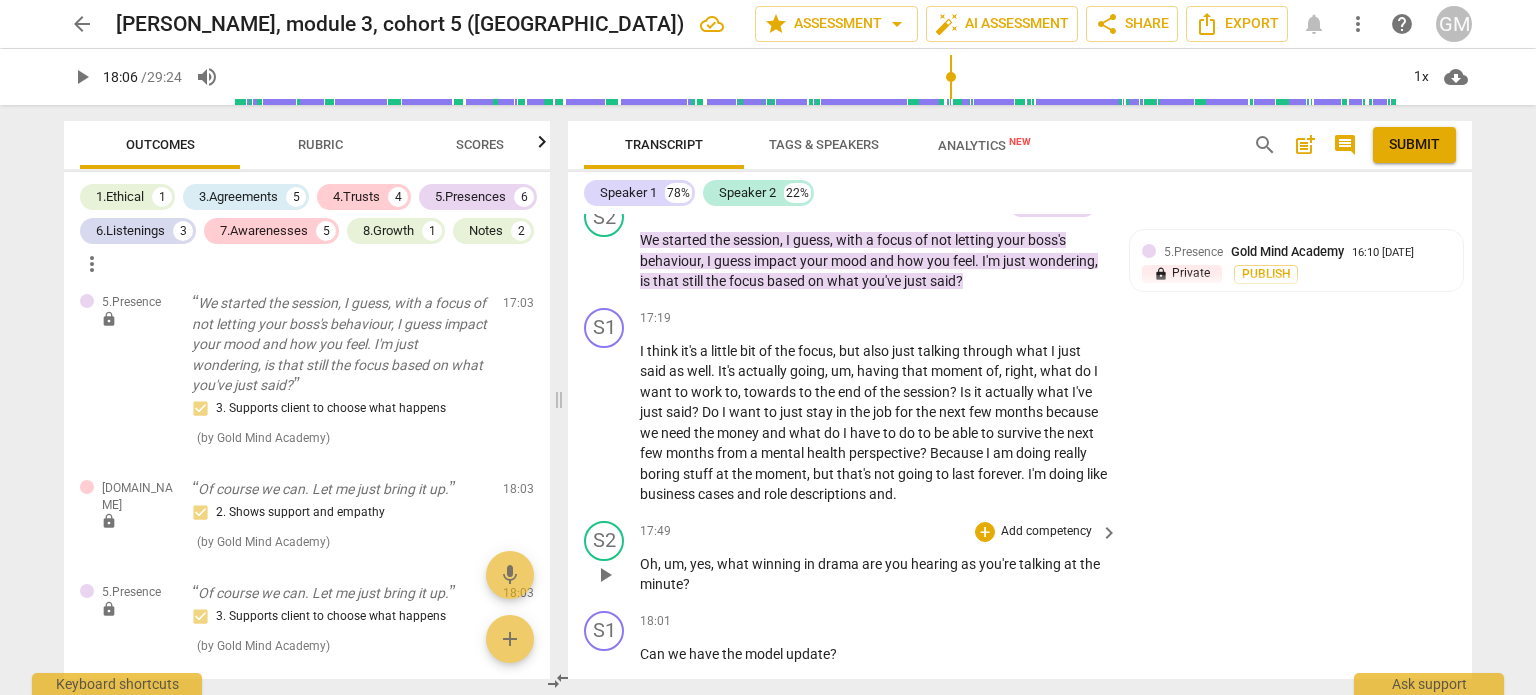 click on "Add competency" at bounding box center [1046, 532] 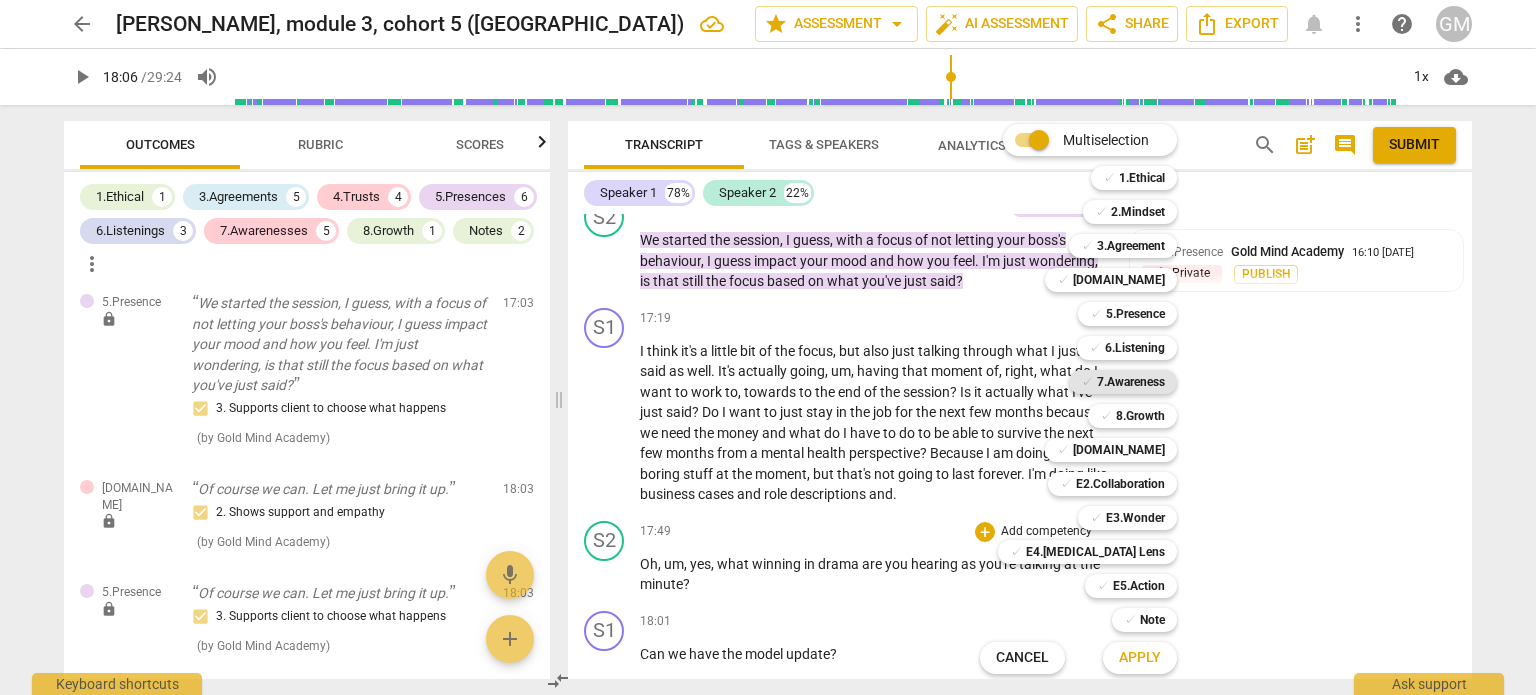 click on "7.Awareness" at bounding box center (1131, 382) 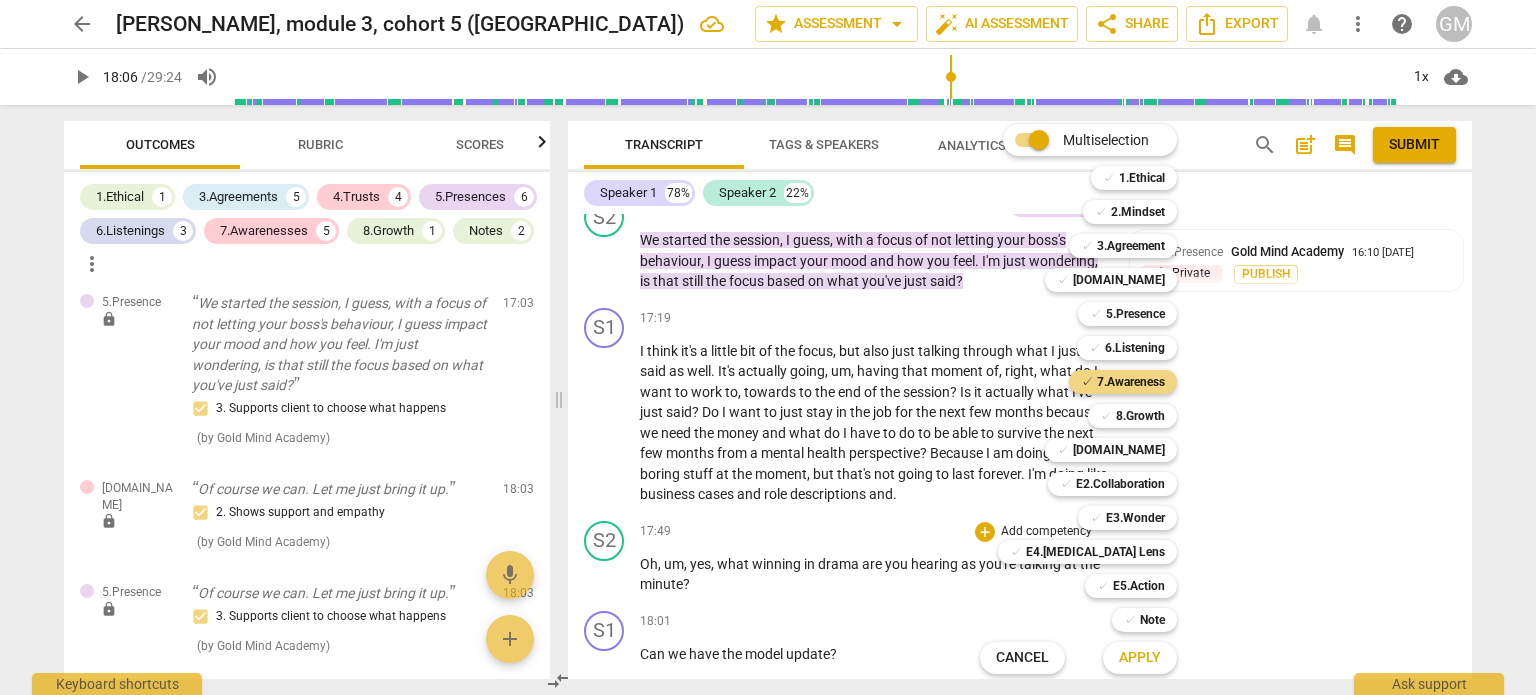 click on "Apply" at bounding box center (1140, 658) 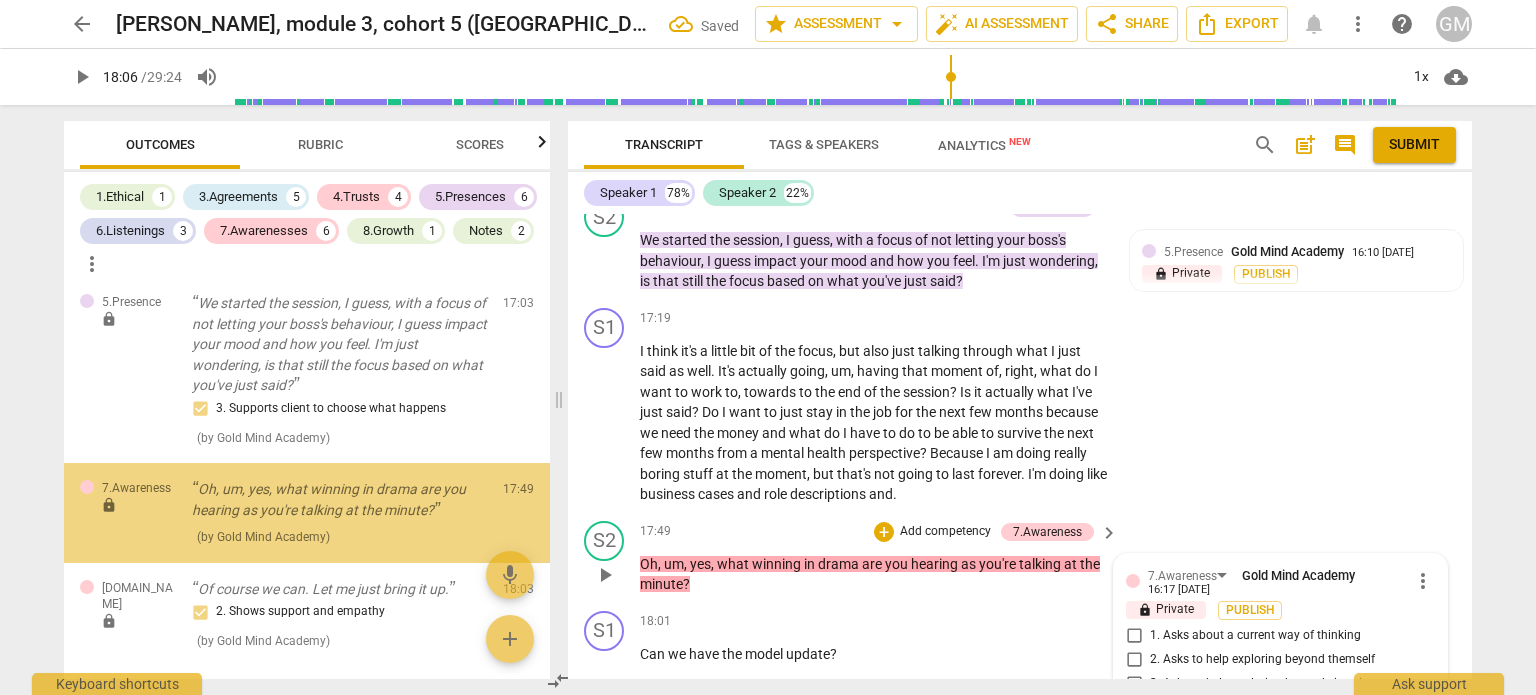 scroll, scrollTop: 8435, scrollLeft: 0, axis: vertical 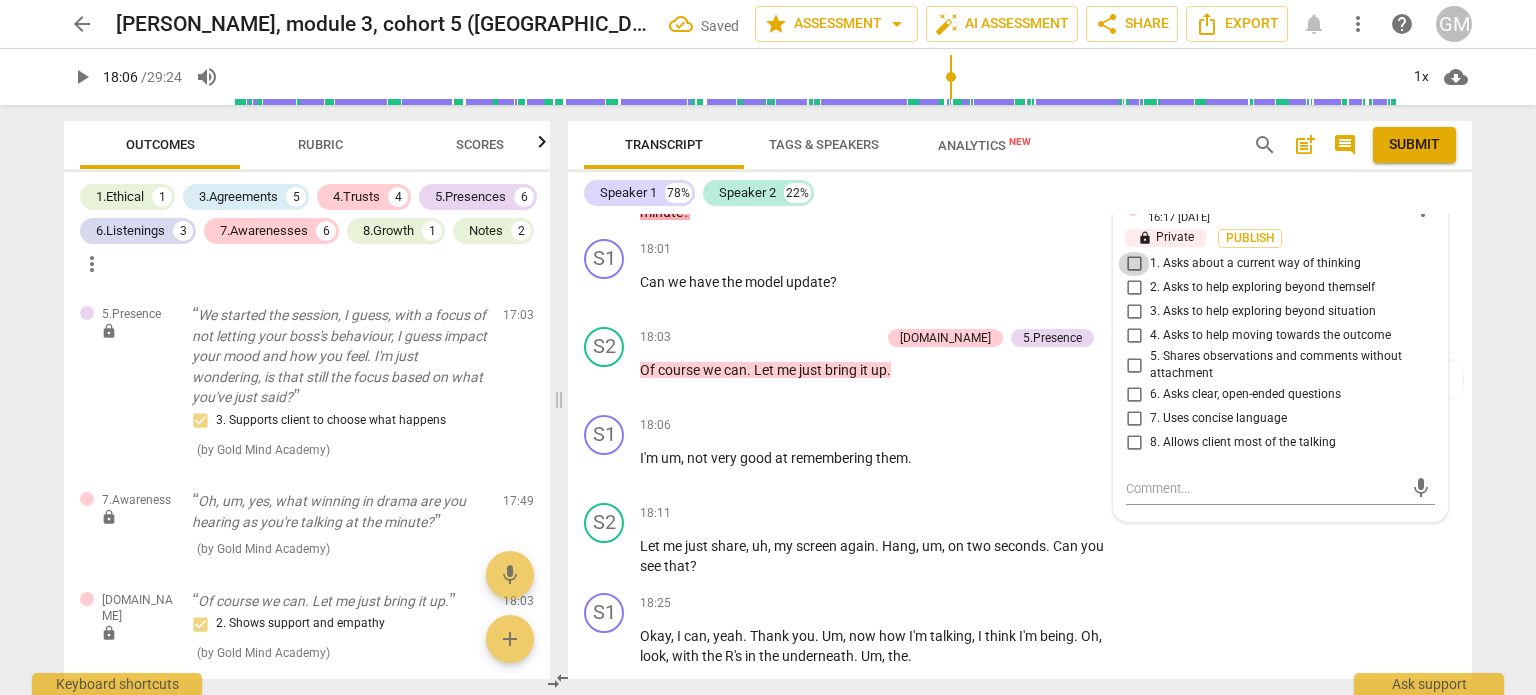click on "1. Asks about a current way of thinking" at bounding box center (1134, 264) 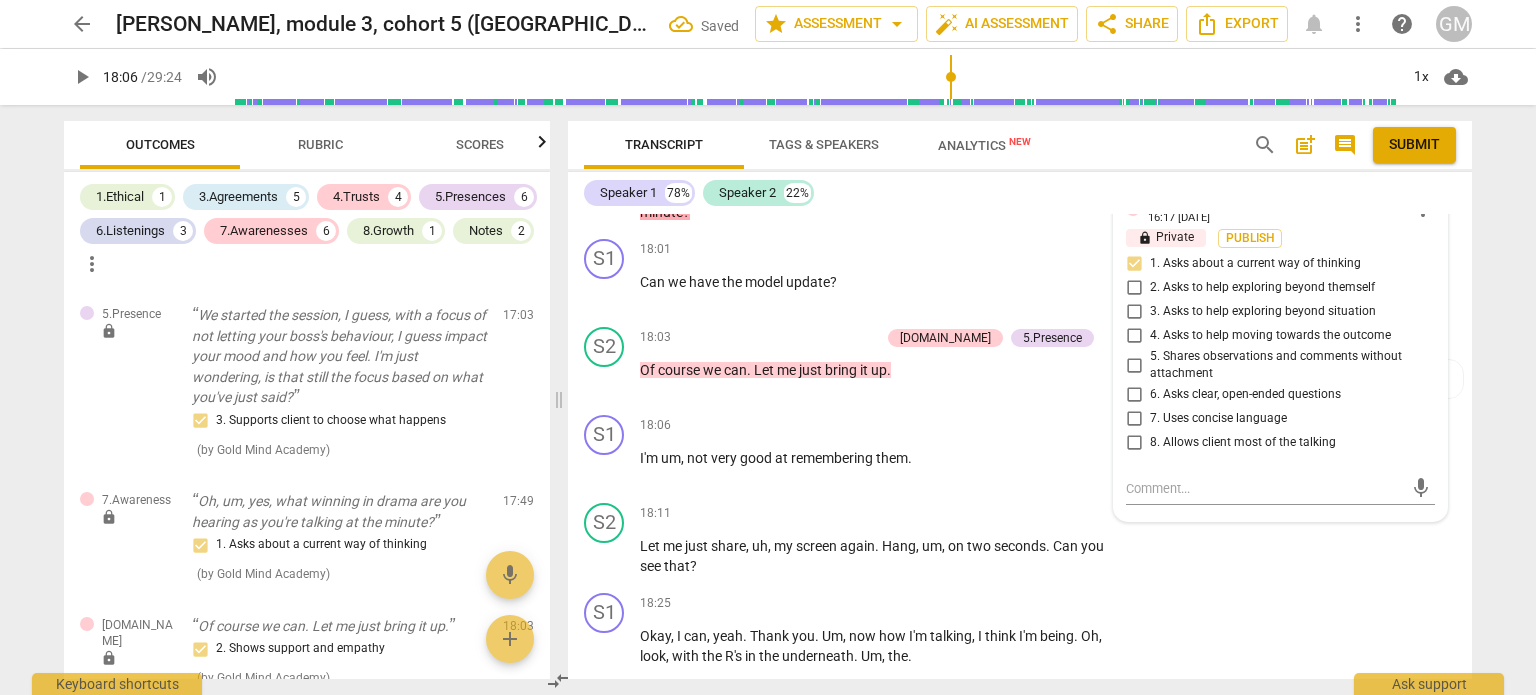 click on "1. Asks about a current way of thinking" at bounding box center [1134, 264] 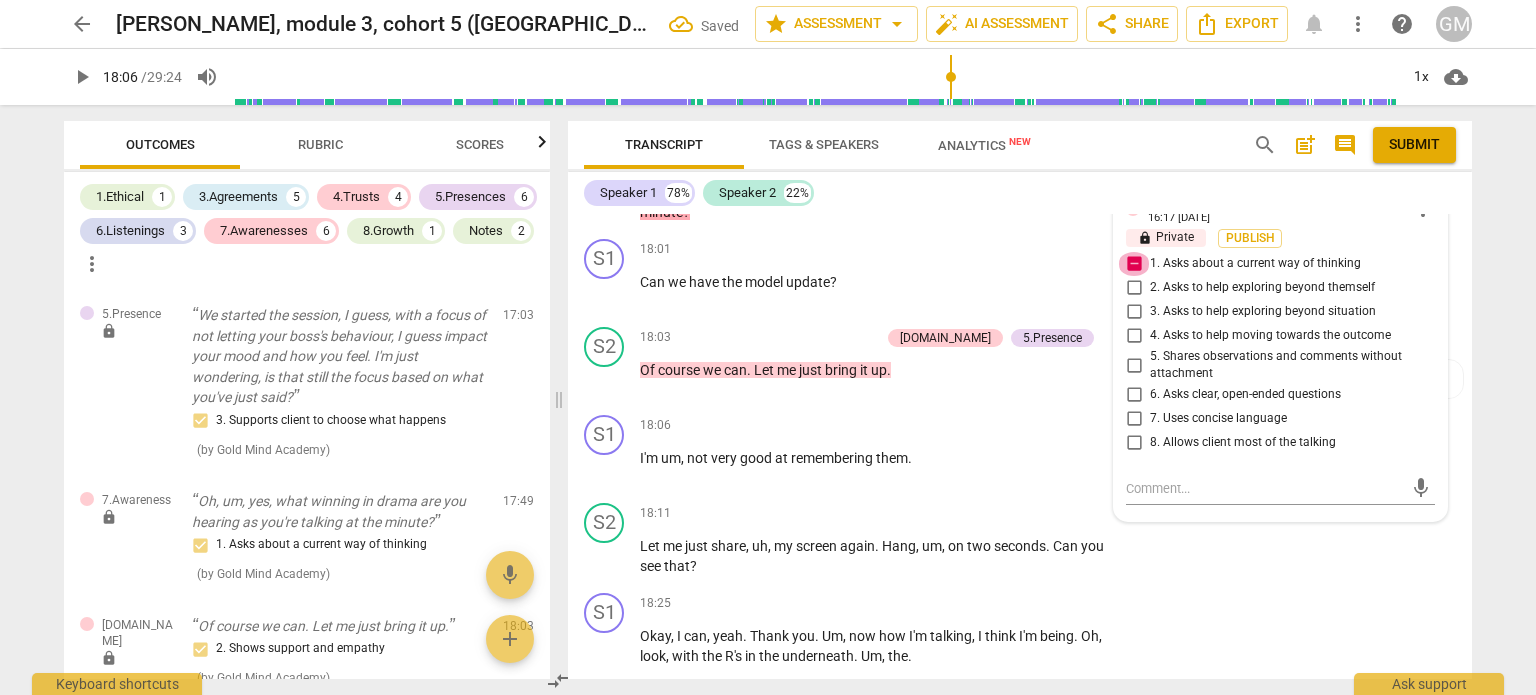 click on "1. Asks about a current way of thinking" at bounding box center [1134, 264] 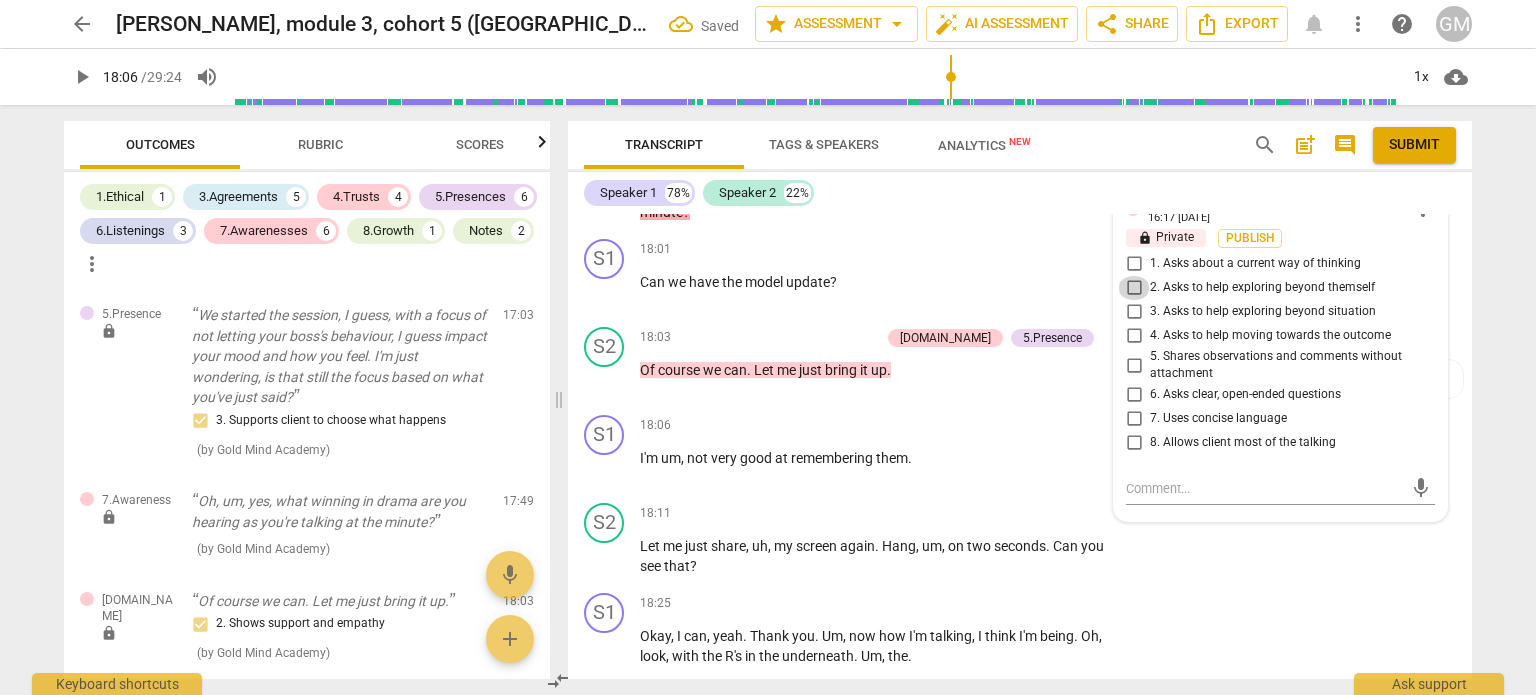 click on "2. Asks to help exploring beyond themself" at bounding box center (1134, 288) 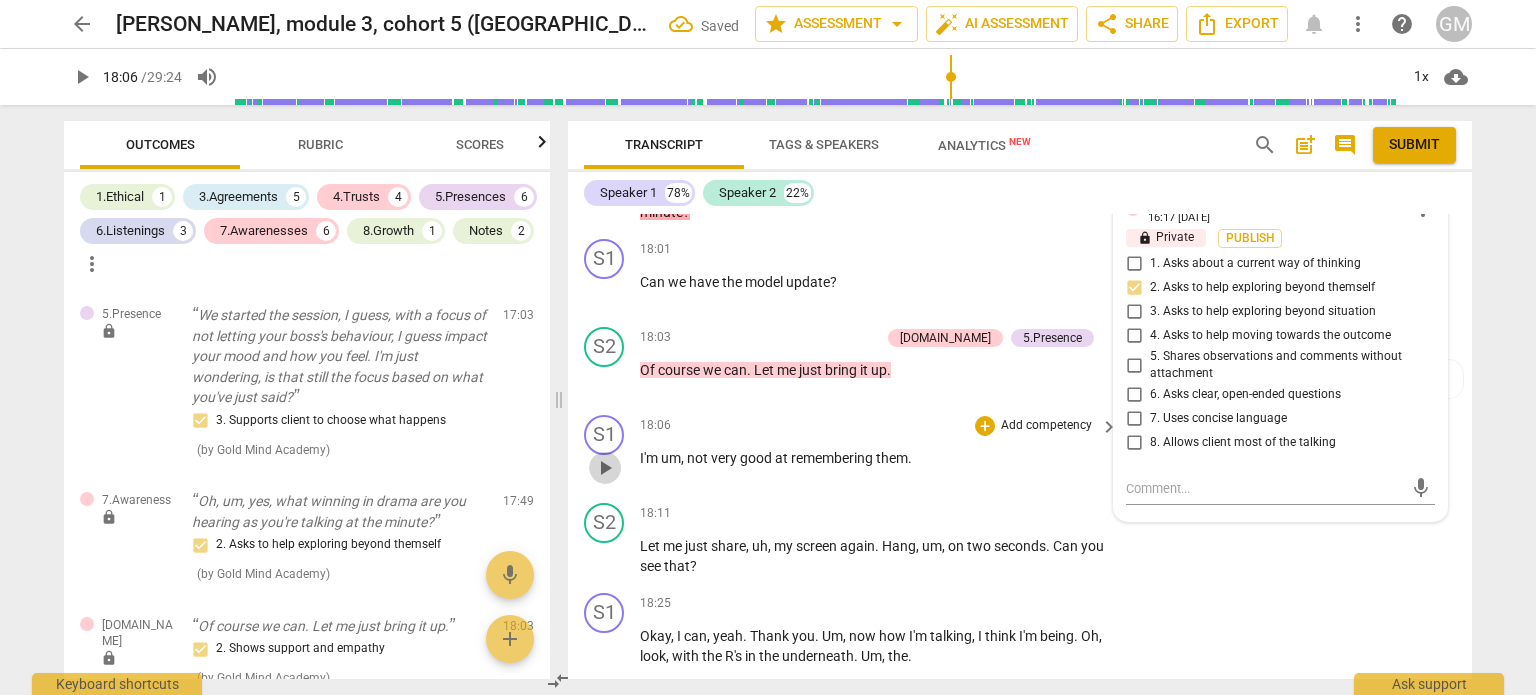 click on "play_arrow" at bounding box center [605, 468] 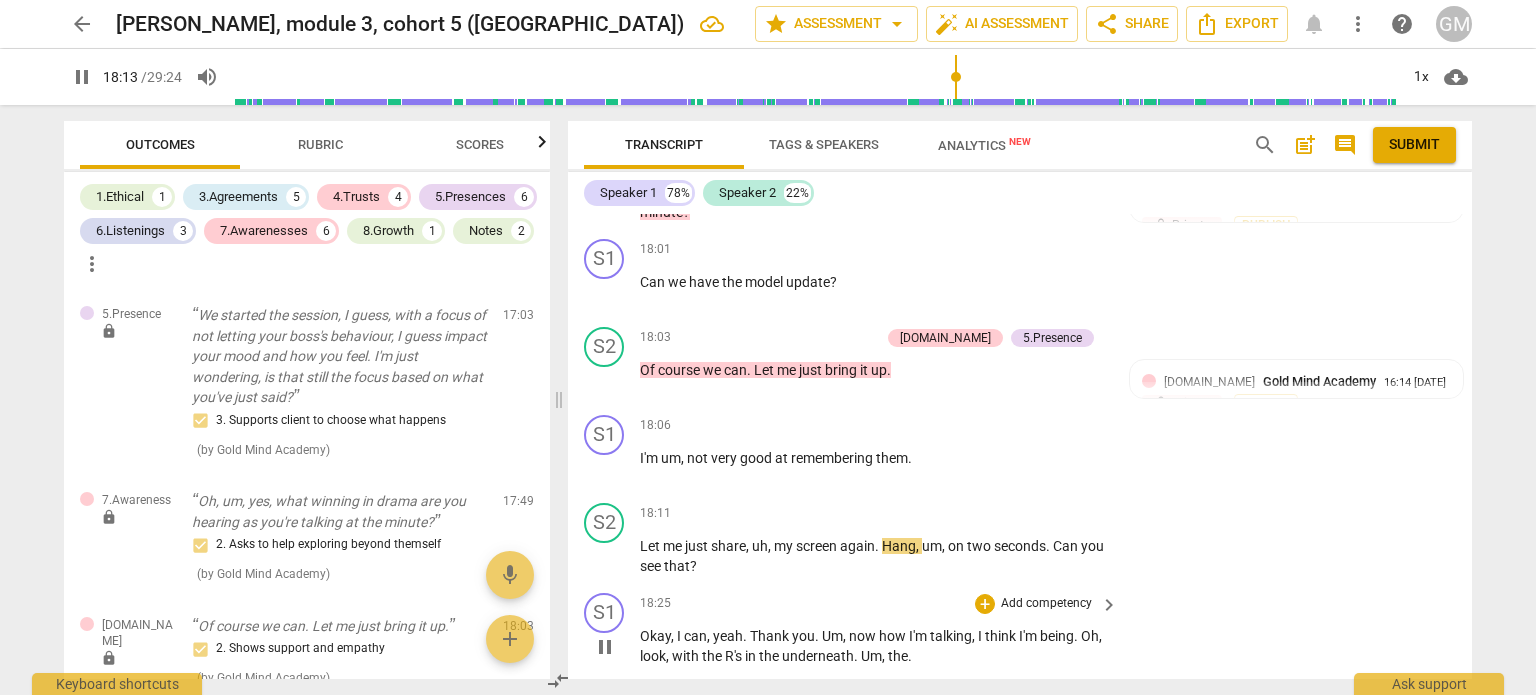 click on "pause" at bounding box center [605, 647] 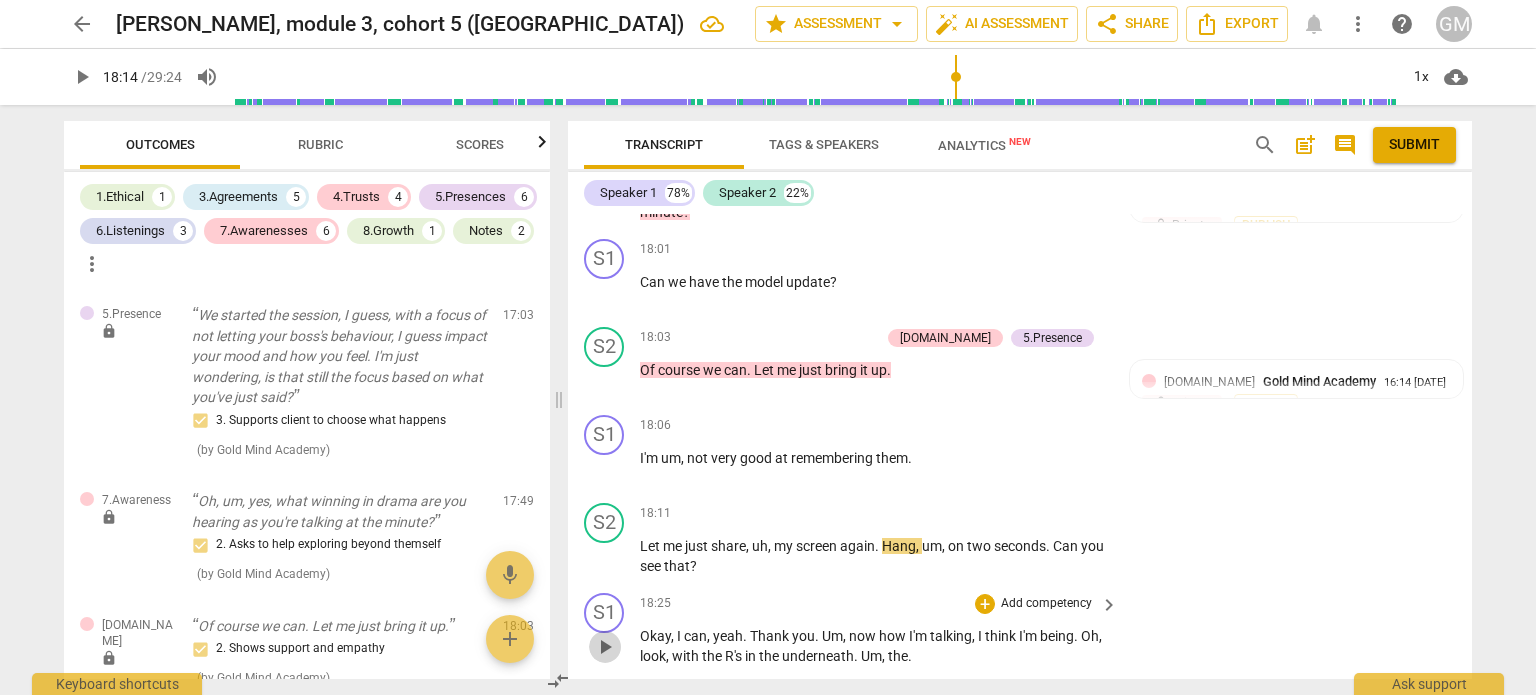 click on "play_arrow" at bounding box center [605, 647] 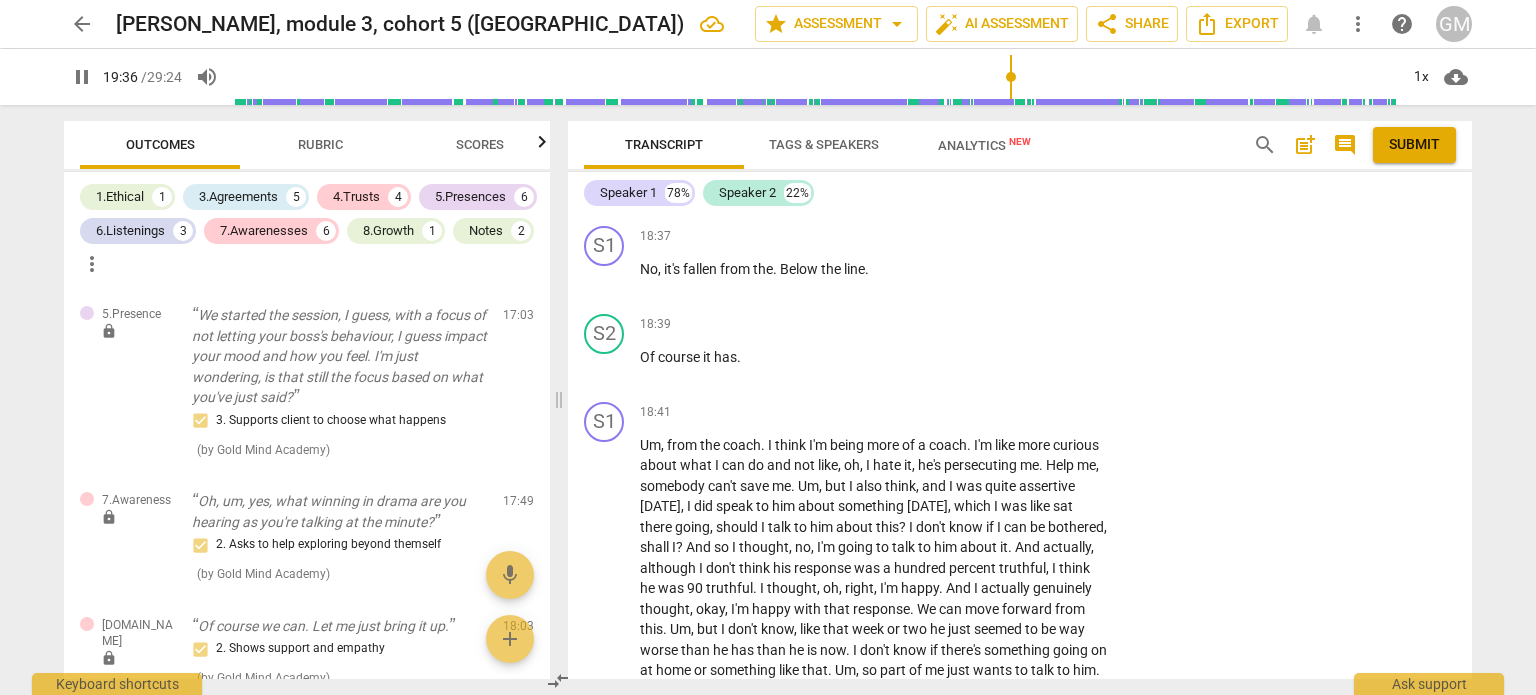 scroll, scrollTop: 9462, scrollLeft: 0, axis: vertical 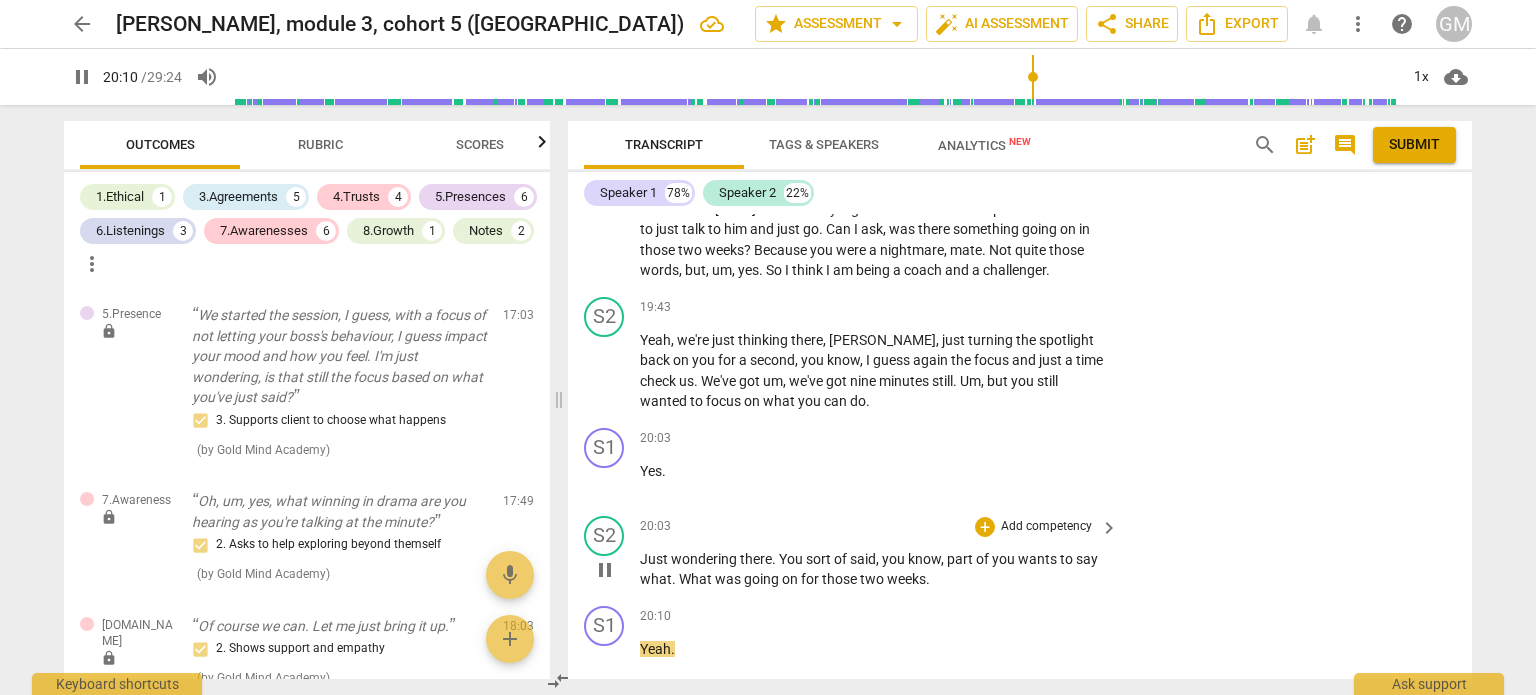 click on "play_arrow pause" at bounding box center (614, 1092) 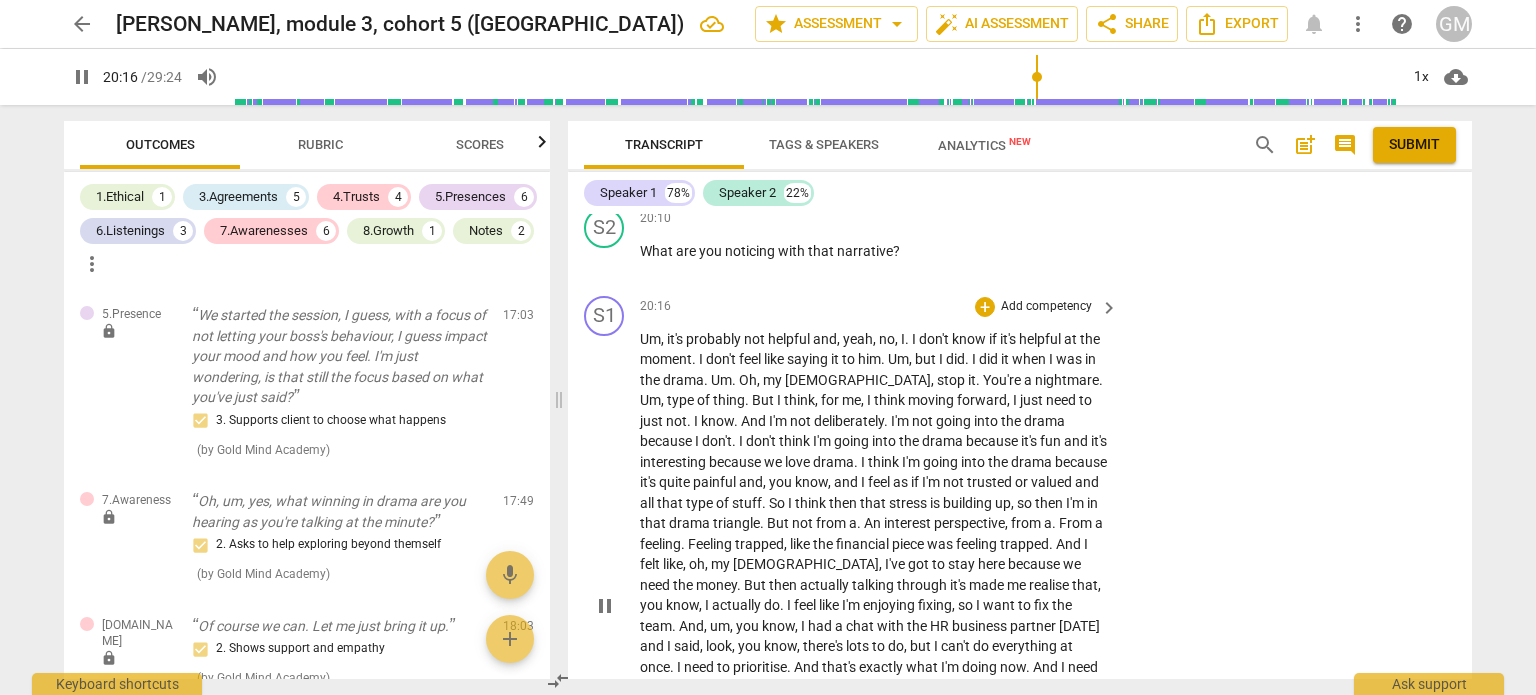 drag, startPoint x: 1464, startPoint y: 542, endPoint x: 1459, endPoint y: 486, distance: 56.22277 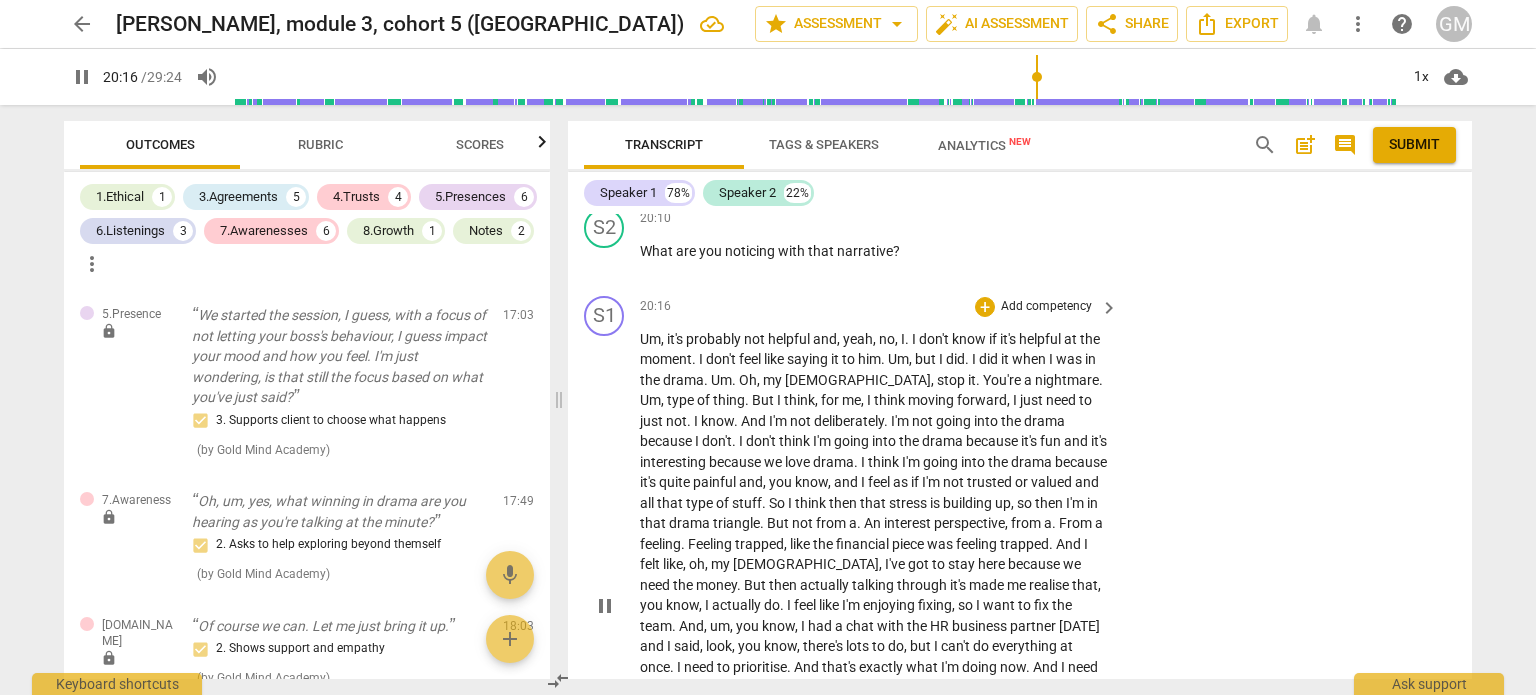 click on "S1 play_arrow pause 20:16 + Add competency keyboard_arrow_right Um ,   it's   probably   not   helpful   and ,   yeah ,   no ,   I .   I   don't   know   if   it's   helpful   at   the   moment .   I   don't   feel   like   saying   it   to   him .   Um ,   but   I   did .   I   did   it   when   I   was   in   the   drama .   Um .   Oh ,   my   God ,   stop   it .   You're   a   nightmare .   Um ,   type   of   thing .   But   I   think ,   for   me ,   I   think   moving   forward ,   I   just   need   to   just   not .   I   know .   And   I'm   not   deliberately .   I'm   not   going   into   the   drama   because   I   don't .   I   don't   think   I'm   going   into   the   drama   because   it's   fun   and   it's   interesting   because   we   love   drama .   I   think   I'm   going   into   the   drama   because   it's   quite   painful   and ,   you   know ,   and   I   feel   as   if   I'm   not   trusted   or   valued   and   all   that   type   of   stuff .   So   I   think   then   that     is" at bounding box center [1020, 589] 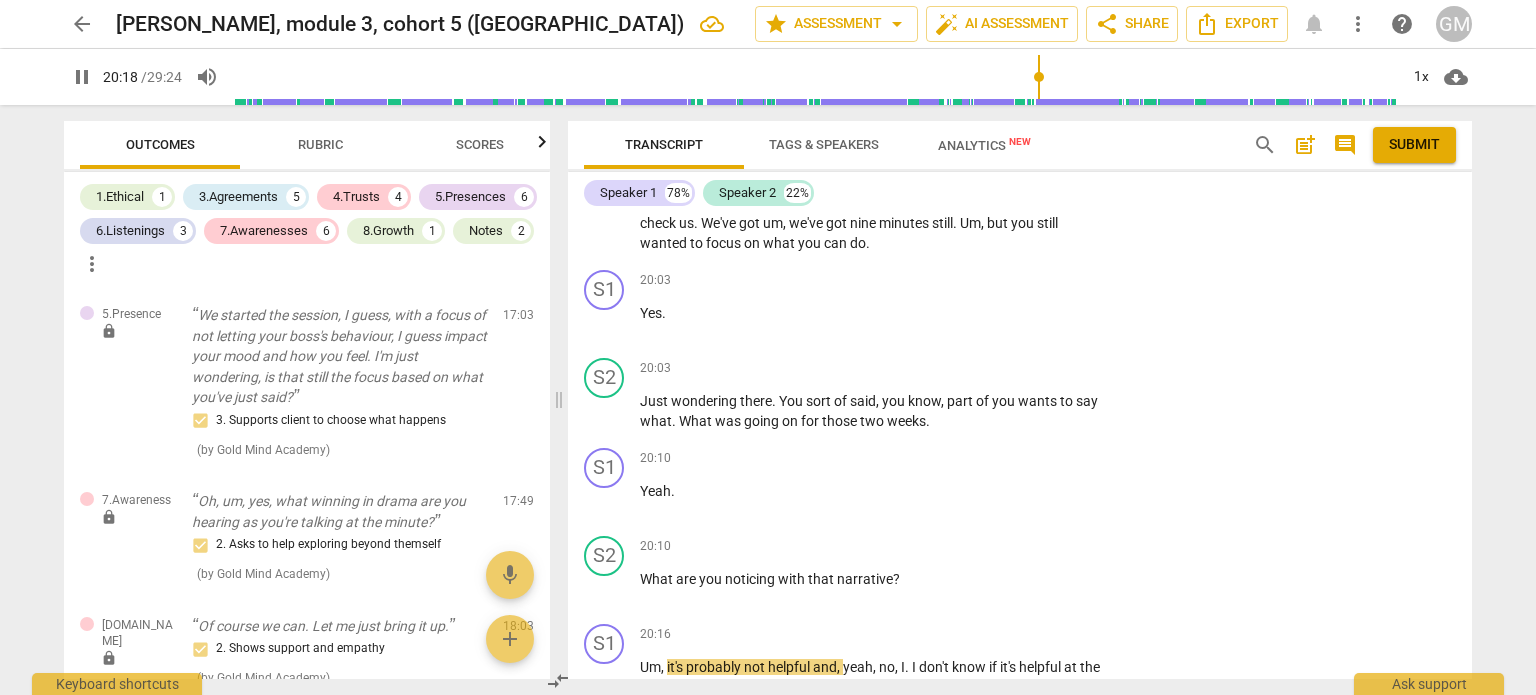 scroll, scrollTop: 9571, scrollLeft: 0, axis: vertical 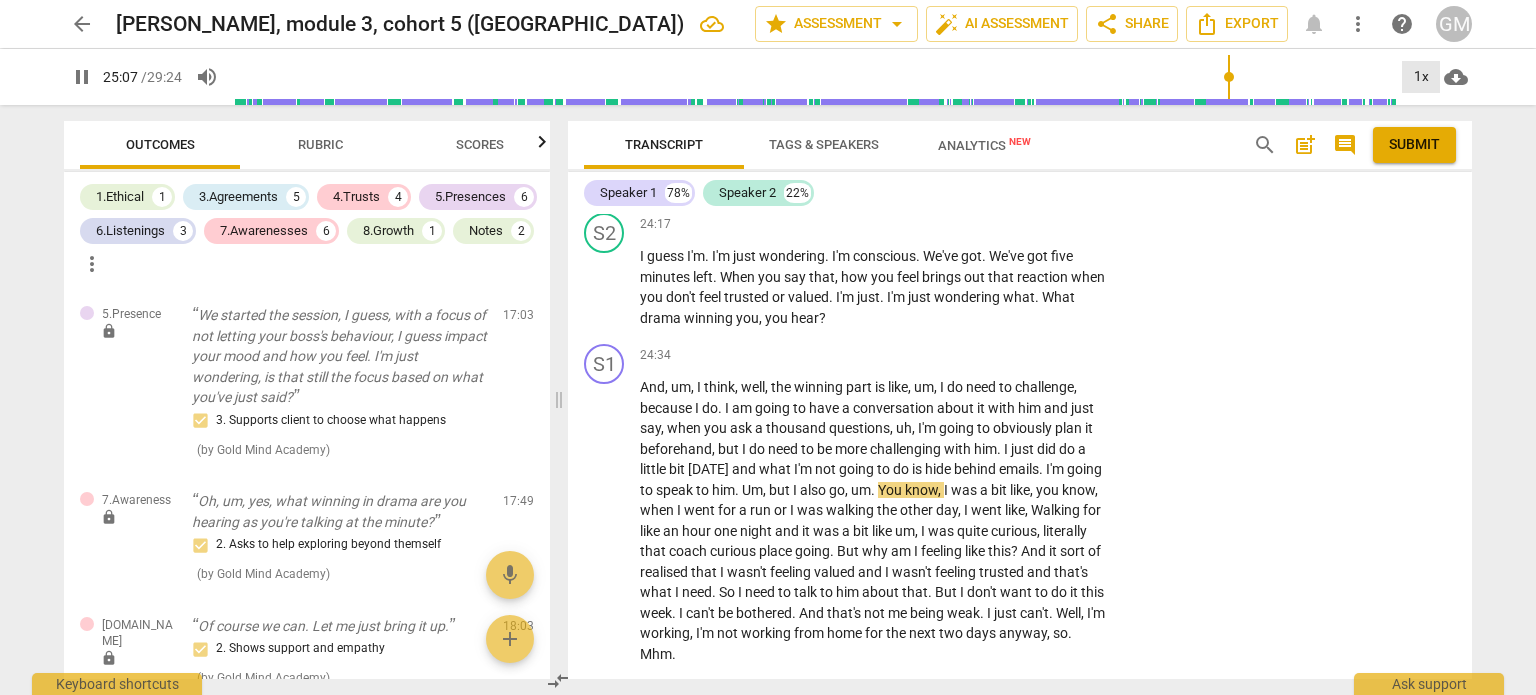 click on "1x" at bounding box center (1421, 77) 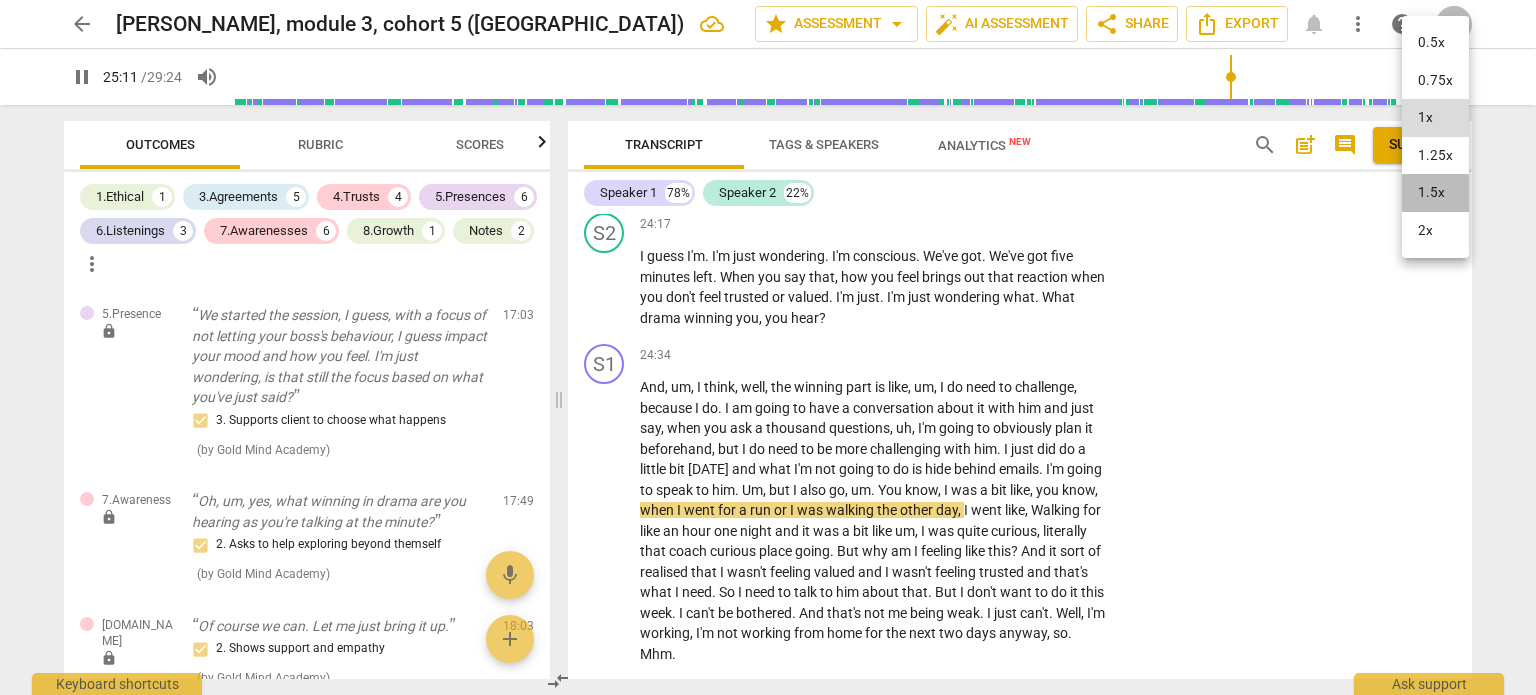 click on "1.5x" at bounding box center (1435, 193) 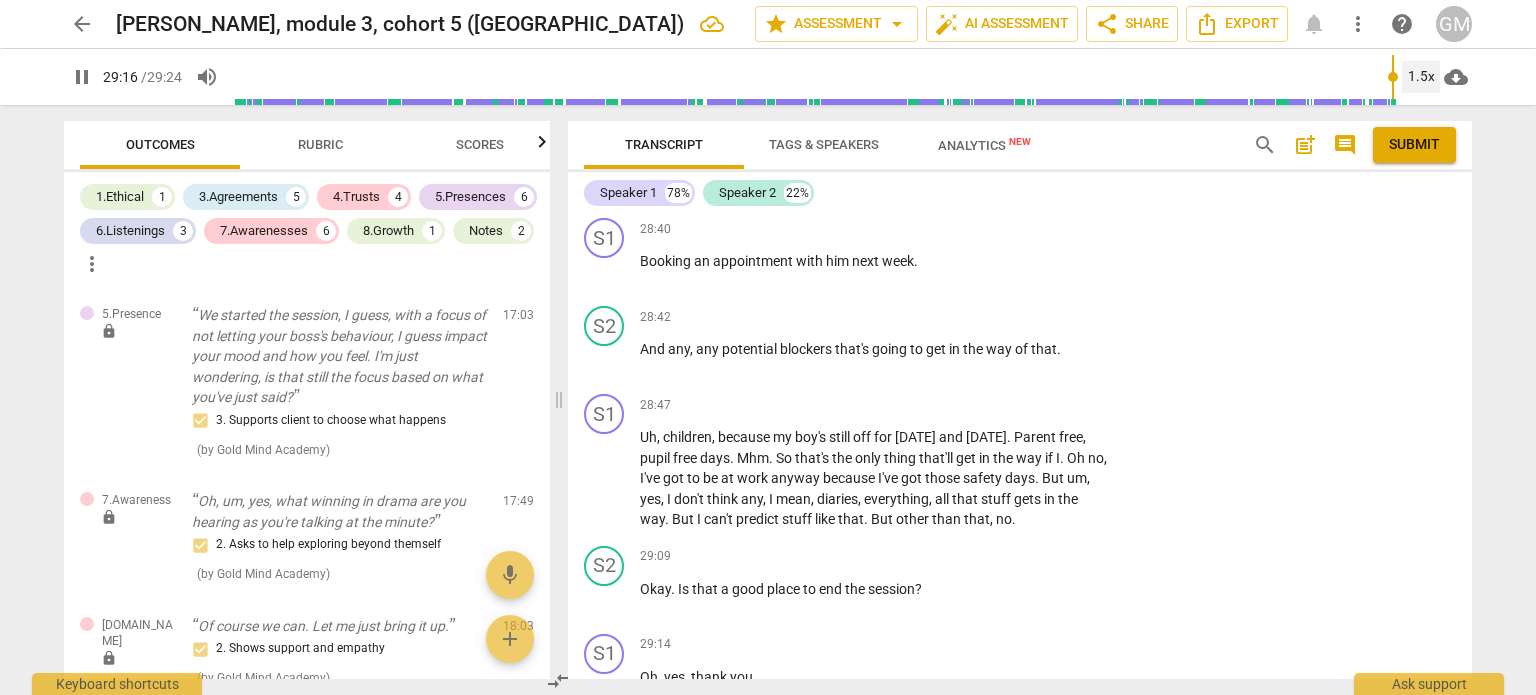 scroll, scrollTop: 13899, scrollLeft: 0, axis: vertical 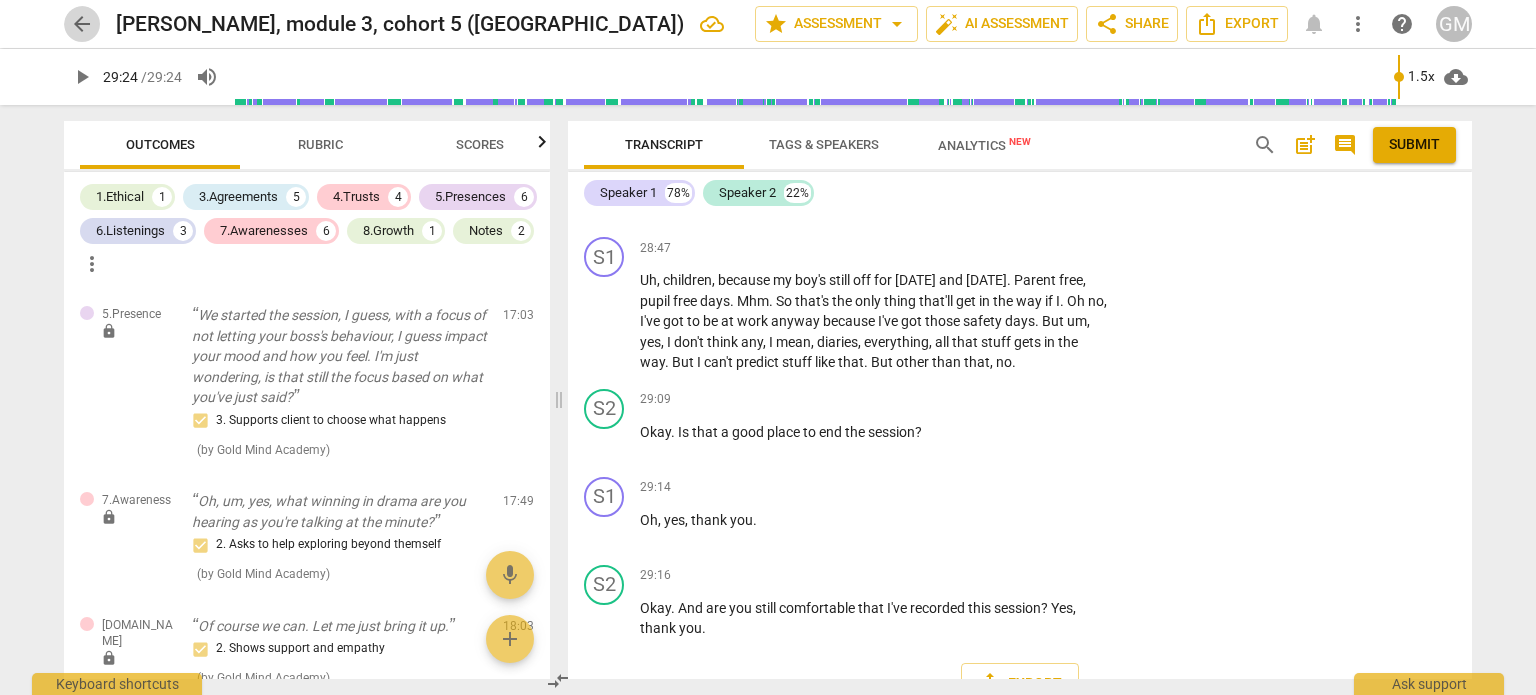 click on "arrow_back" at bounding box center [82, 24] 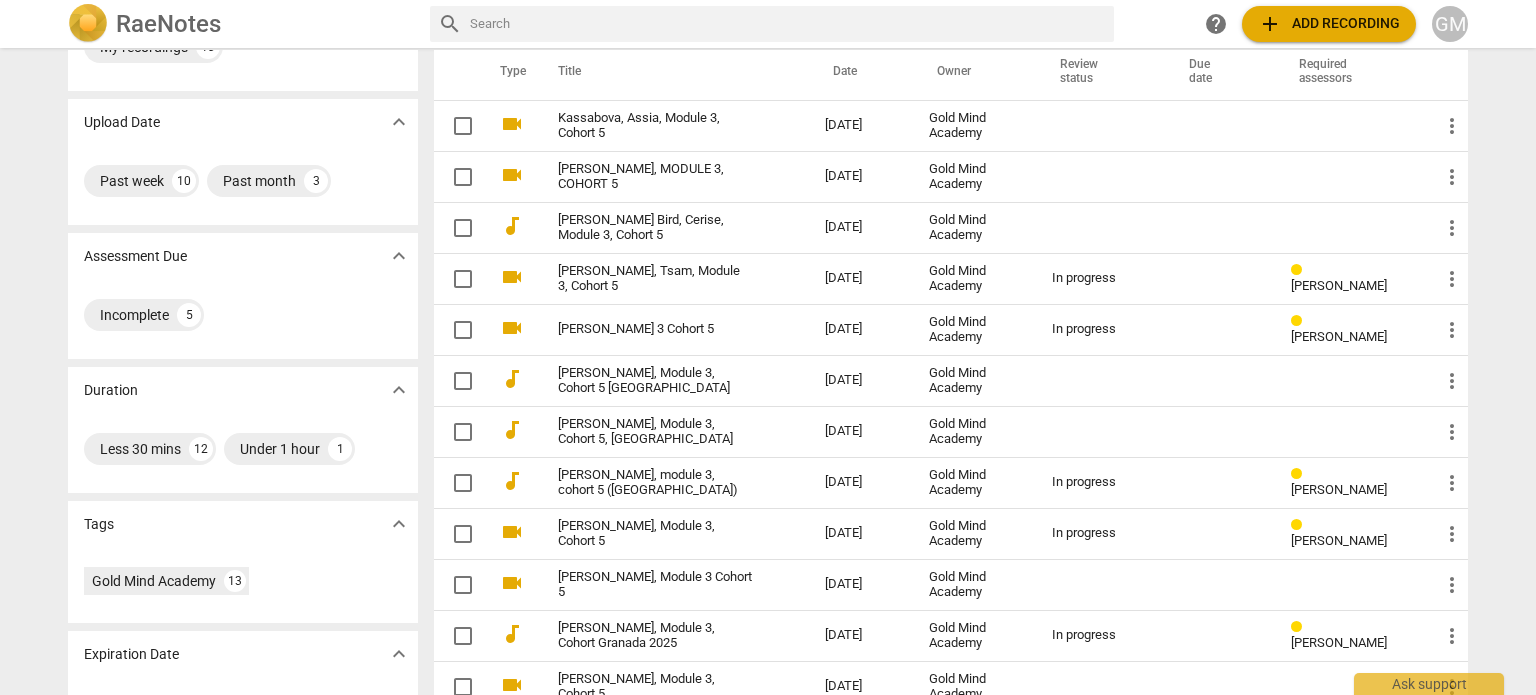scroll, scrollTop: 180, scrollLeft: 0, axis: vertical 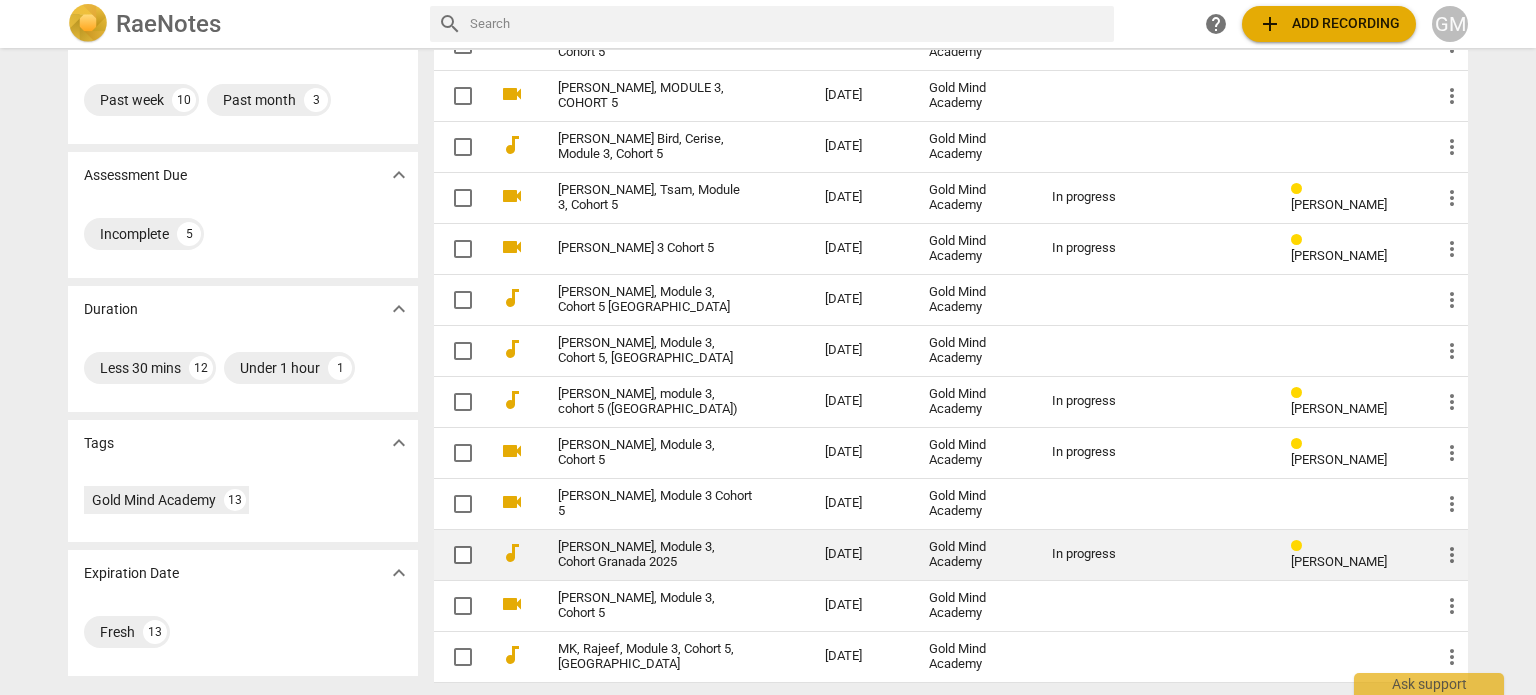 click on "[PERSON_NAME], Module 3, Cohort Granada 2025" at bounding box center (655, 555) 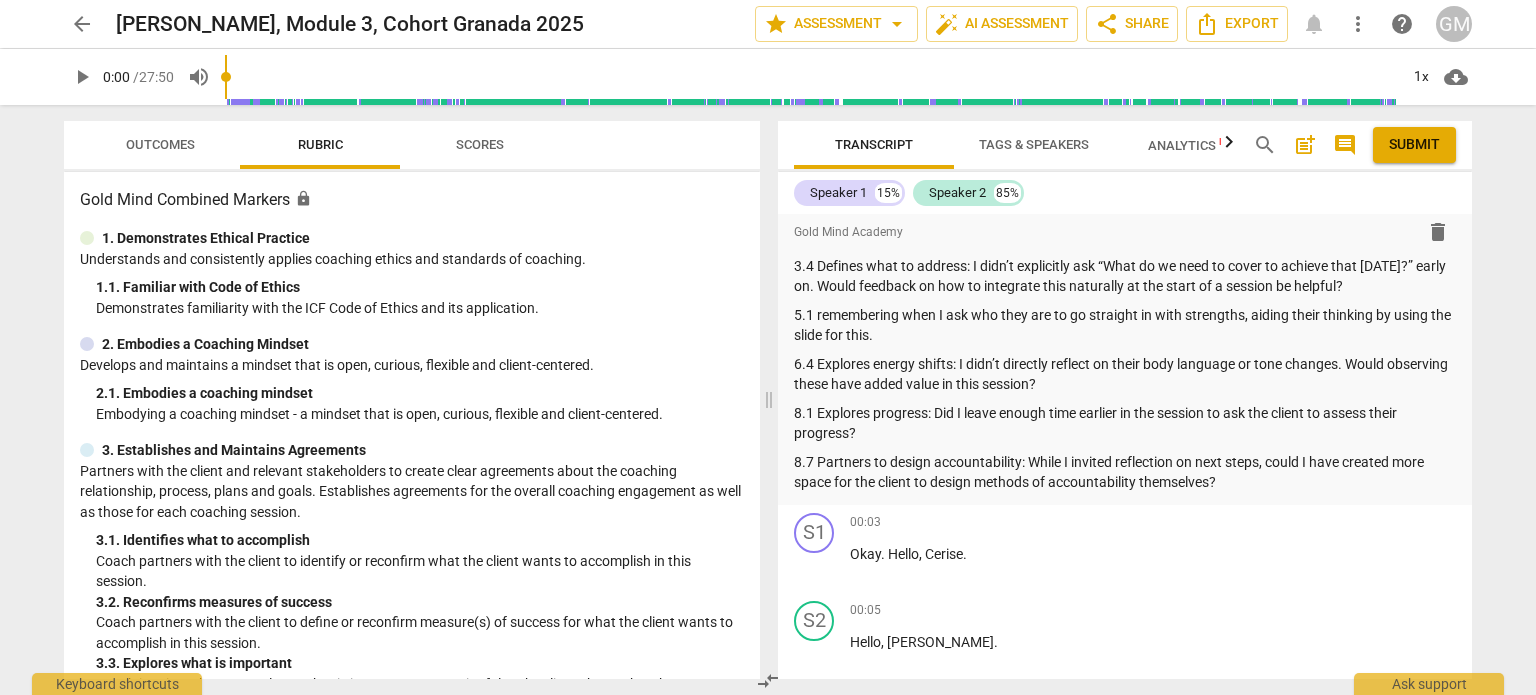 scroll, scrollTop: 1081, scrollLeft: 0, axis: vertical 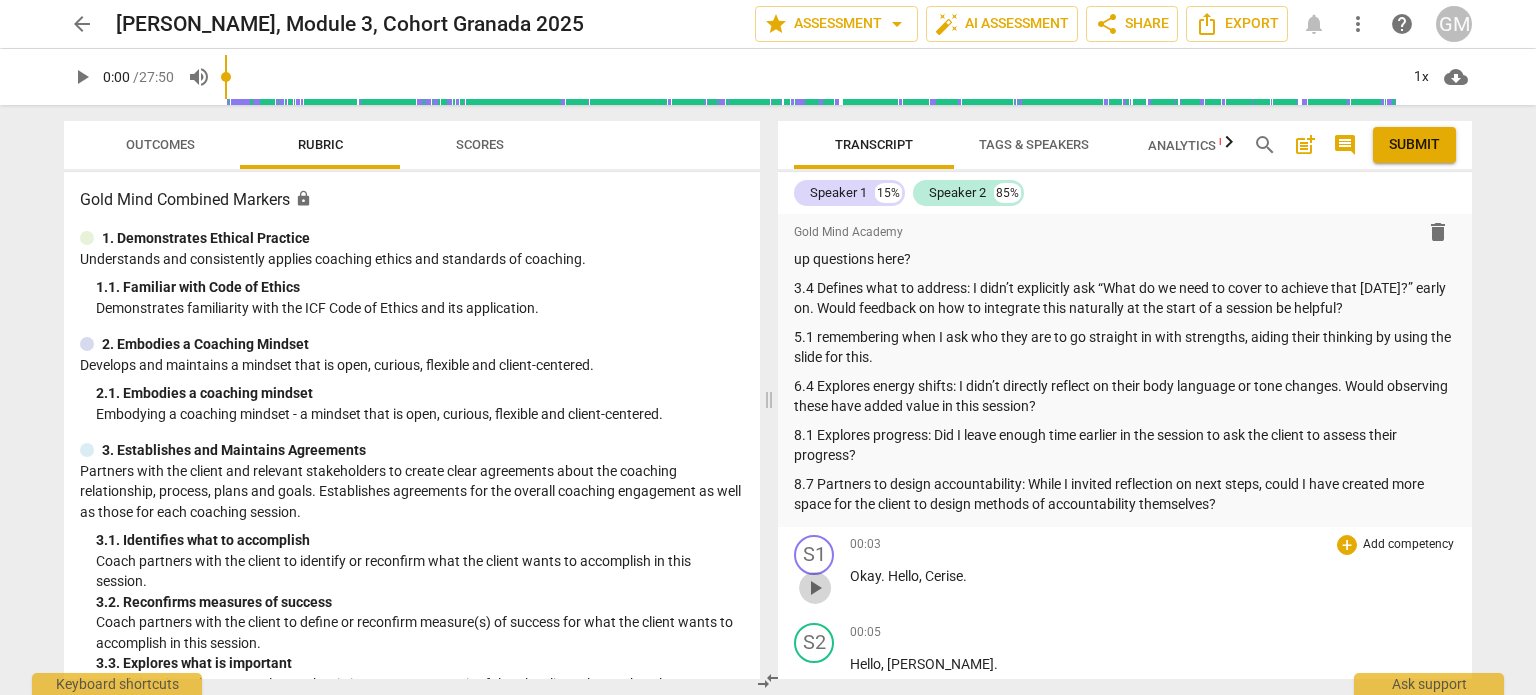 click on "play_arrow" at bounding box center [815, 588] 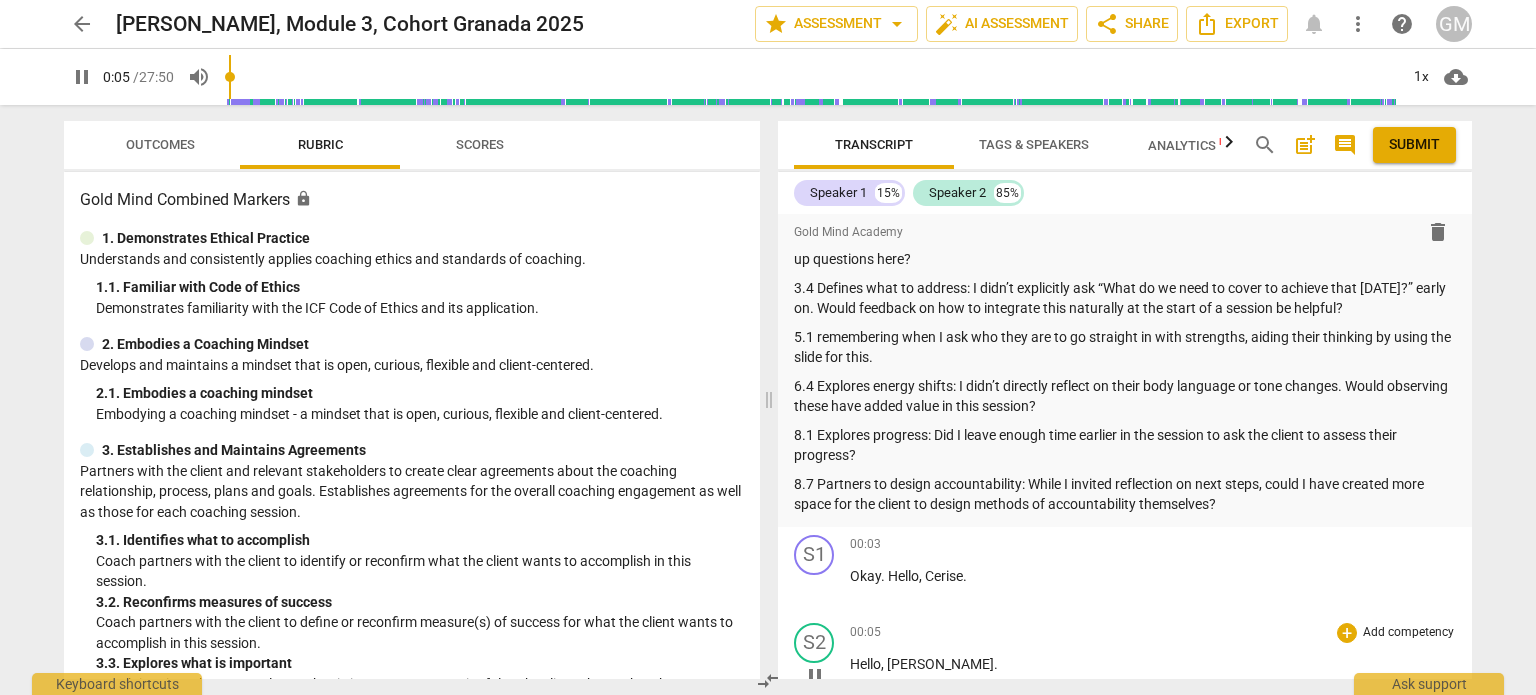 scroll, scrollTop: 1516, scrollLeft: 0, axis: vertical 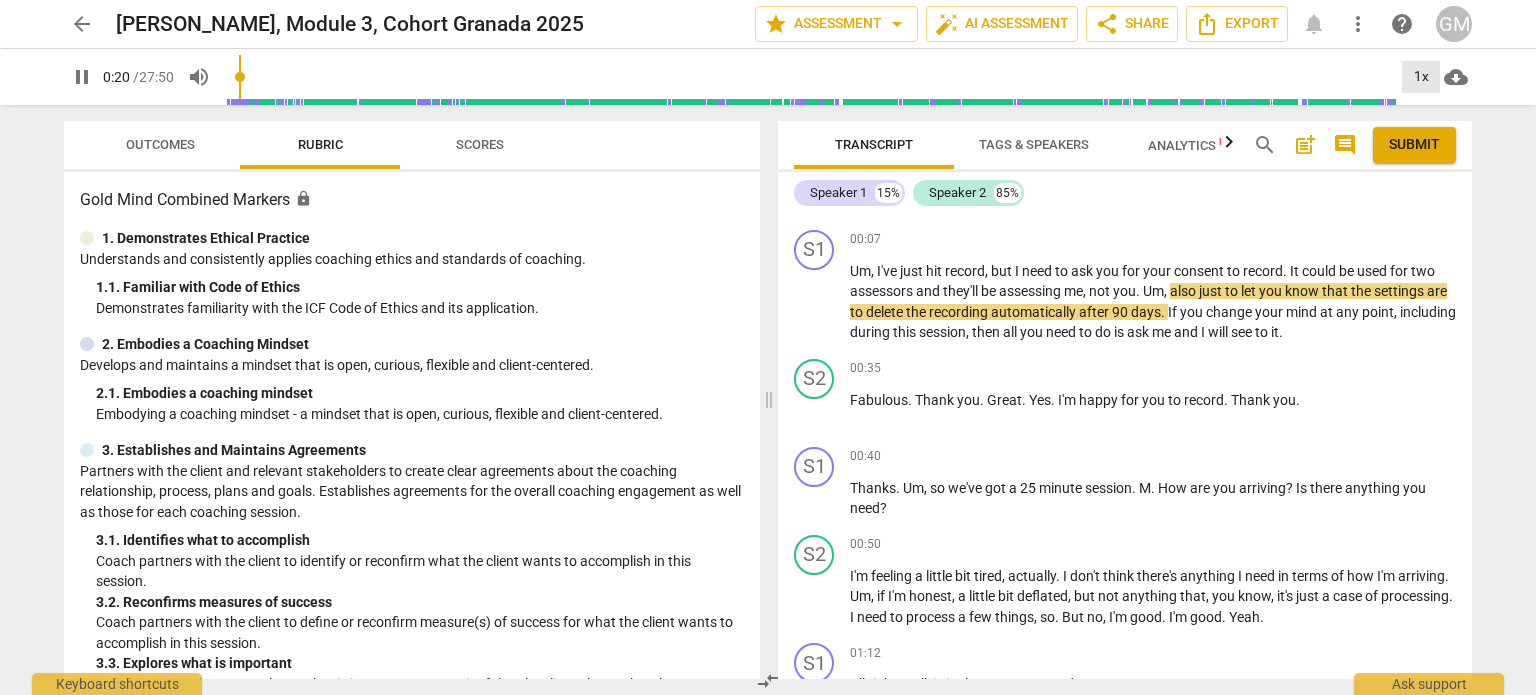 click on "1x" at bounding box center (1421, 77) 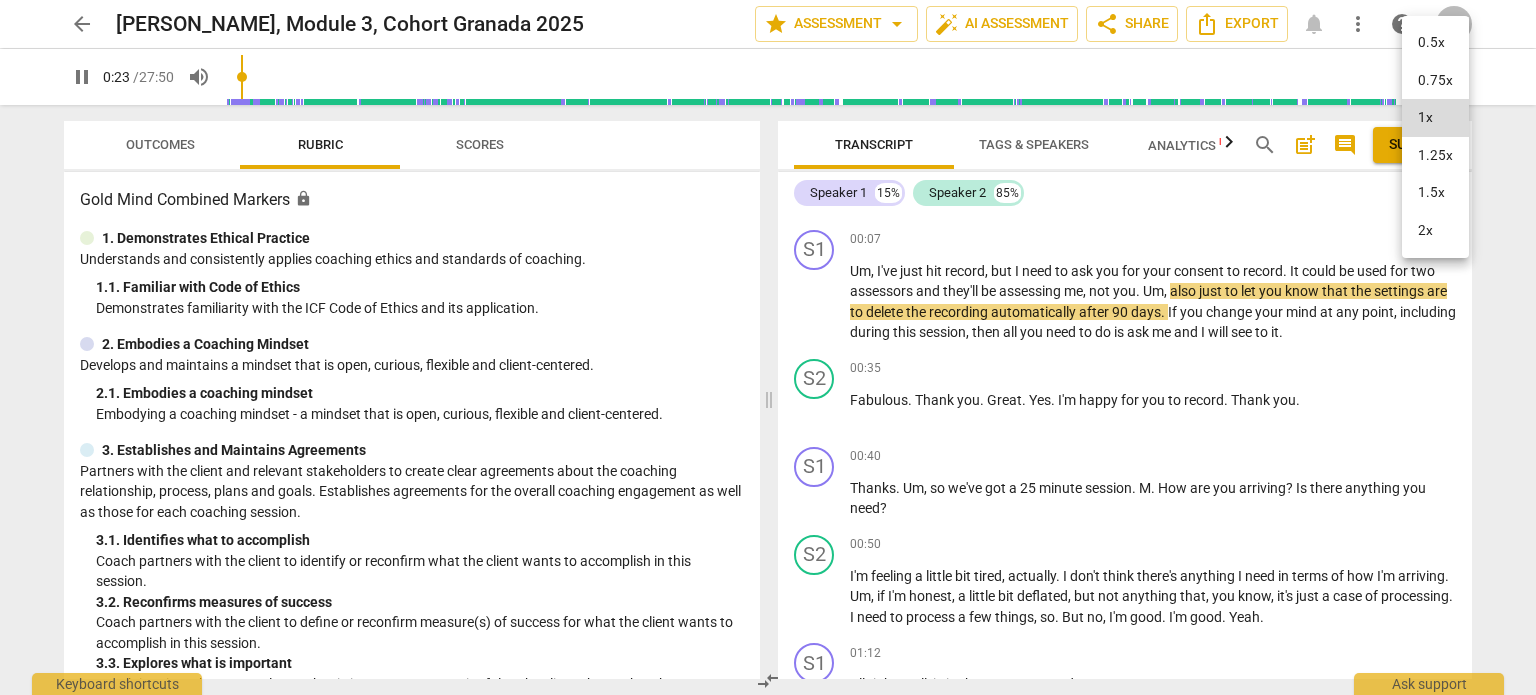 click on "1.5x" at bounding box center [1435, 193] 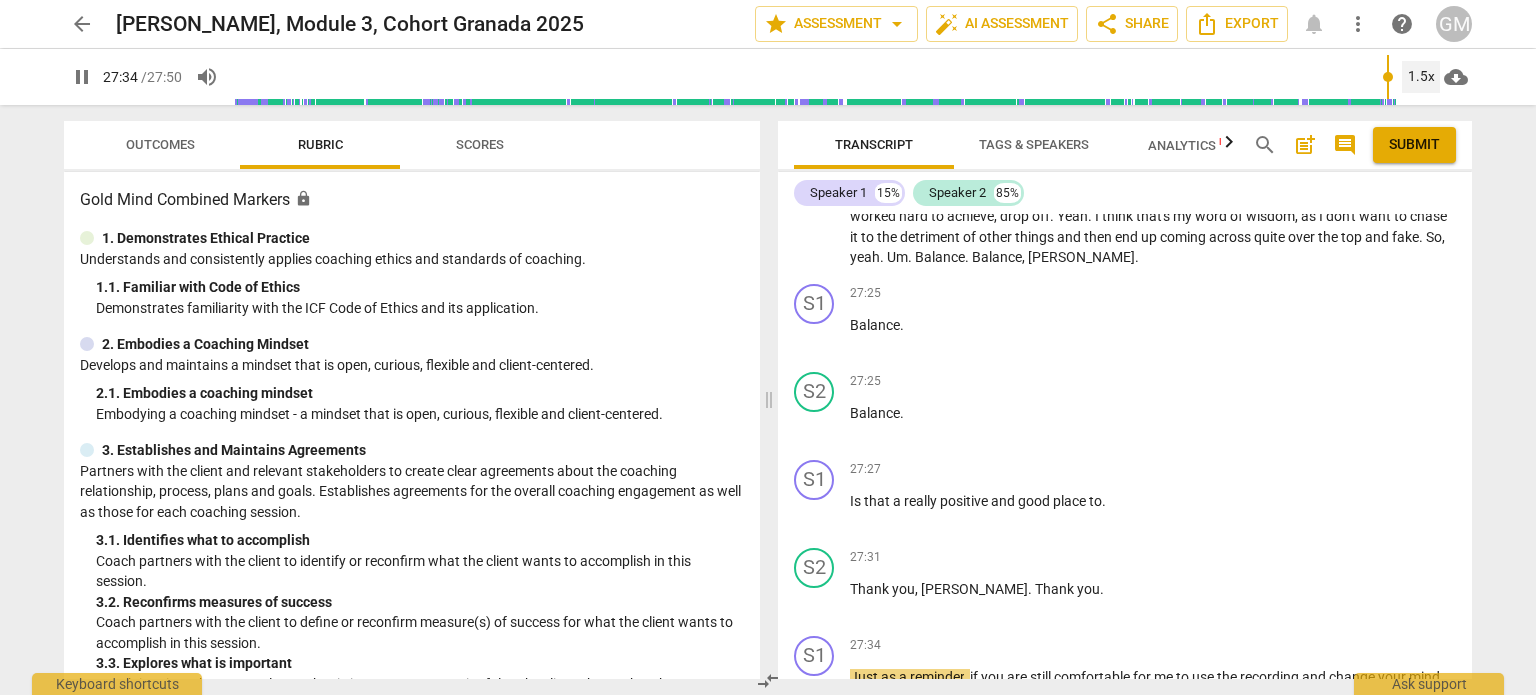 scroll, scrollTop: 13191, scrollLeft: 0, axis: vertical 